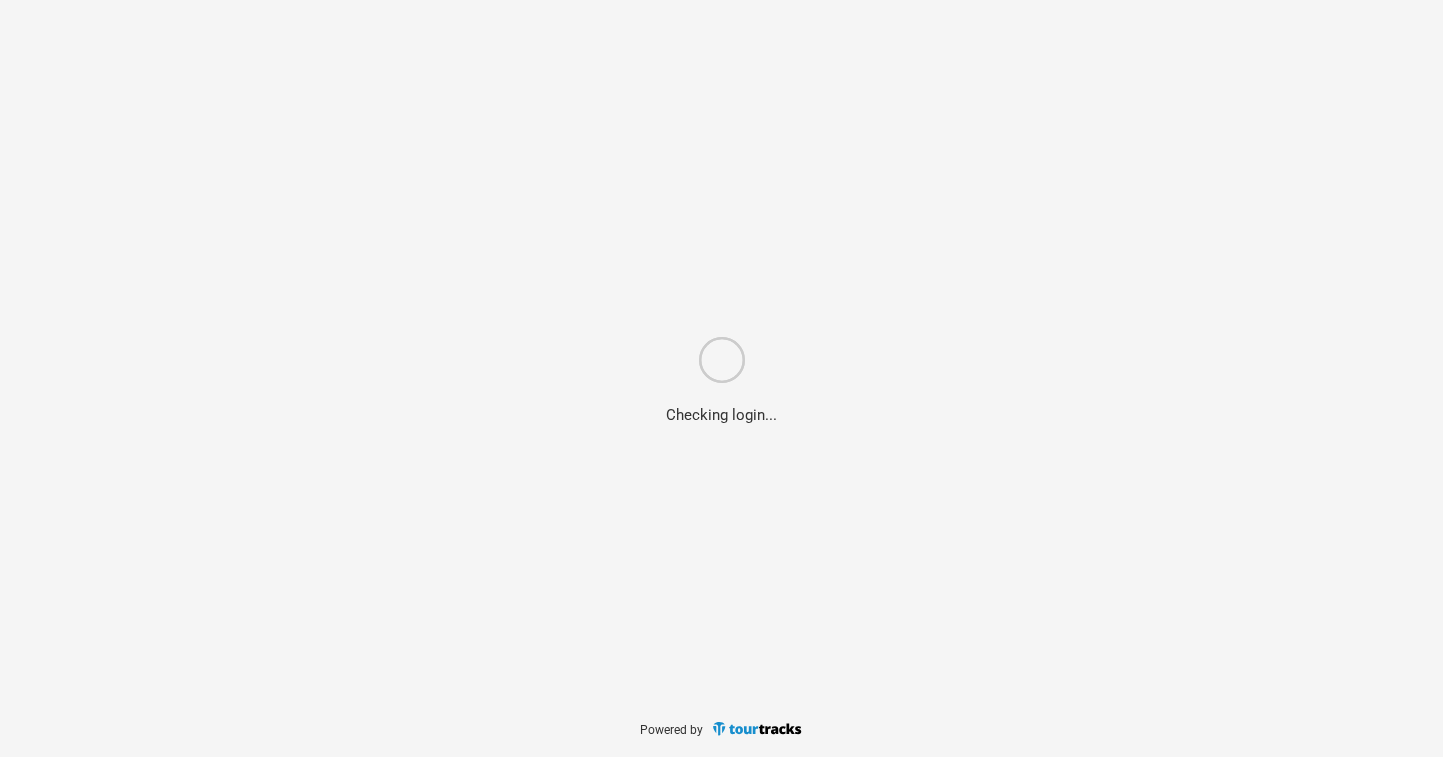 scroll, scrollTop: 0, scrollLeft: 0, axis: both 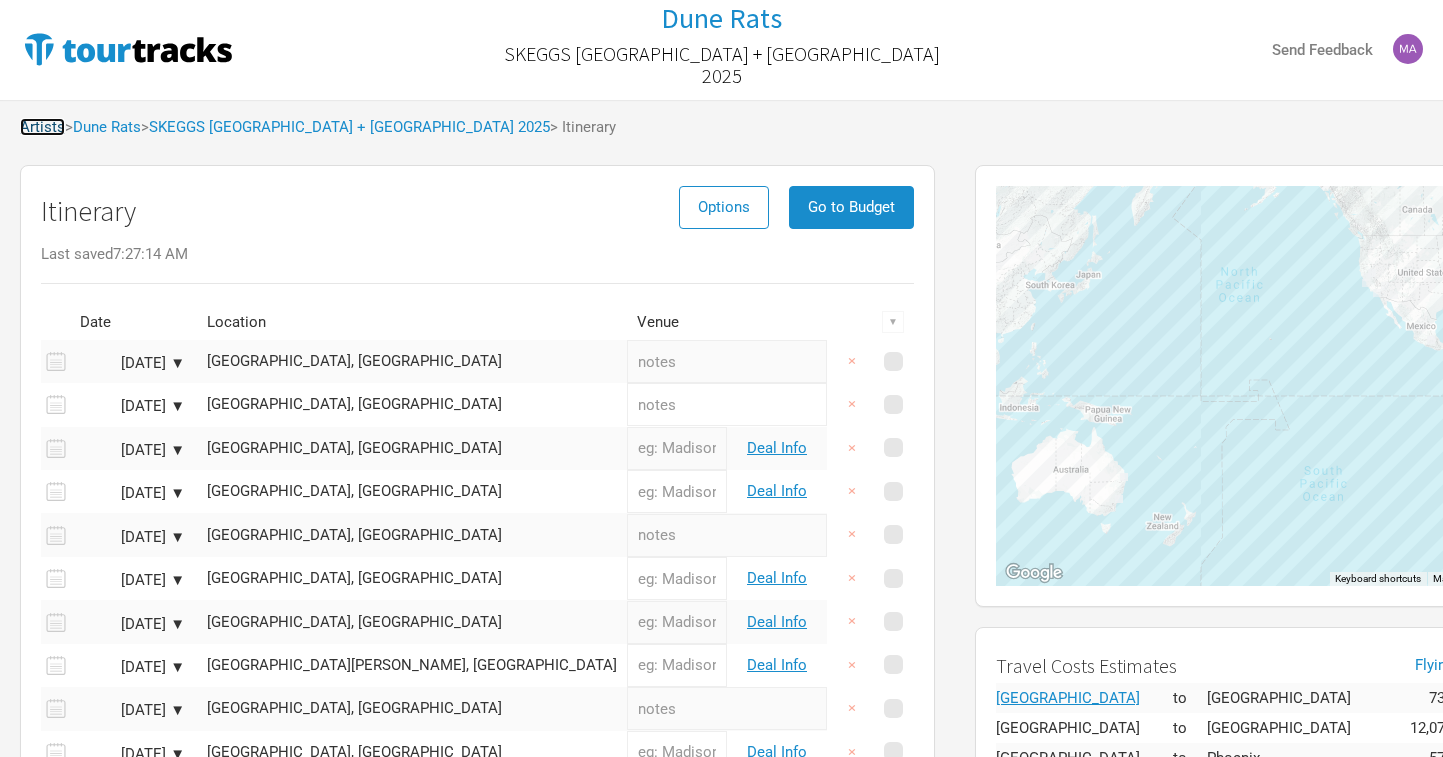 click on "Artists" at bounding box center [42, 127] 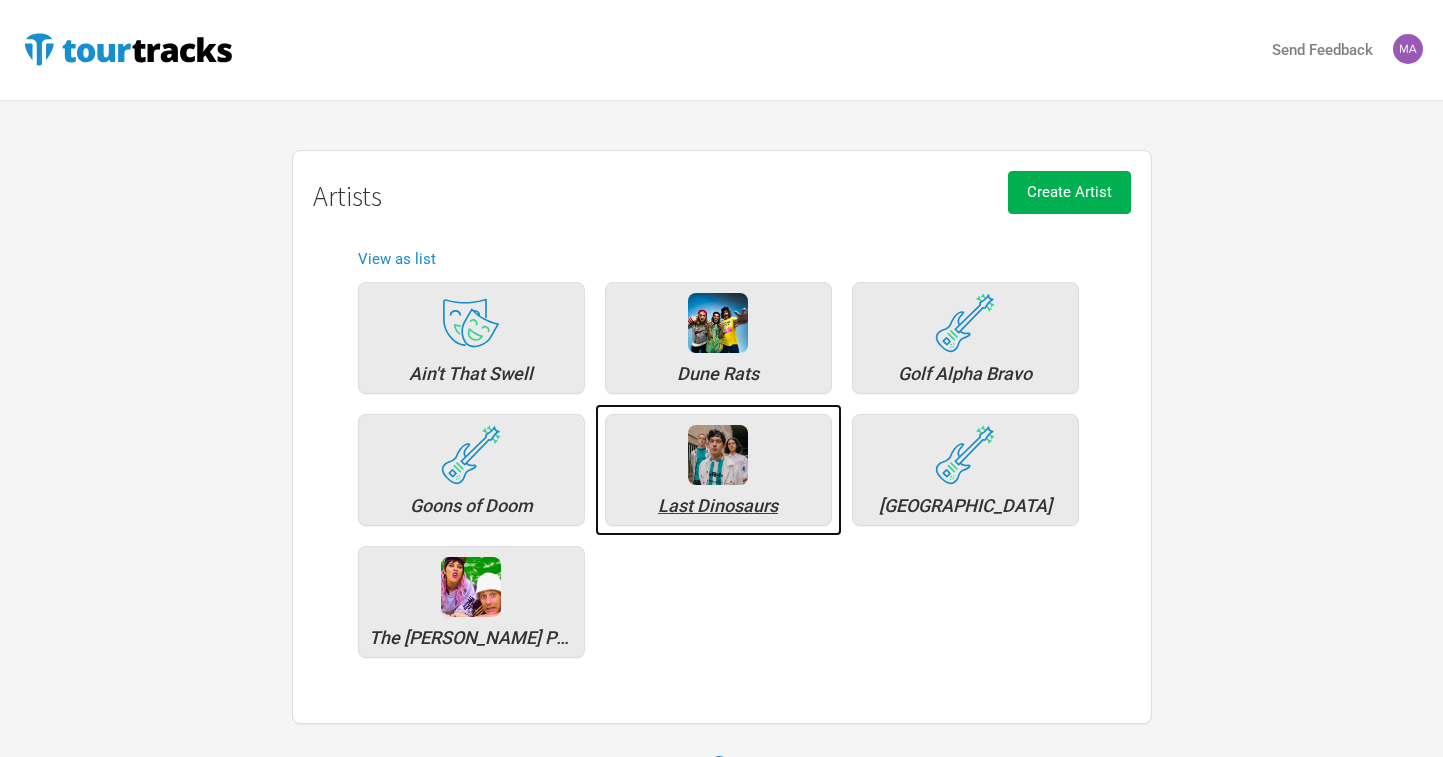 click on "Last Dinosaurs" at bounding box center (718, 506) 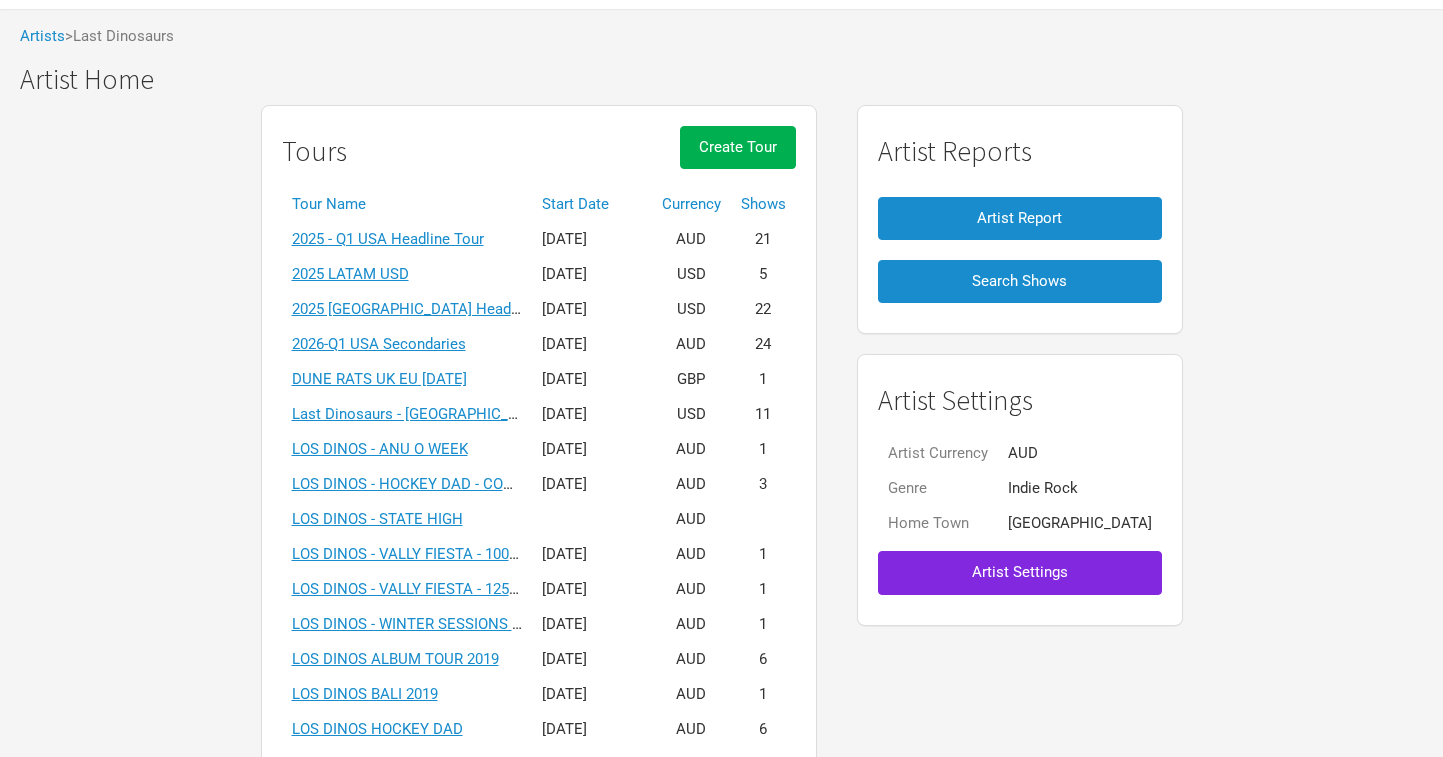 scroll, scrollTop: 99, scrollLeft: 0, axis: vertical 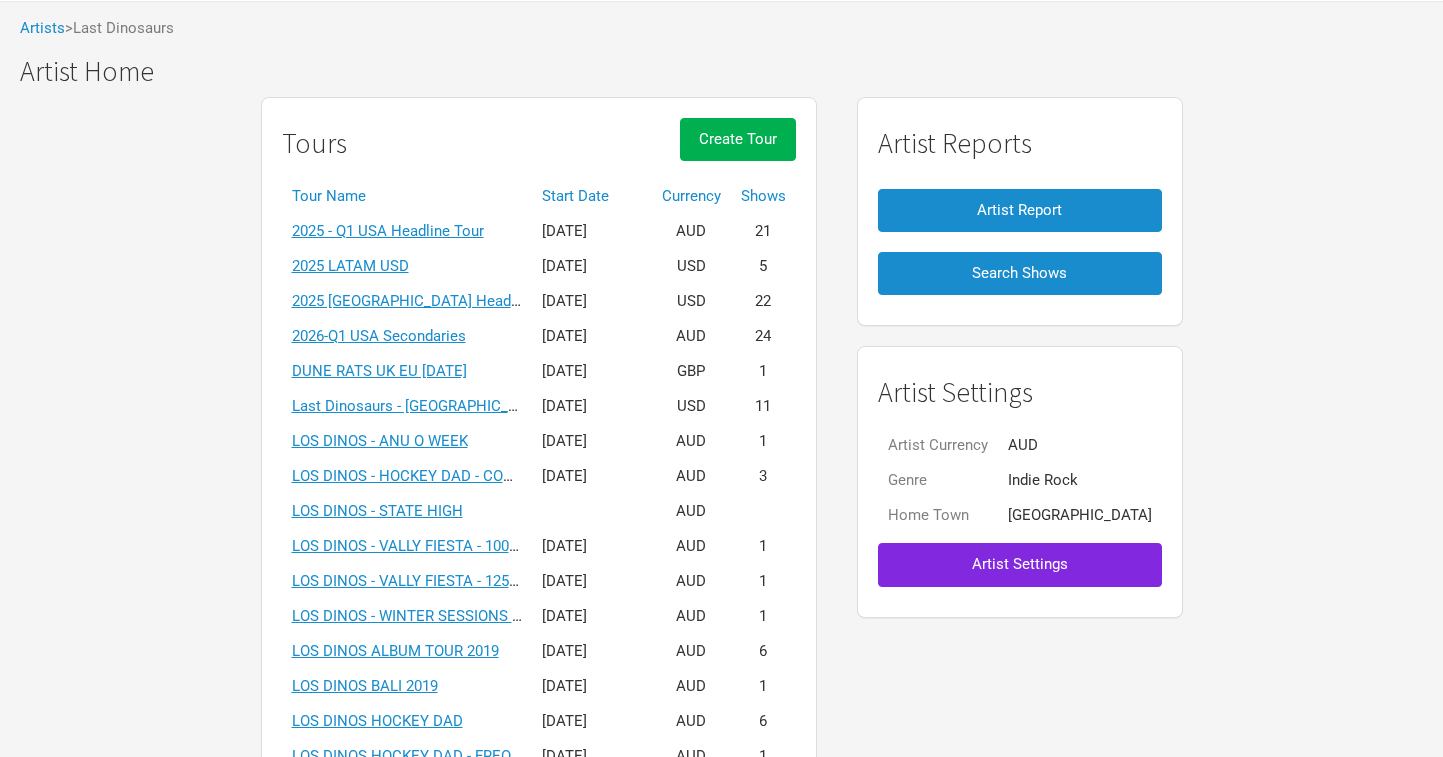 click on "Start Date" at bounding box center (592, 196) 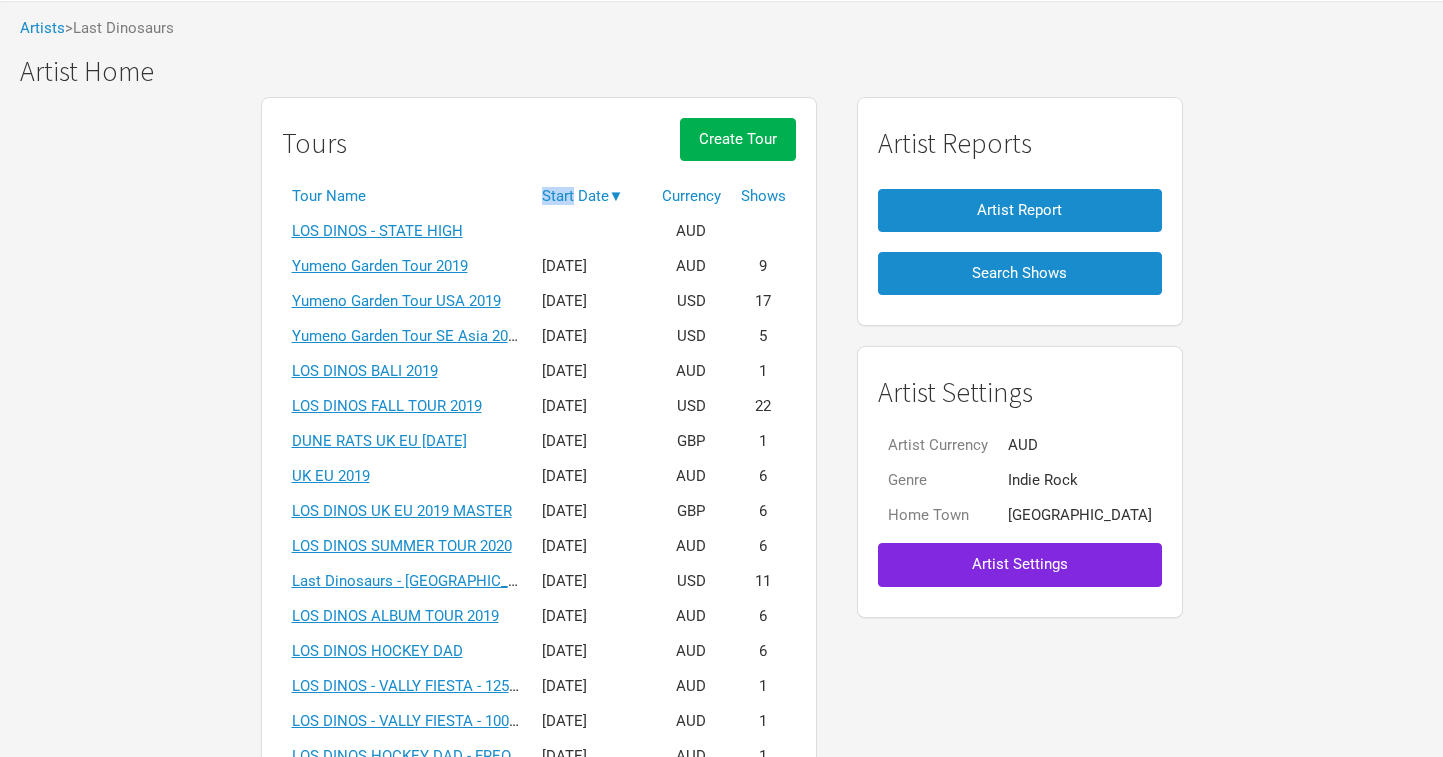 click on "Start Date ▼" at bounding box center [592, 196] 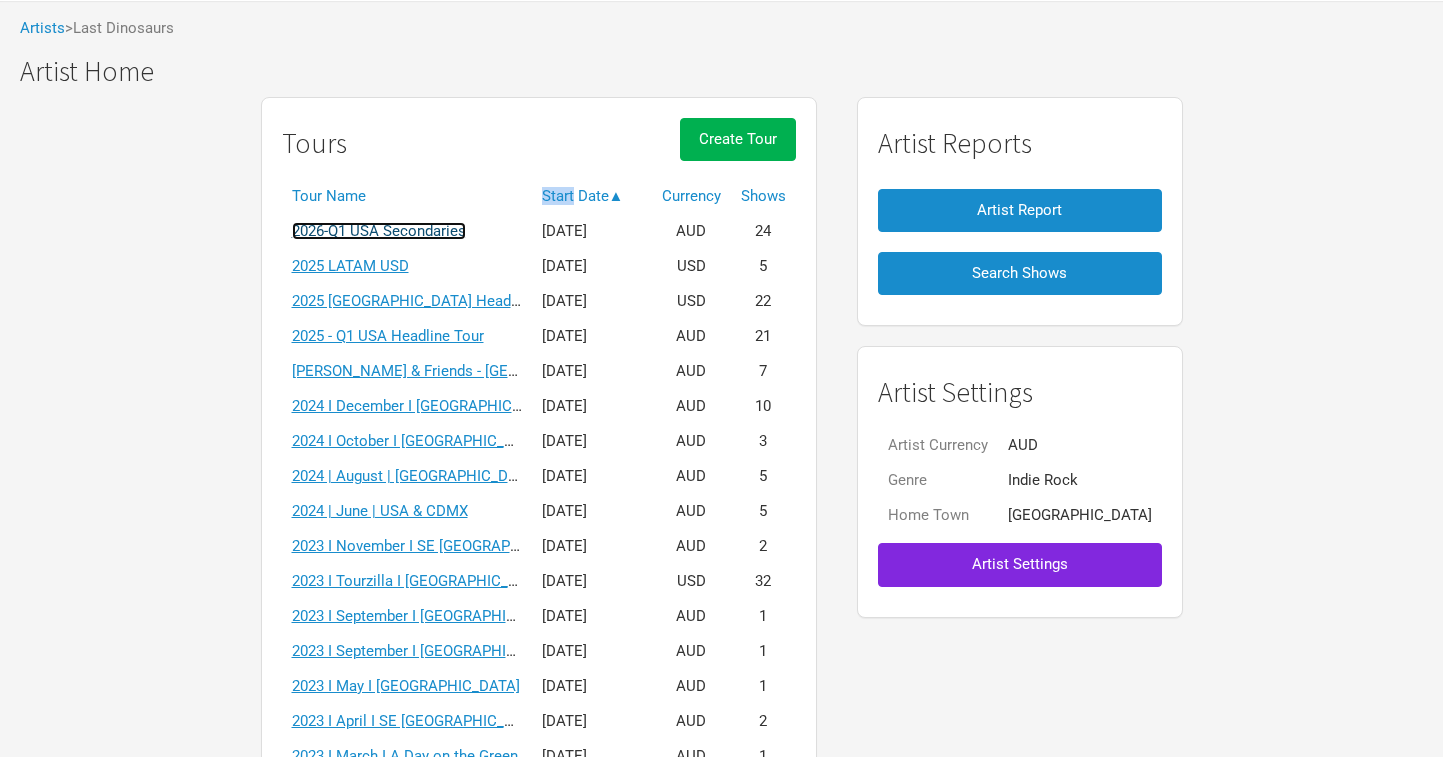 click on "2026-Q1 USA Secondaries" at bounding box center (379, 231) 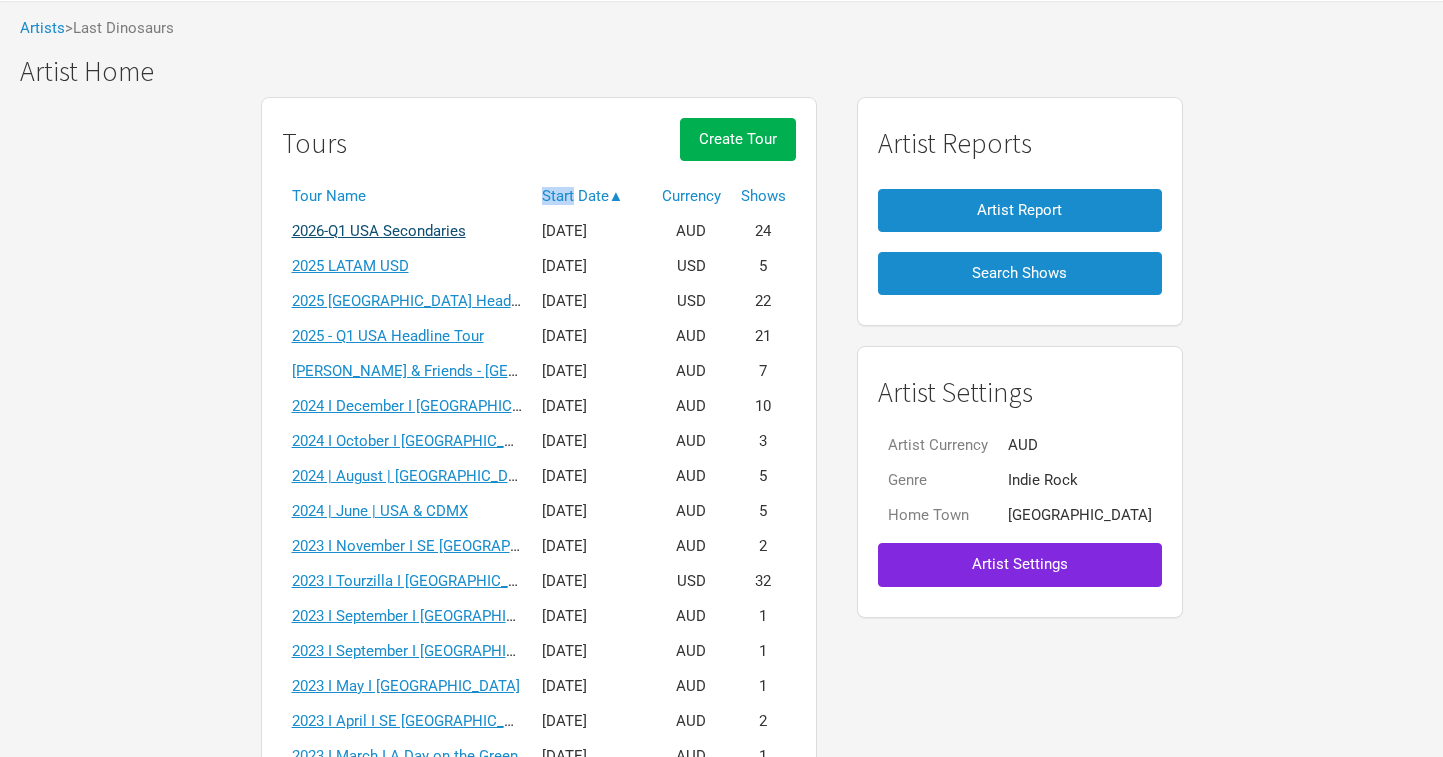scroll, scrollTop: 0, scrollLeft: 0, axis: both 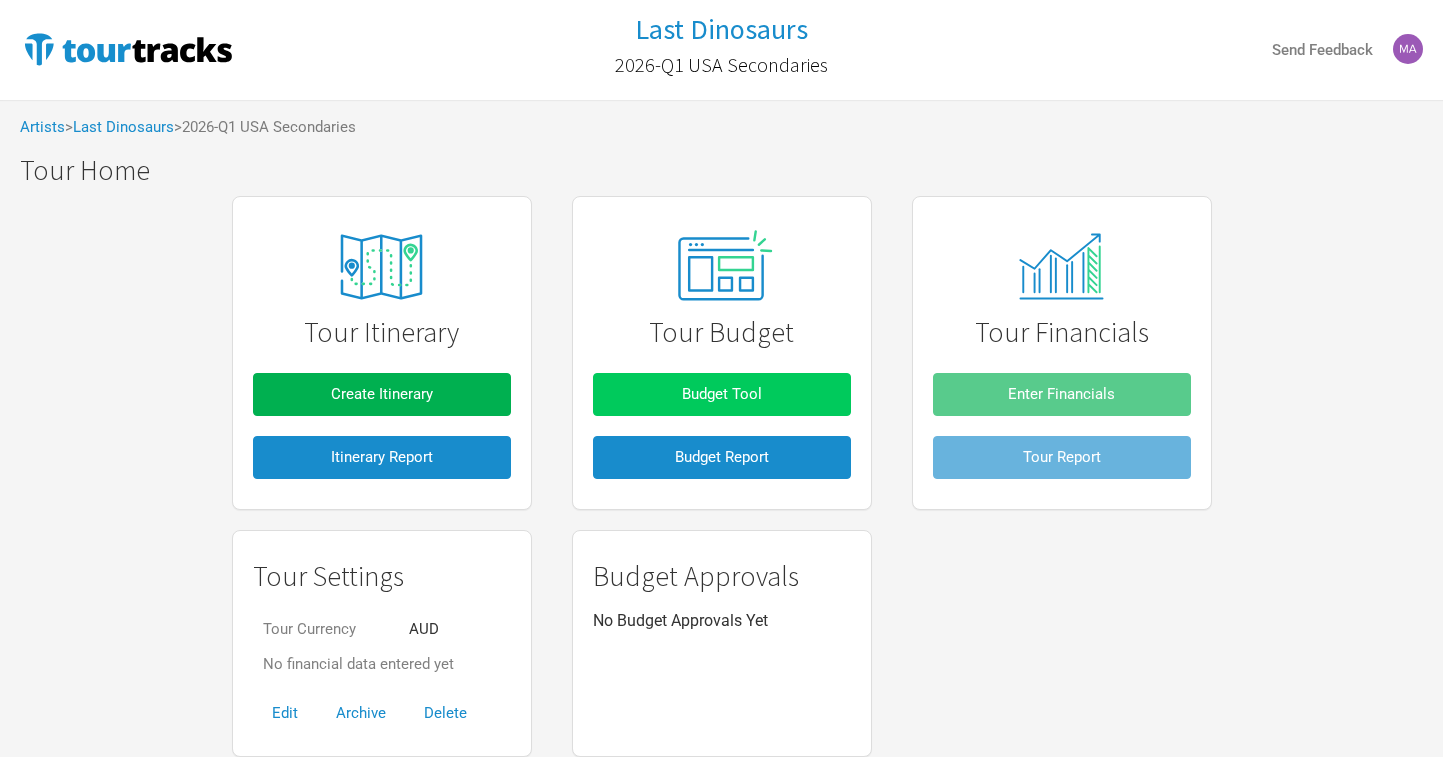 click on "Budget Tool" at bounding box center [722, 394] 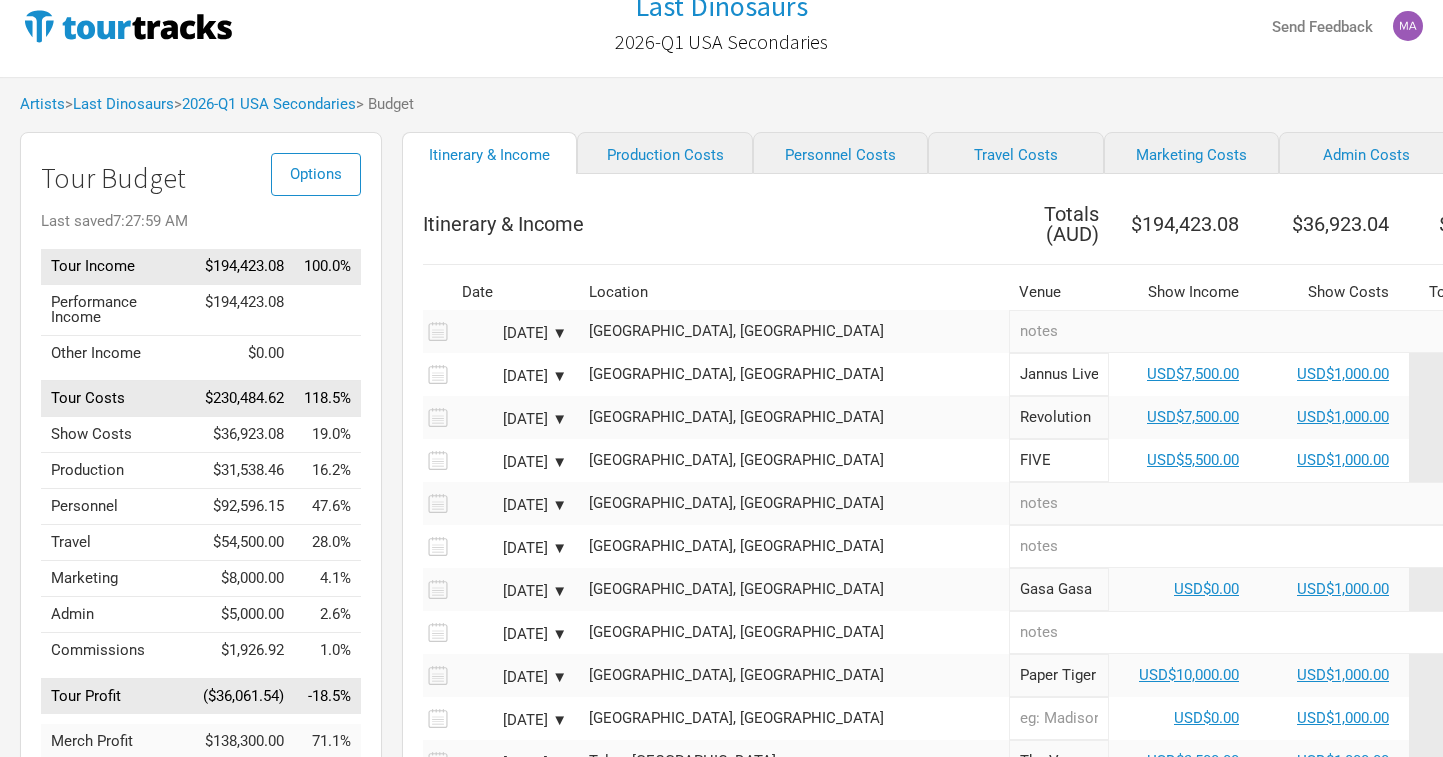 scroll, scrollTop: 24, scrollLeft: 0, axis: vertical 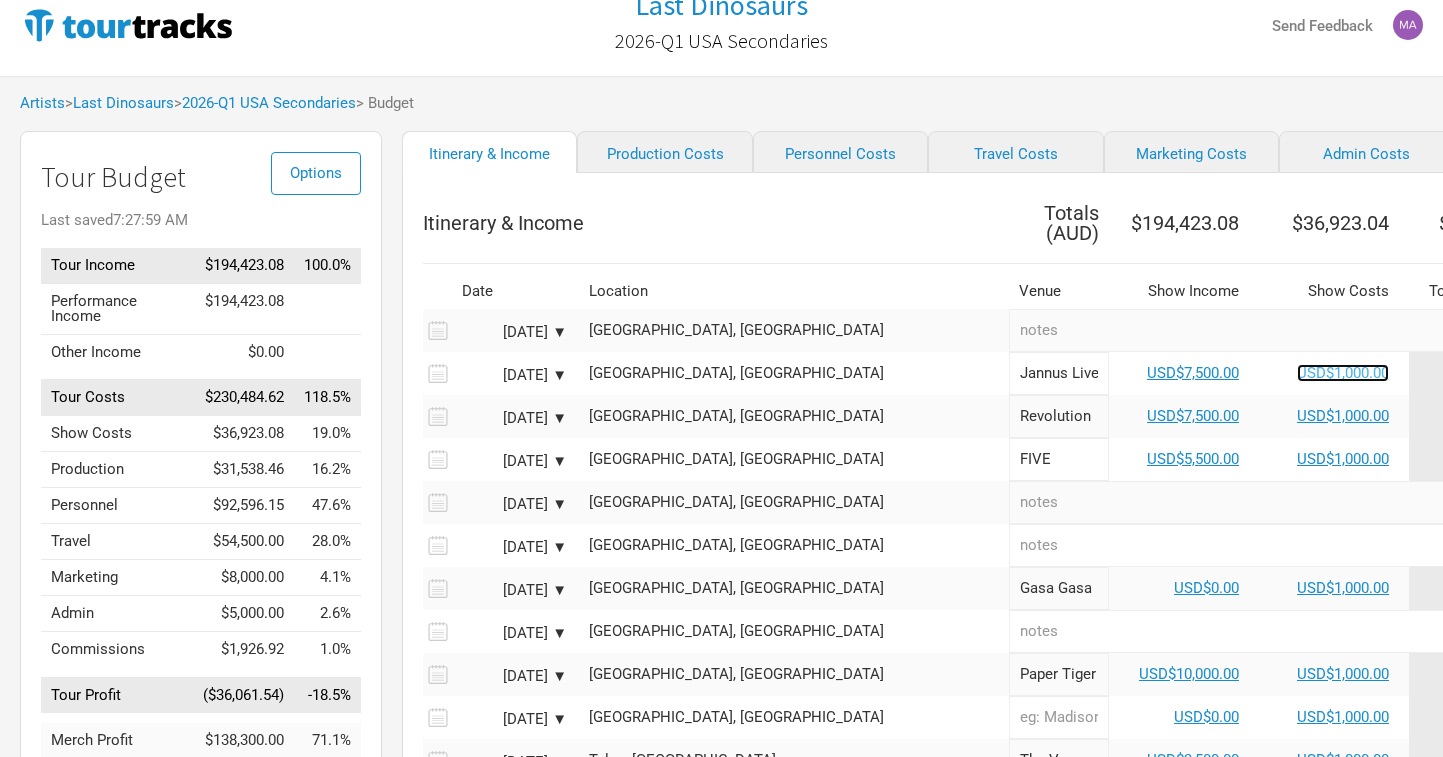 click on "USD$1,000.00" at bounding box center [1343, 373] 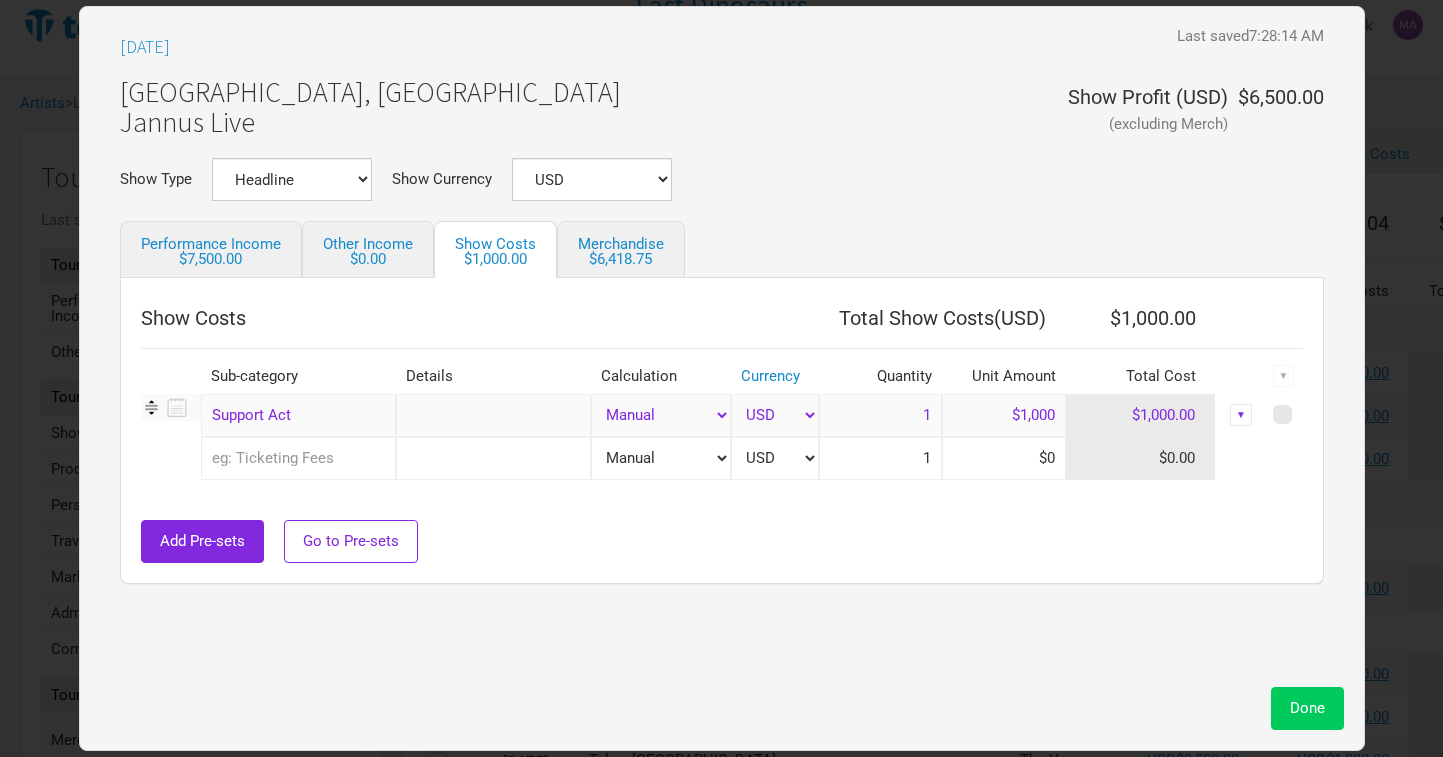click on "Done" at bounding box center [1307, 708] 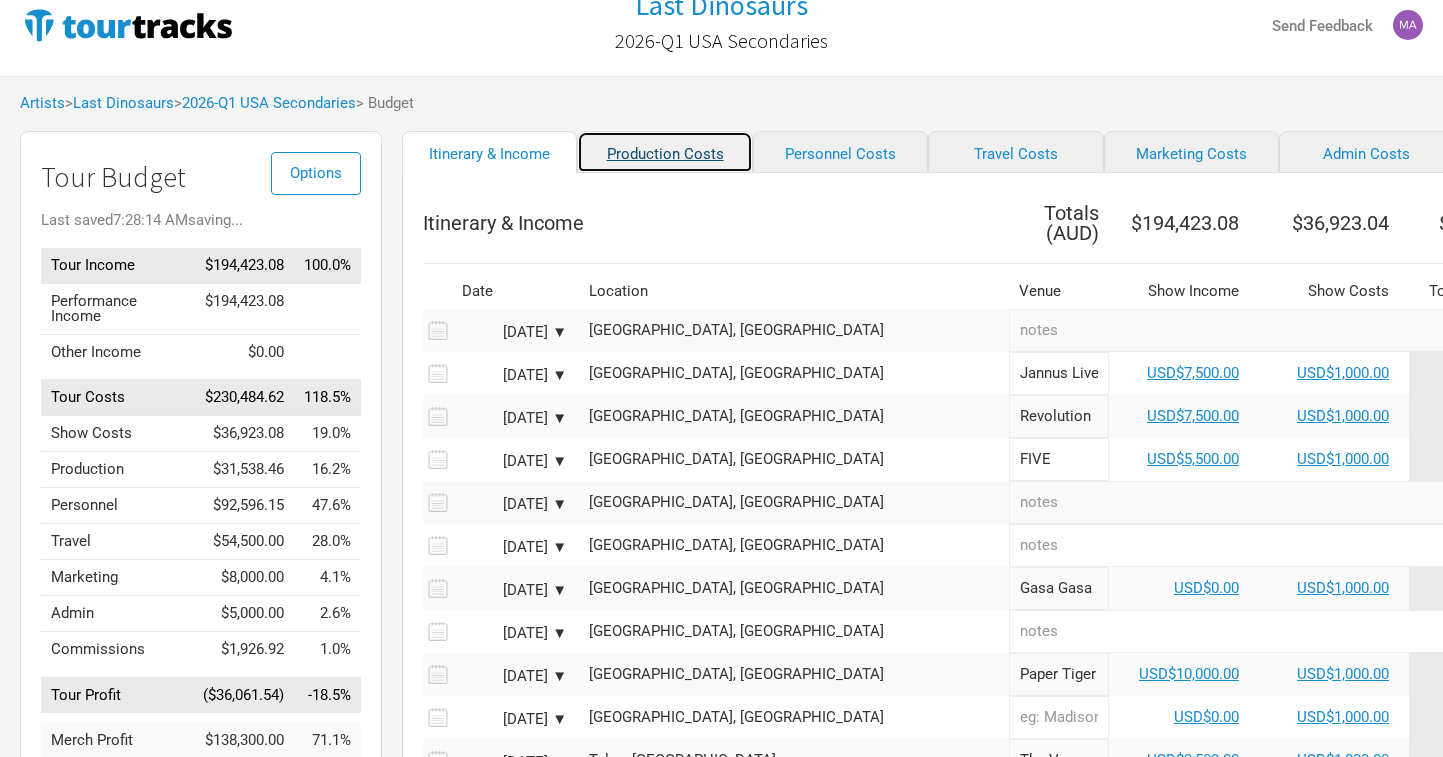click on "Production Costs" at bounding box center (664, 152) 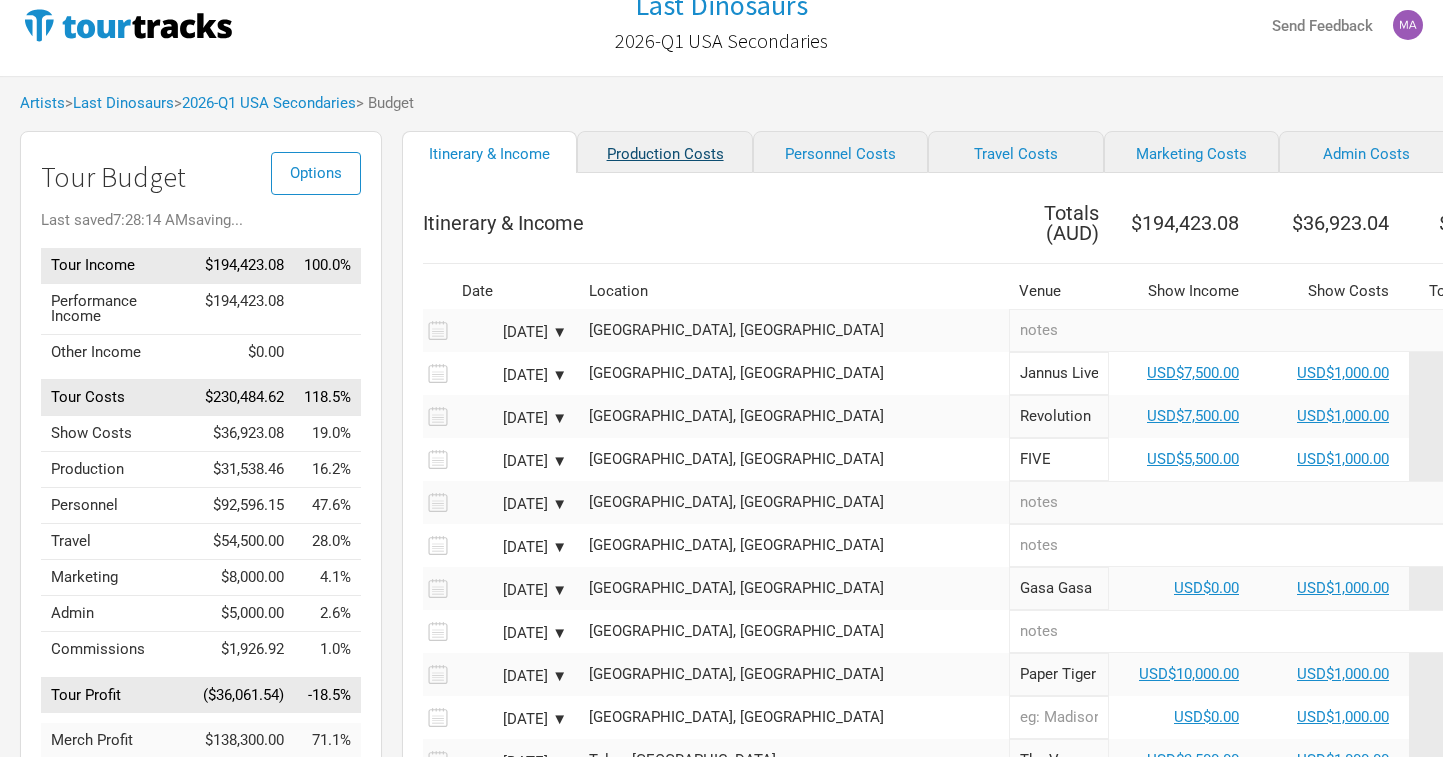 select on "USD" 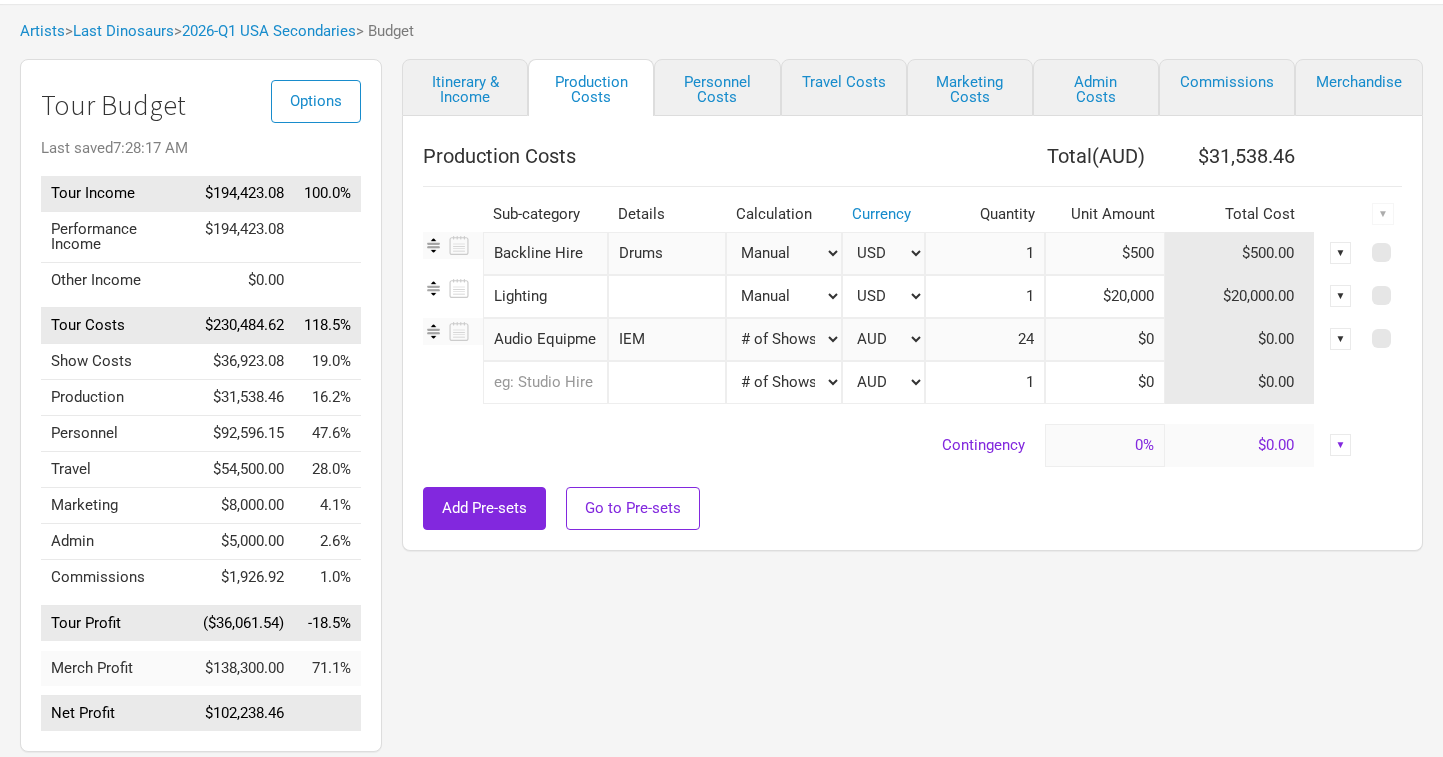 scroll, scrollTop: 100, scrollLeft: 0, axis: vertical 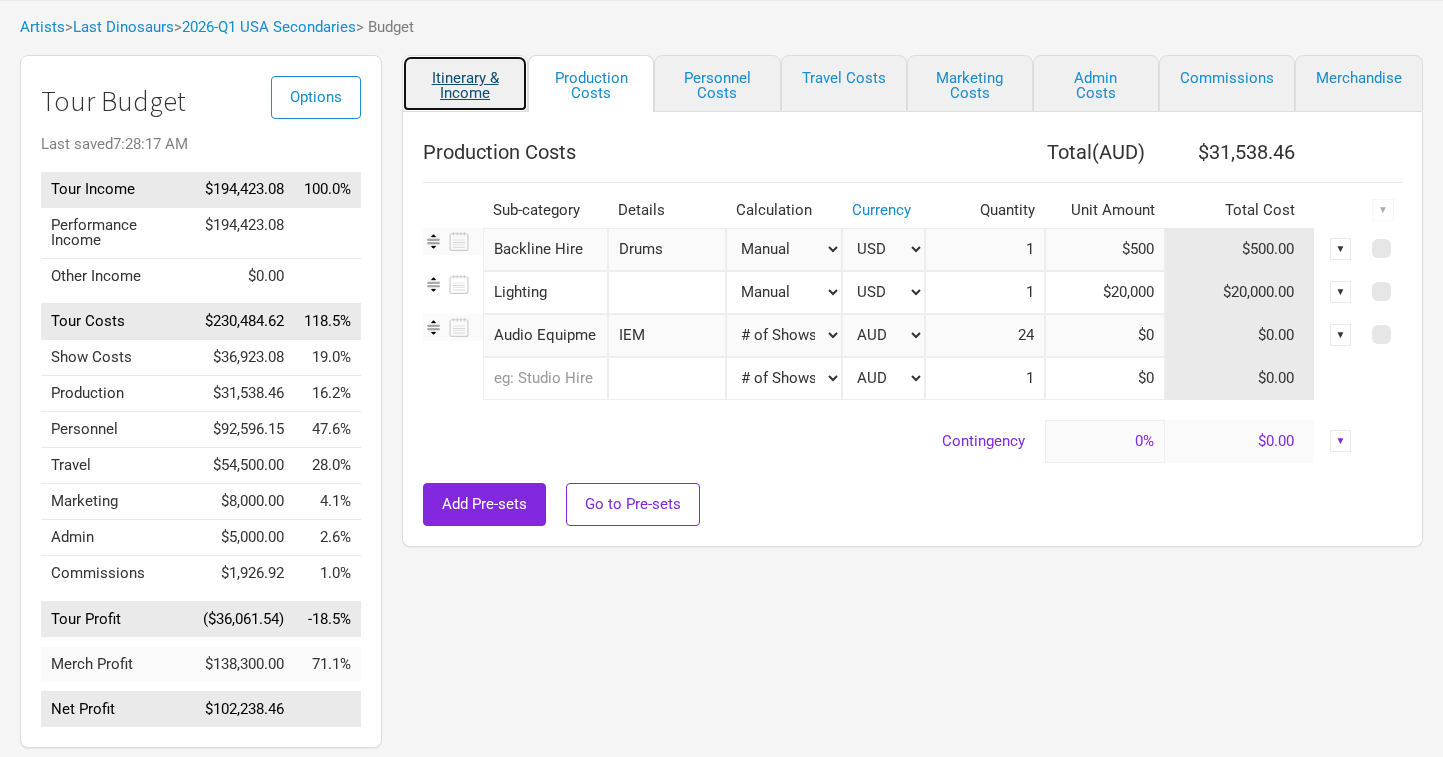 click on "Itinerary & Income" at bounding box center (465, 83) 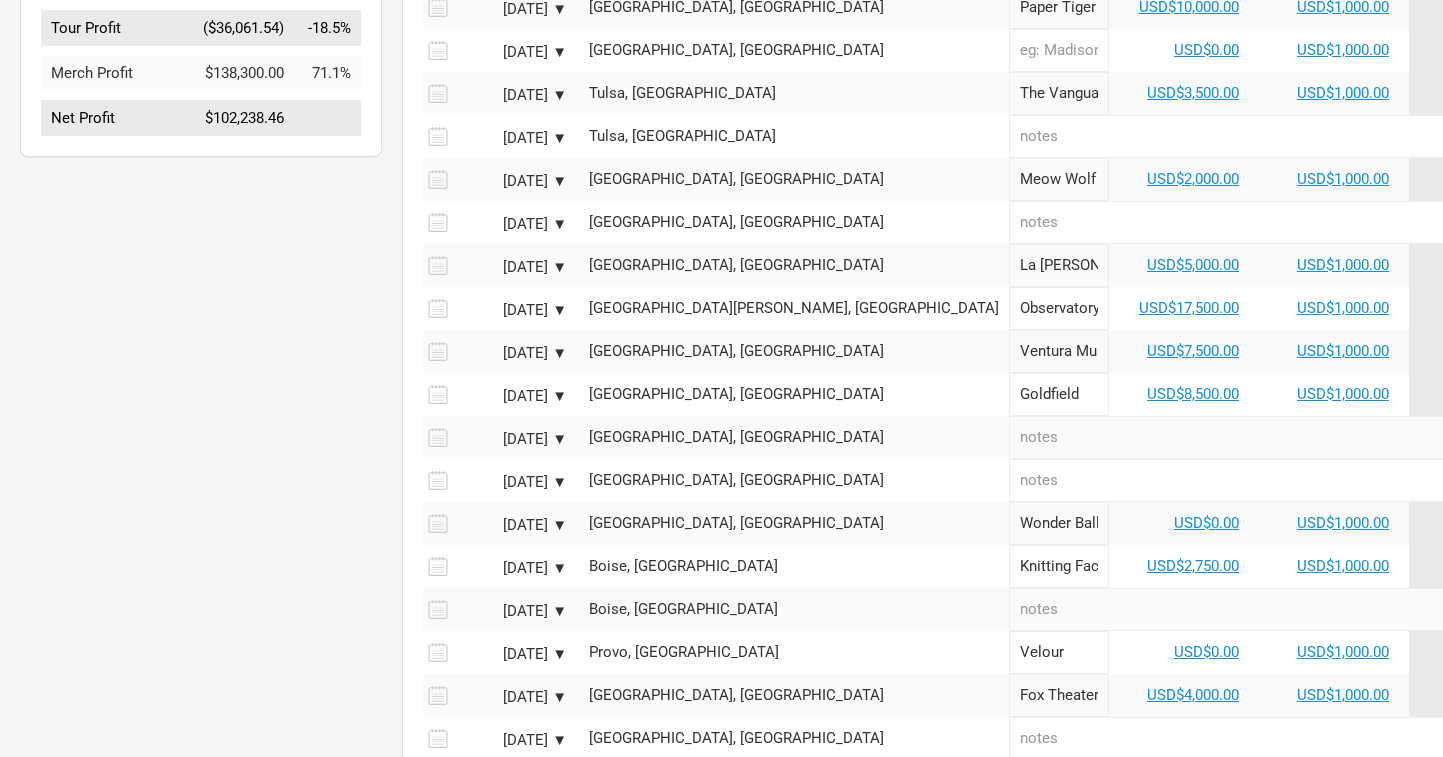 scroll, scrollTop: 0, scrollLeft: 0, axis: both 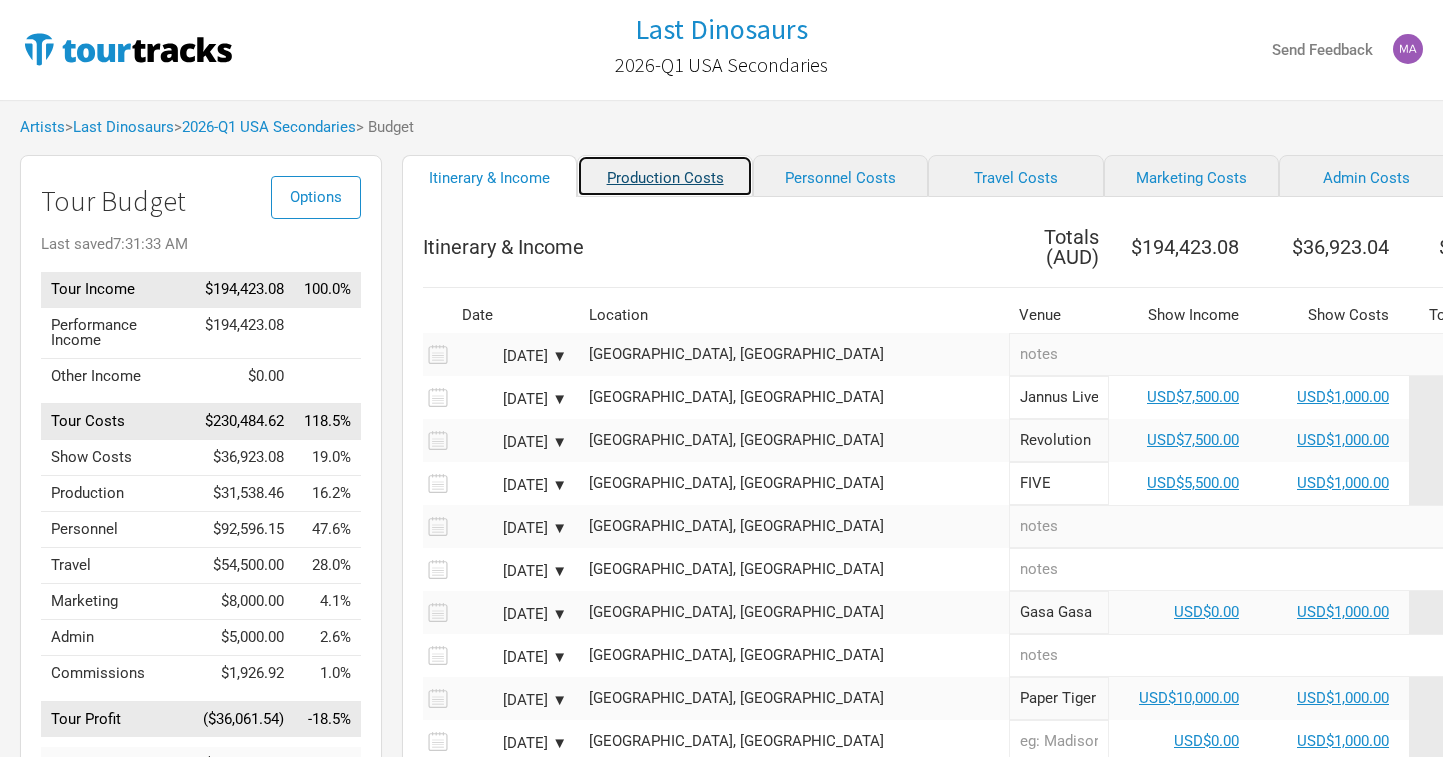 click on "Production Costs" at bounding box center (664, 176) 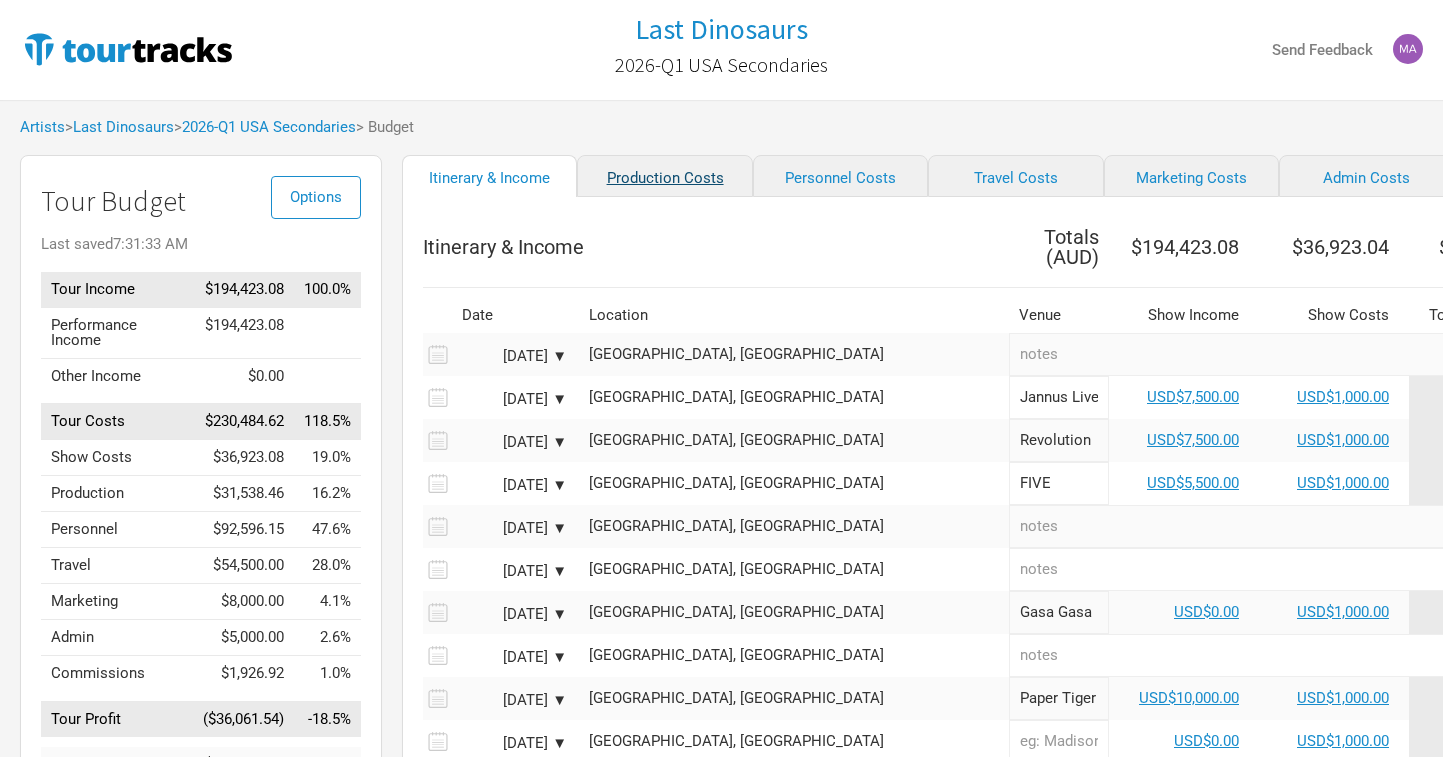 select on "USD" 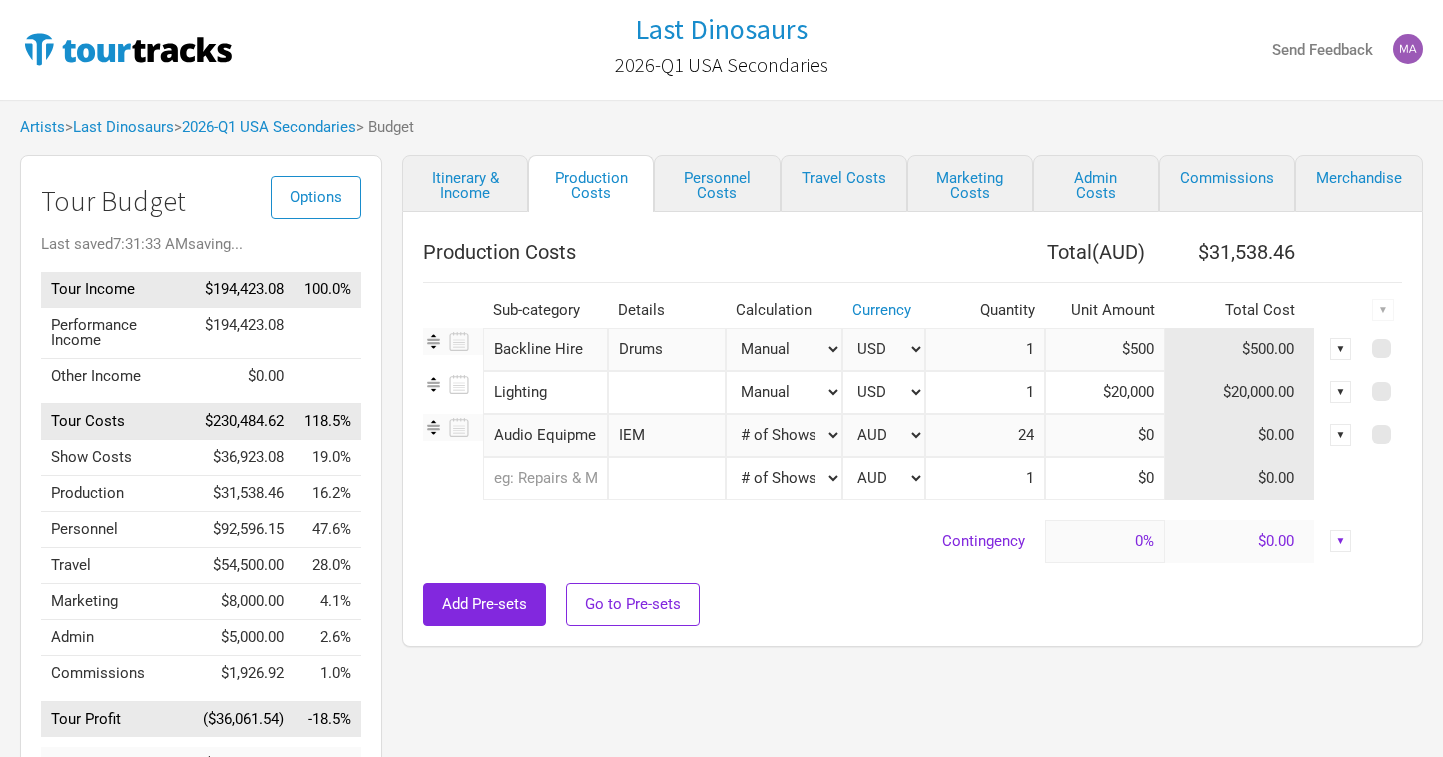 click on "Manual # of Shows # of Show Days # of Non-Show Days # of Days # of Tickets Sold % of Tour Income" at bounding box center [784, 349] 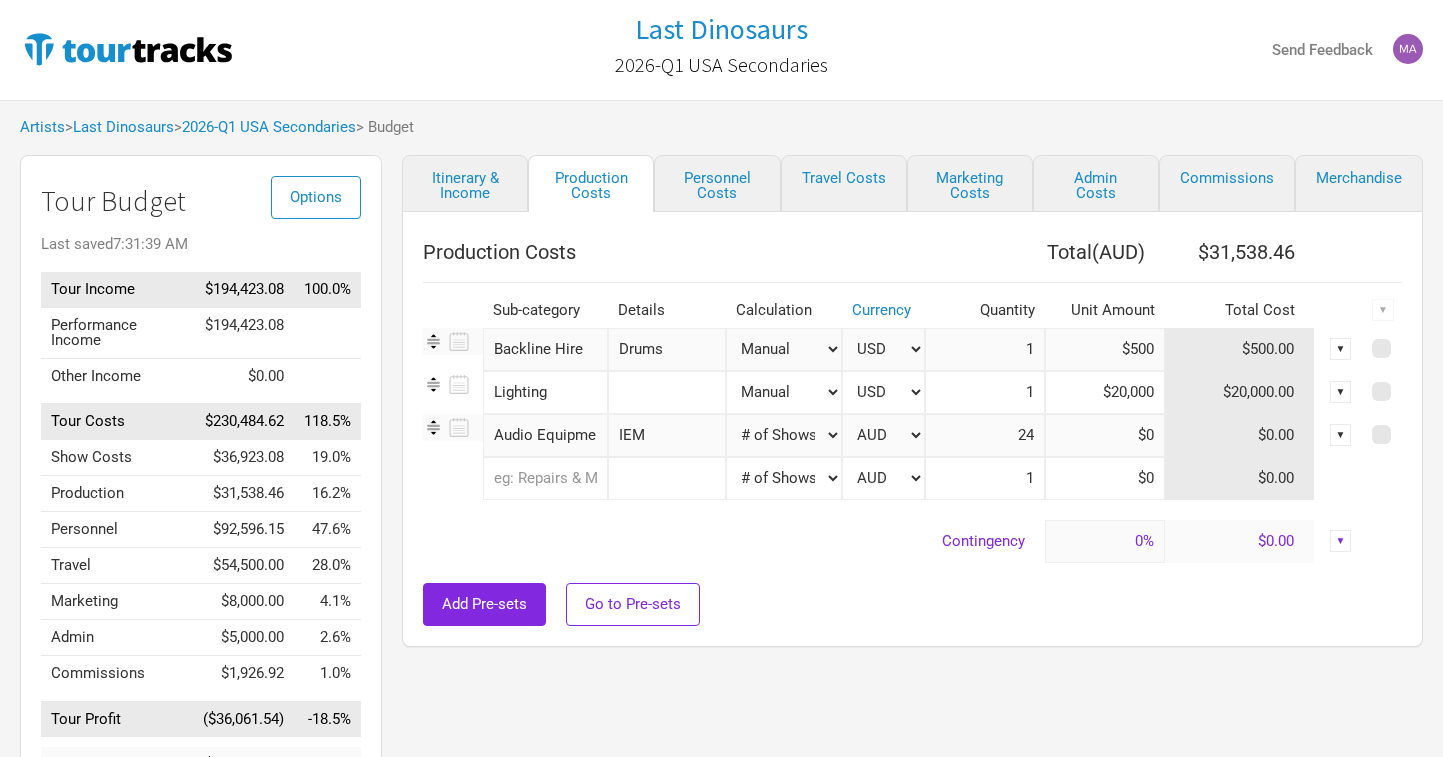 select on "Shows" 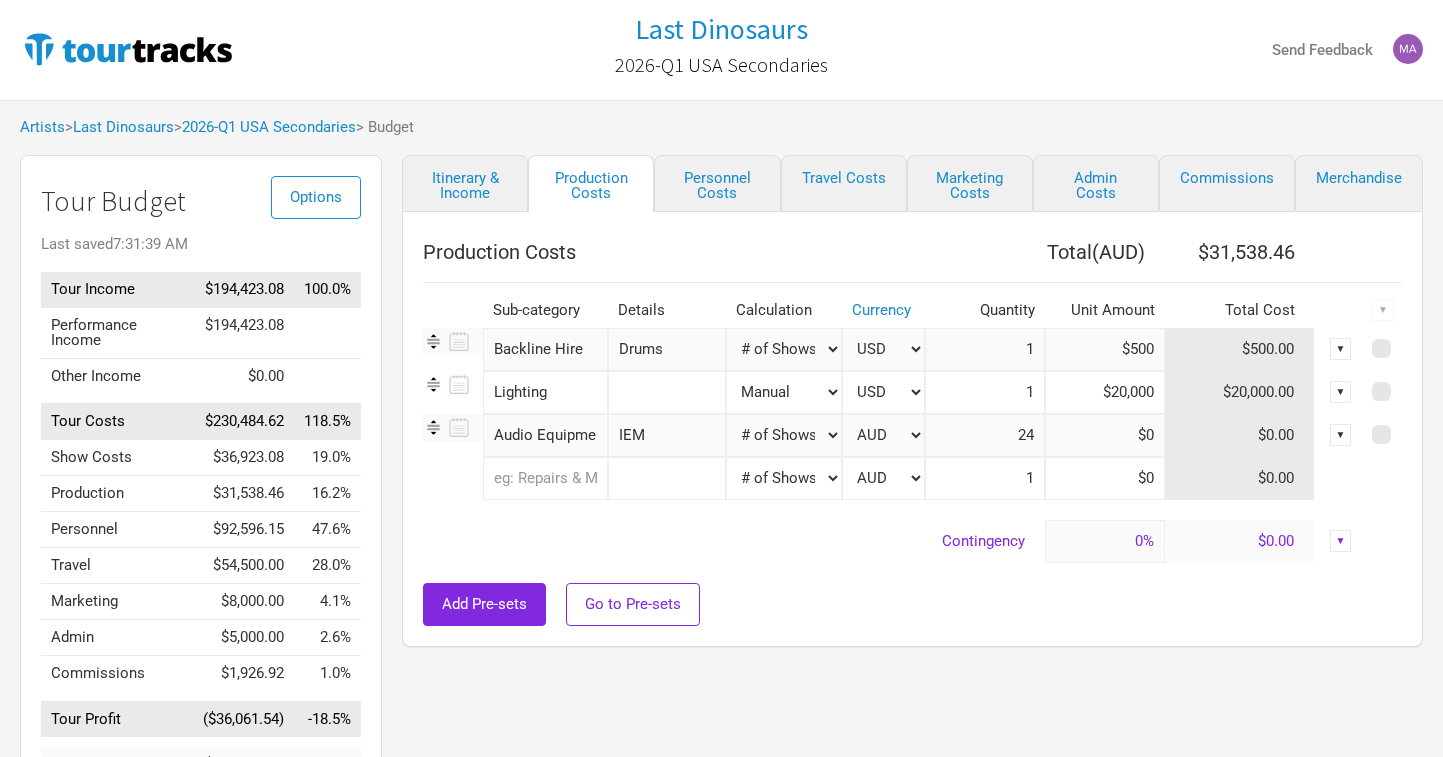 type on "24" 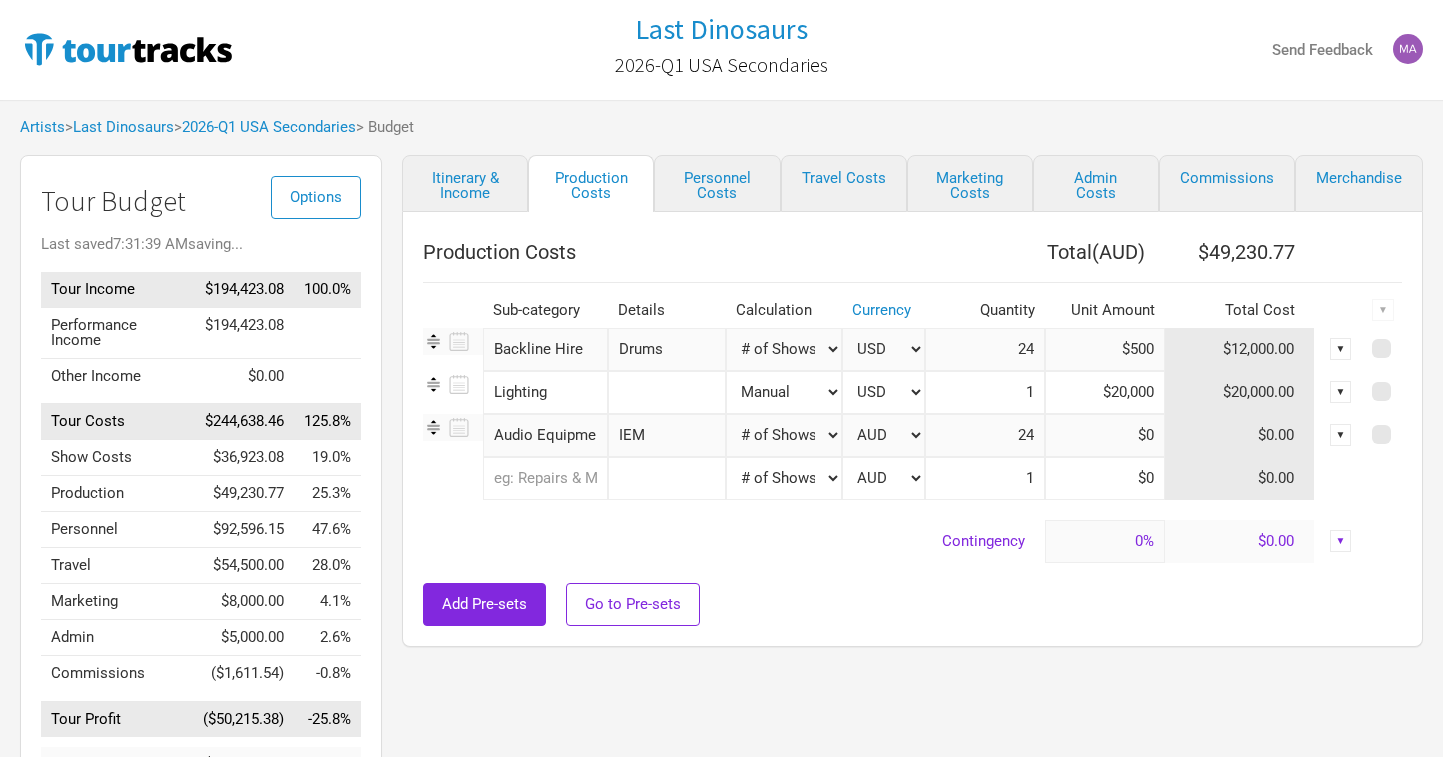 click on "Manual # of Shows # of Show Days # of Non-Show Days # of Days # of Tickets Sold % of Tour Income" at bounding box center (784, 349) 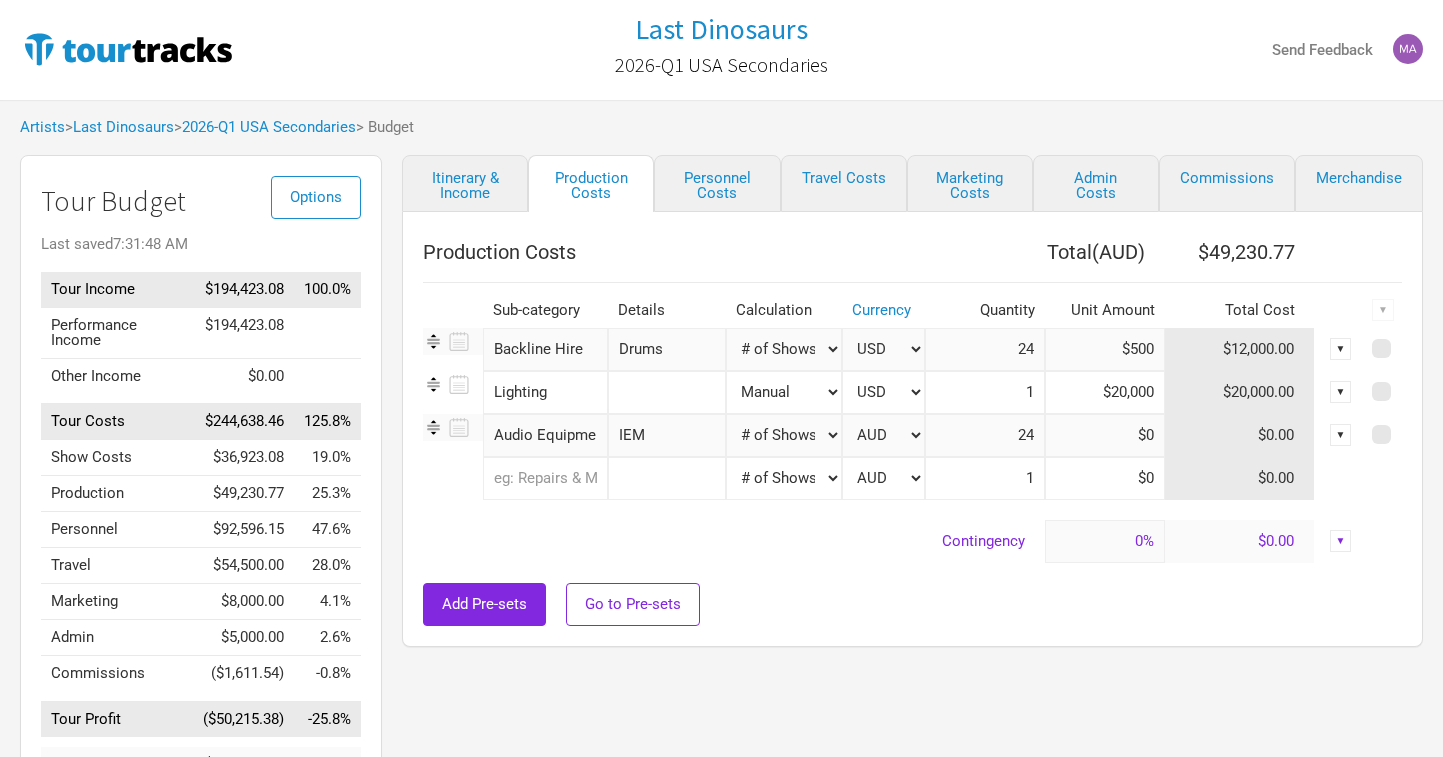 select on "Manual" 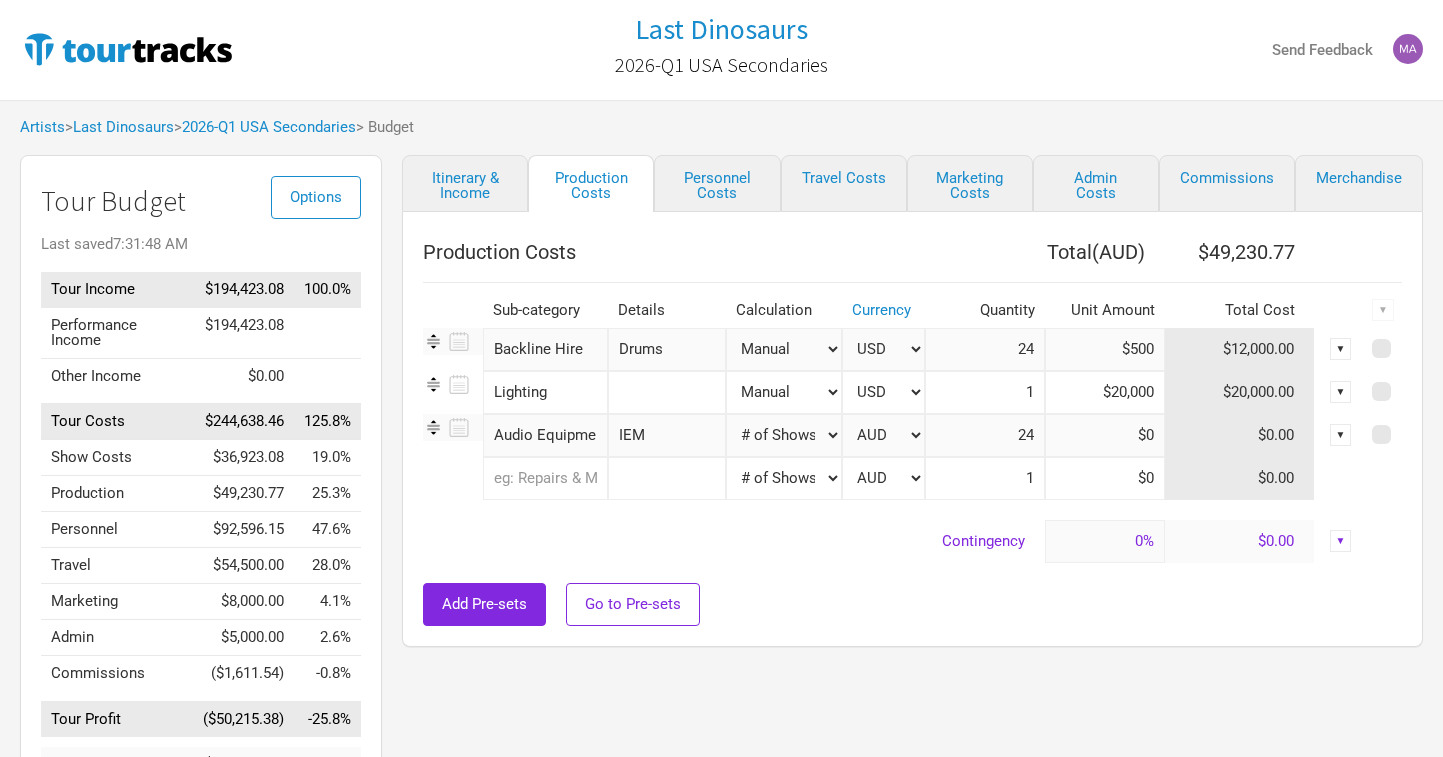 type on "1" 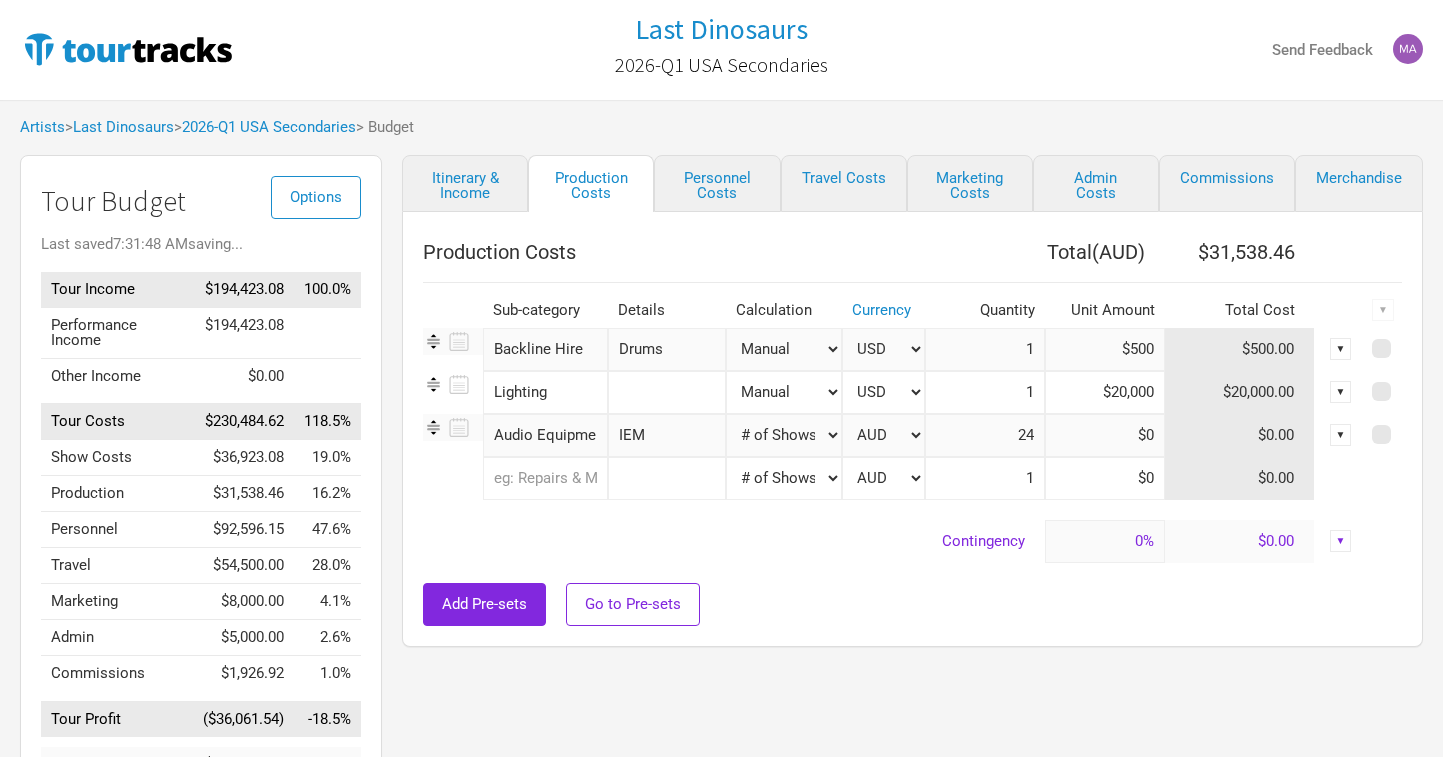 scroll, scrollTop: 2, scrollLeft: 0, axis: vertical 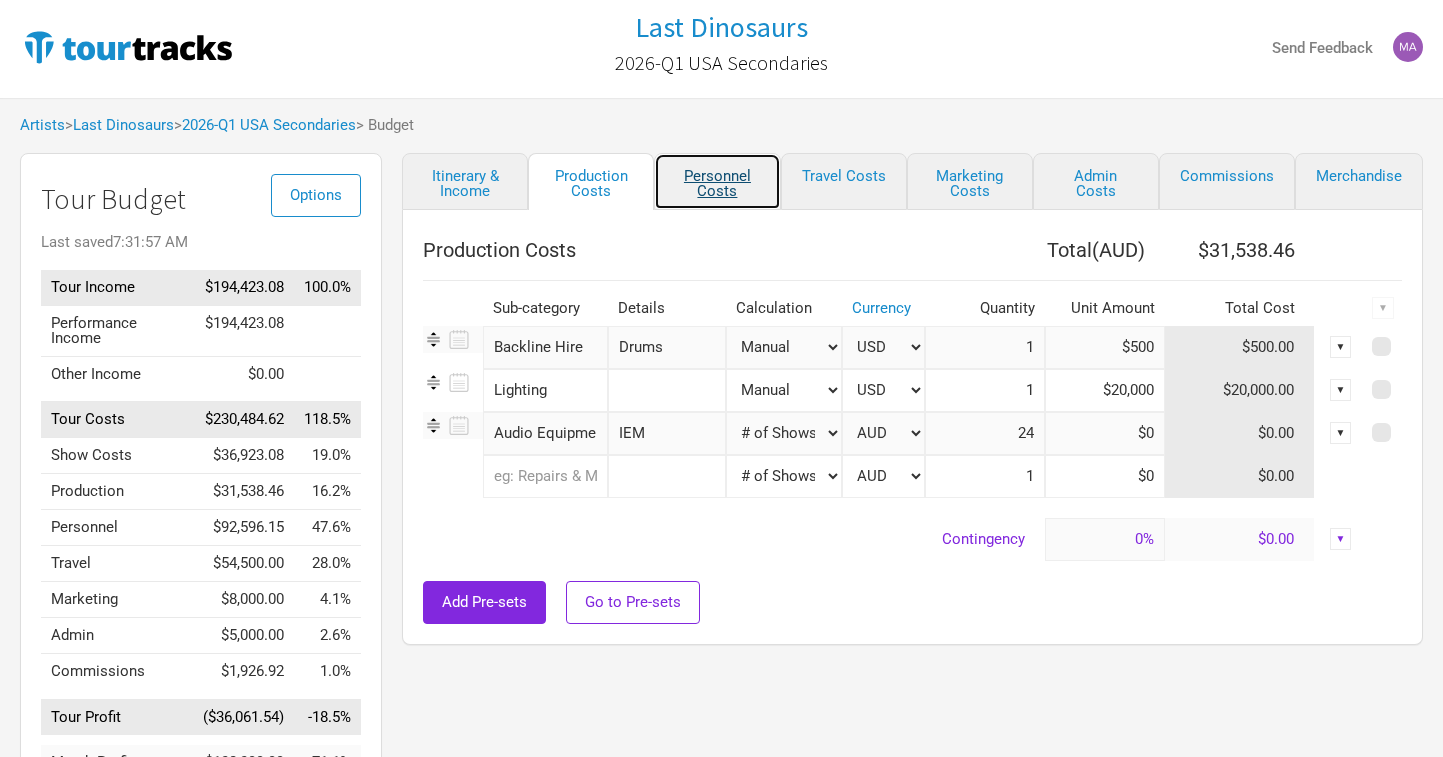 click on "Personnel Costs" at bounding box center (717, 181) 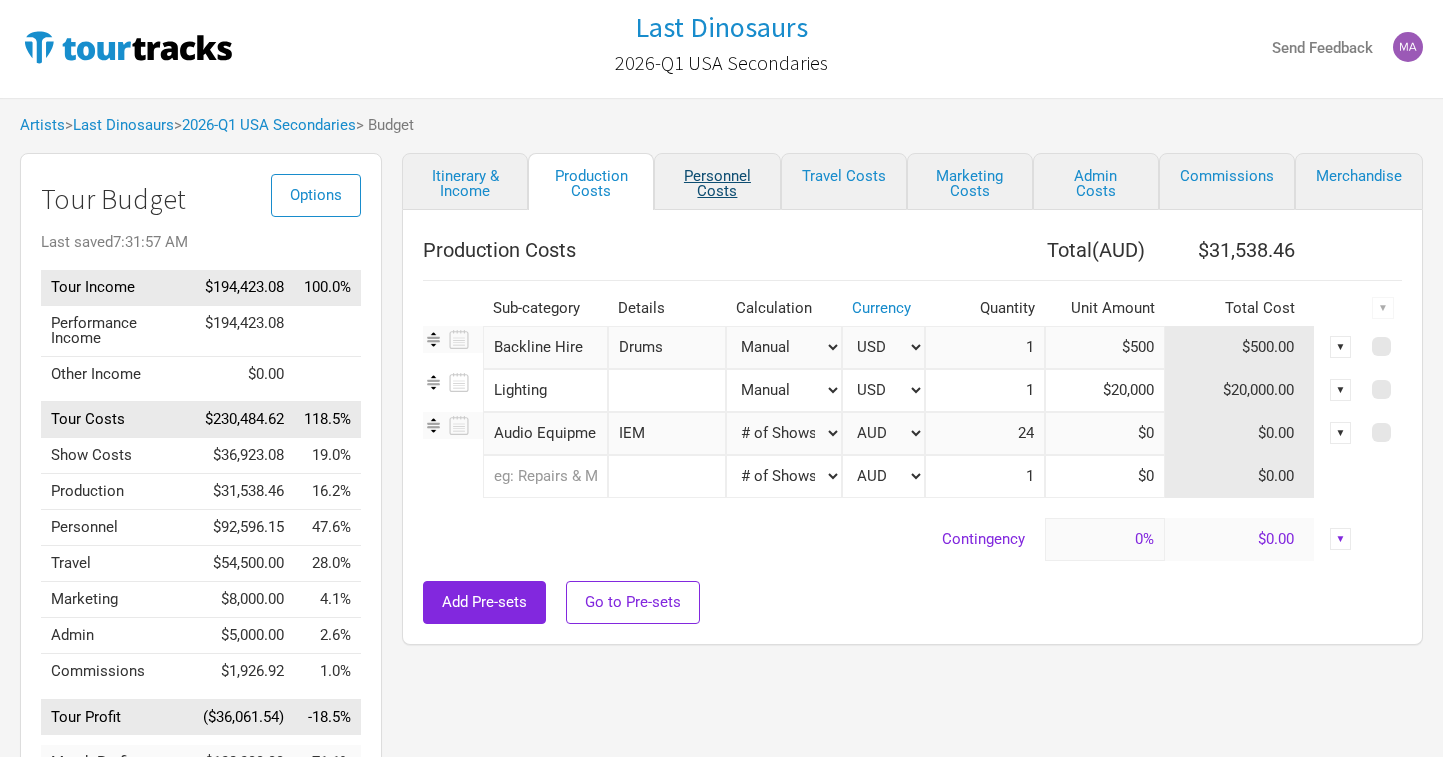 select on "USD" 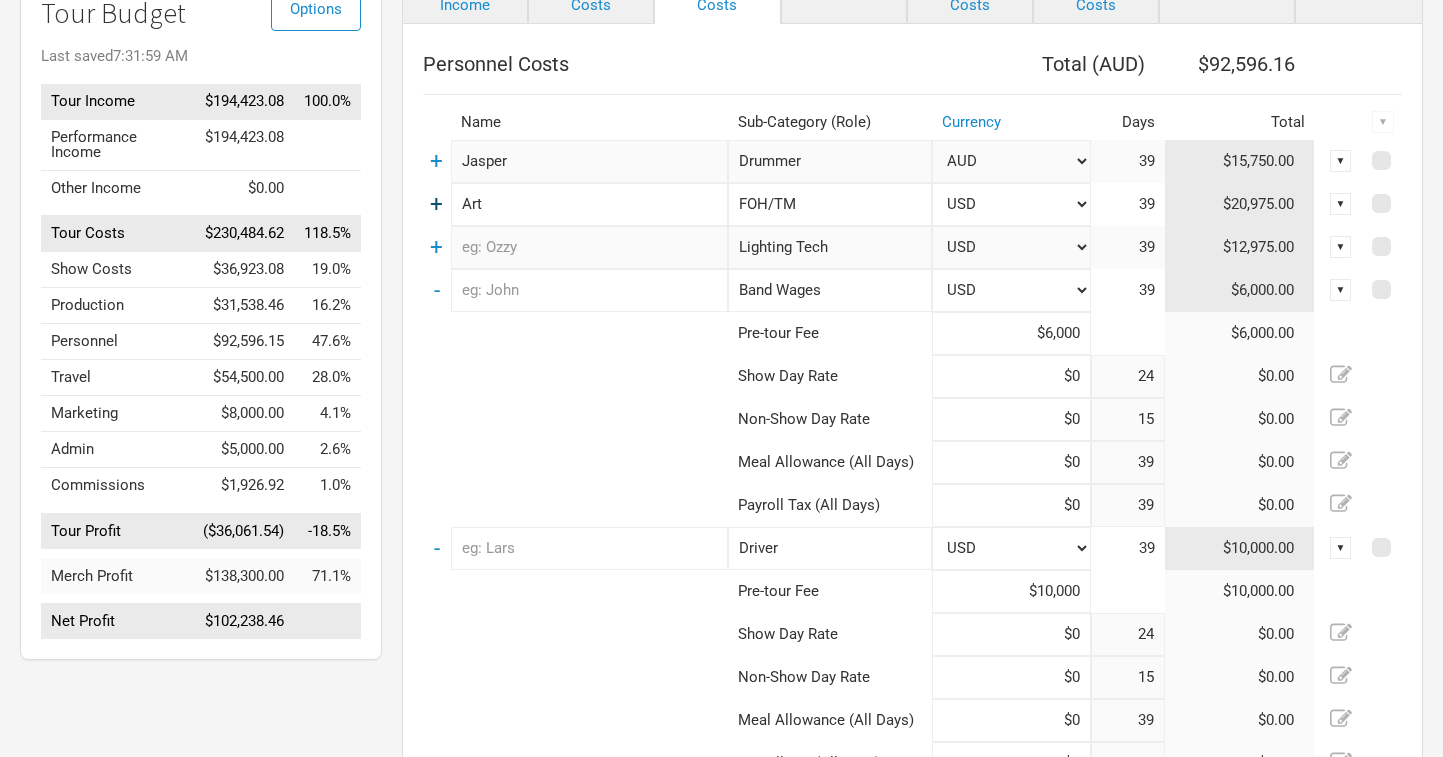 scroll, scrollTop: 190, scrollLeft: 0, axis: vertical 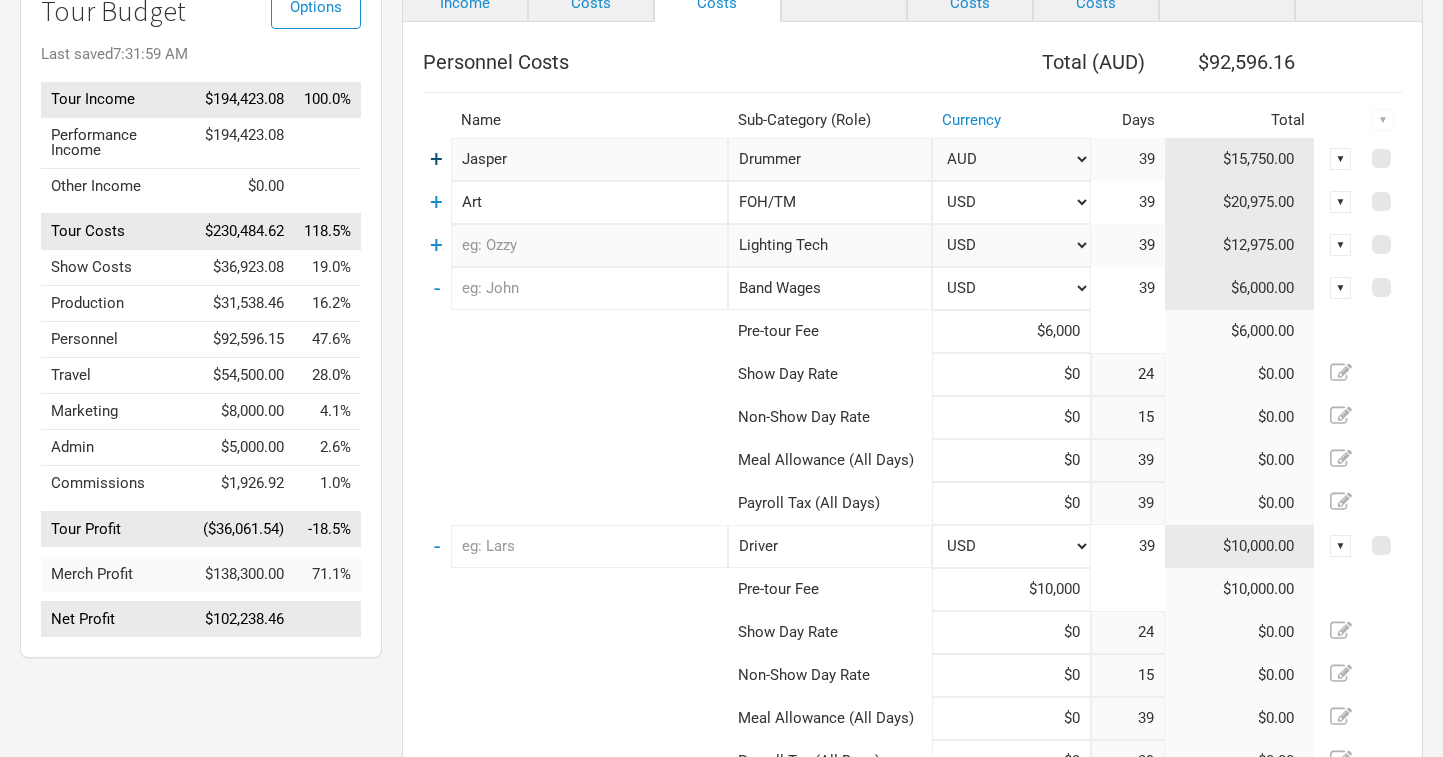 click on "+" at bounding box center [436, 159] 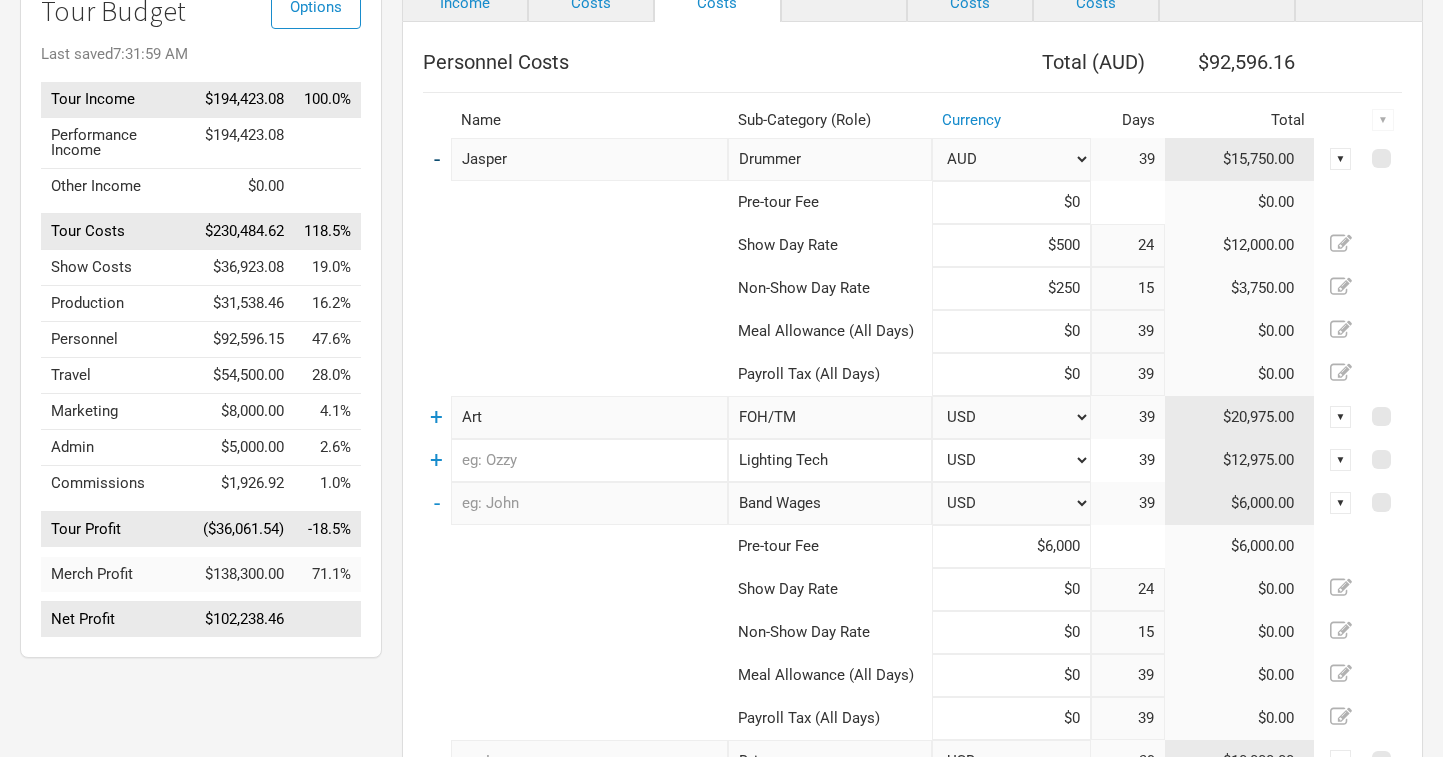 click on "-" at bounding box center (437, 159) 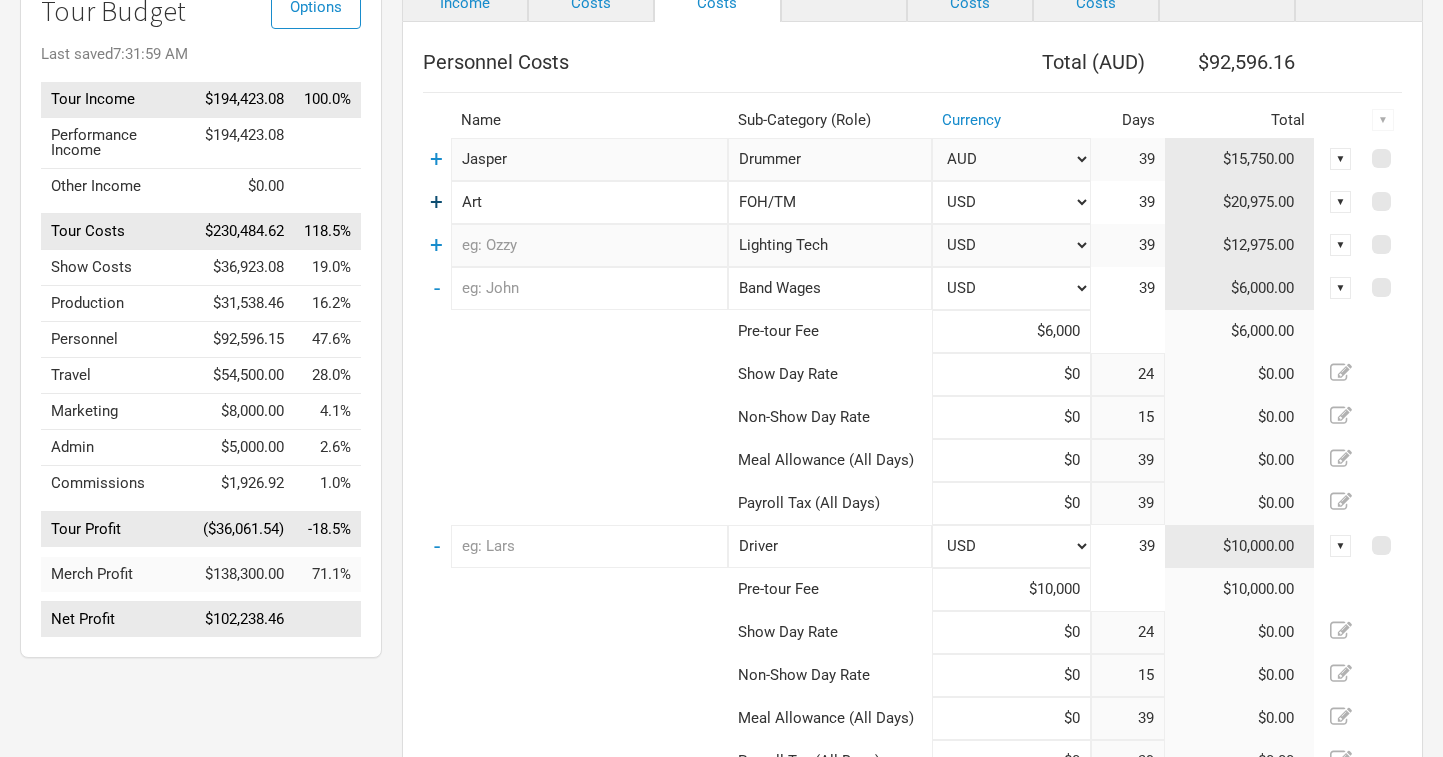 click on "+" at bounding box center [436, 202] 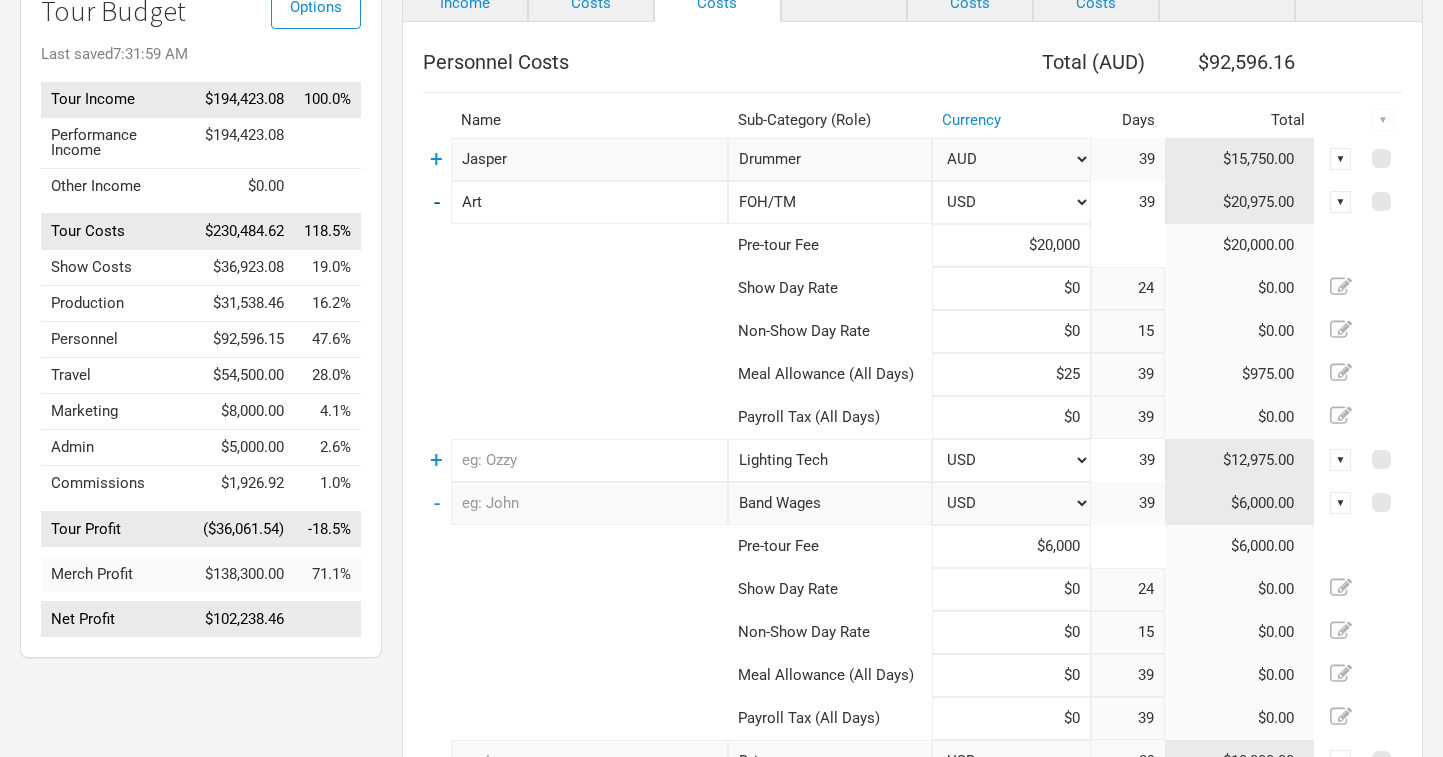 click on "-" at bounding box center (437, 202) 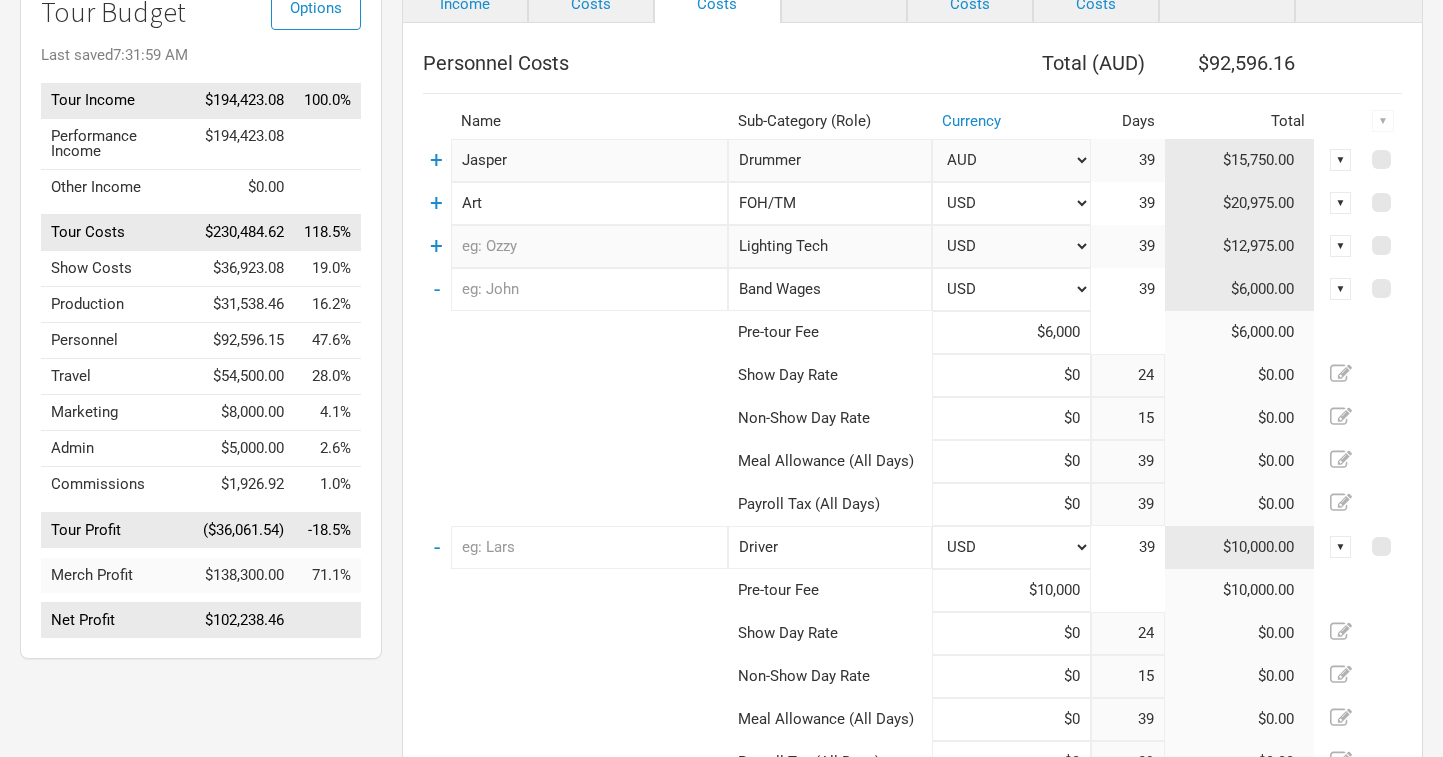 scroll, scrollTop: 0, scrollLeft: 0, axis: both 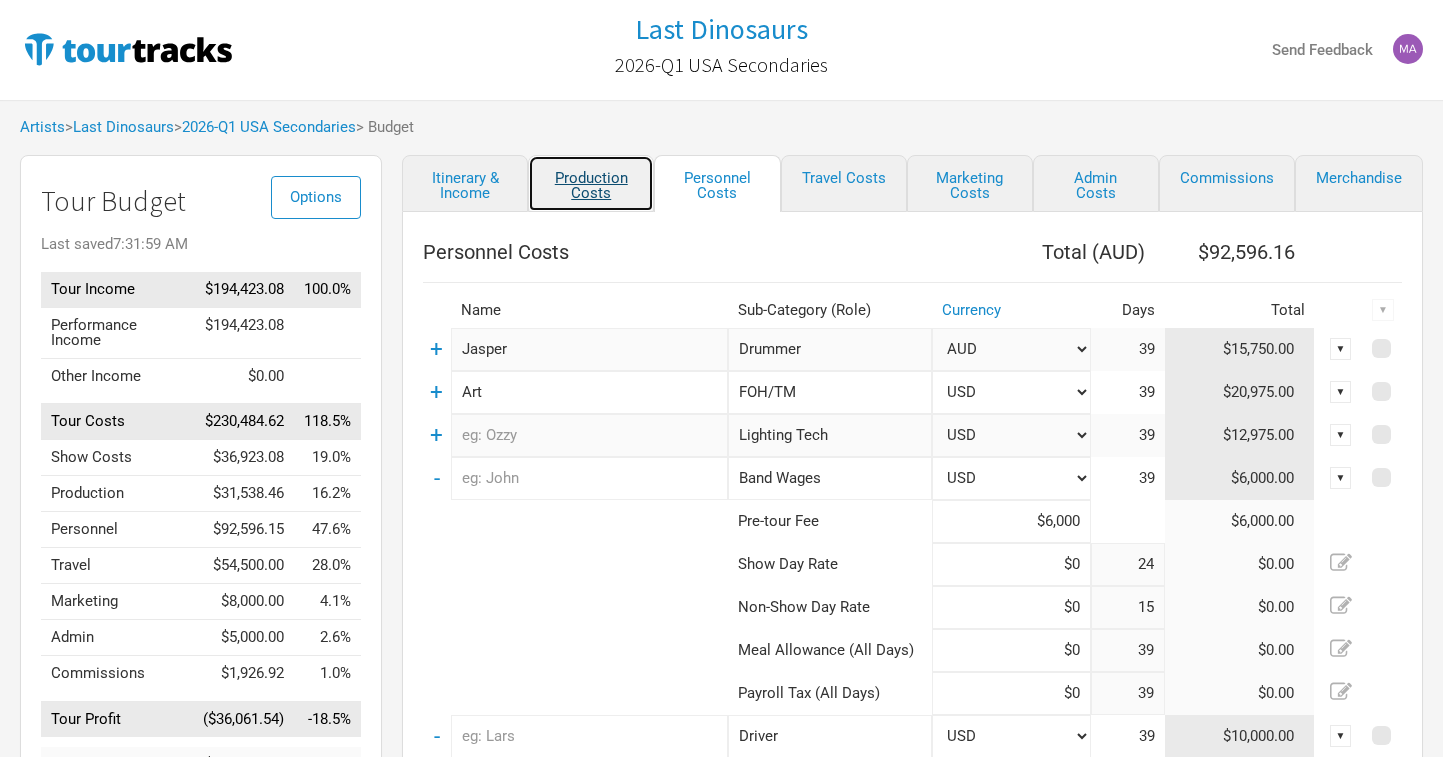 click on "Production Costs" at bounding box center (591, 183) 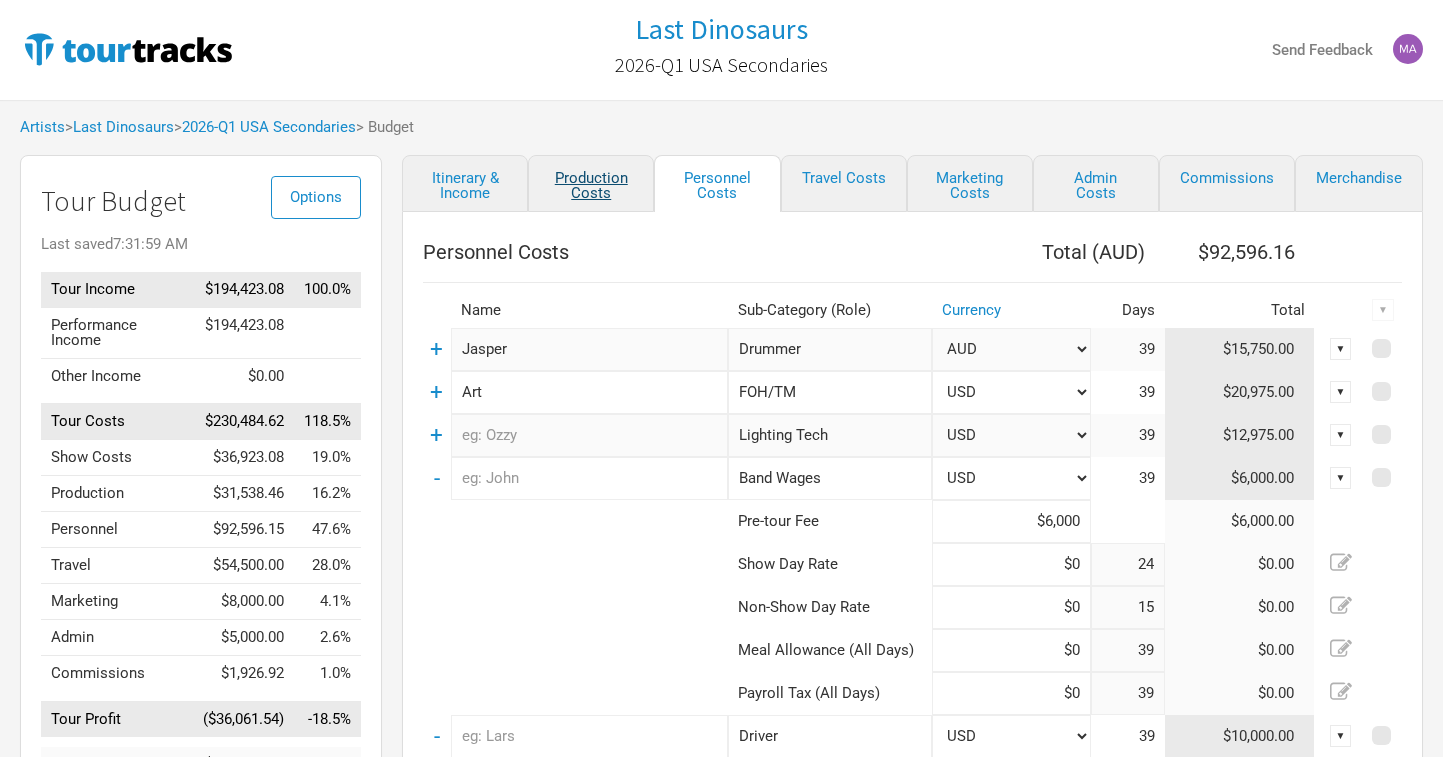 select on "USD" 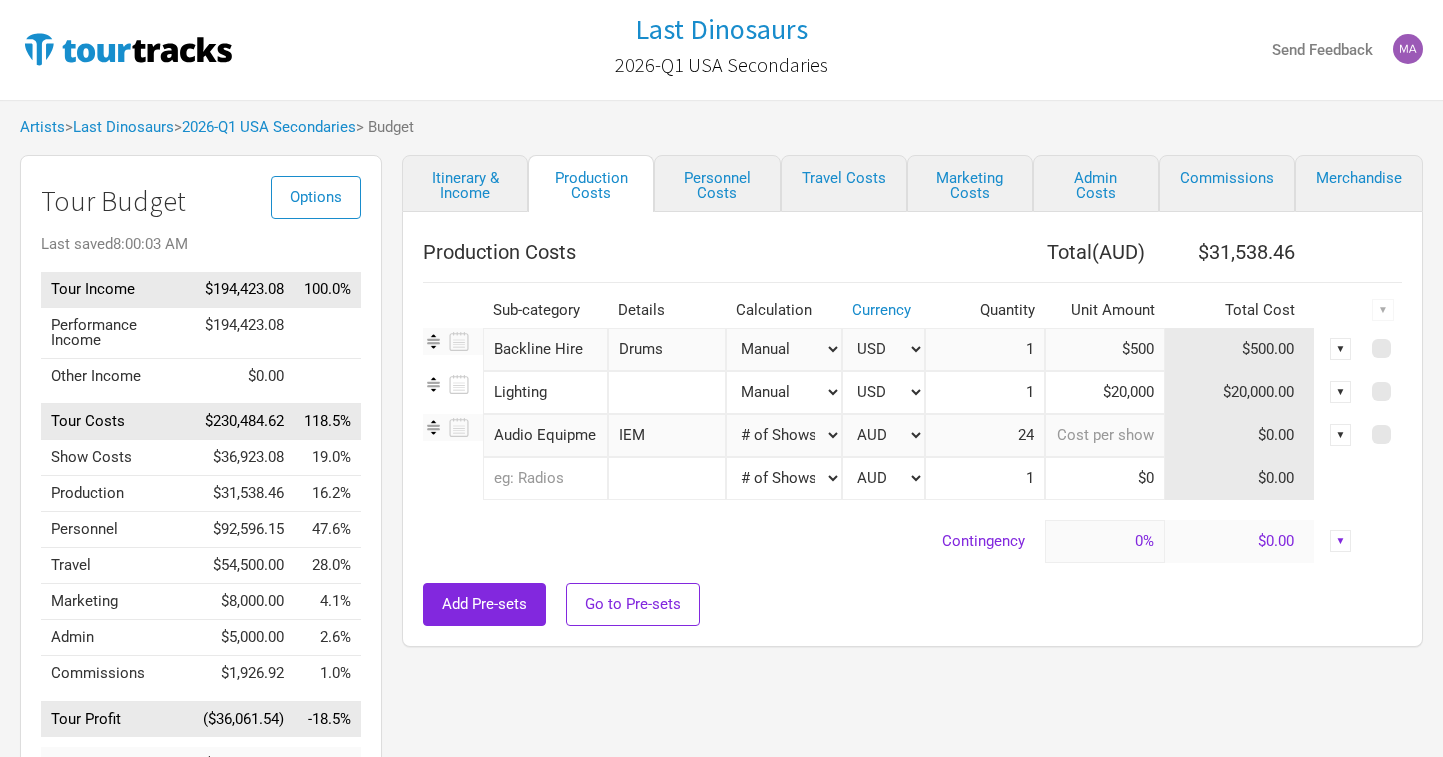 click at bounding box center [1105, 435] 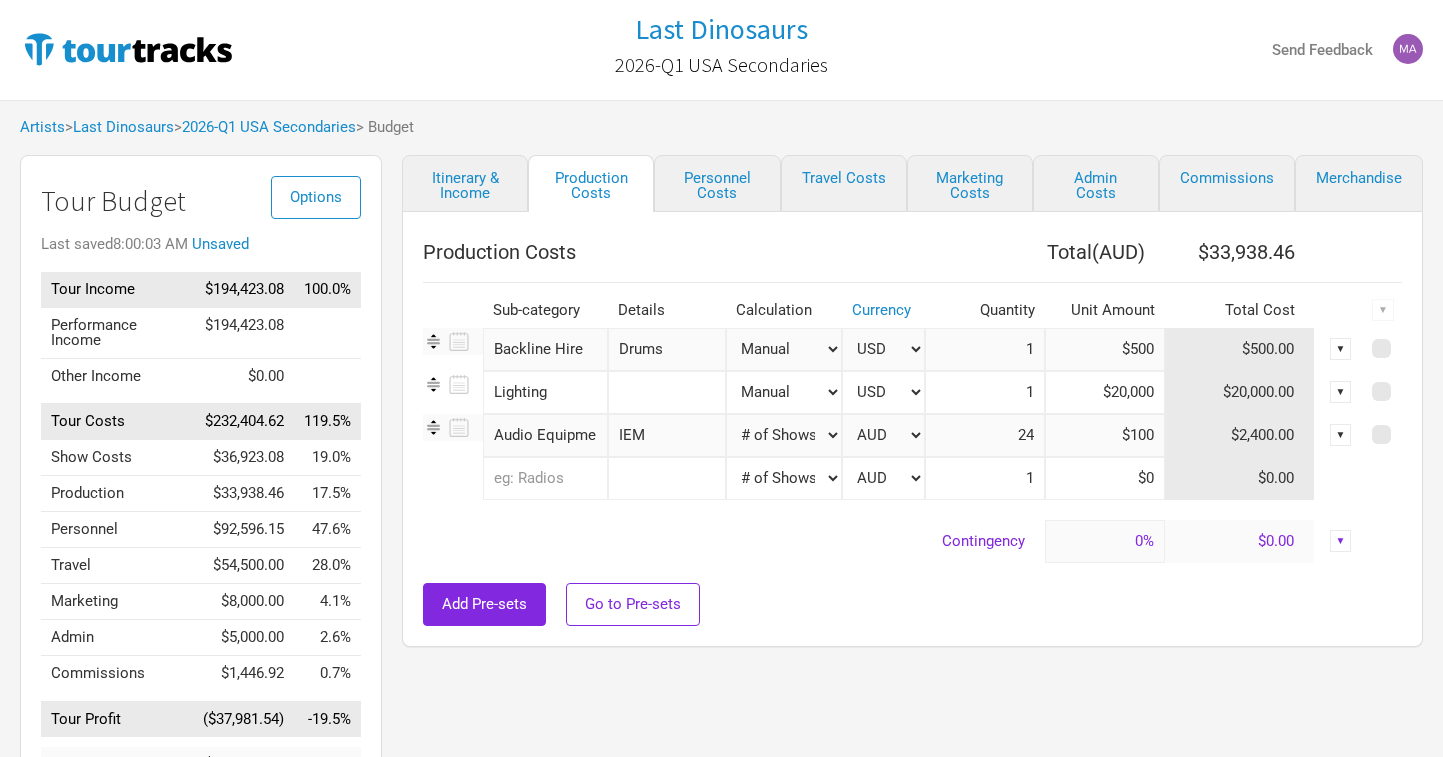 type on "$100" 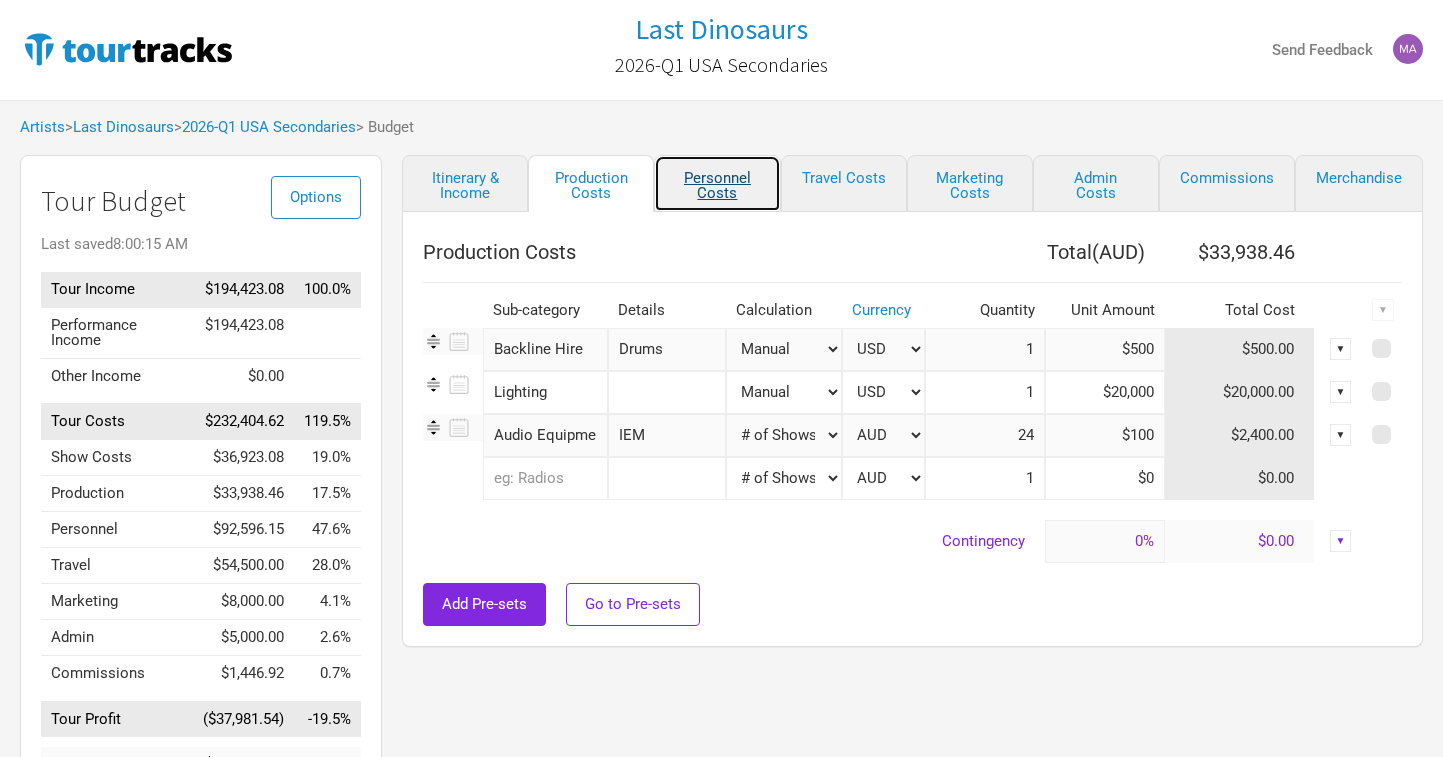 click on "Personnel Costs" at bounding box center (717, 183) 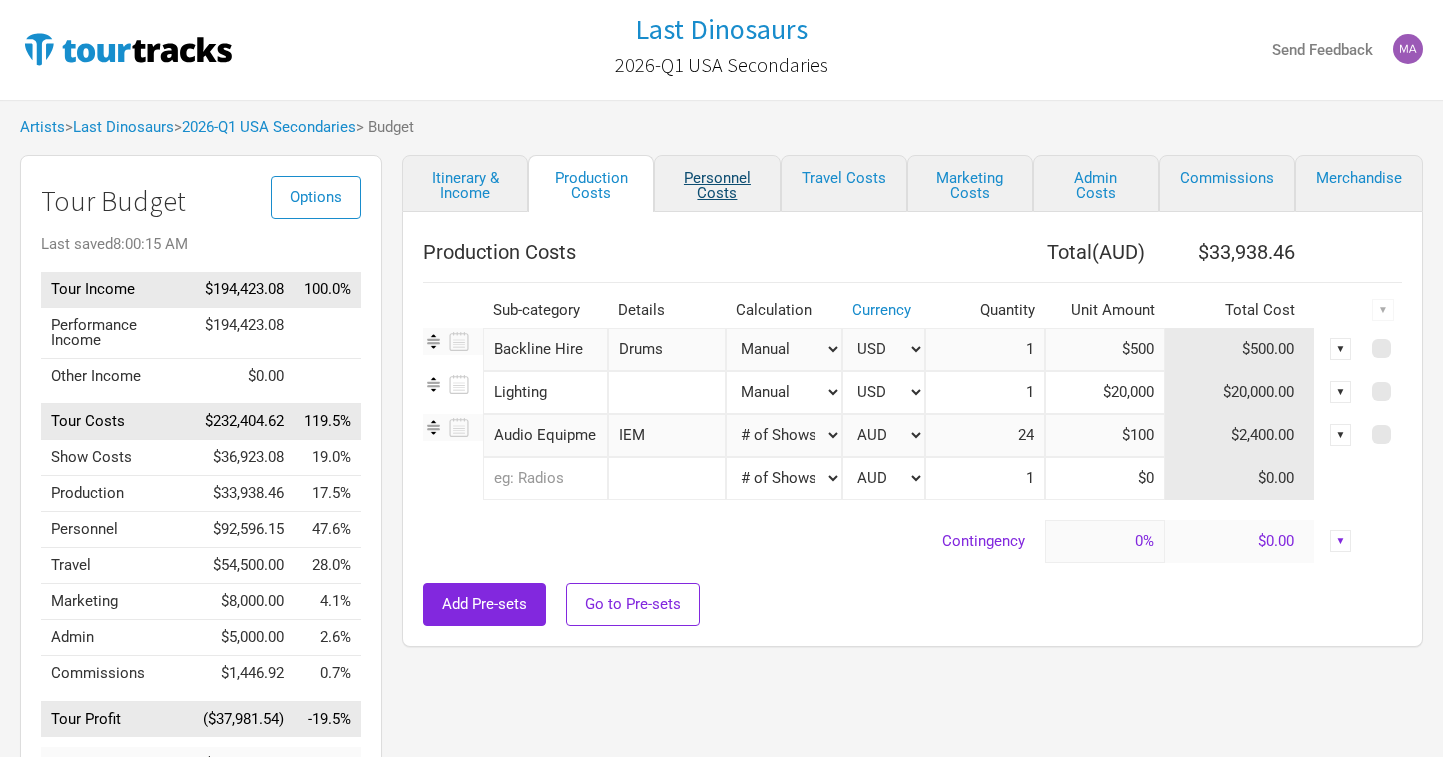 select on "USD" 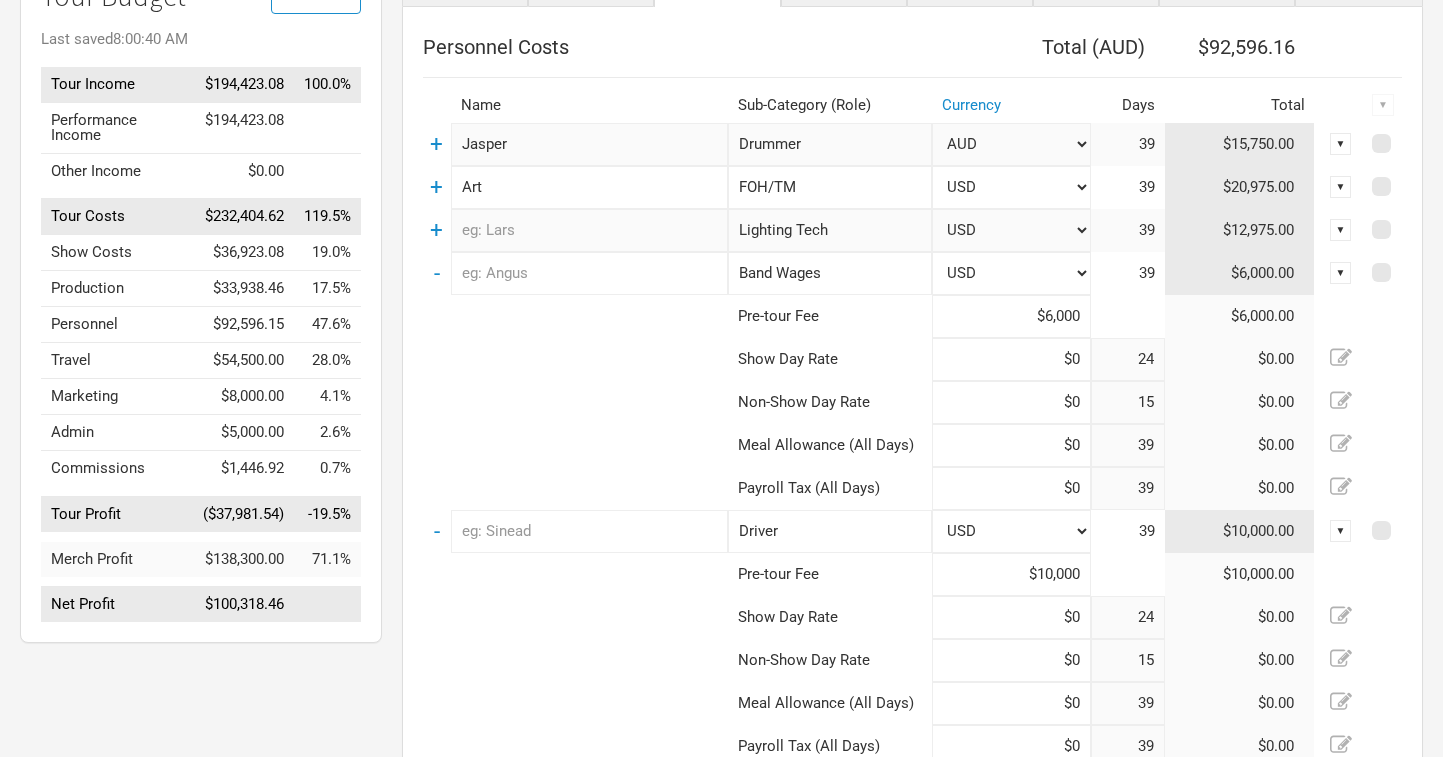 scroll, scrollTop: 256, scrollLeft: 0, axis: vertical 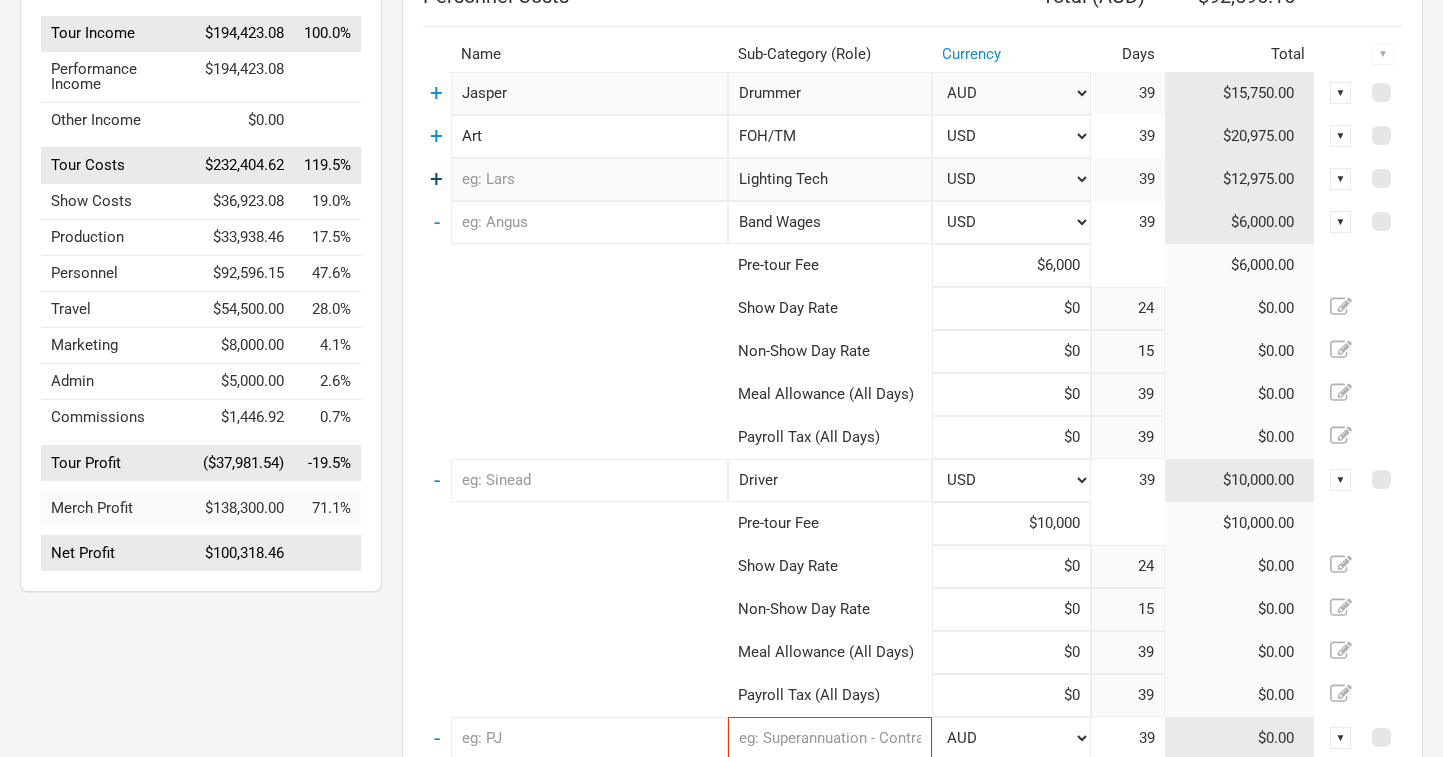 click on "+" at bounding box center (436, 179) 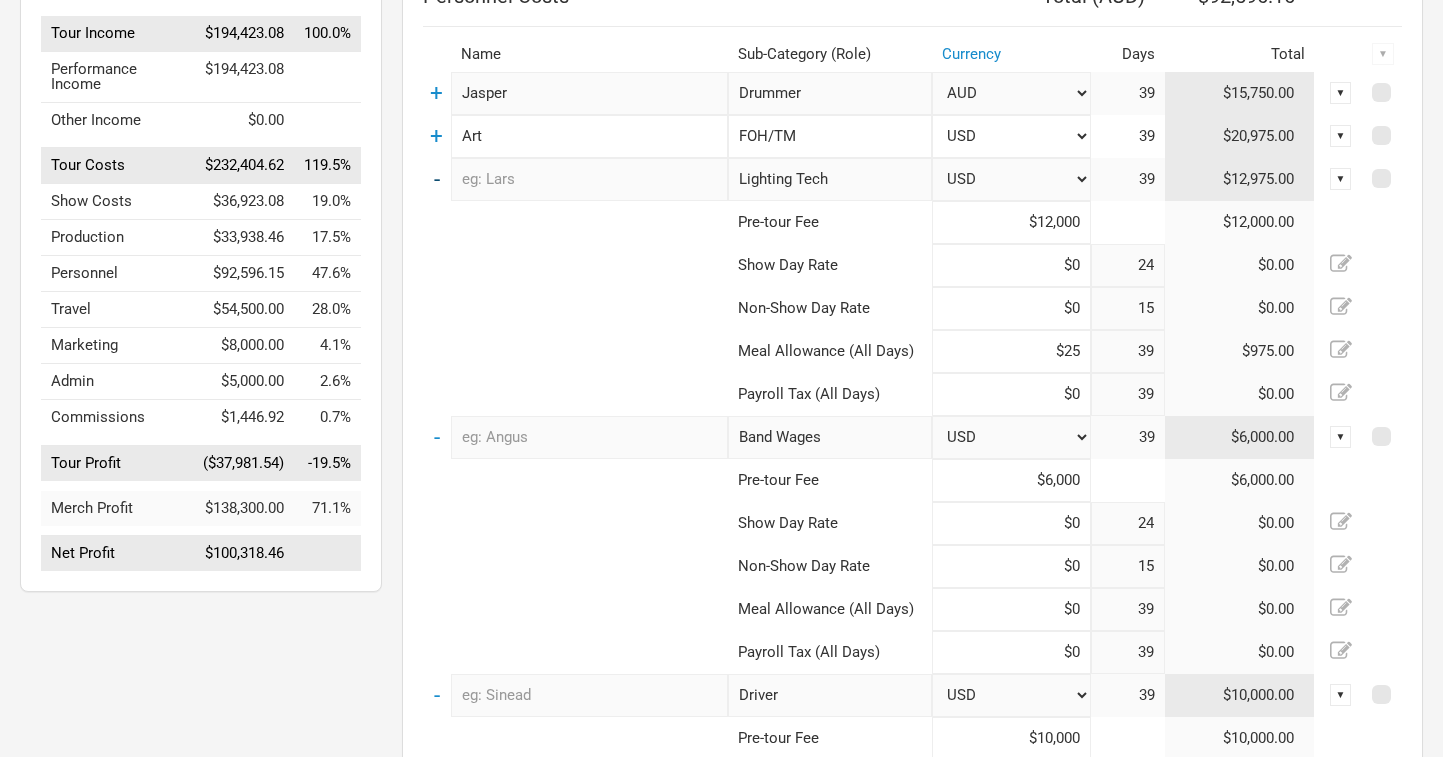 click on "-" at bounding box center (437, 179) 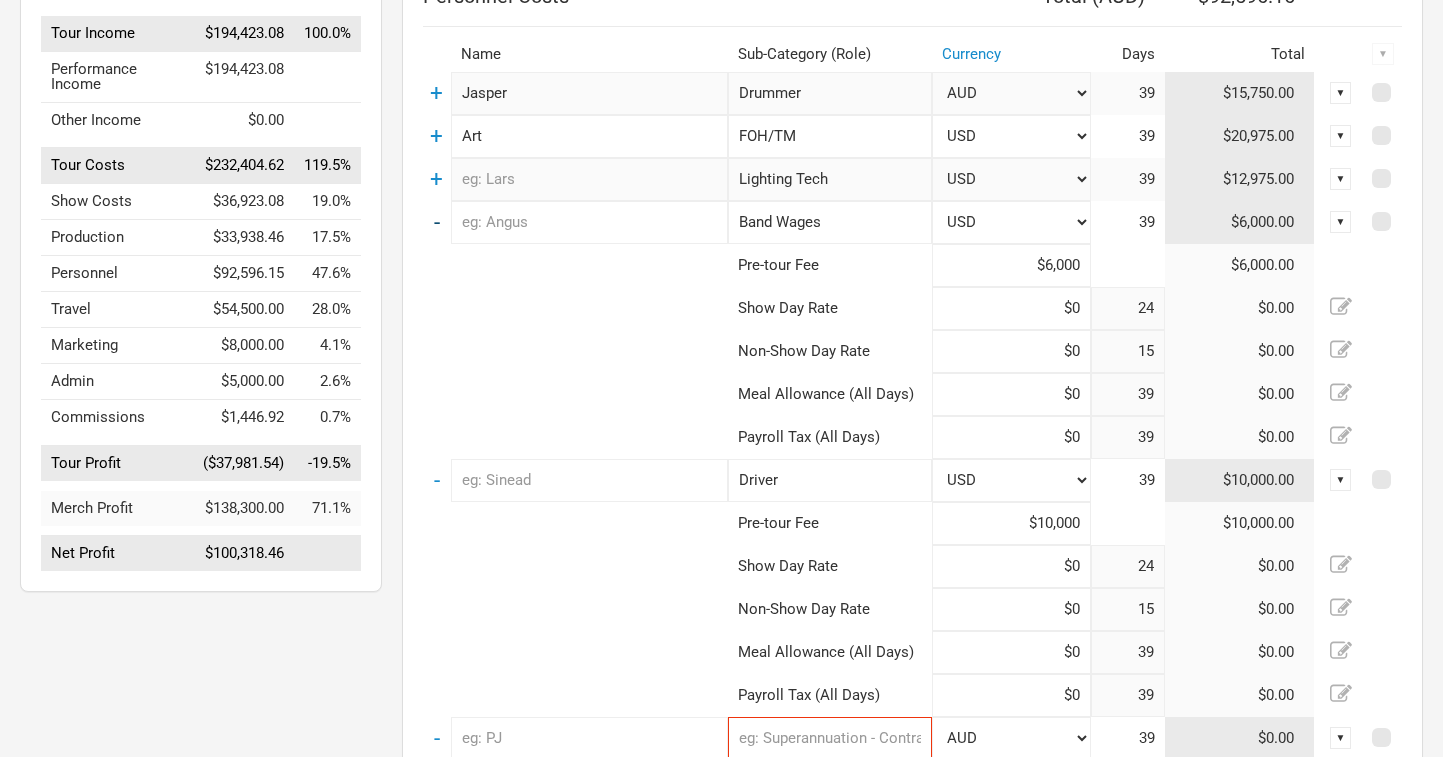 click on "-" at bounding box center [437, 222] 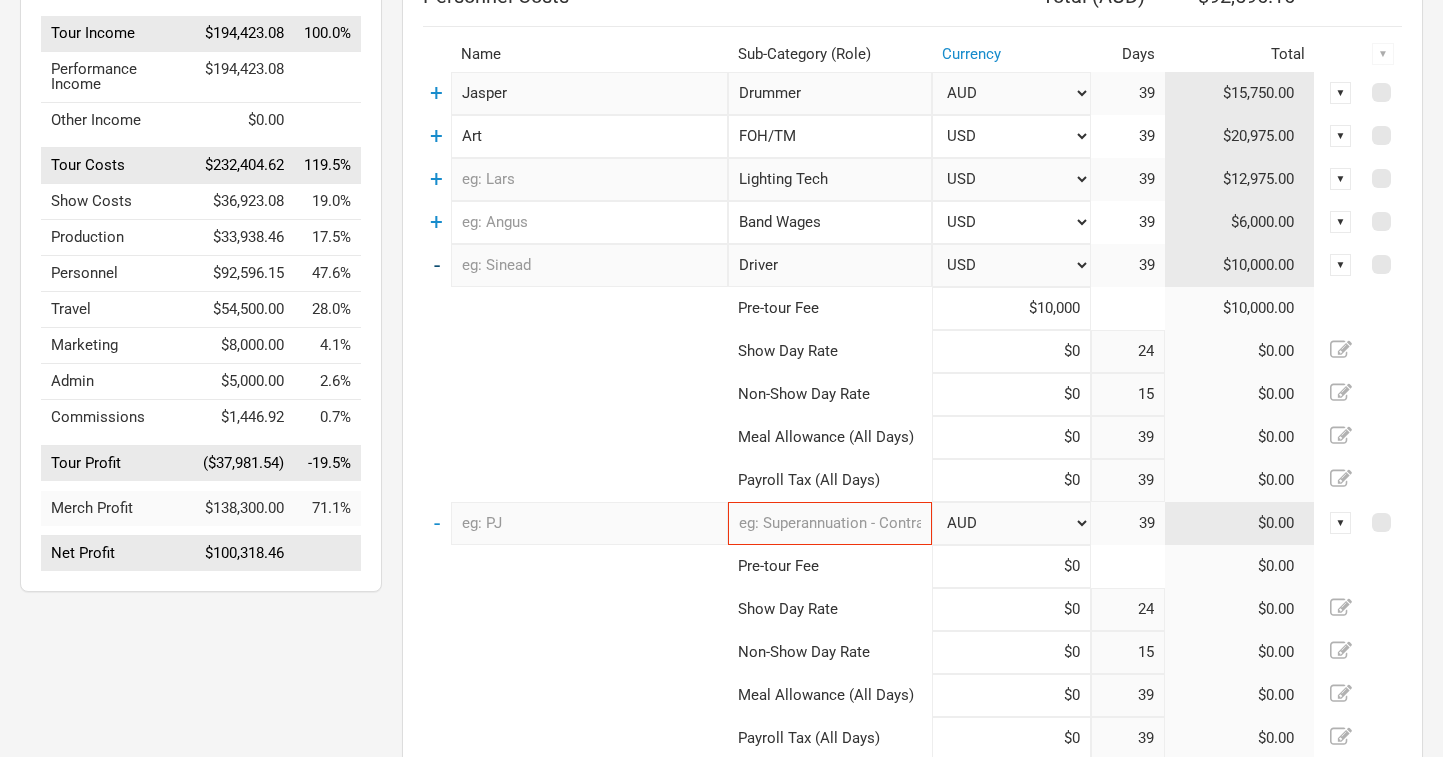 click on "-" at bounding box center [437, 265] 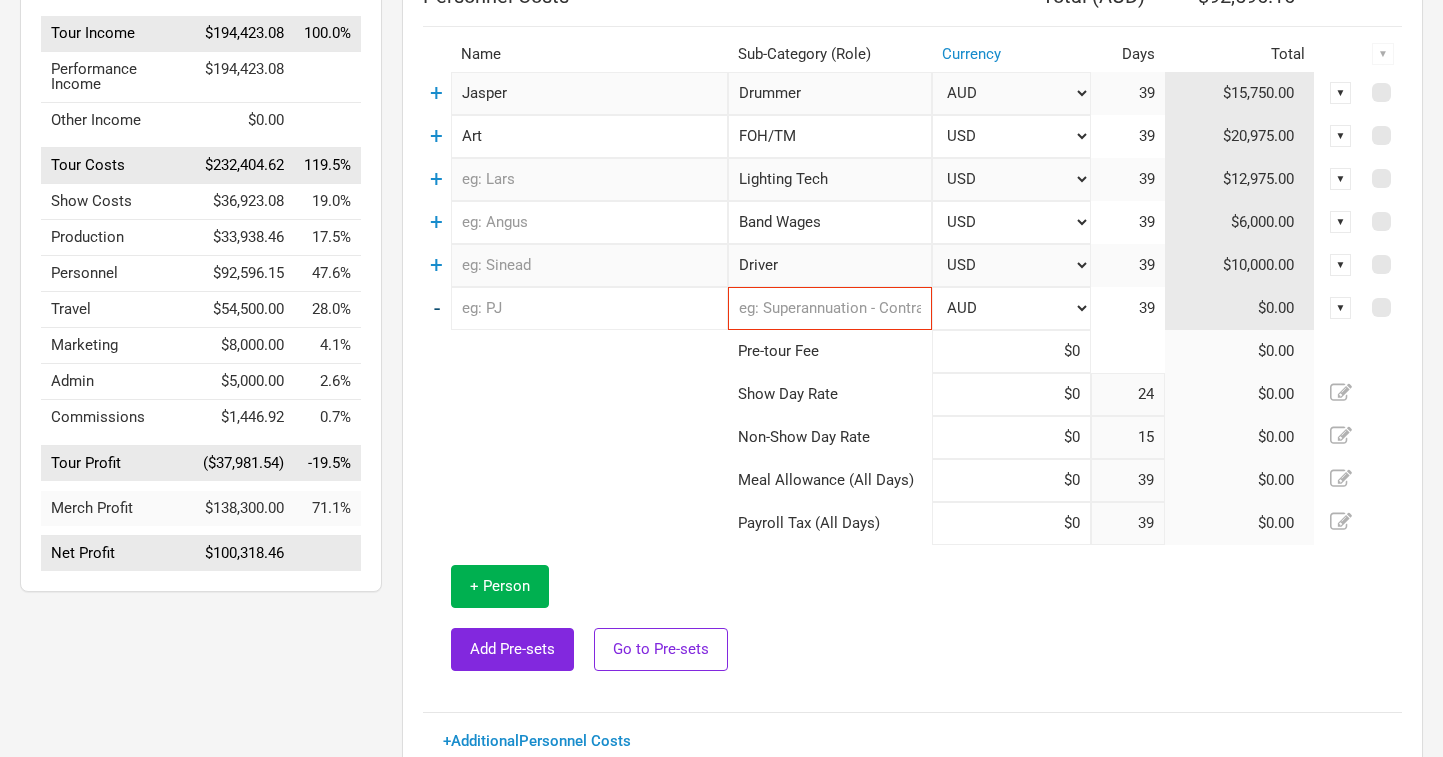 click on "-" at bounding box center (437, 308) 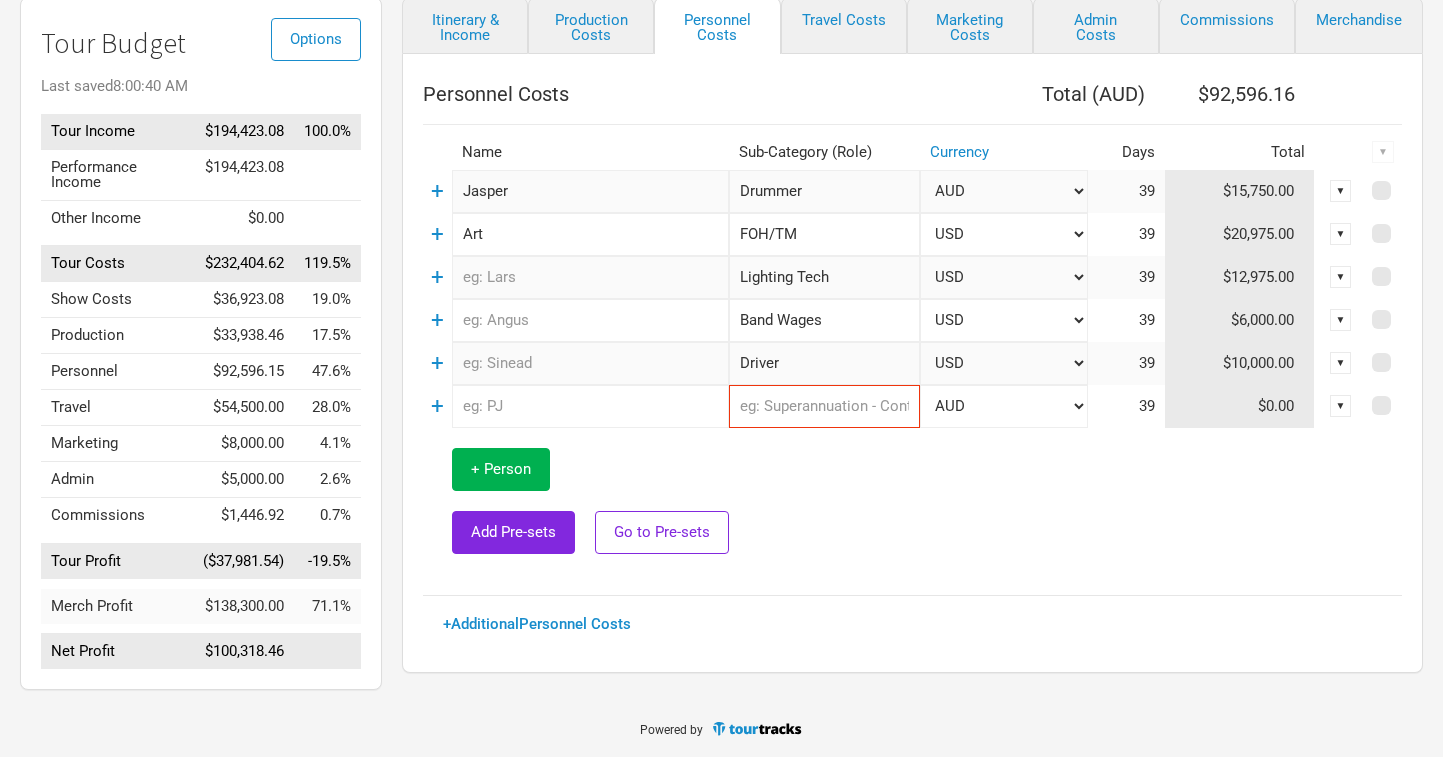 click at bounding box center (1065, 501) 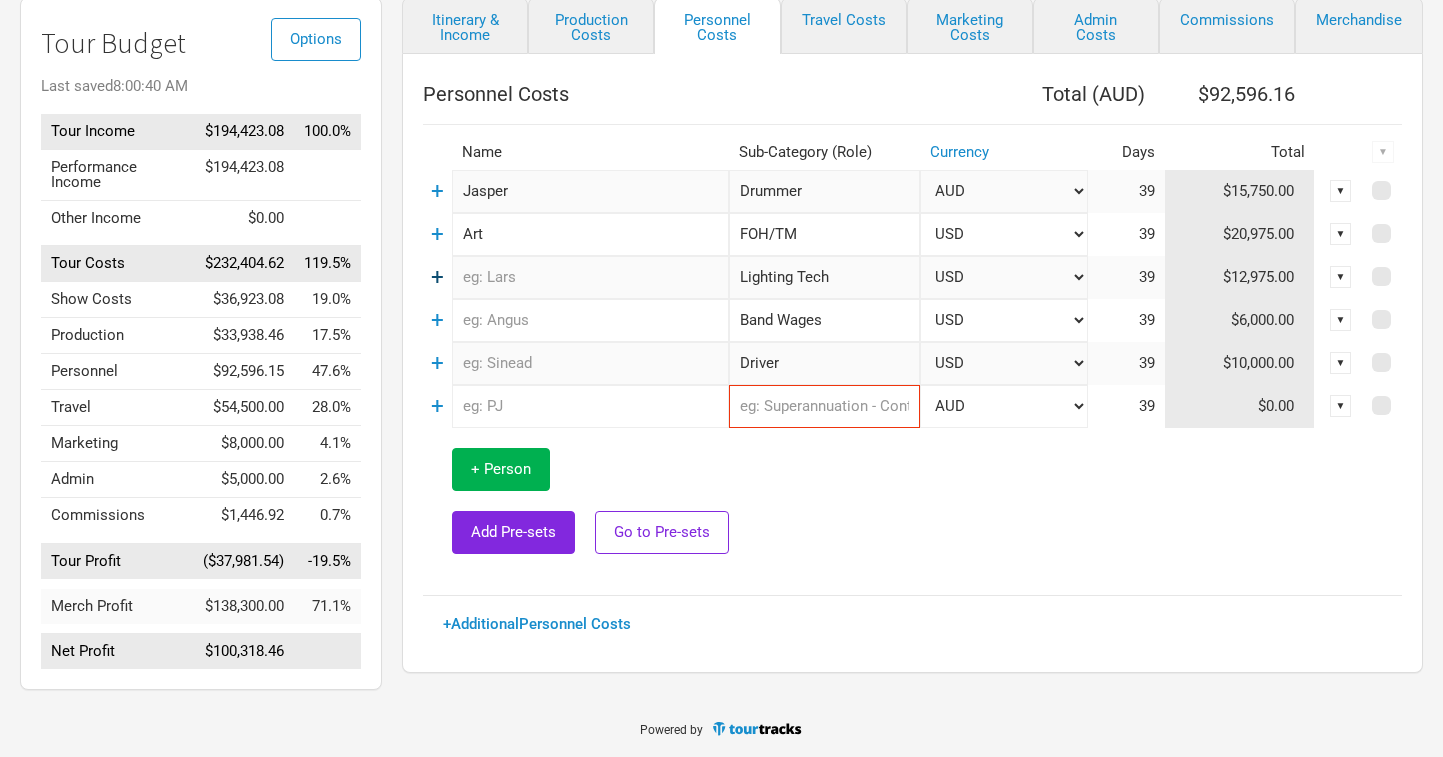 click on "+" at bounding box center (437, 277) 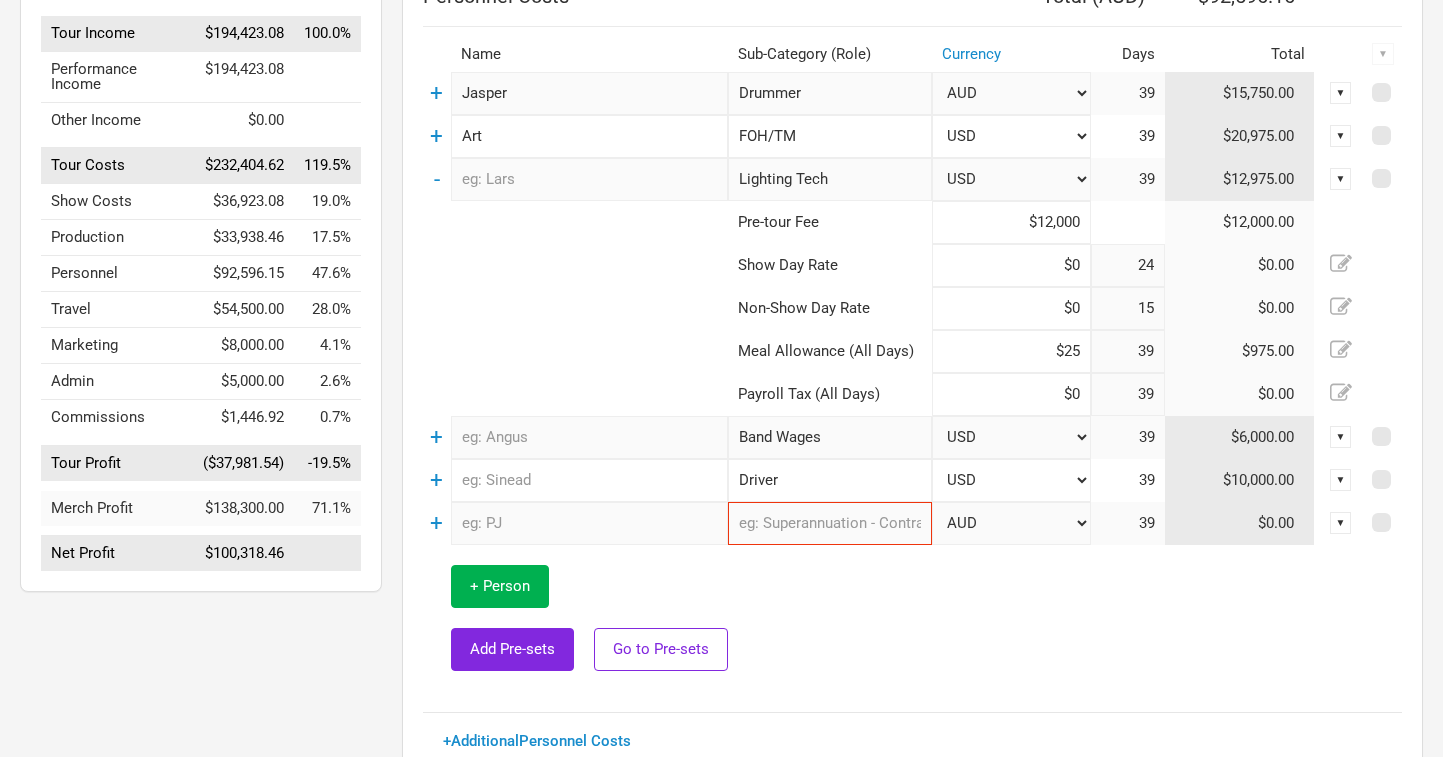 scroll, scrollTop: 145, scrollLeft: 0, axis: vertical 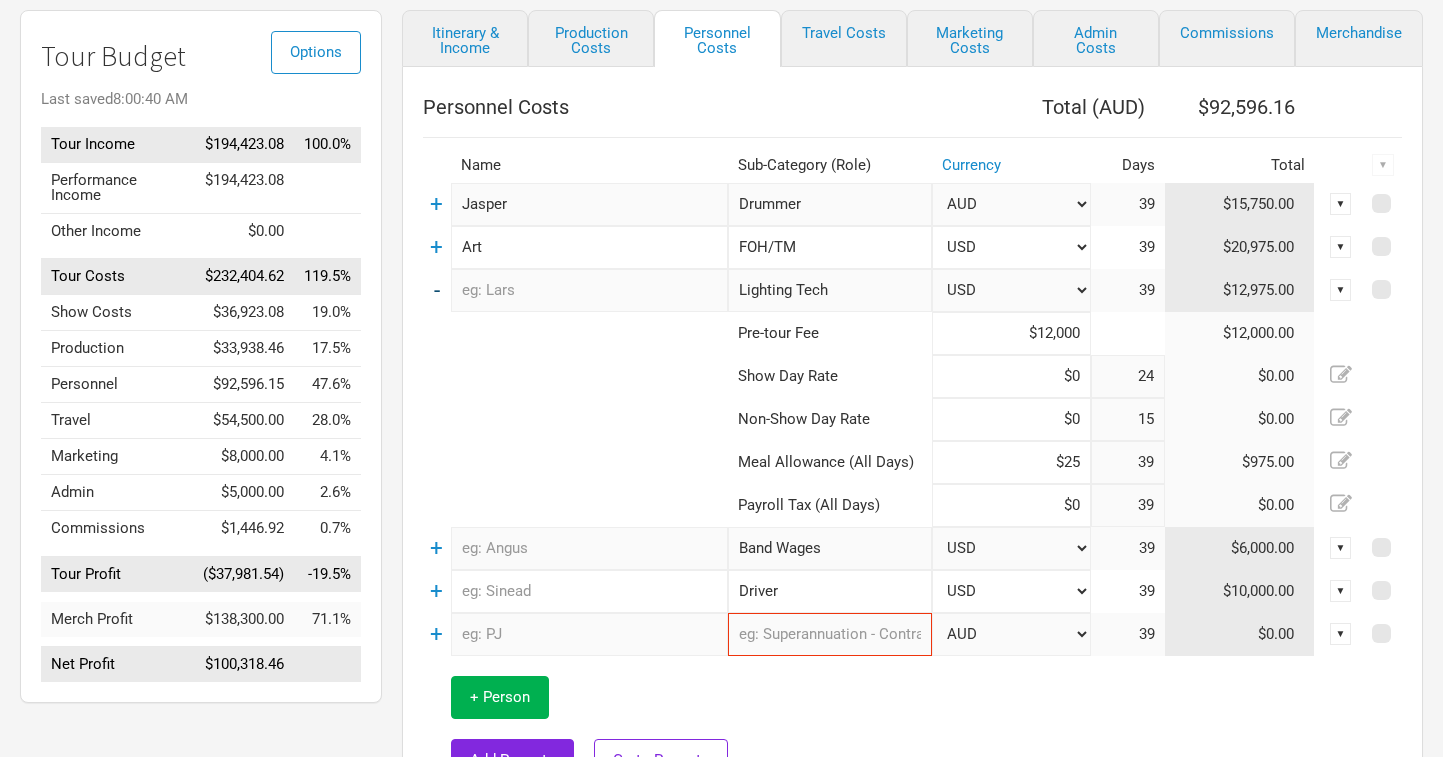 click on "-" at bounding box center [437, 290] 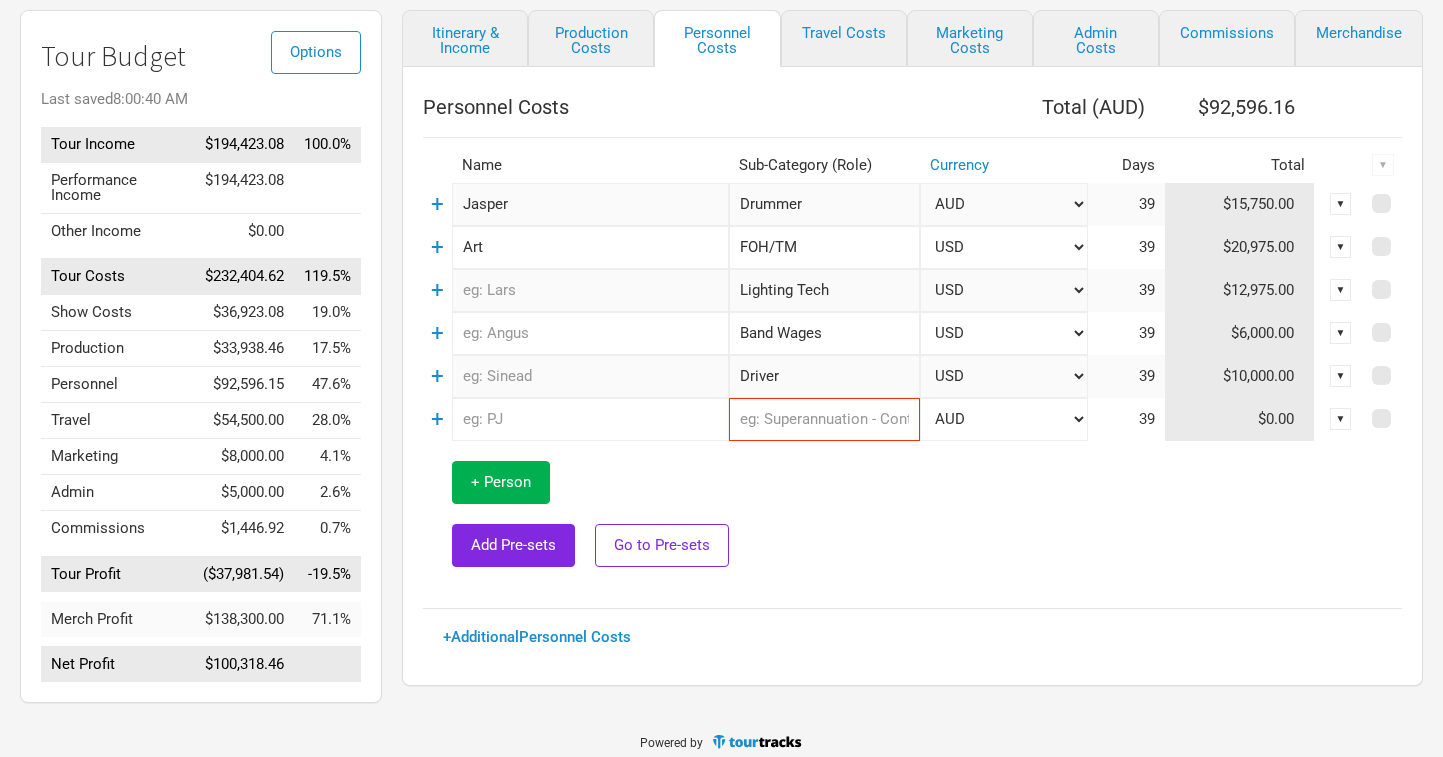 click on "Band Wages" at bounding box center (825, 333) 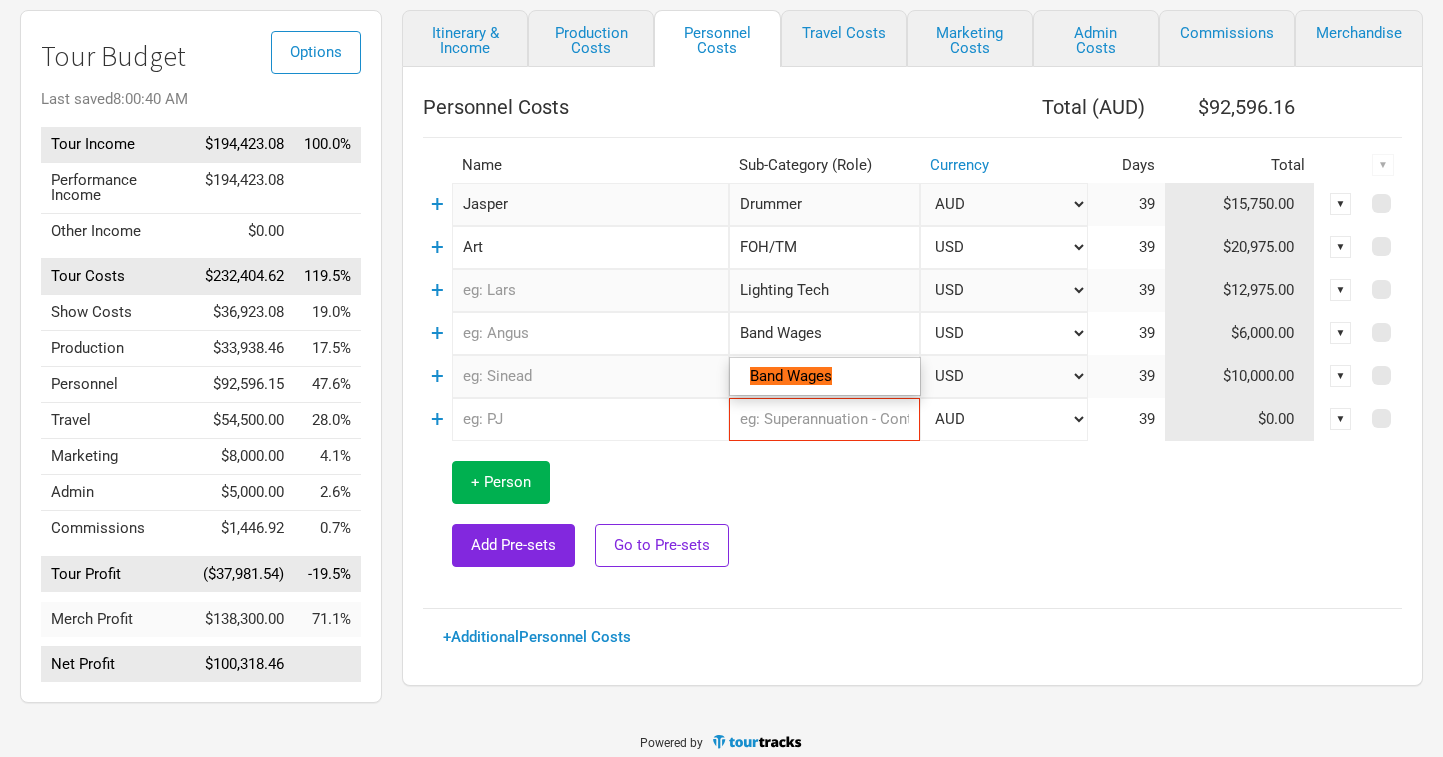 click on "Band Wages" at bounding box center (825, 333) 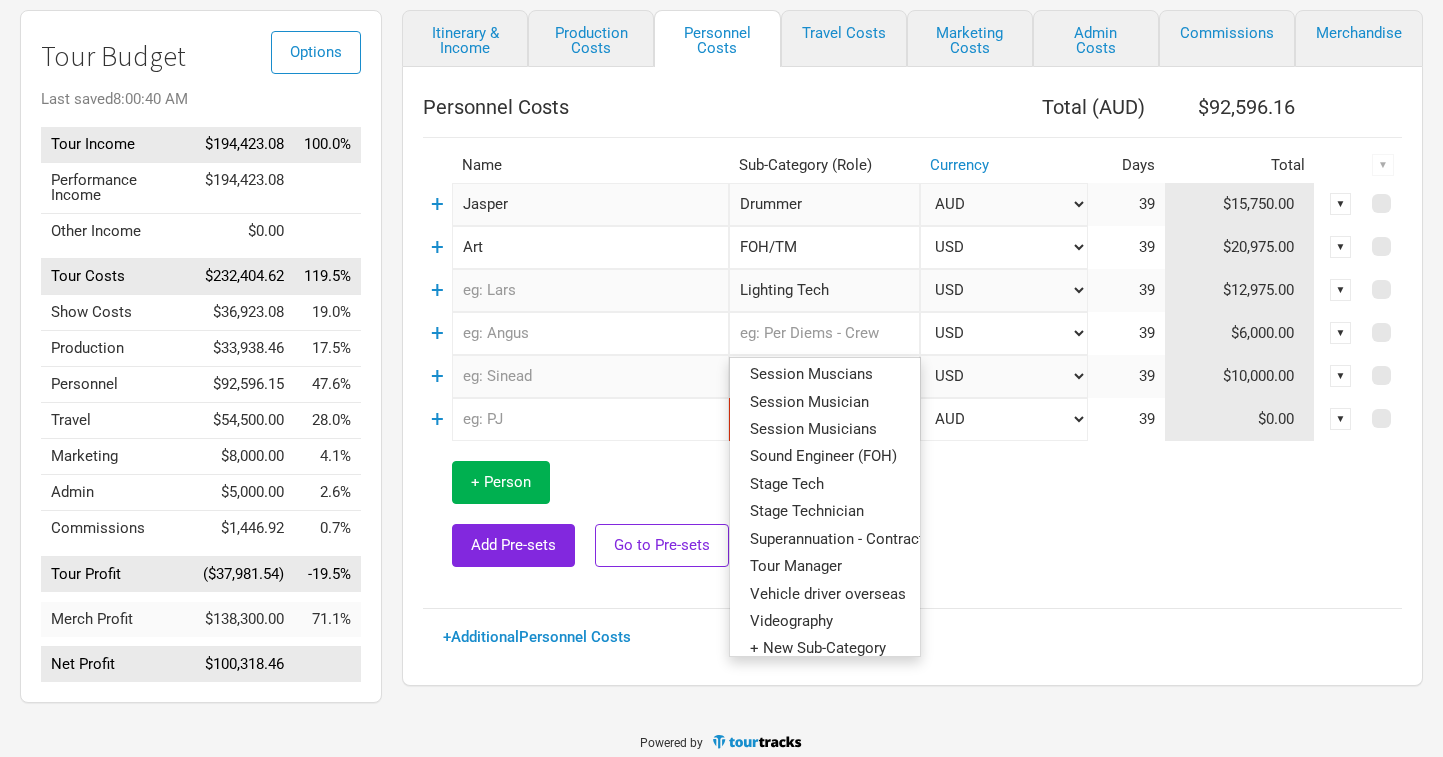scroll, scrollTop: 486, scrollLeft: 0, axis: vertical 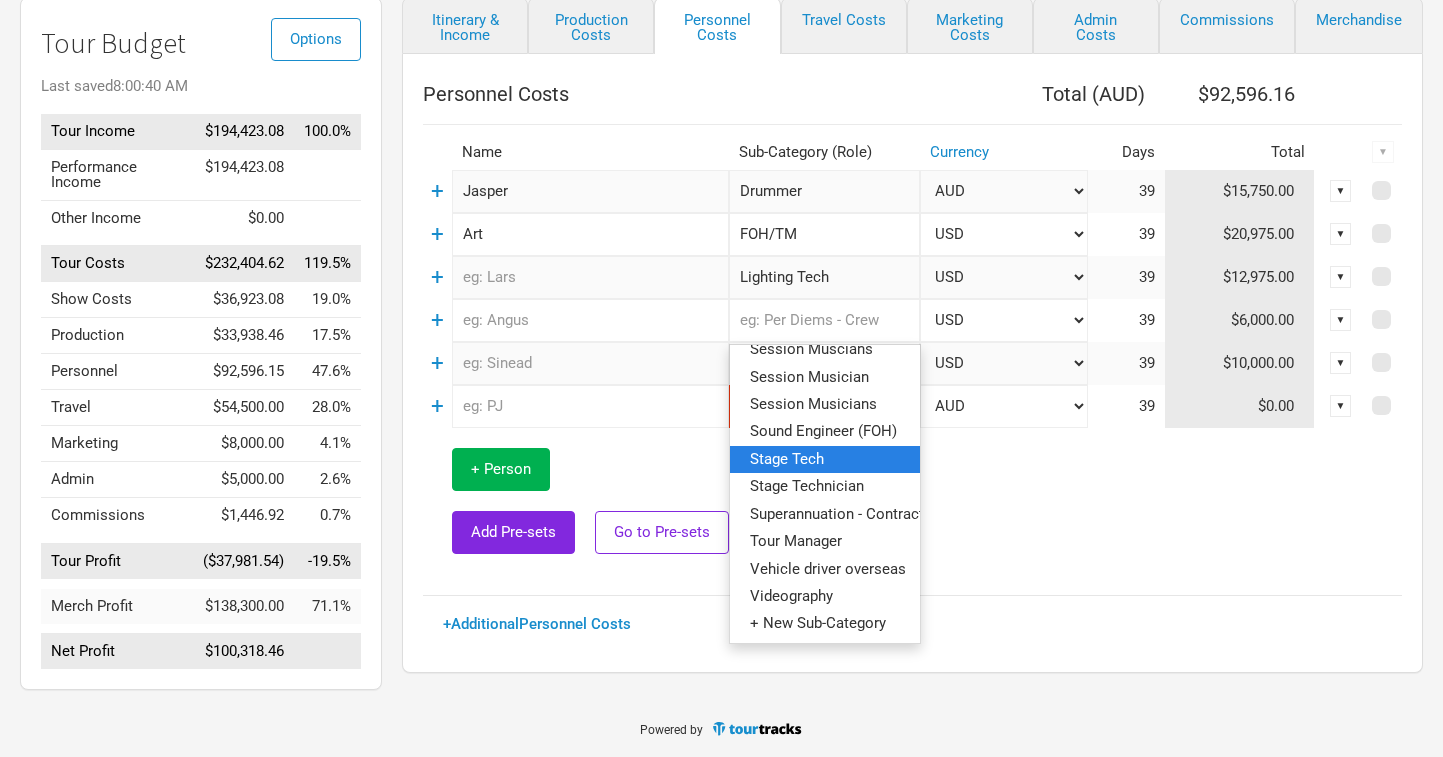 click on "Stage Tech" at bounding box center [787, 458] 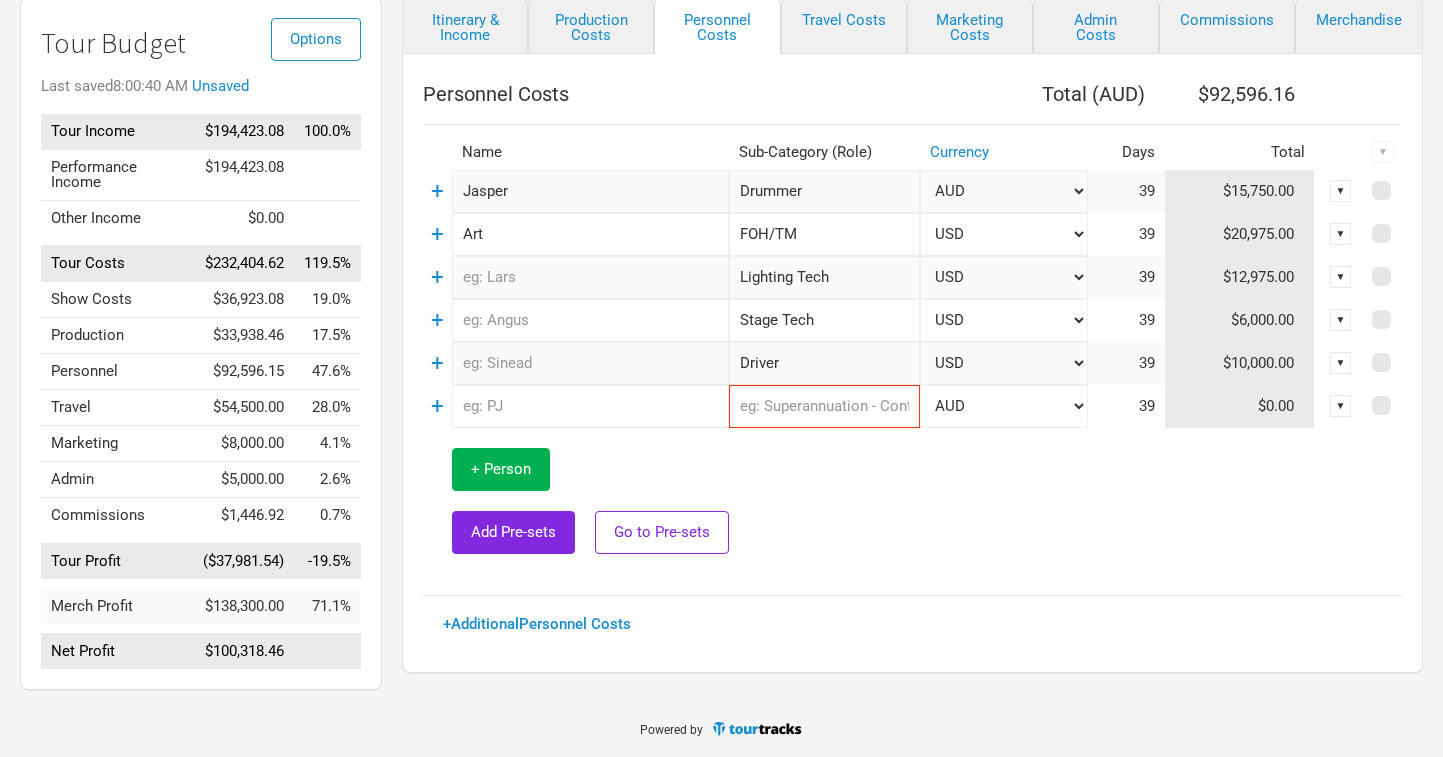 type on "Stage Tech" 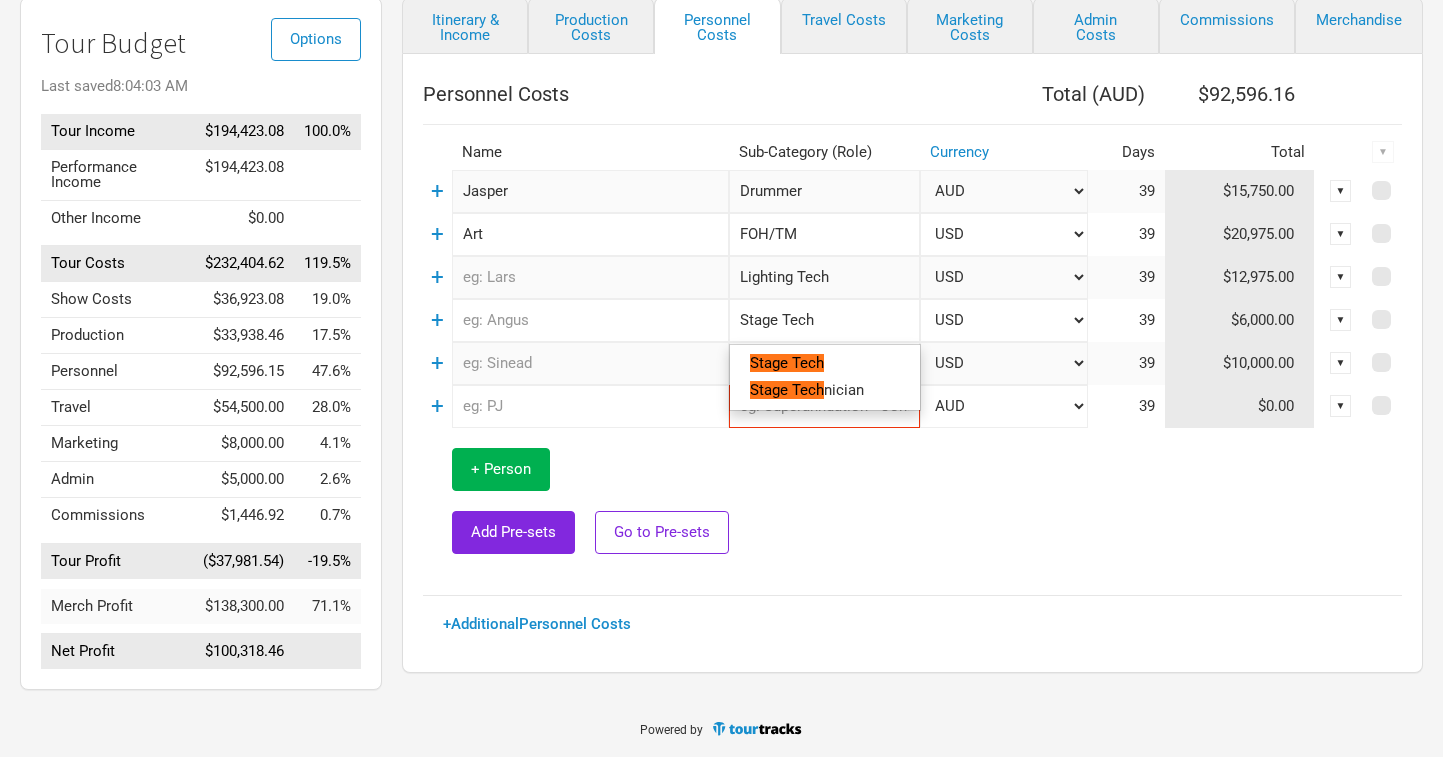 click at bounding box center [1065, 501] 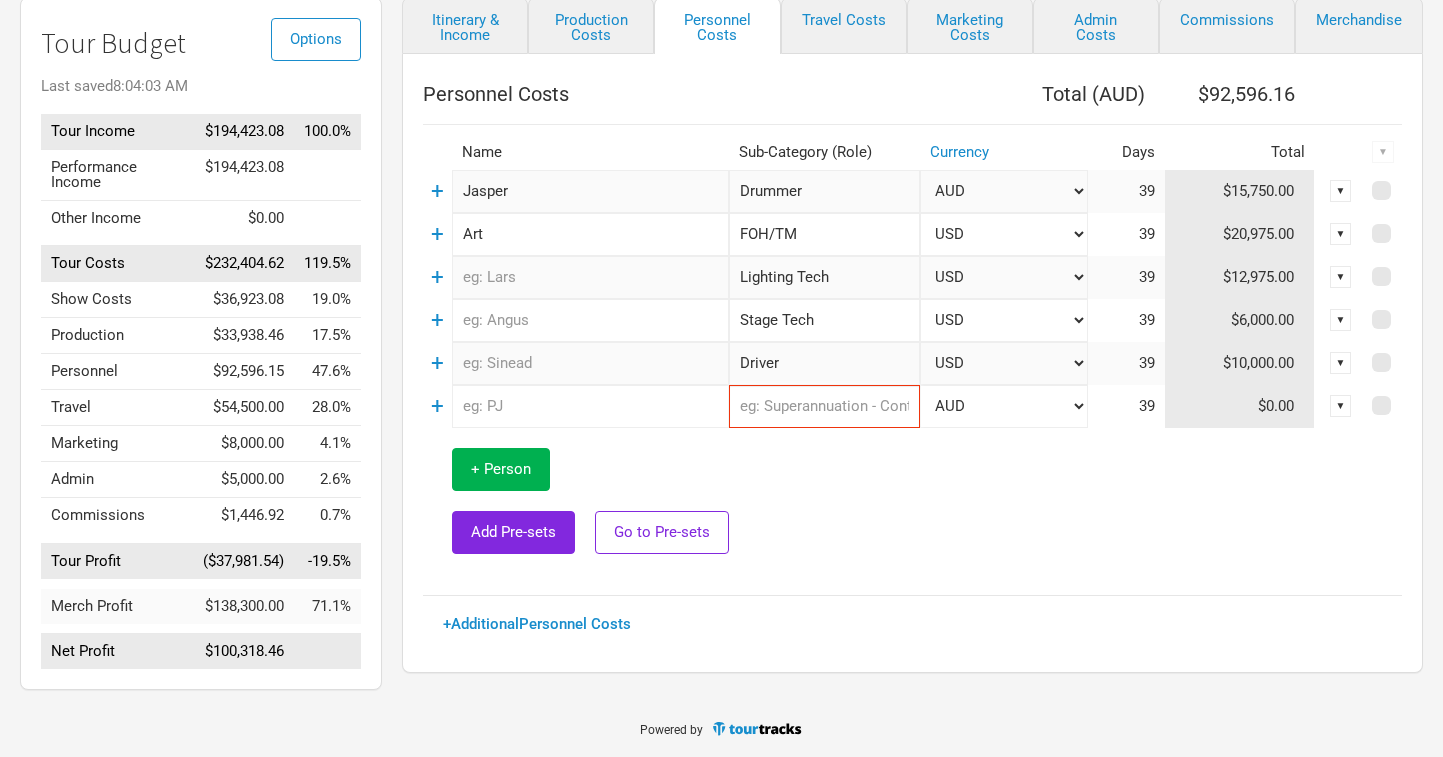 click at bounding box center [825, 406] 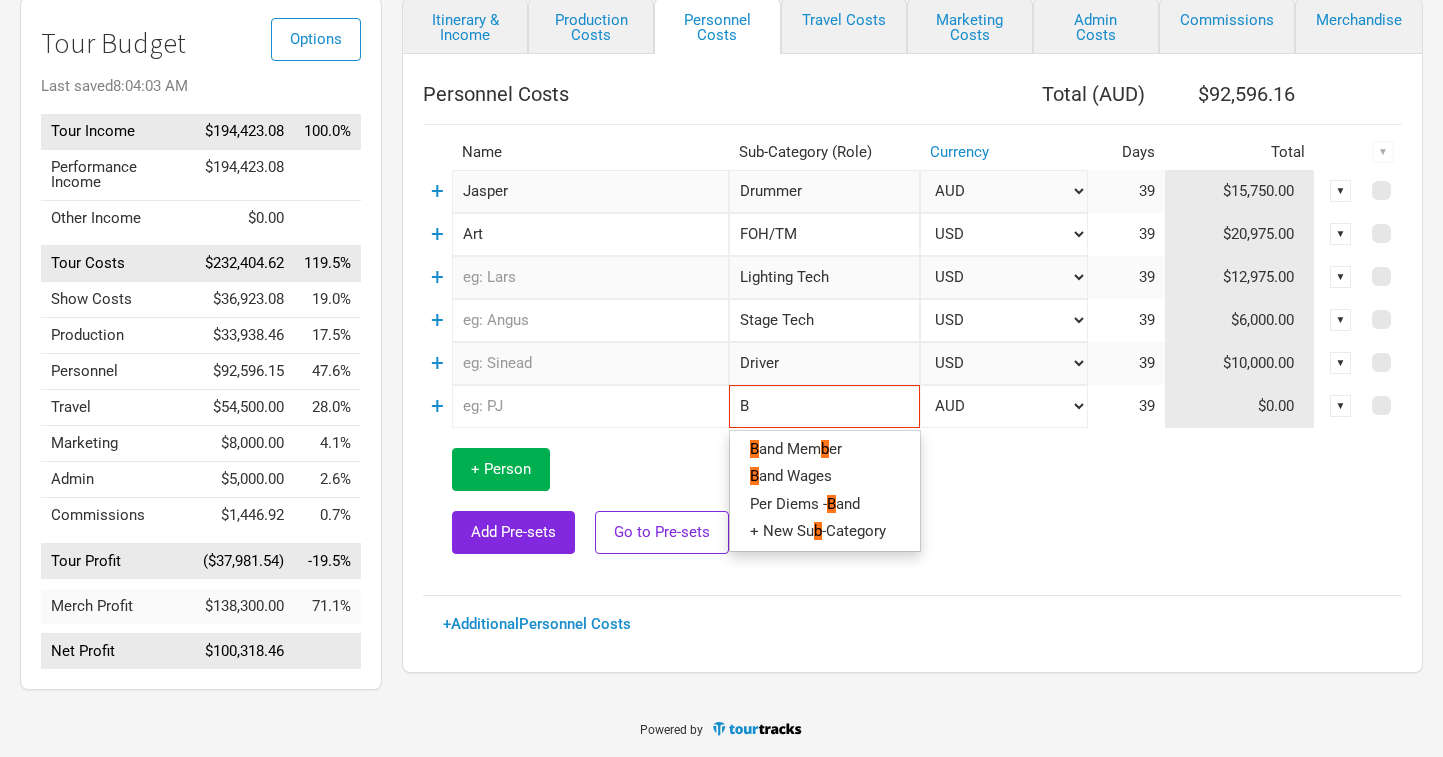 type on "Ba" 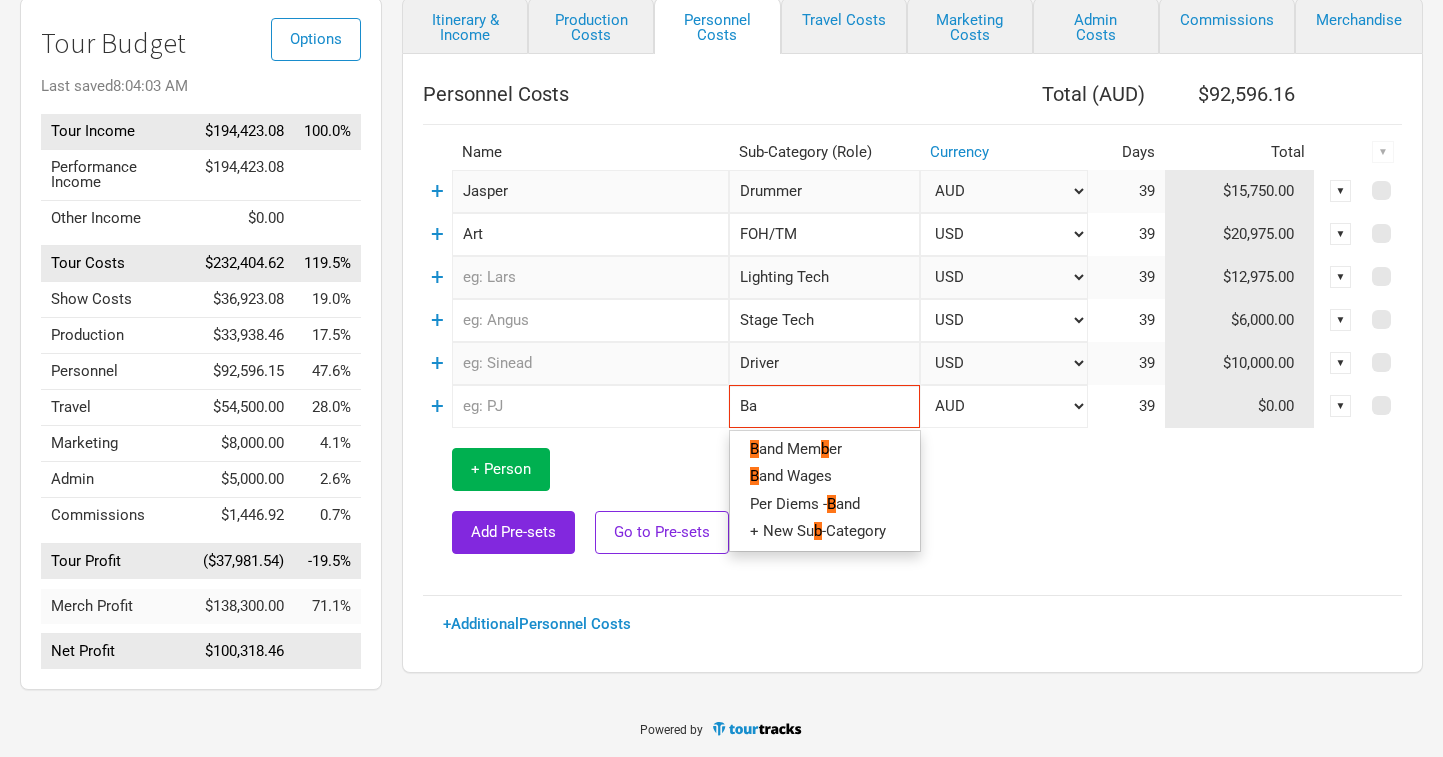 type on "Ban" 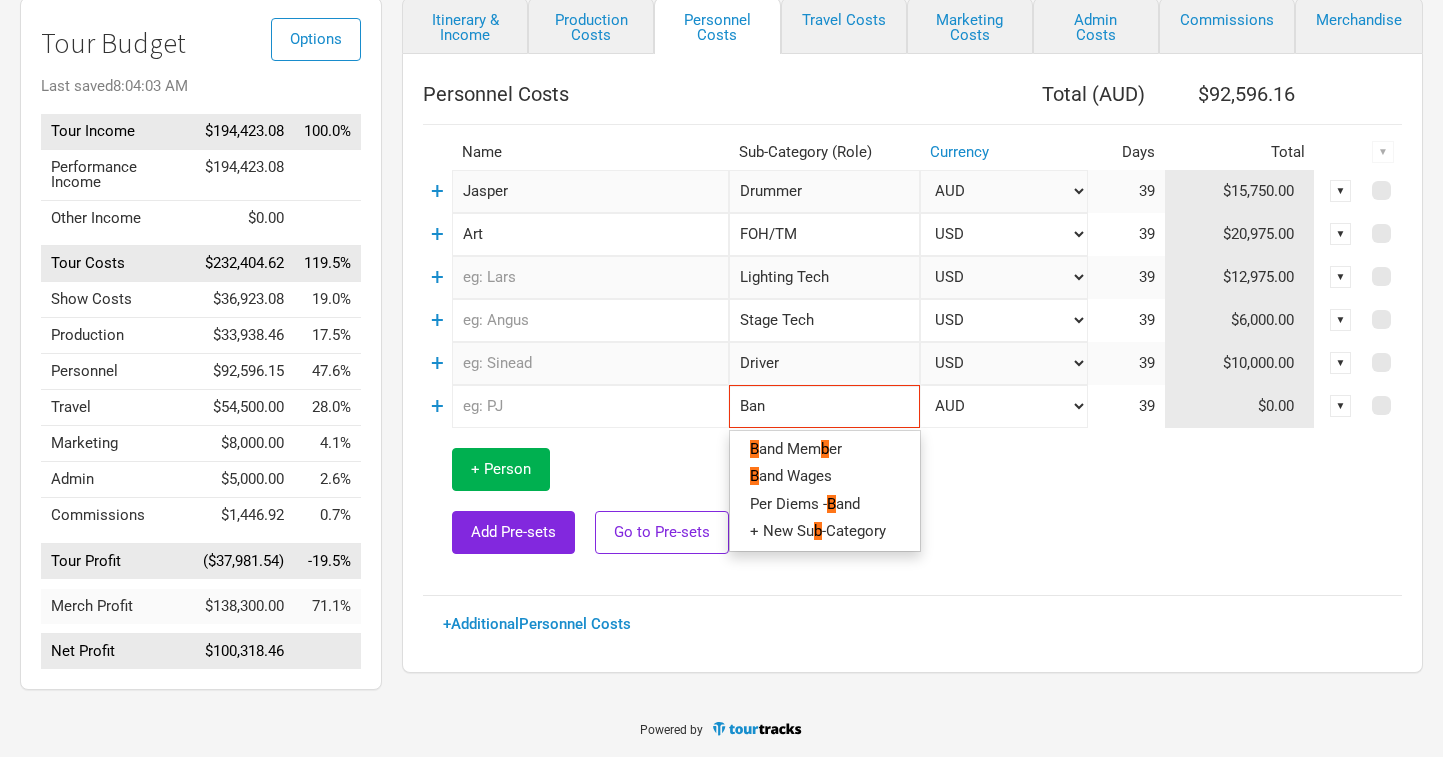 type on "Band" 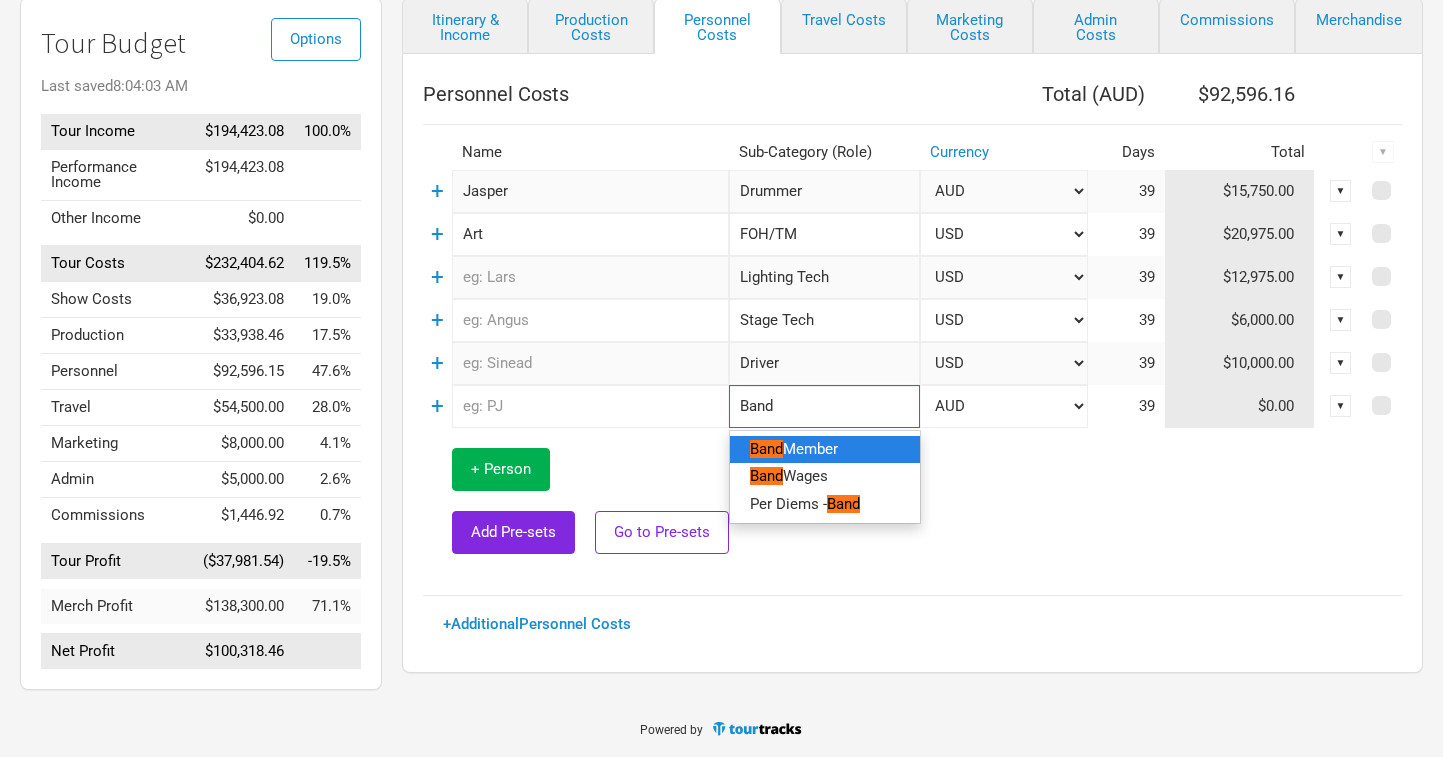click on "Band  Member" at bounding box center [794, 449] 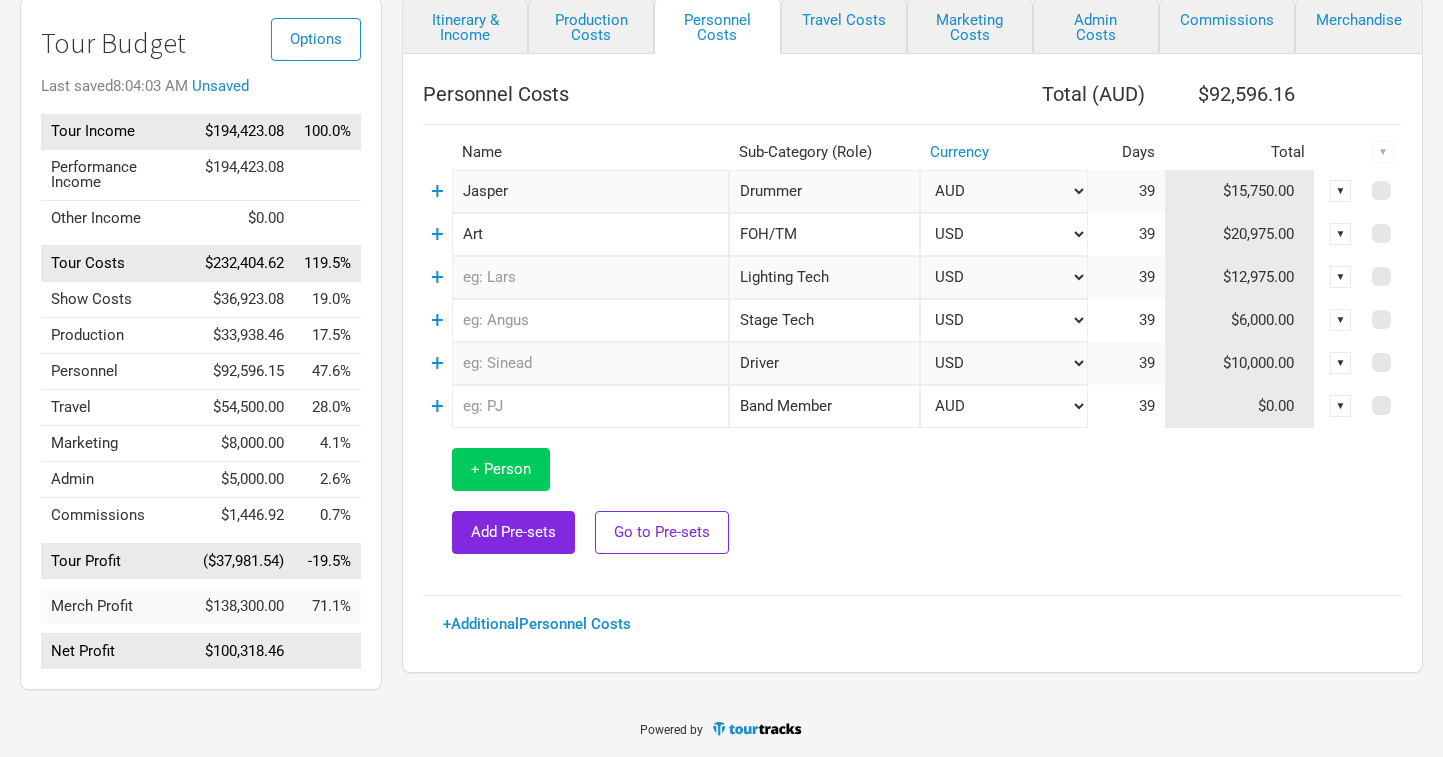 type on "Band Member" 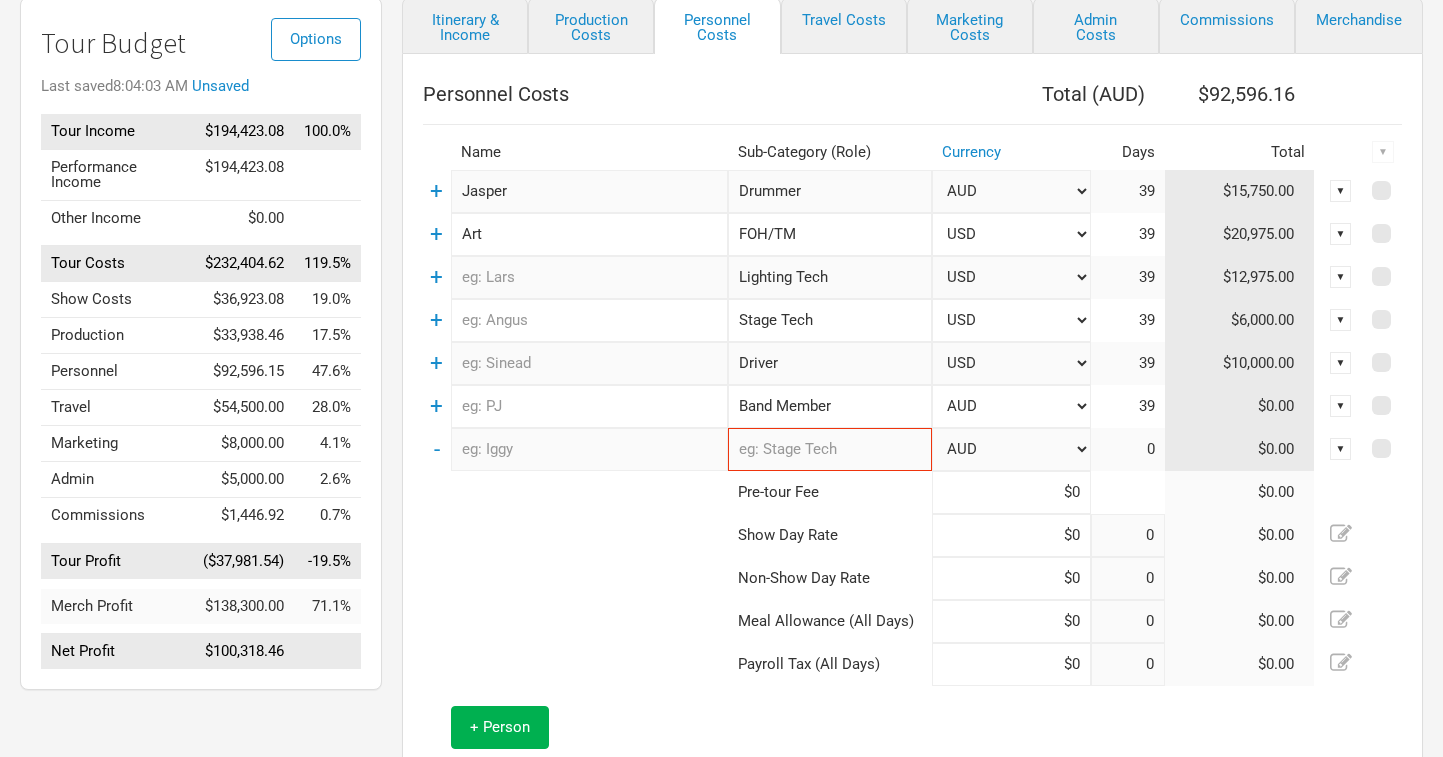 type on "24" 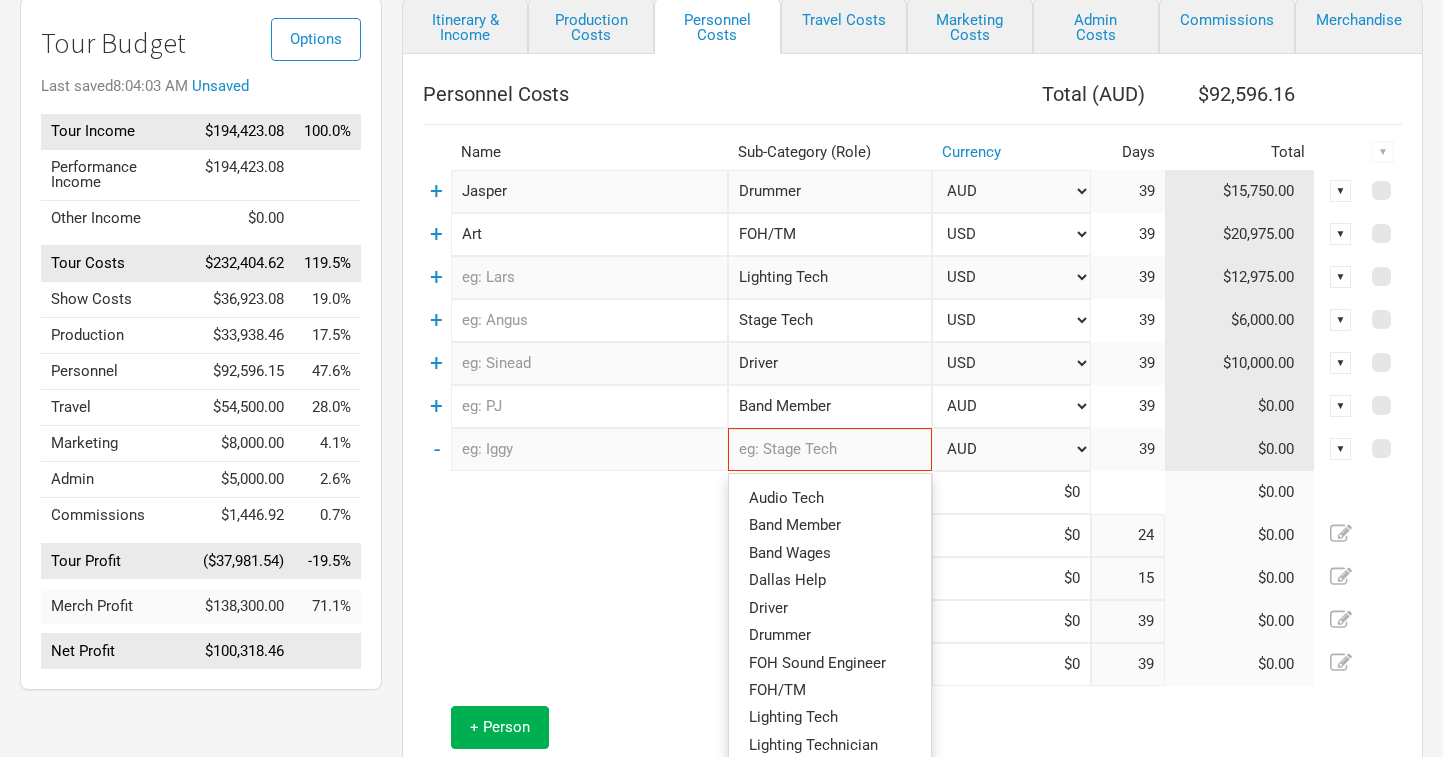 click at bounding box center (830, 449) 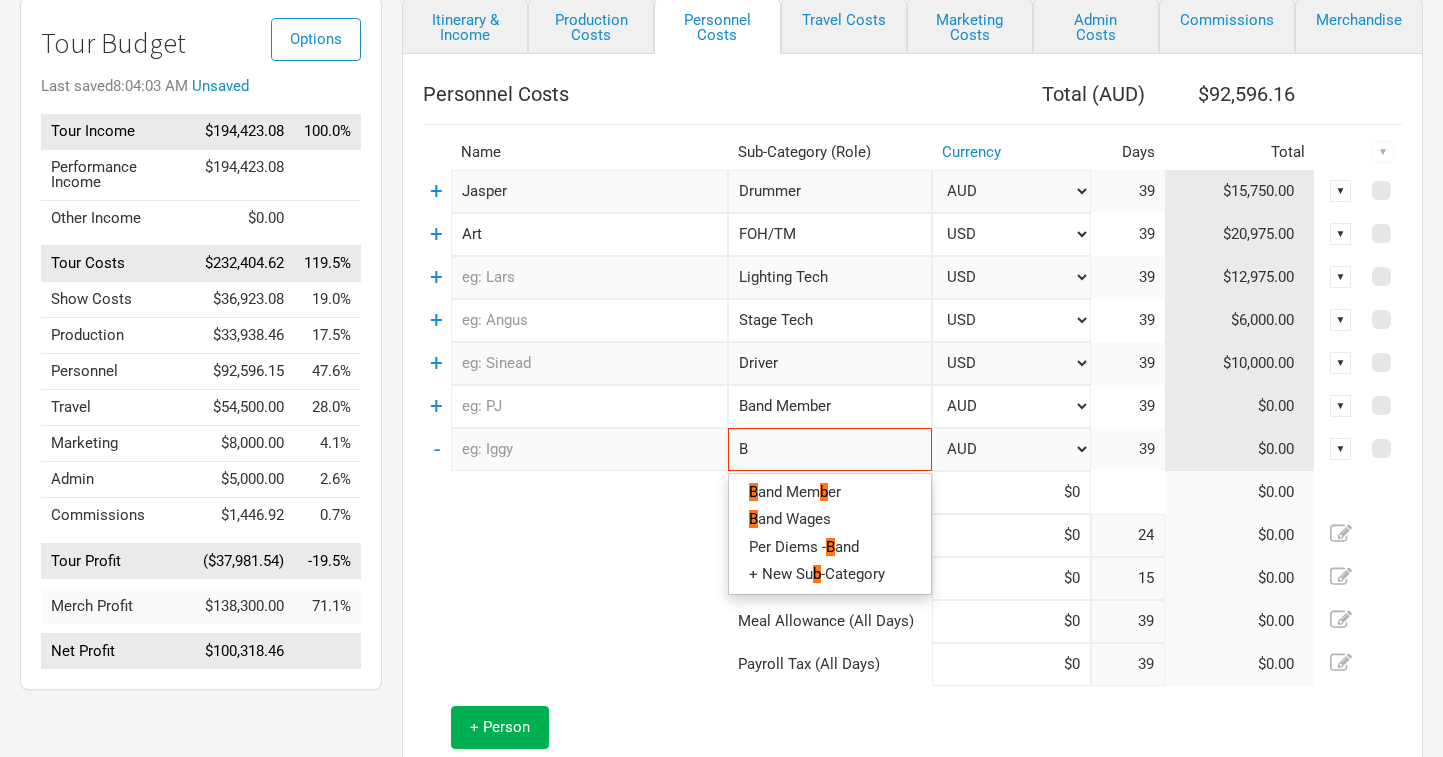 type on "Ba" 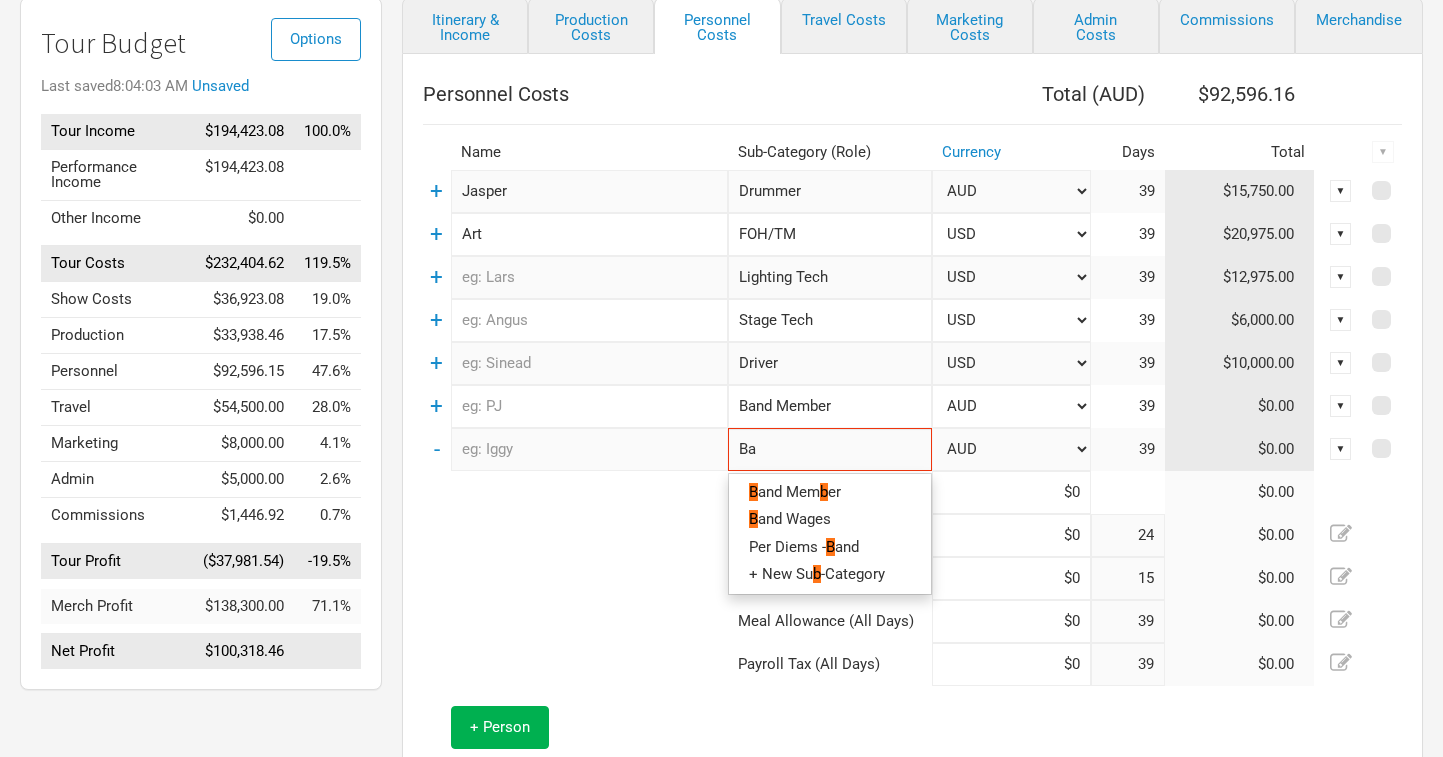type on "Ban" 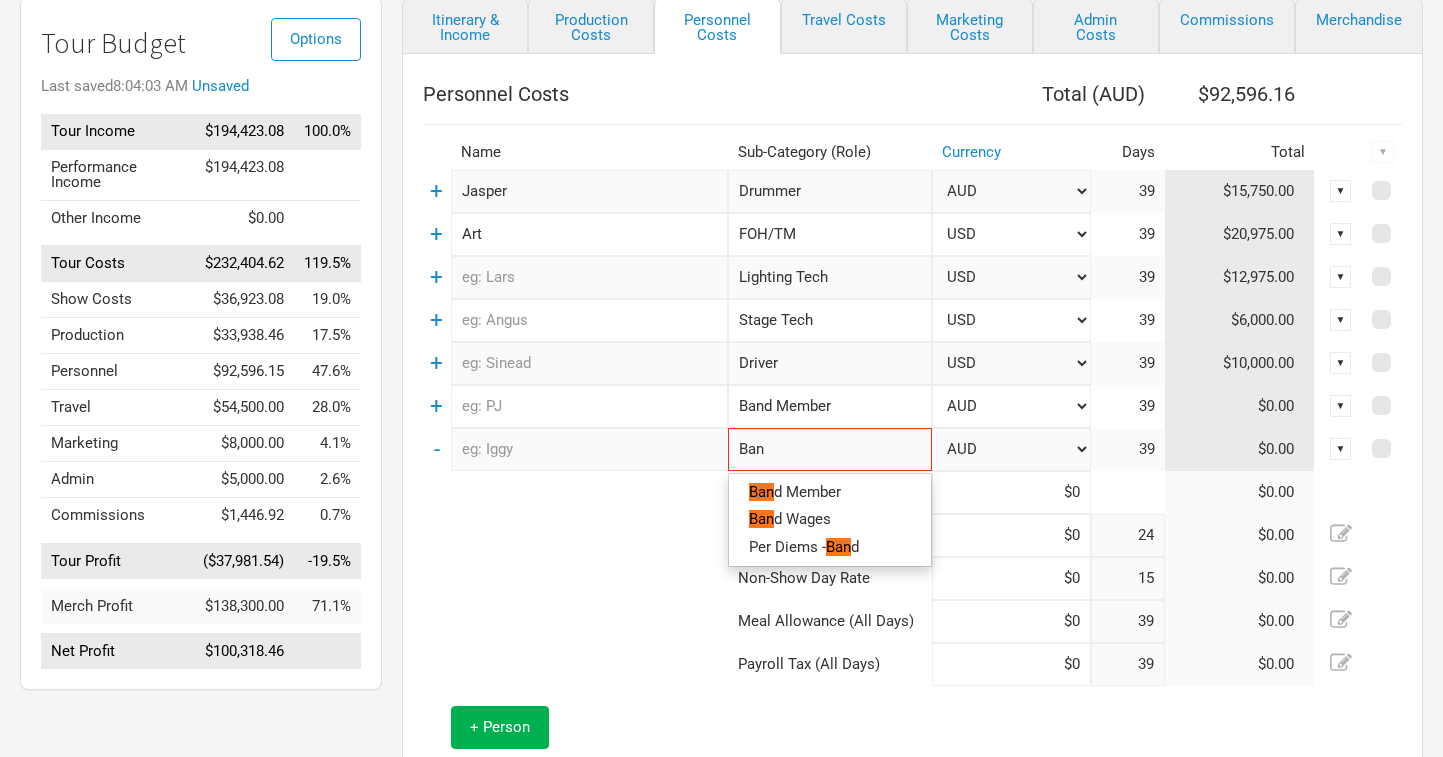 type on "Band" 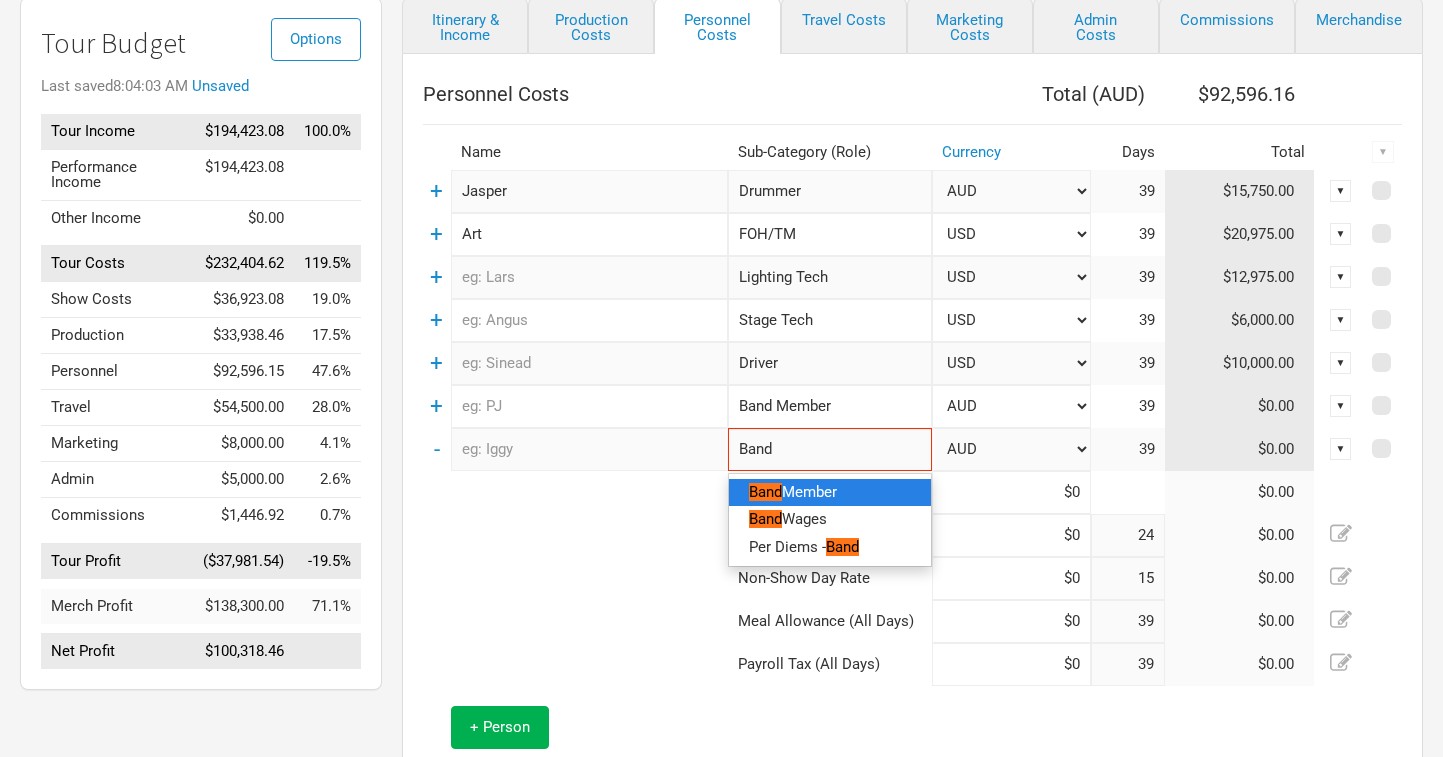 click on "Band  Member" at bounding box center (830, 492) 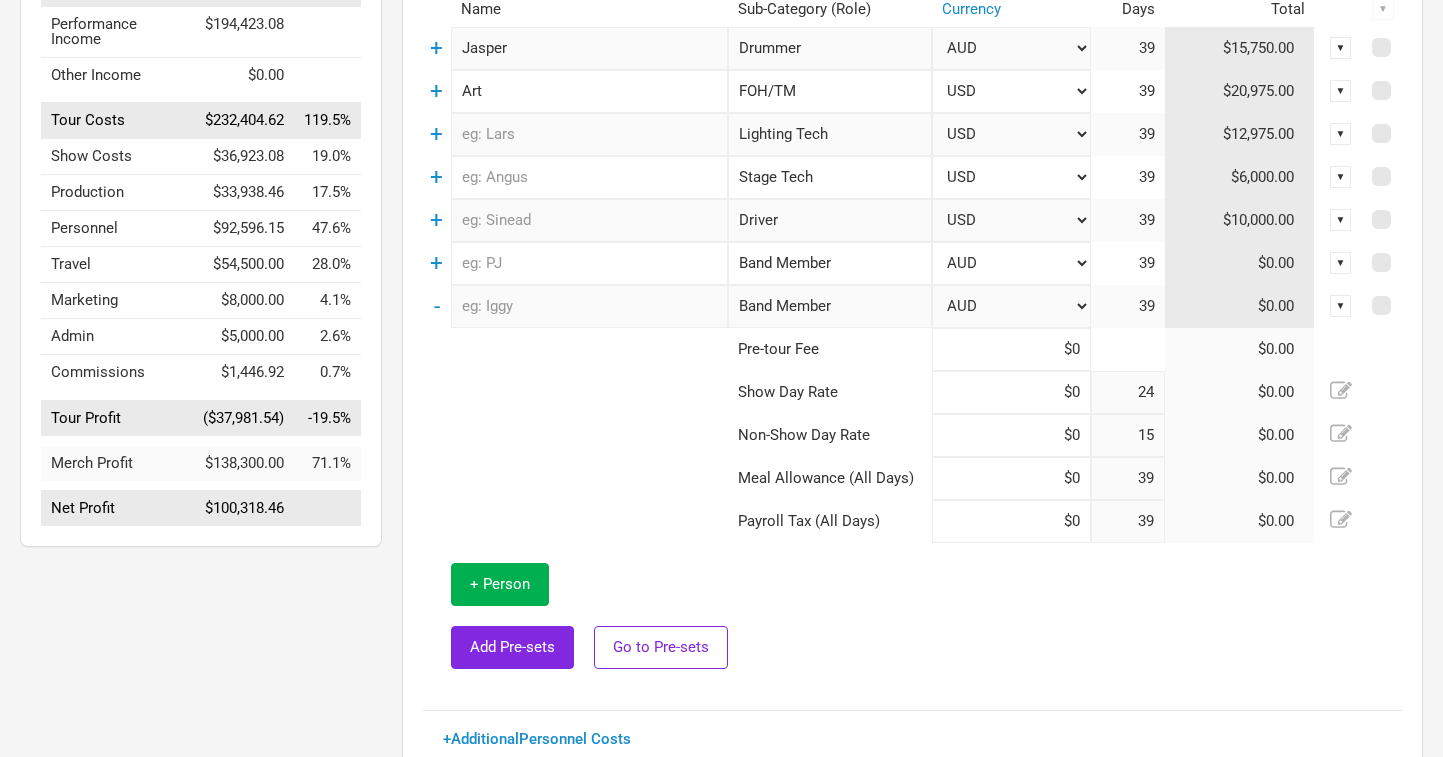 scroll, scrollTop: 302, scrollLeft: 0, axis: vertical 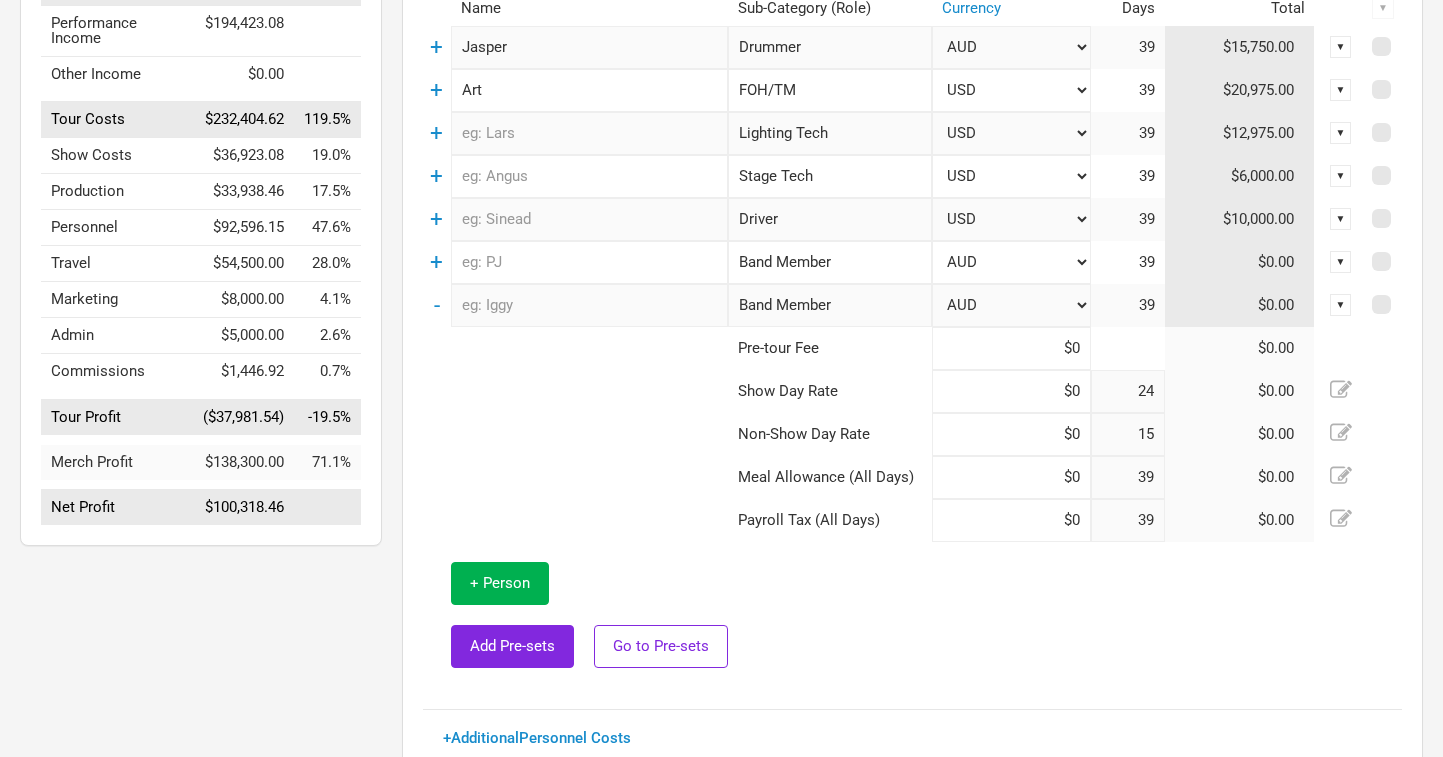 type on "Band Member" 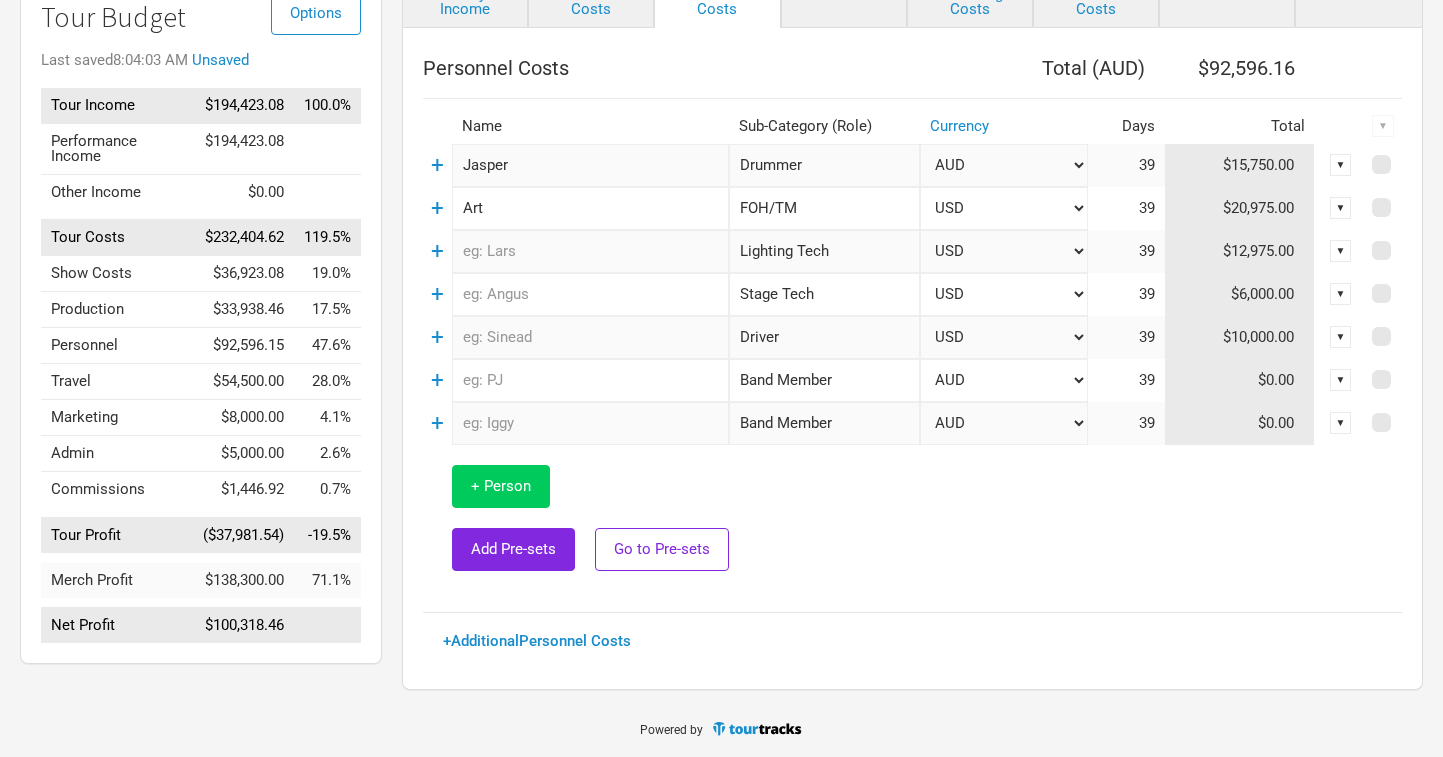 click on "+ Person" at bounding box center [501, 486] 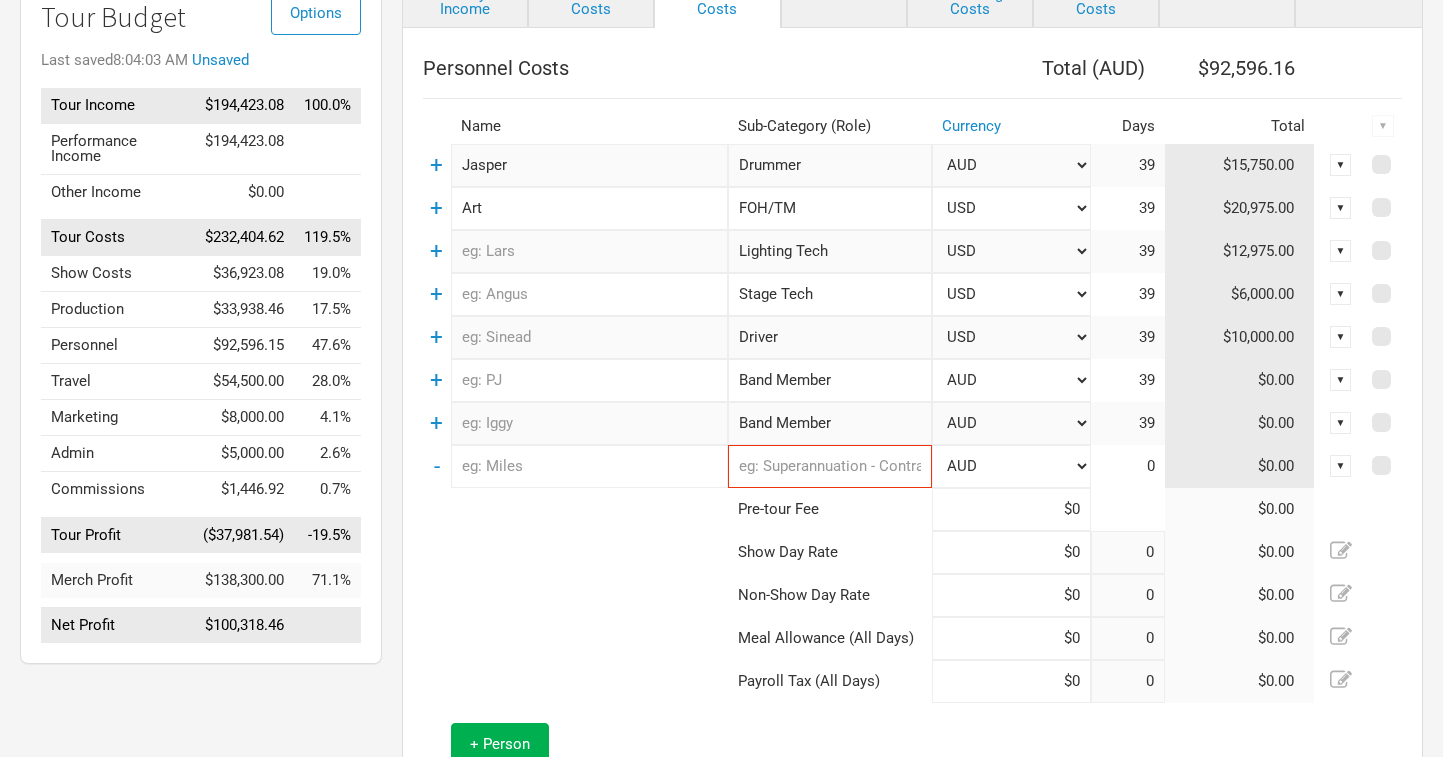 type on "24" 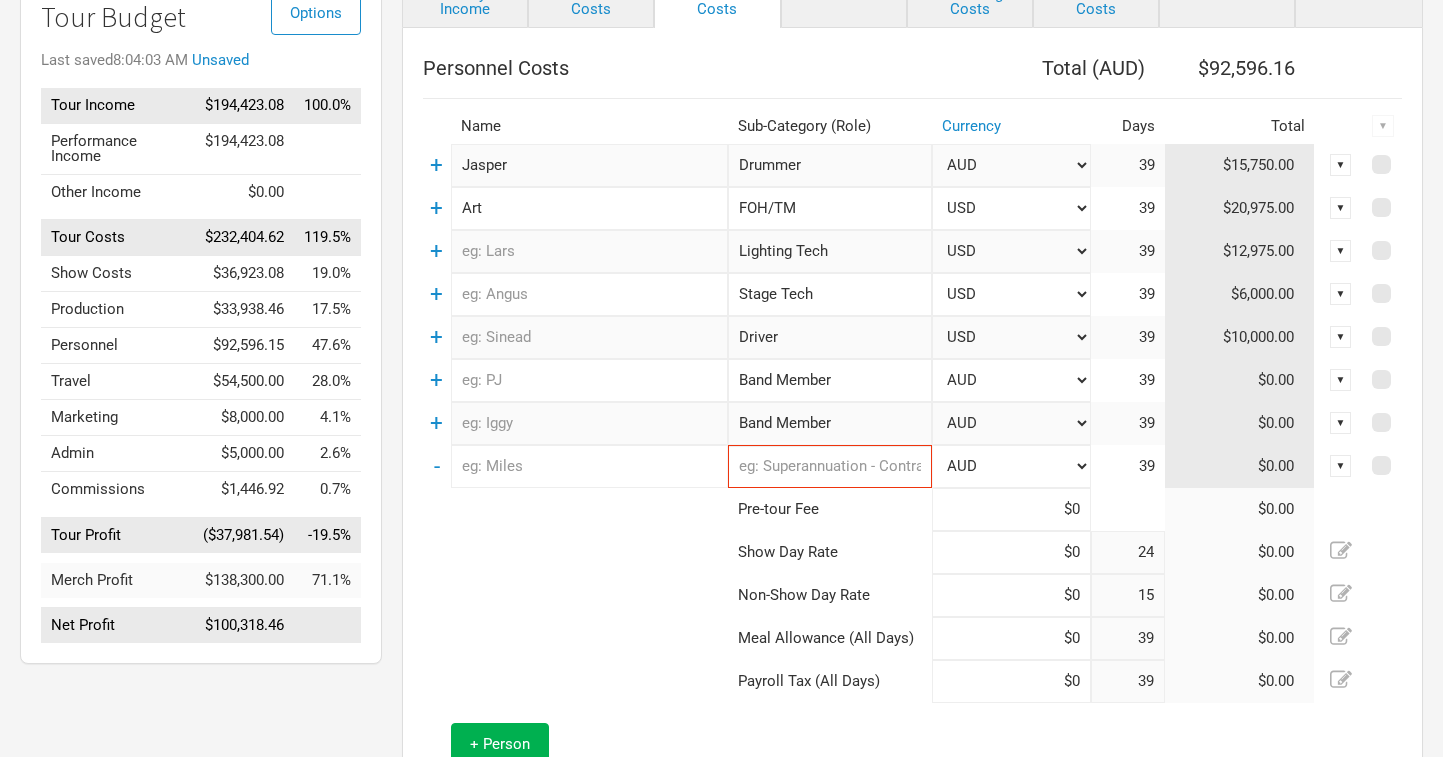 click at bounding box center [830, 466] 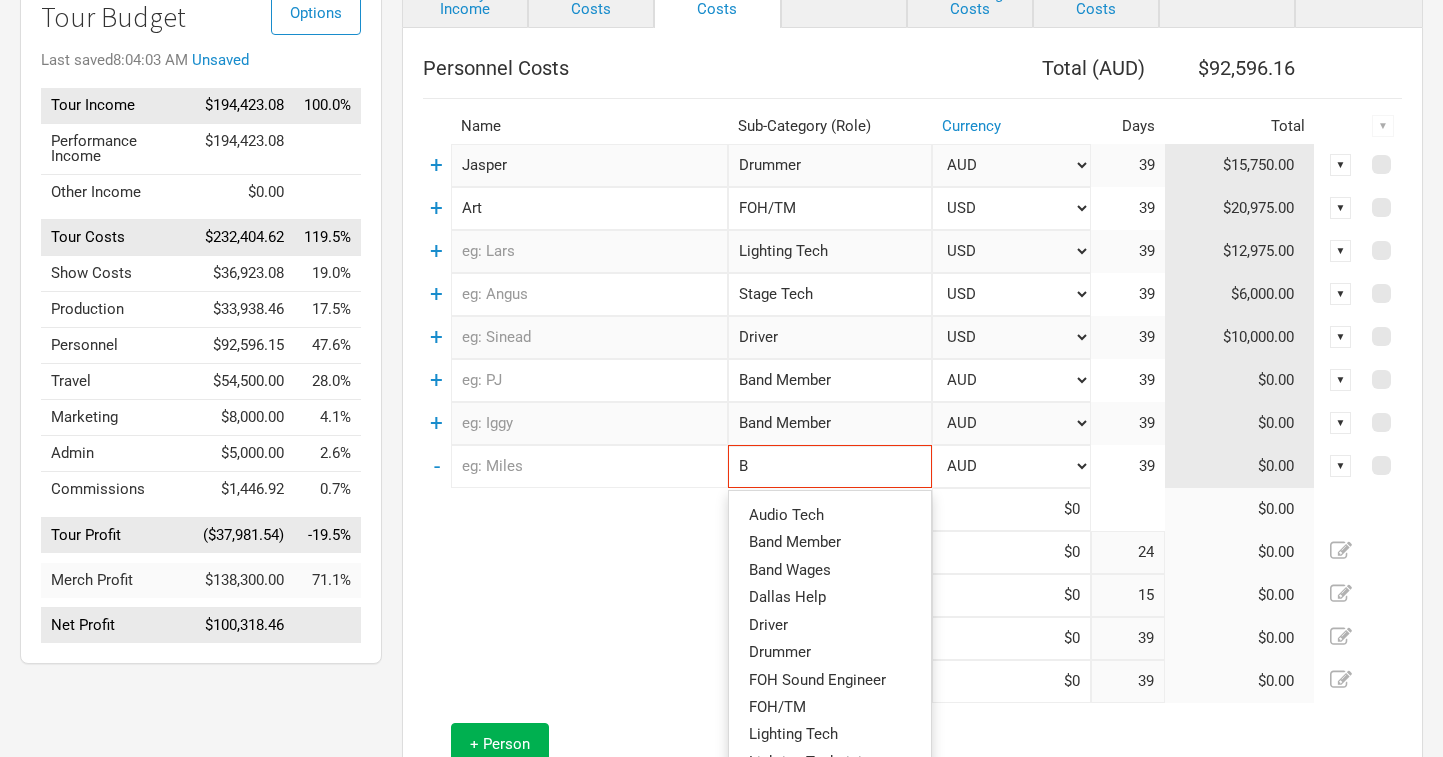 type on "Ba" 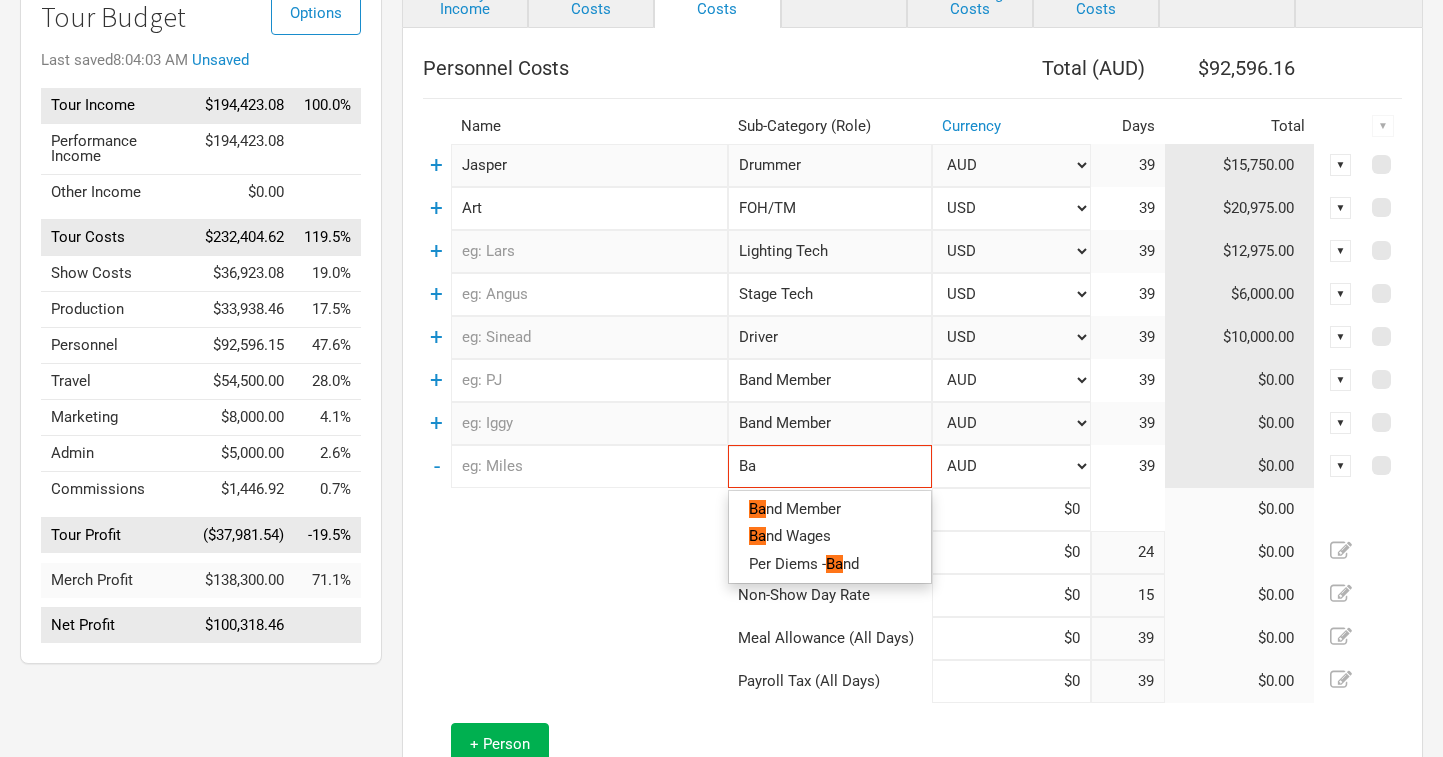 type on "Ban" 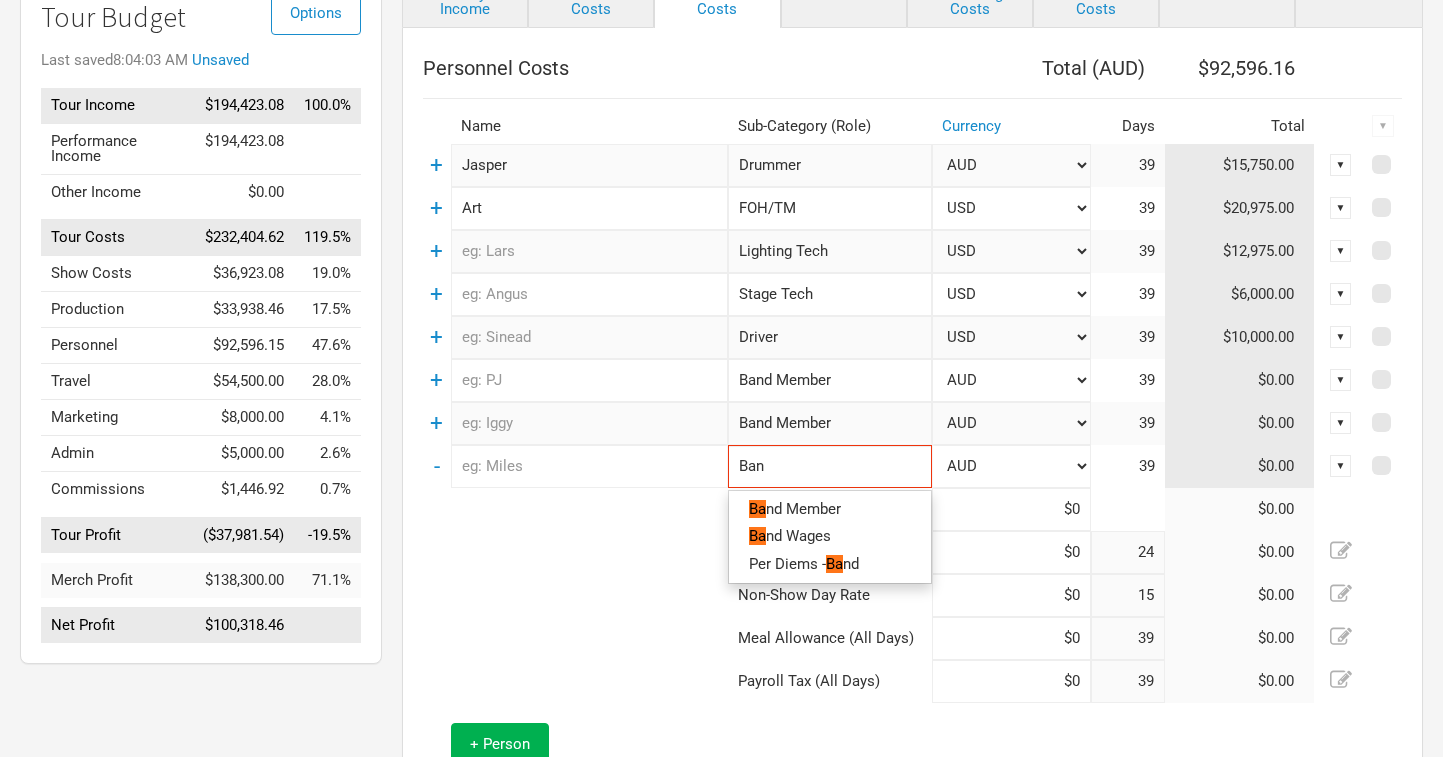type on "Band" 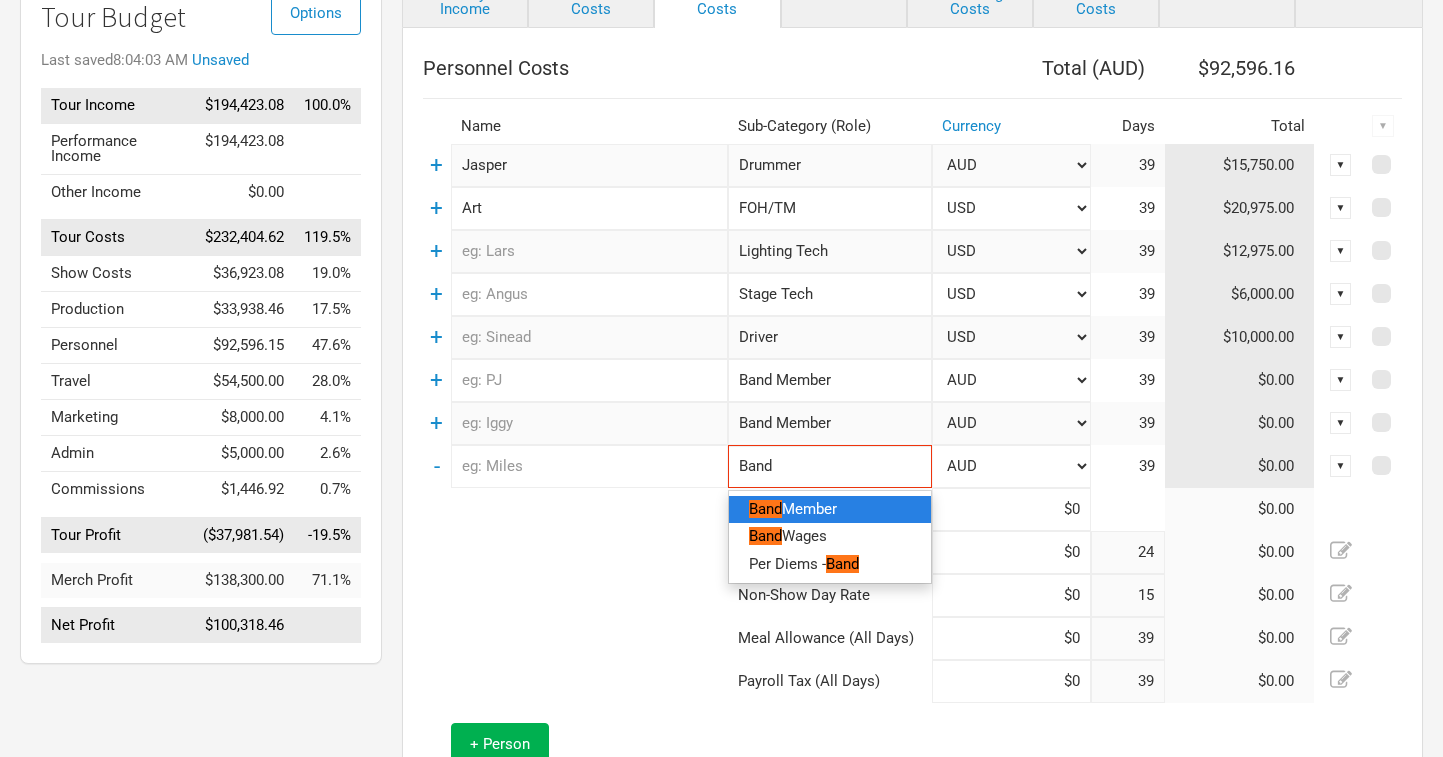 click on "Member" at bounding box center [809, 509] 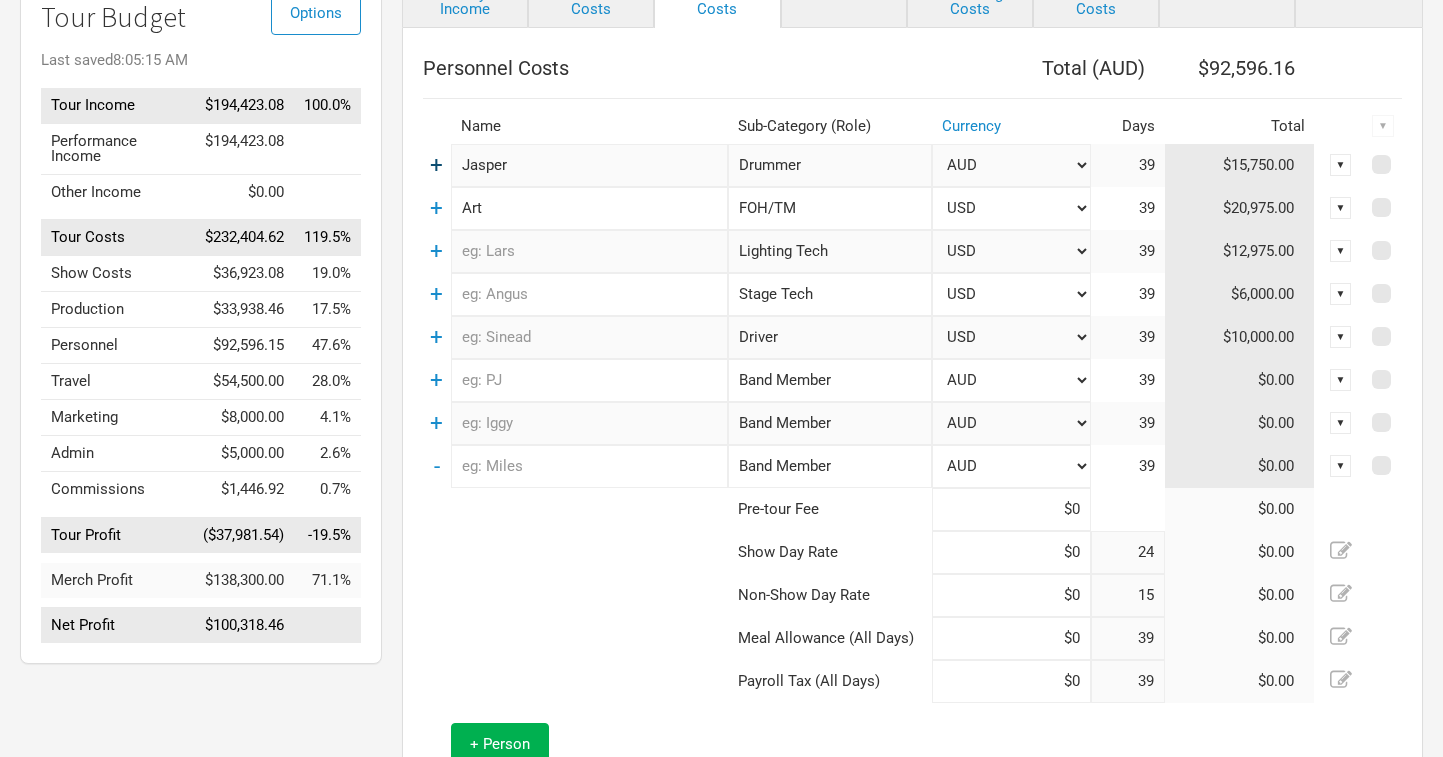 type on "Band Member" 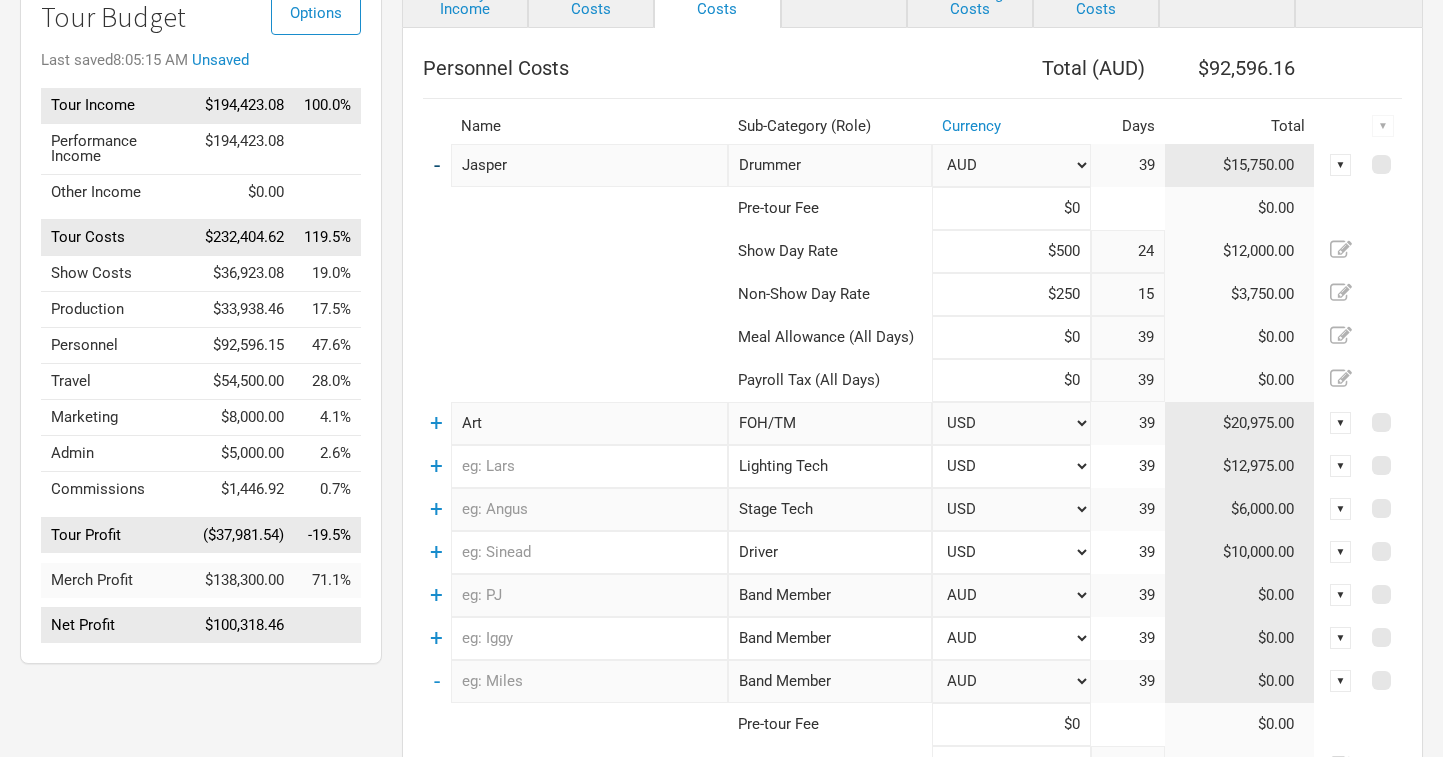 click on "-" at bounding box center [437, 165] 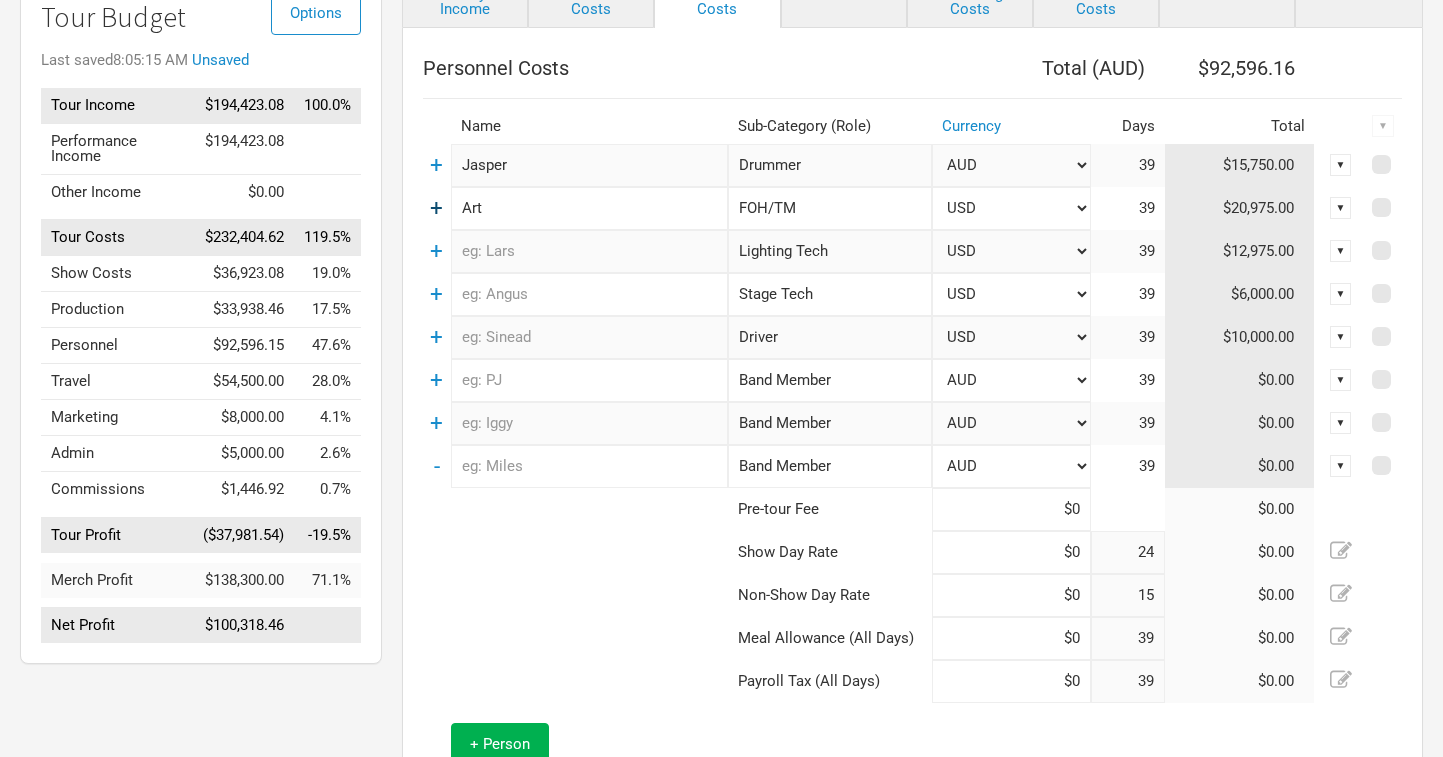 click on "+" at bounding box center [436, 208] 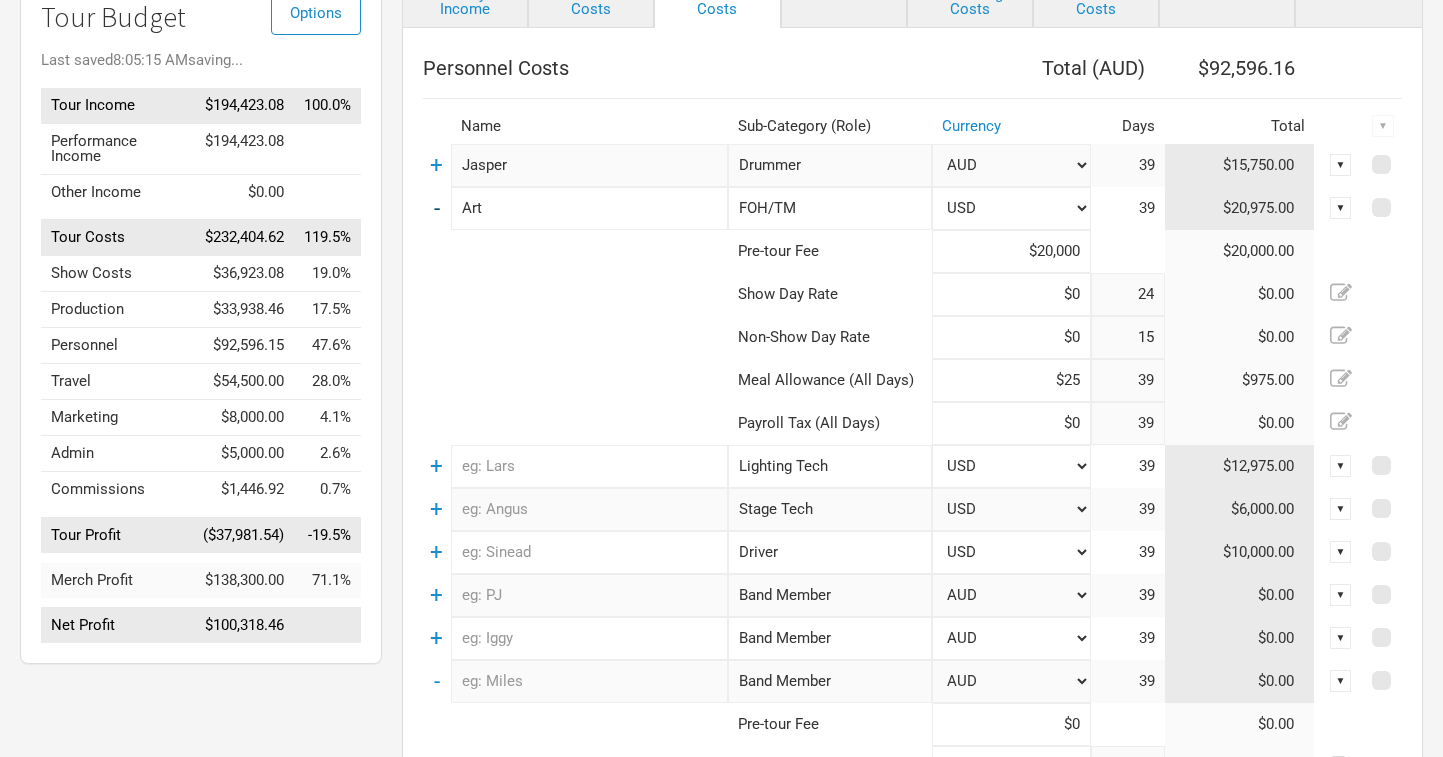 click on "-" at bounding box center (437, 208) 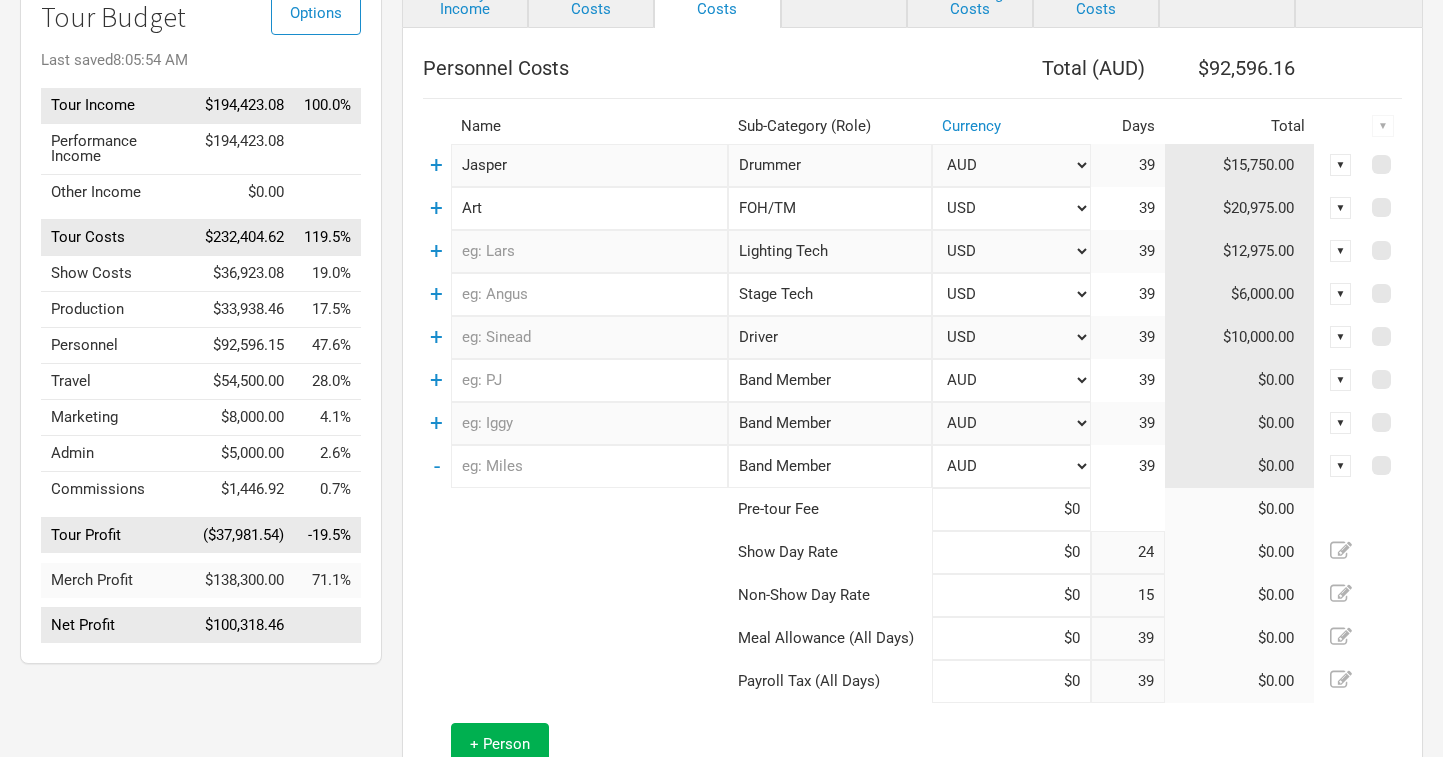 click on "-" at bounding box center [437, 466] 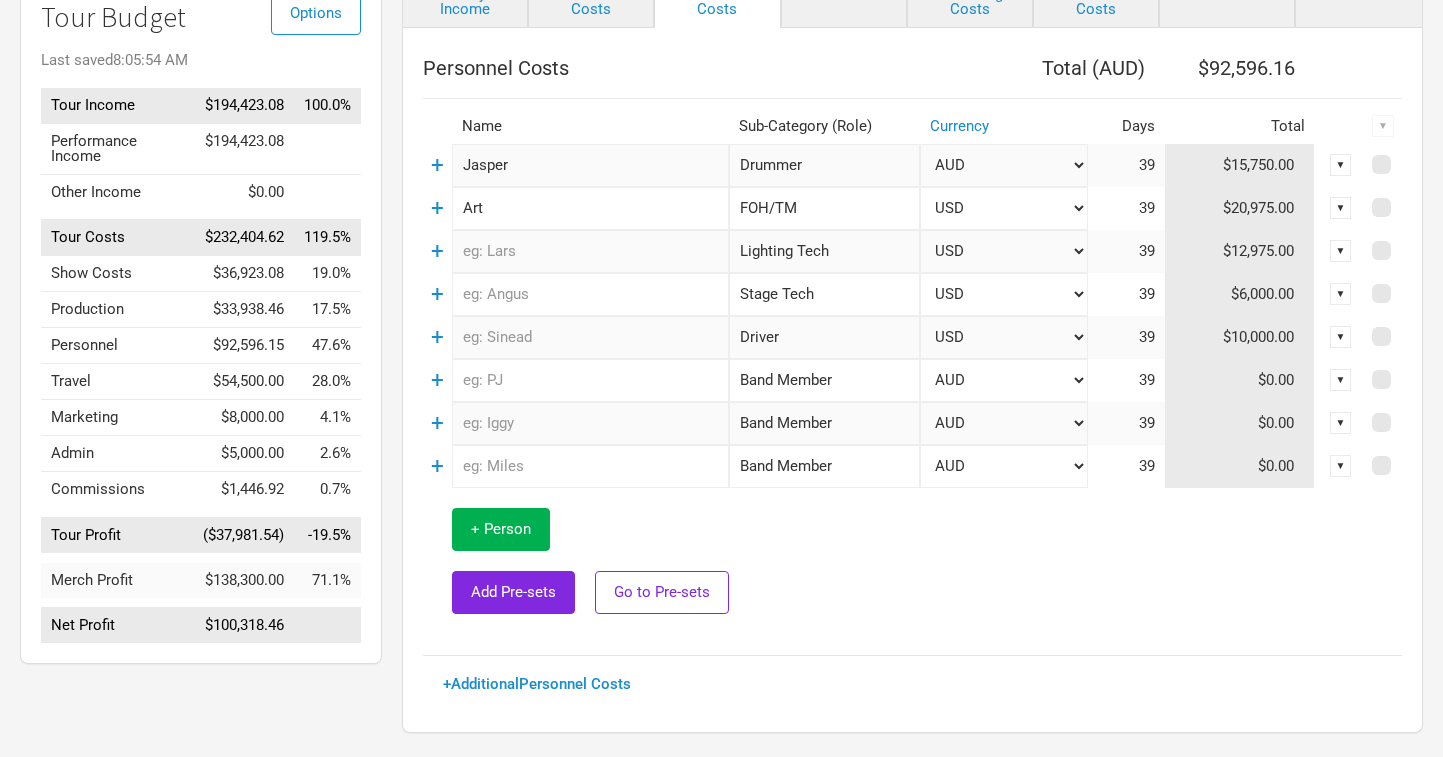 click at bounding box center (590, 380) 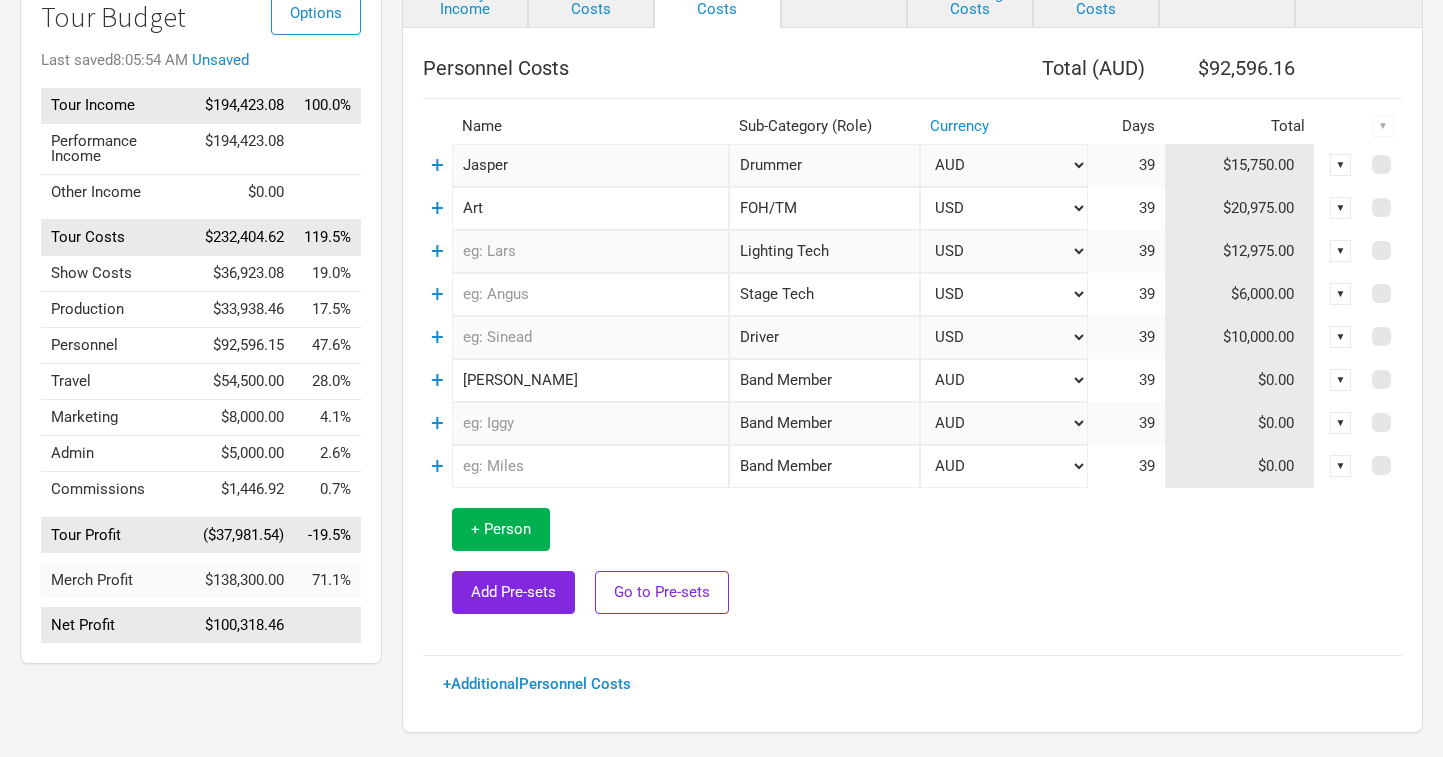 type on "Sean" 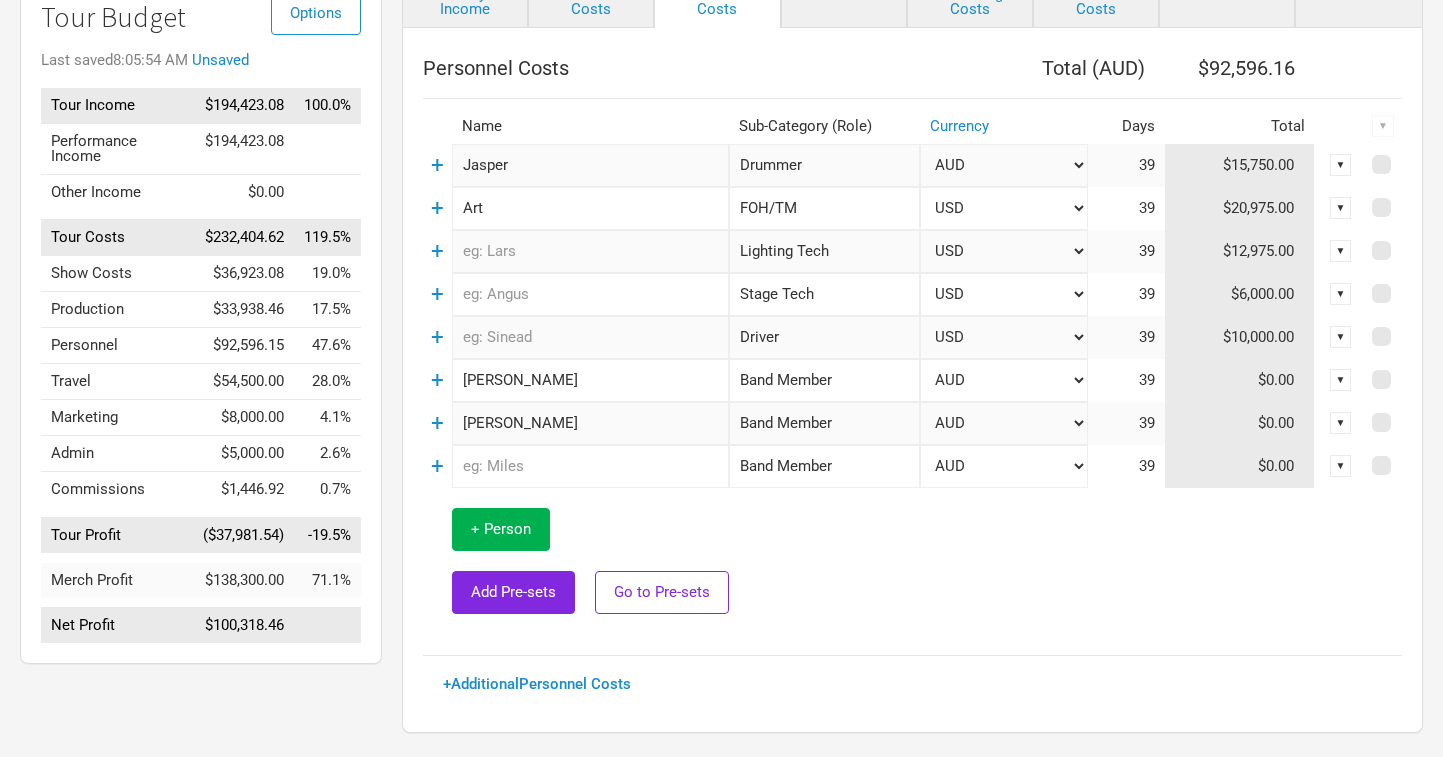 type on "Lach" 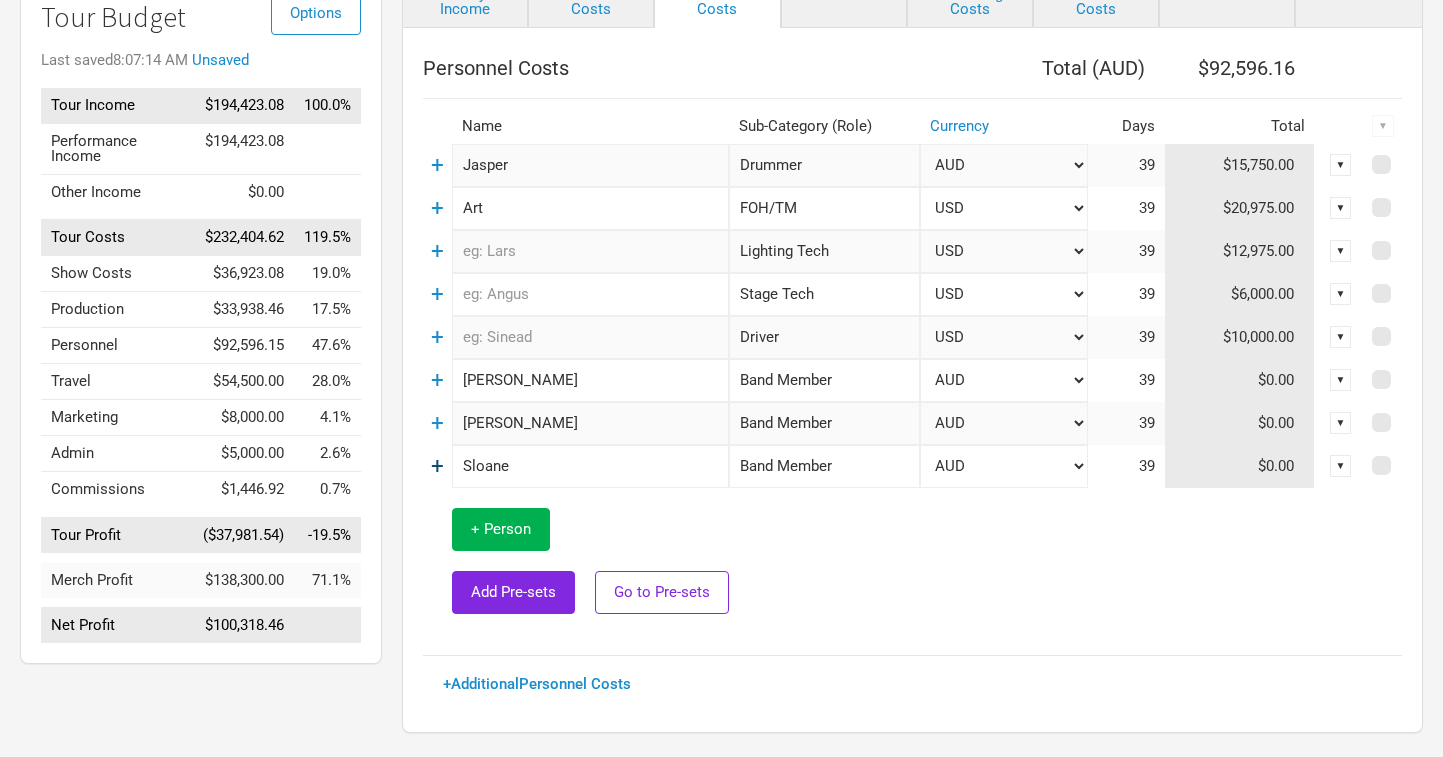 type on "Sloane" 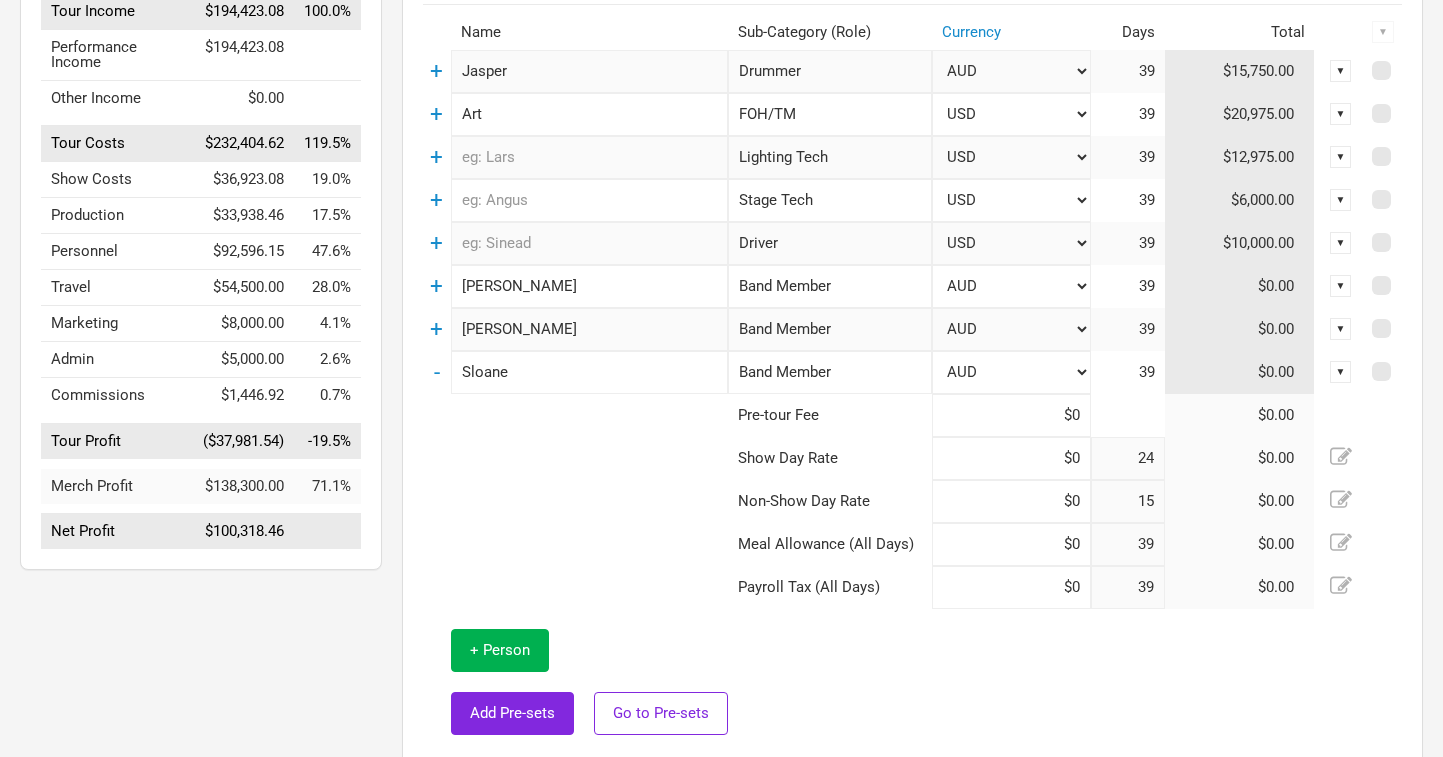 scroll, scrollTop: 280, scrollLeft: 0, axis: vertical 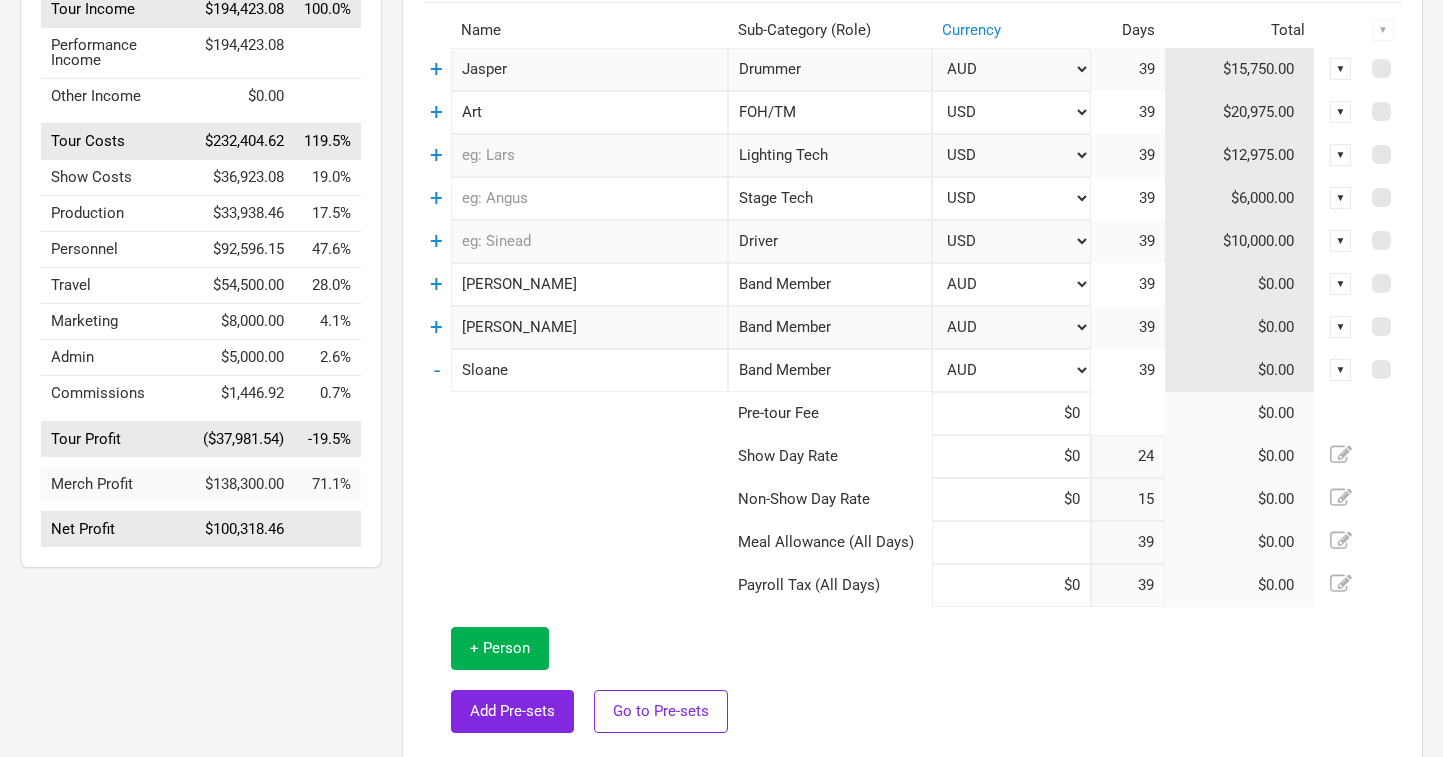 click at bounding box center (1011, 542) 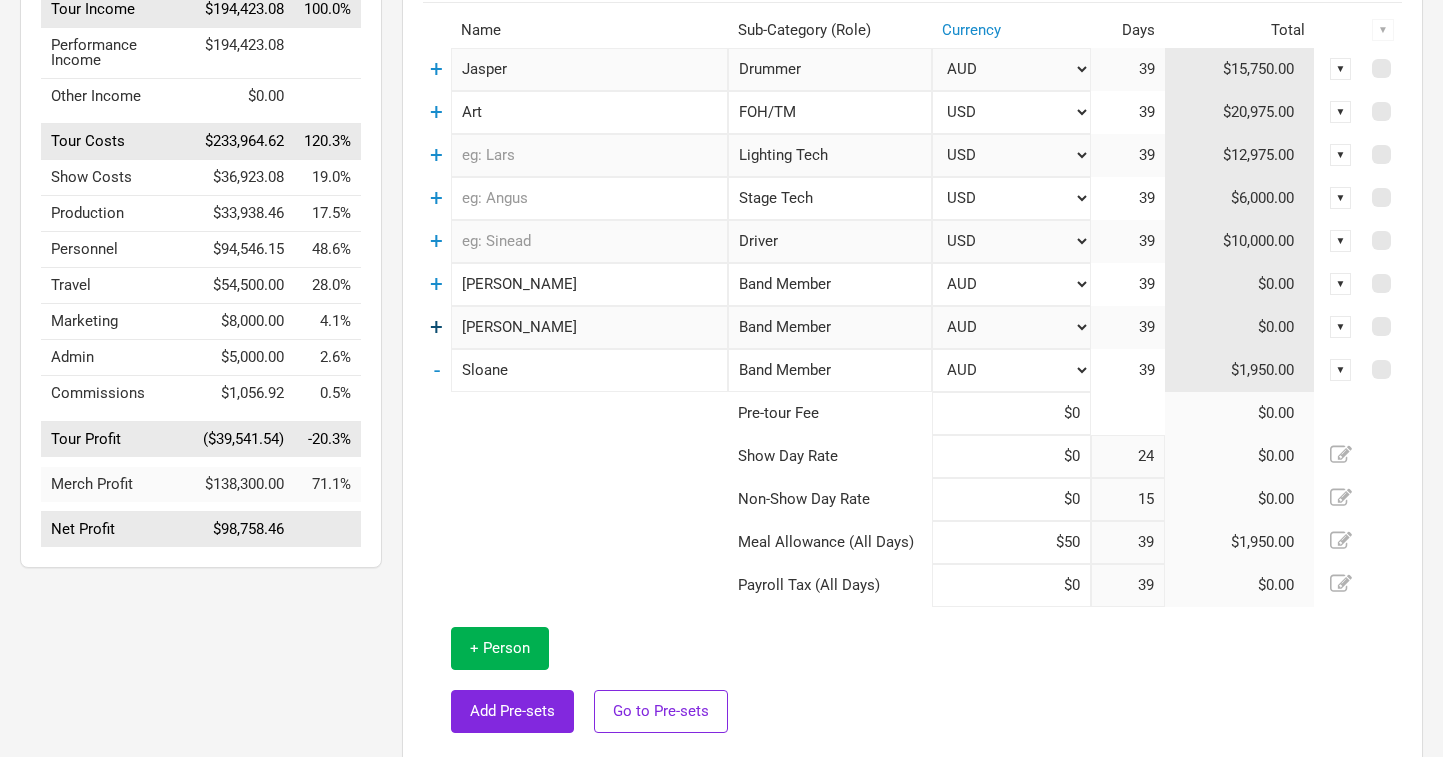 type on "$50" 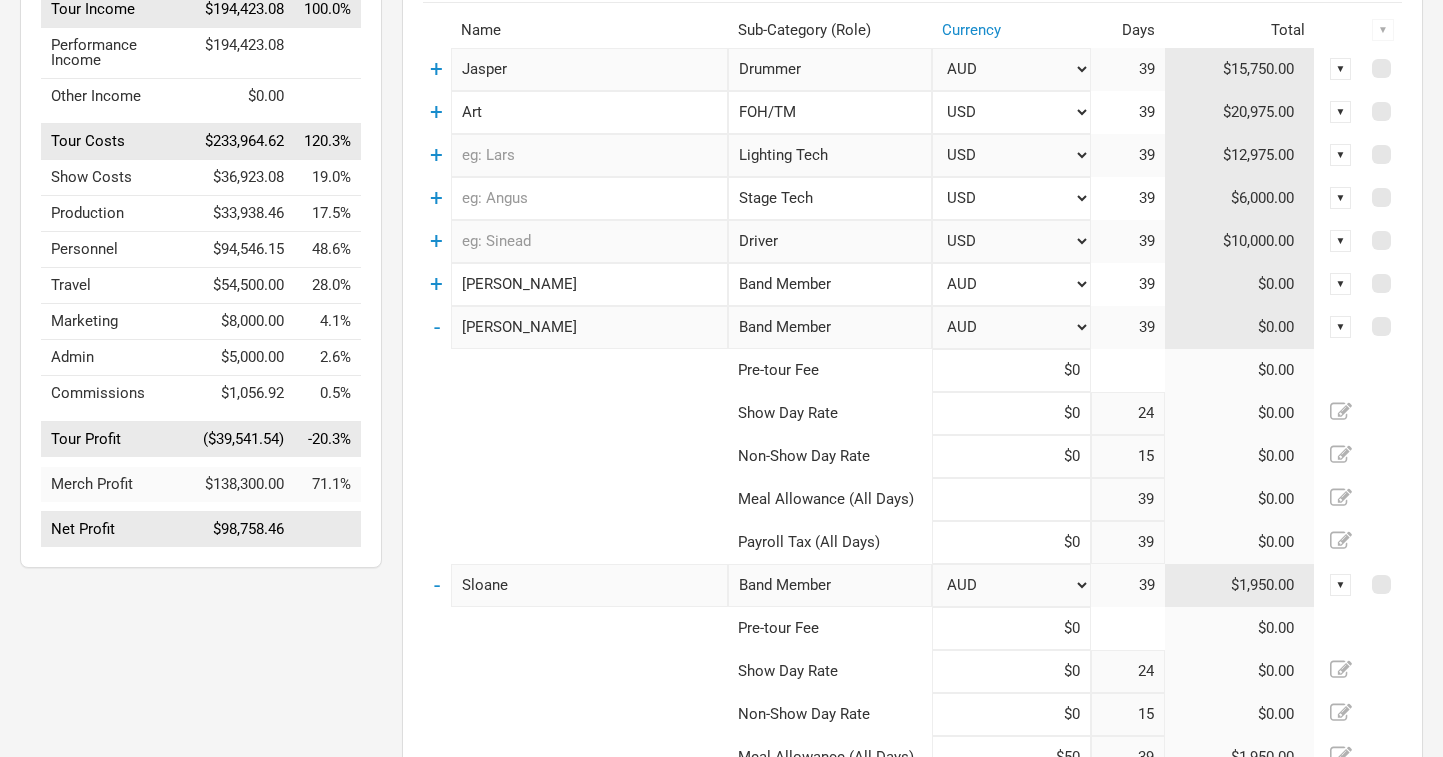 click at bounding box center (1011, 499) 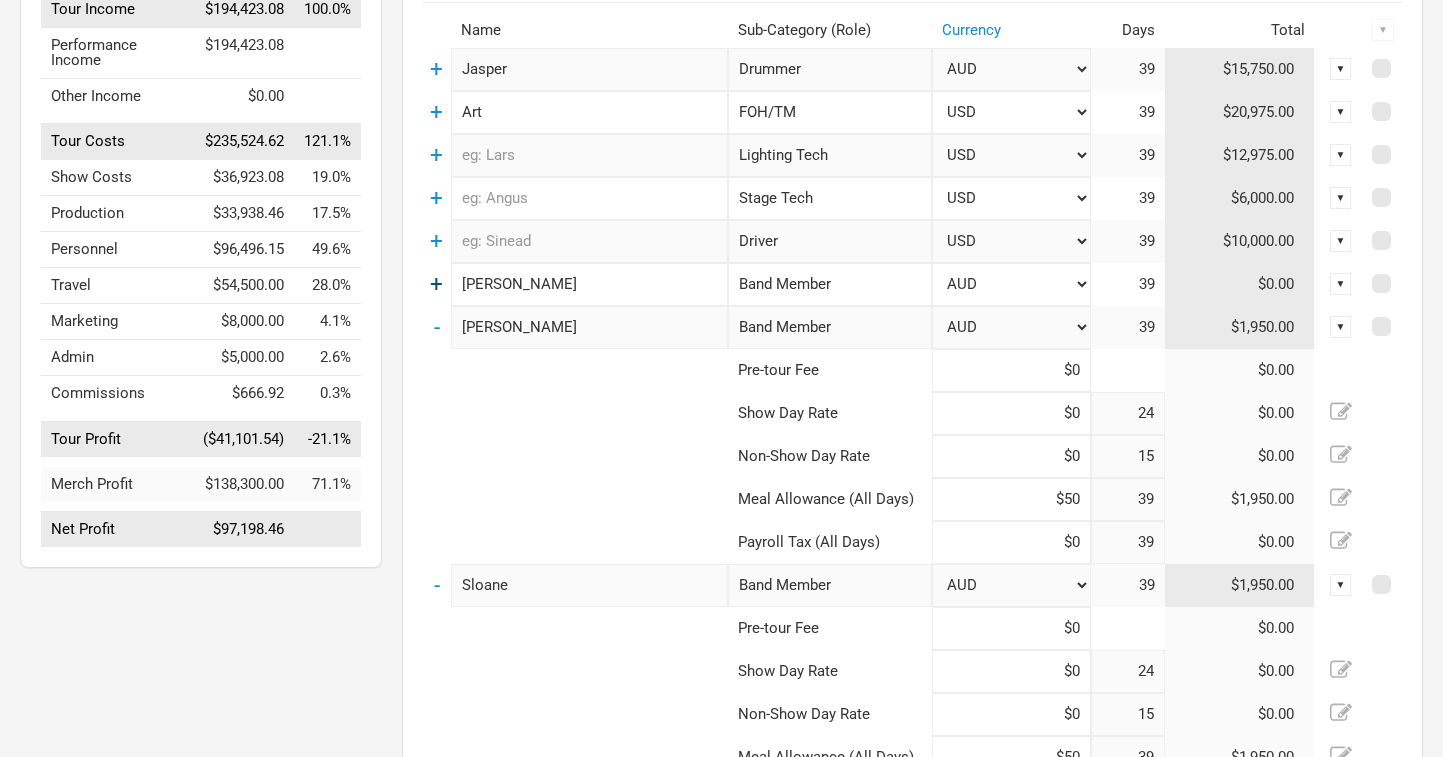 type on "$50" 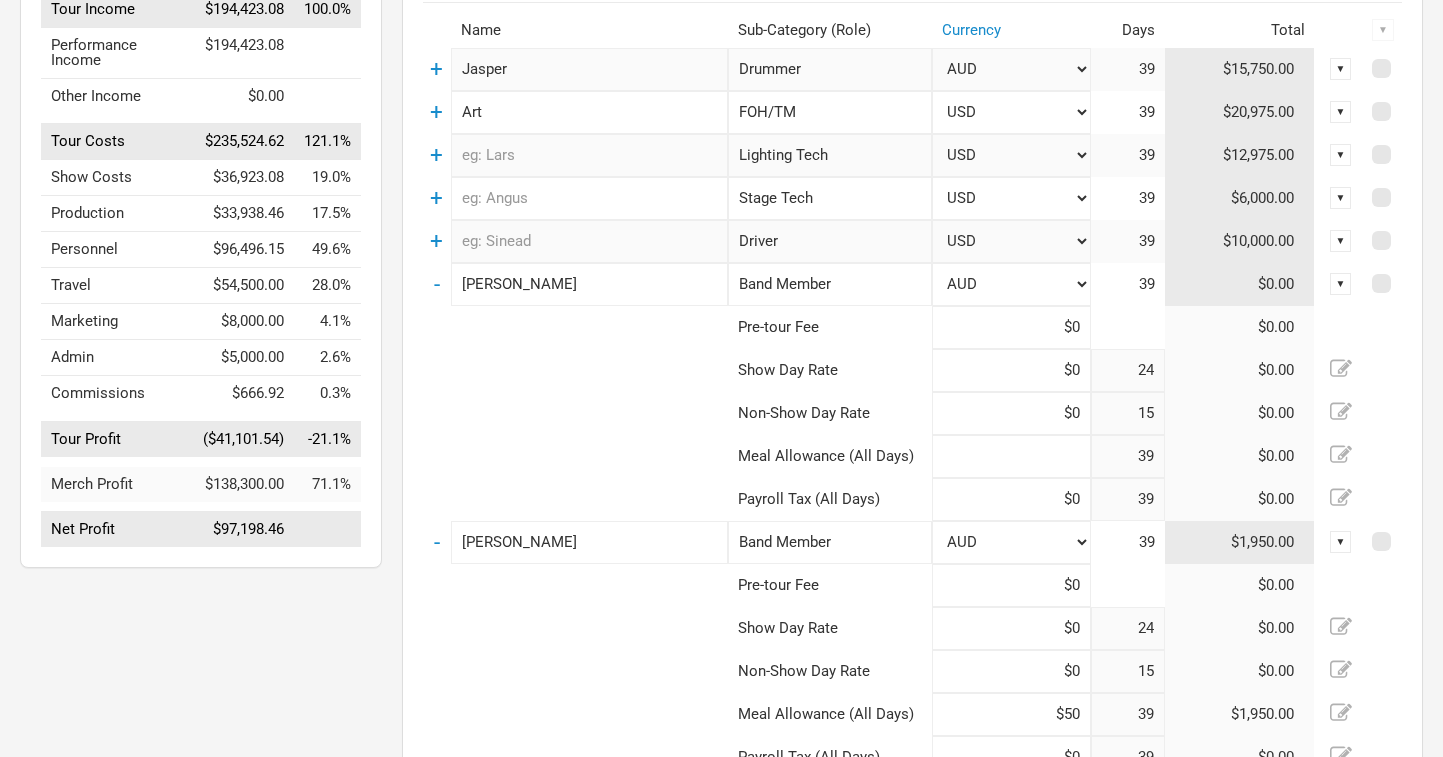 click at bounding box center (1011, 456) 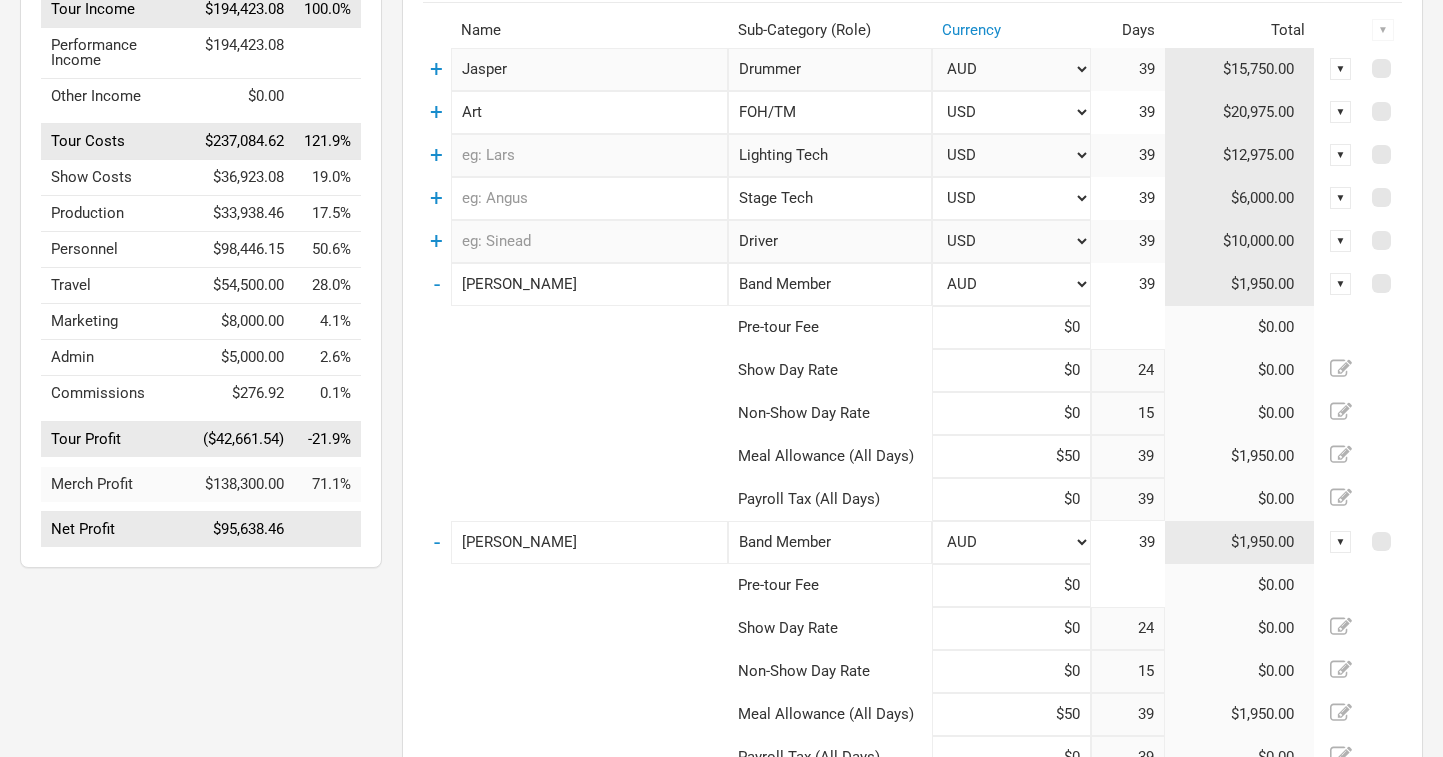 type on "$50" 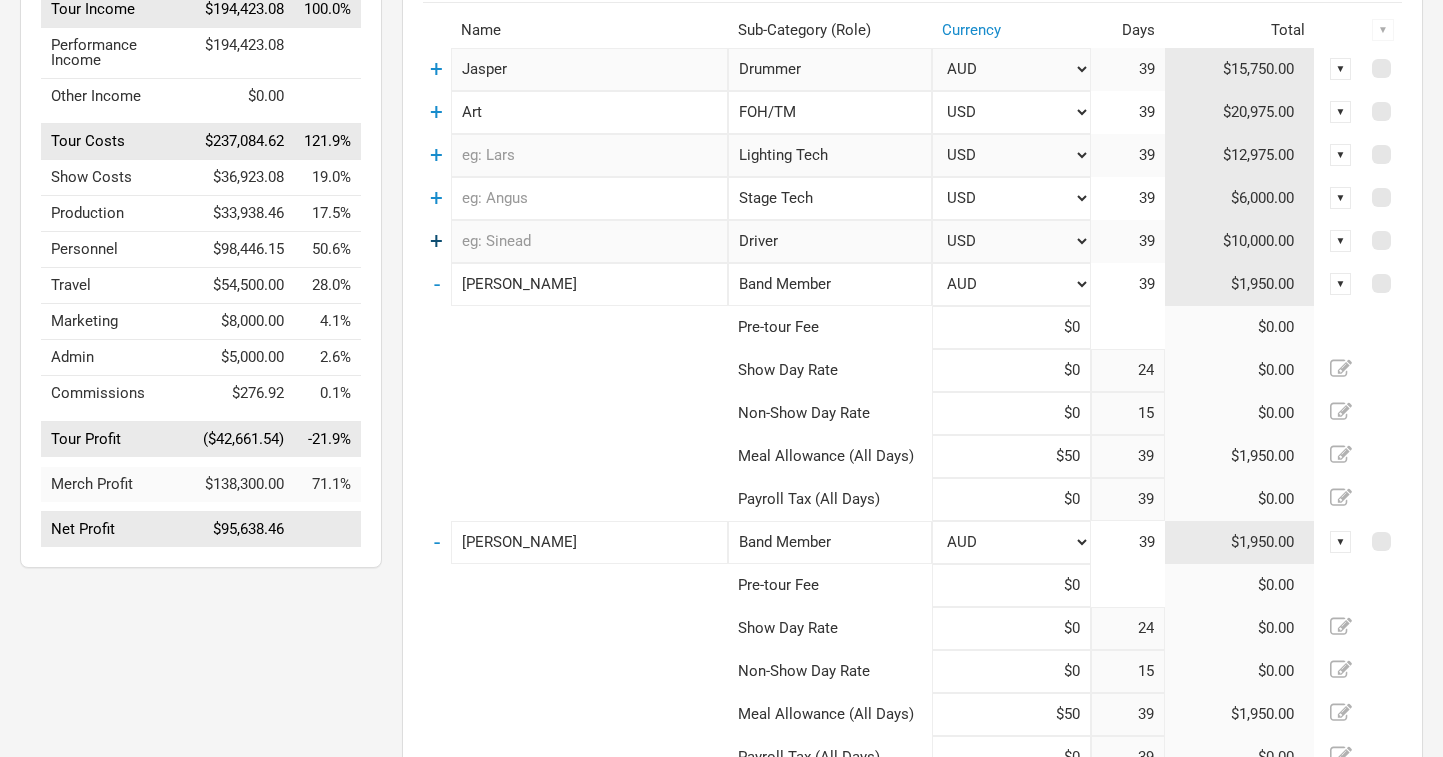 click on "+" at bounding box center (436, 241) 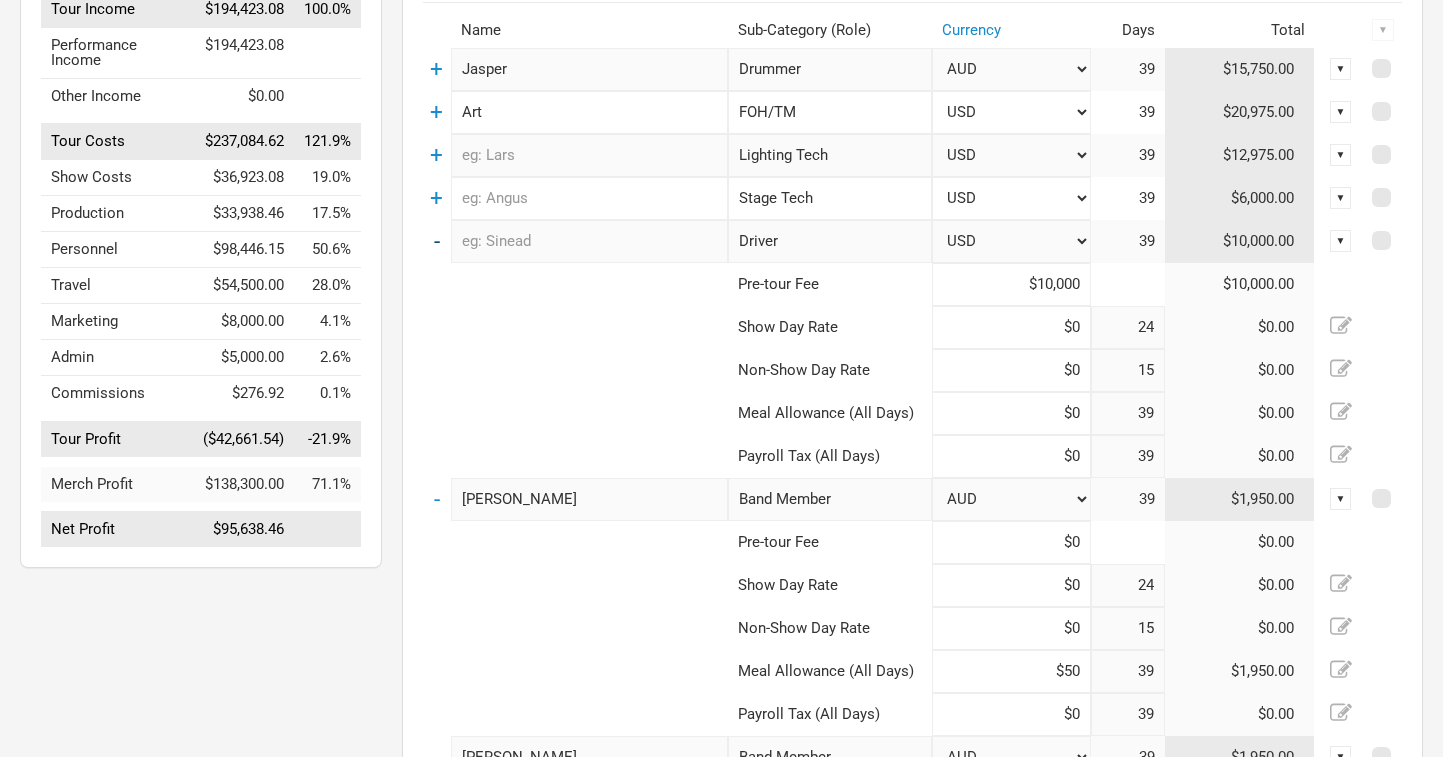 click on "-" at bounding box center [437, 241] 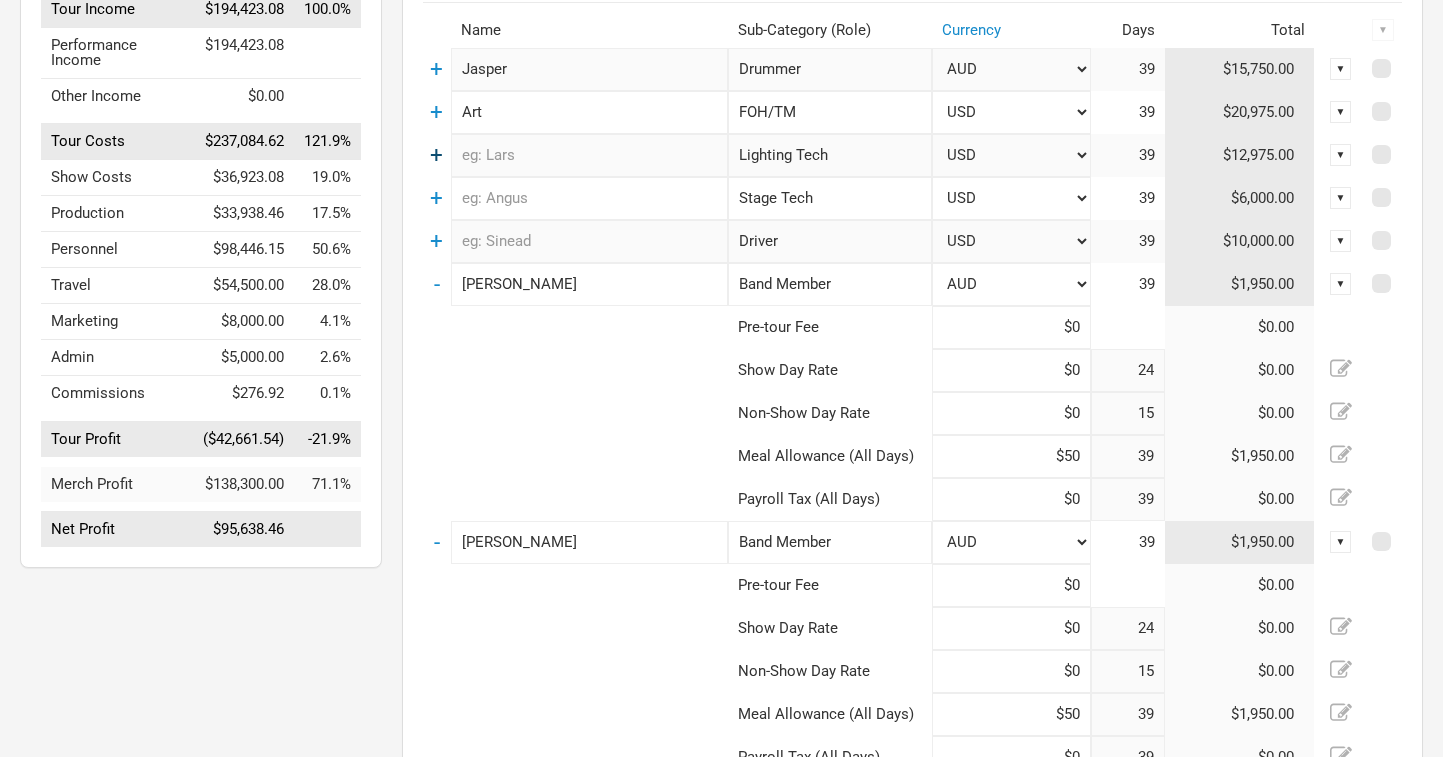 click on "+" at bounding box center [436, 155] 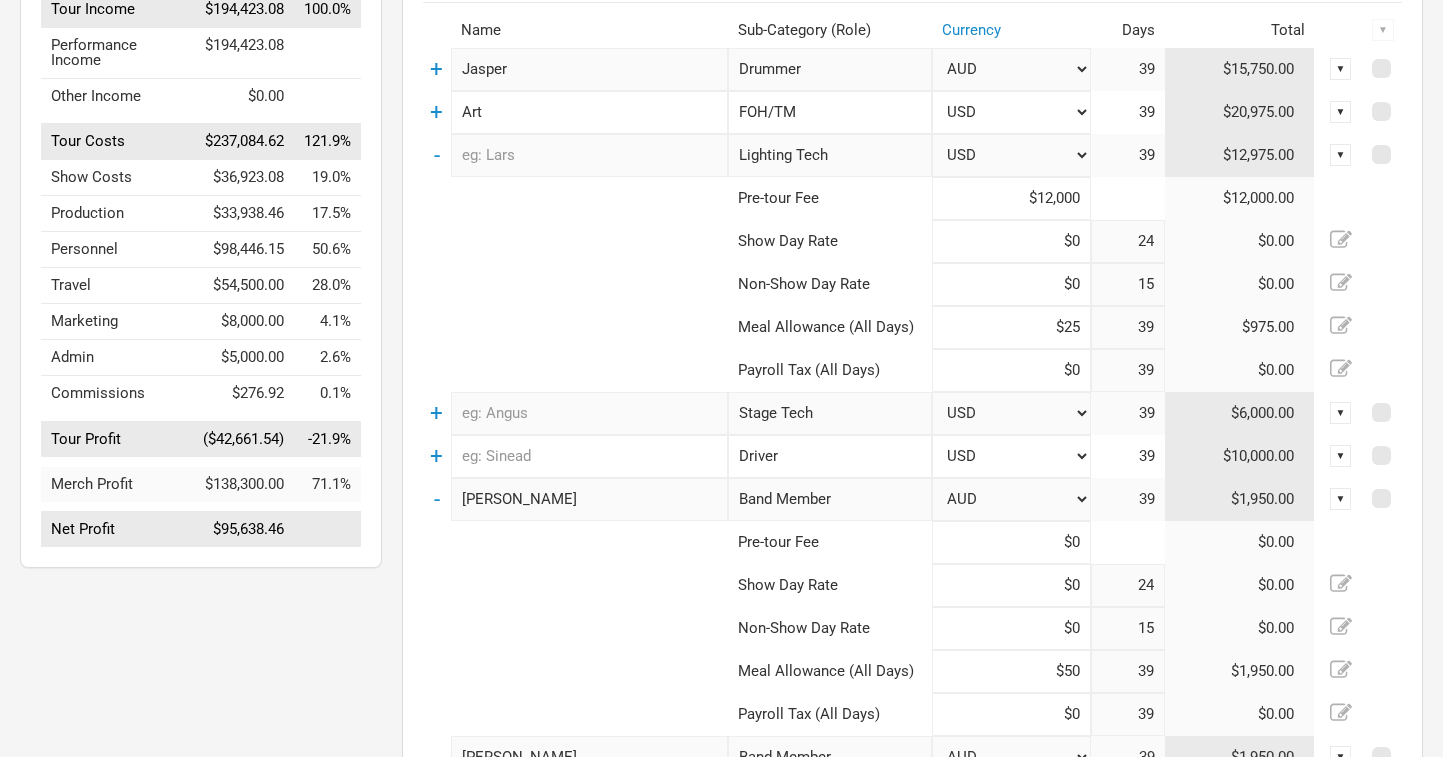 drag, startPoint x: 1008, startPoint y: 194, endPoint x: 1132, endPoint y: 200, distance: 124.14507 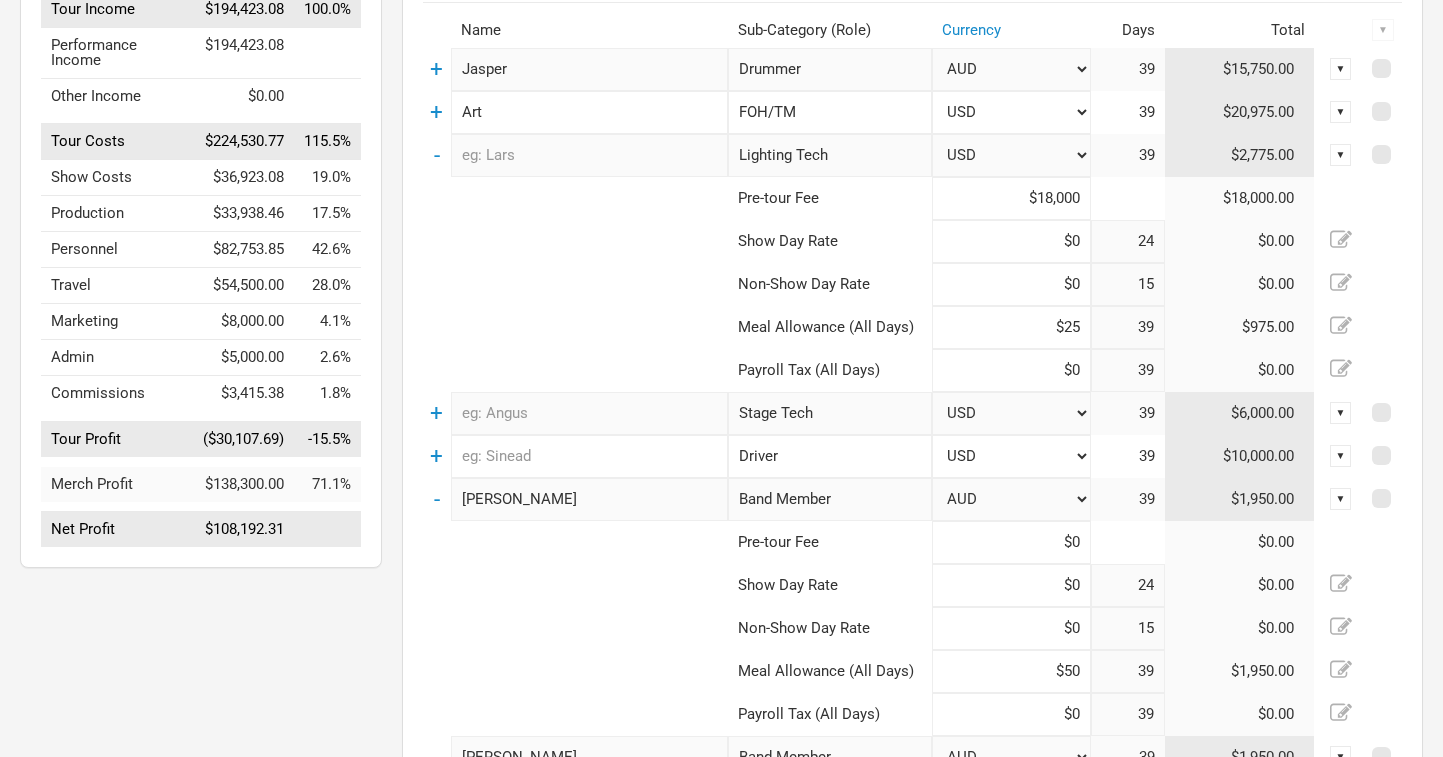 type on "$18,000" 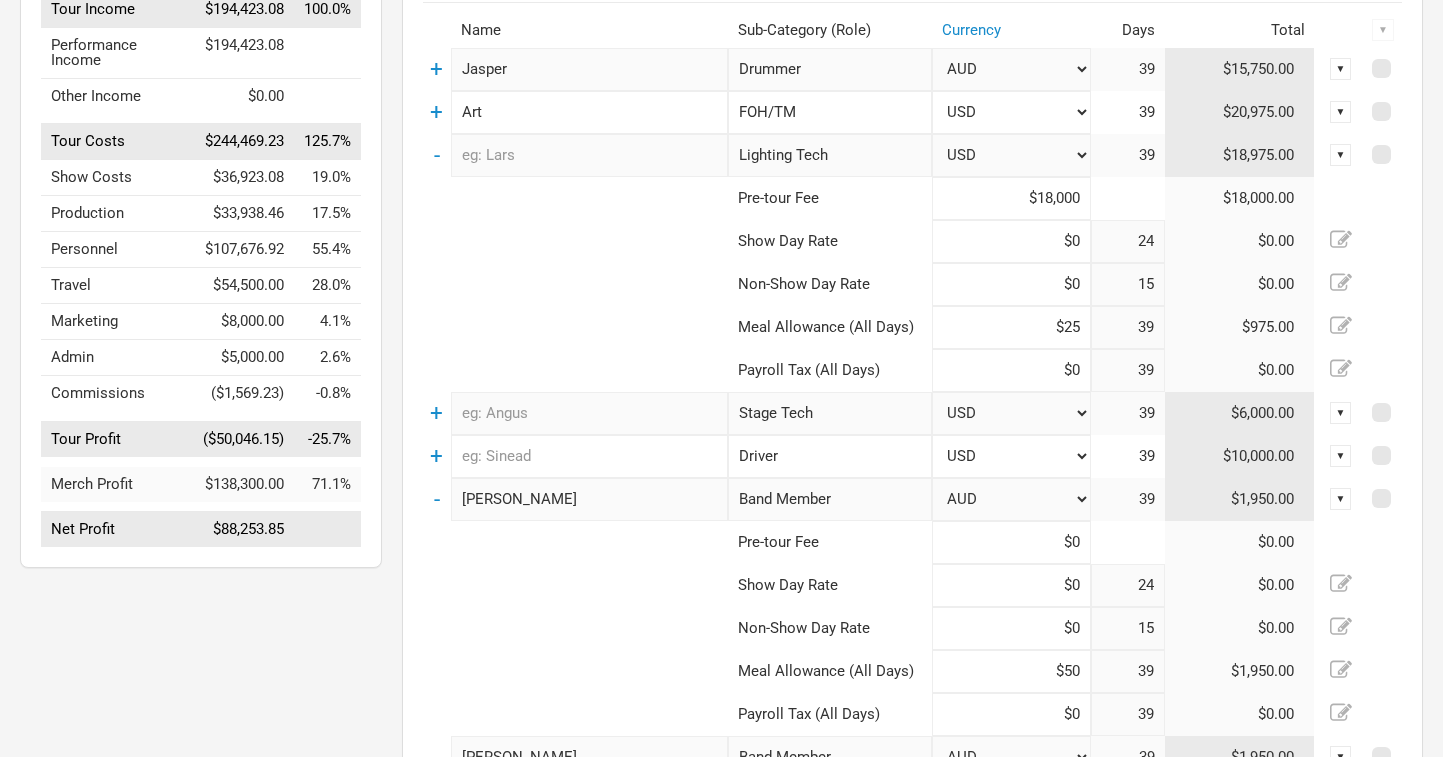 click on "$25" at bounding box center (1011, 327) 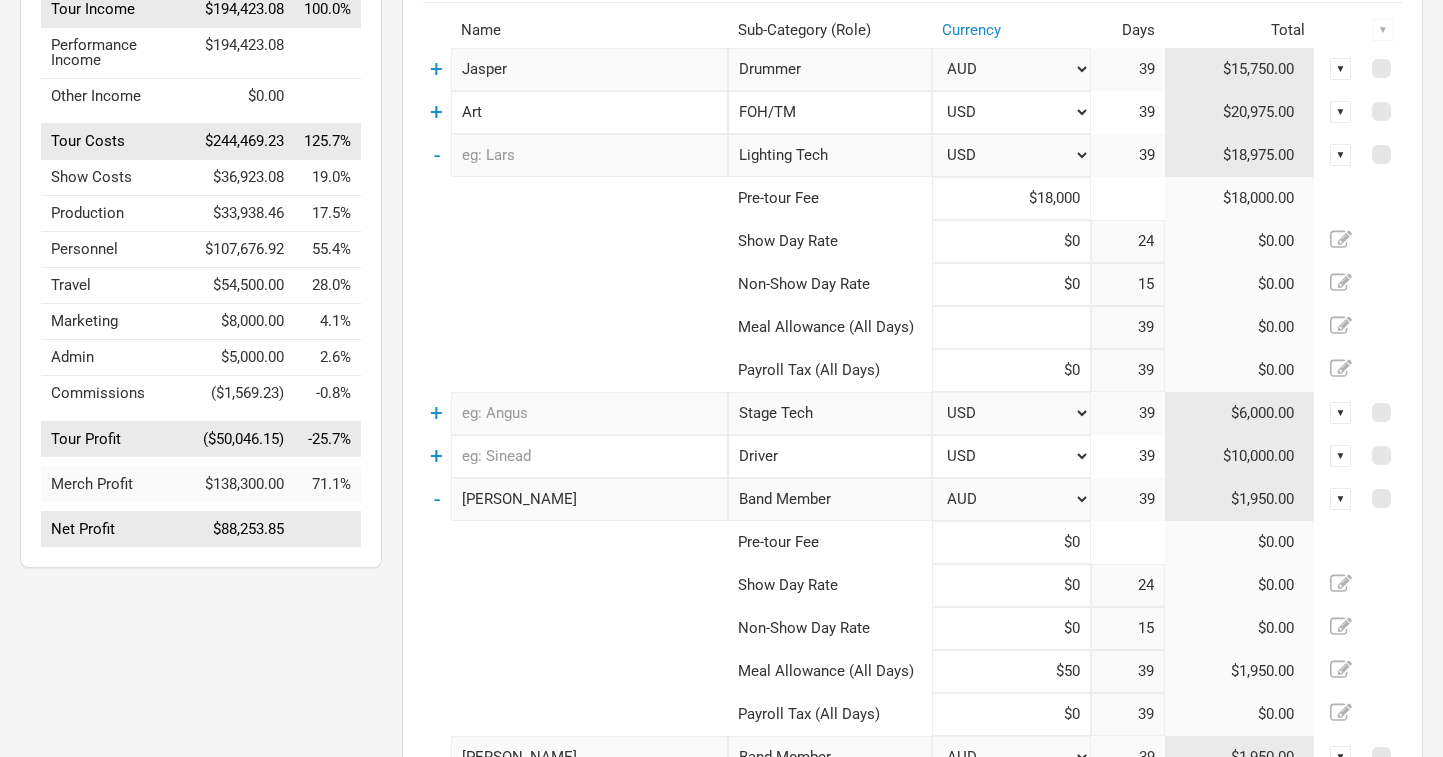 type on "$0" 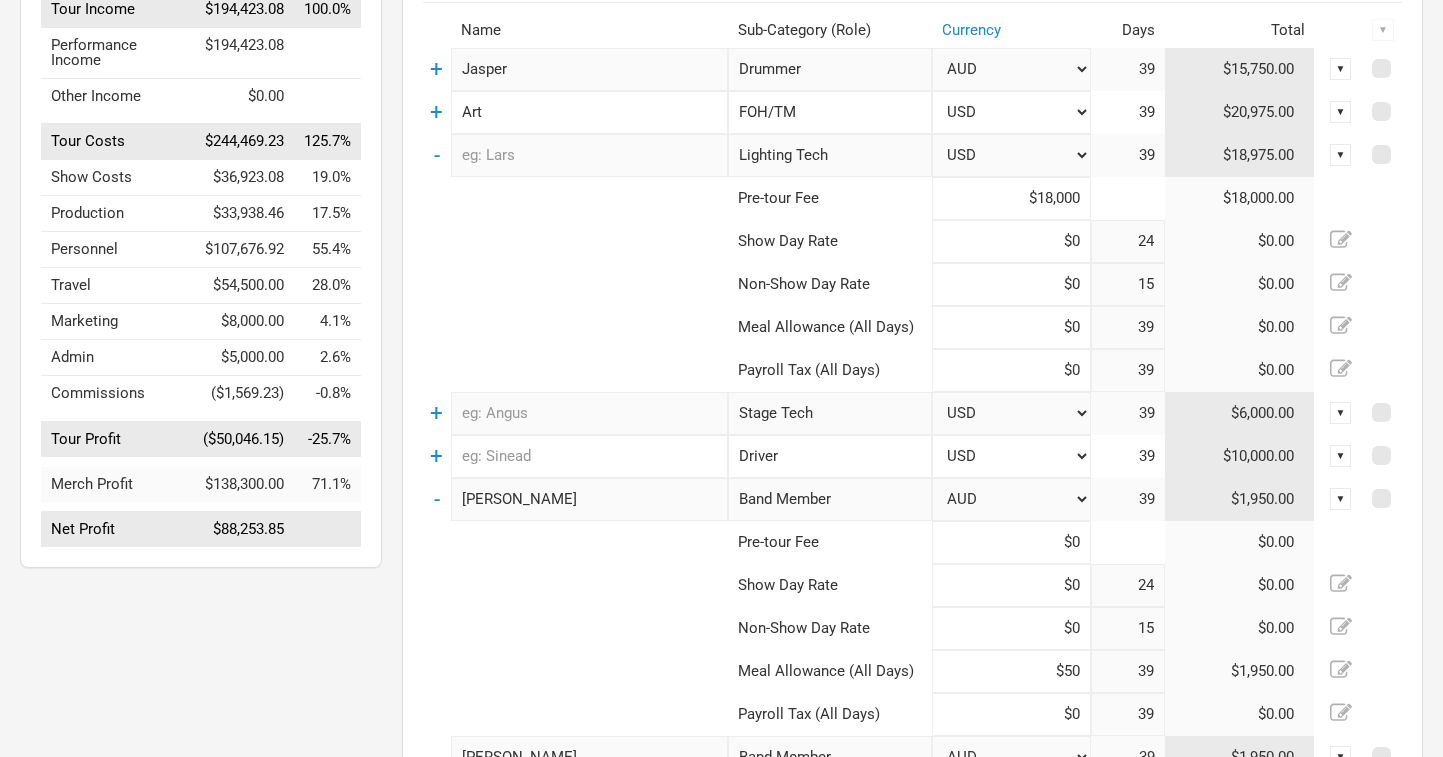click at bounding box center [575, 284] 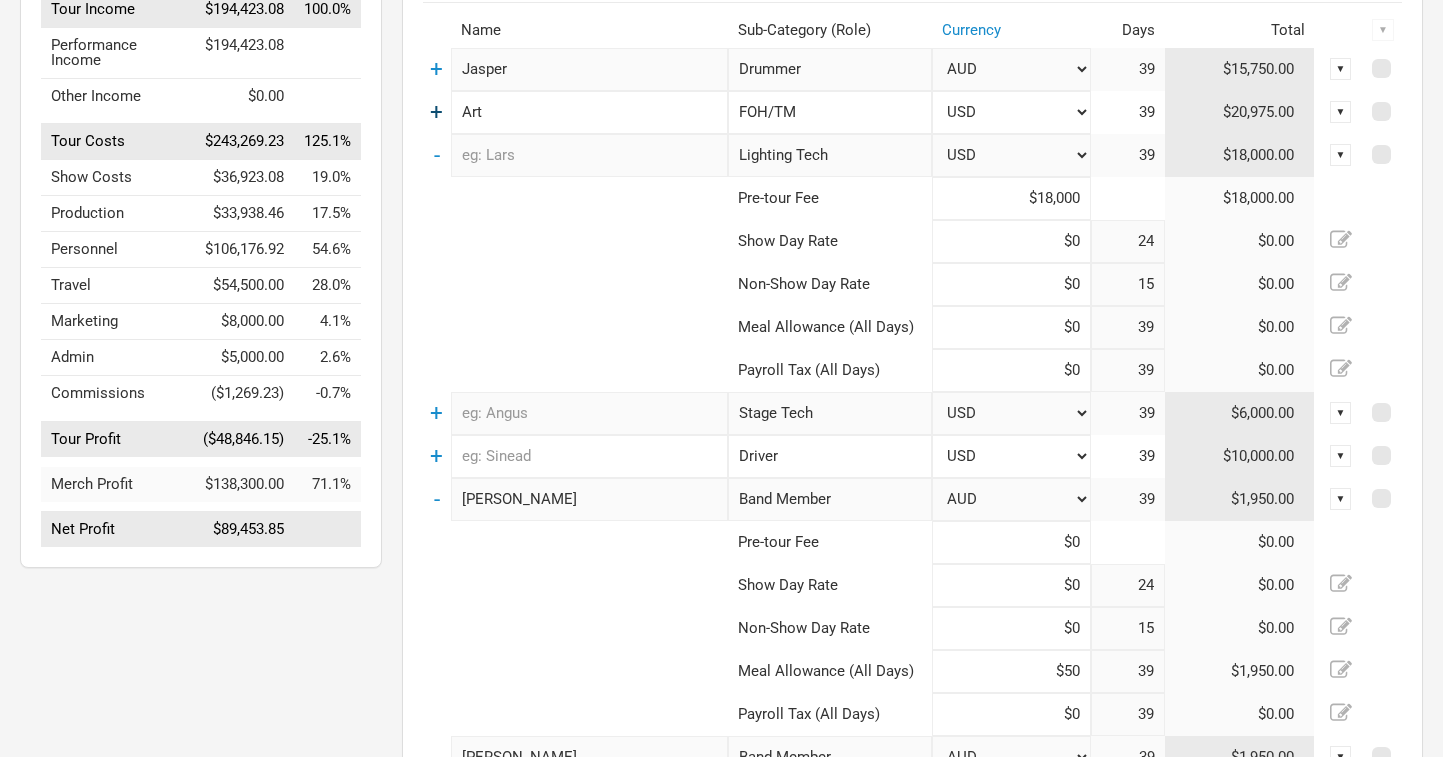 click on "+" at bounding box center [436, 112] 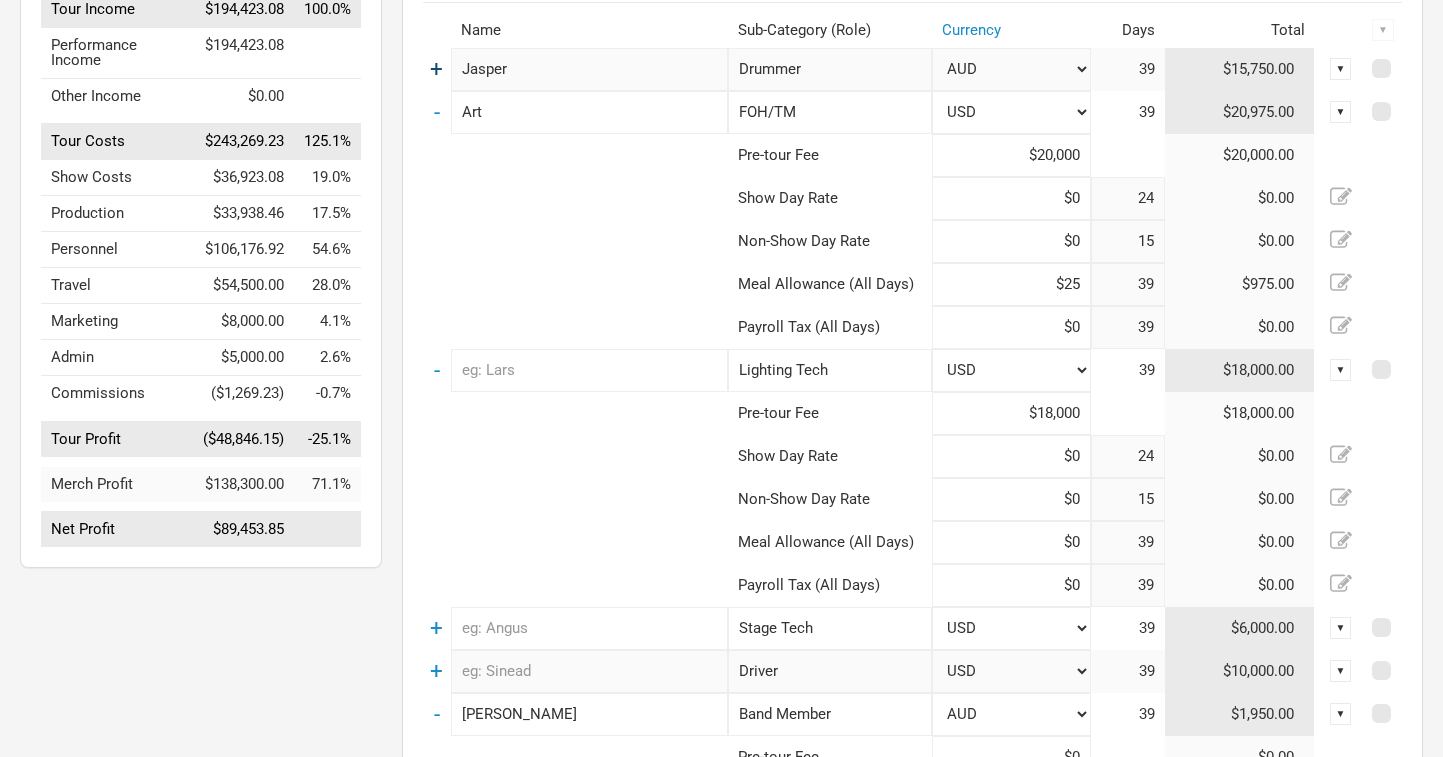 click on "+" at bounding box center (436, 69) 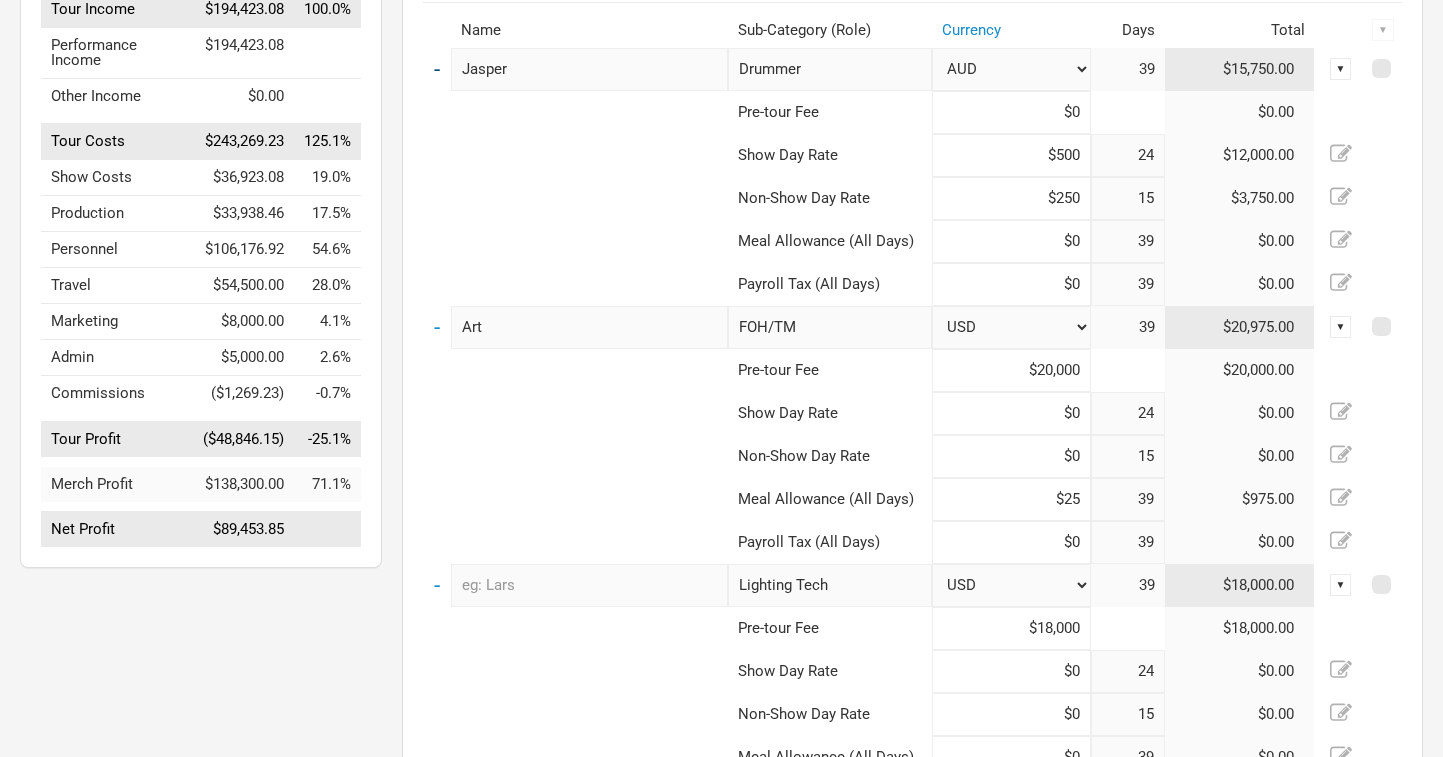 click on "-" at bounding box center [437, 69] 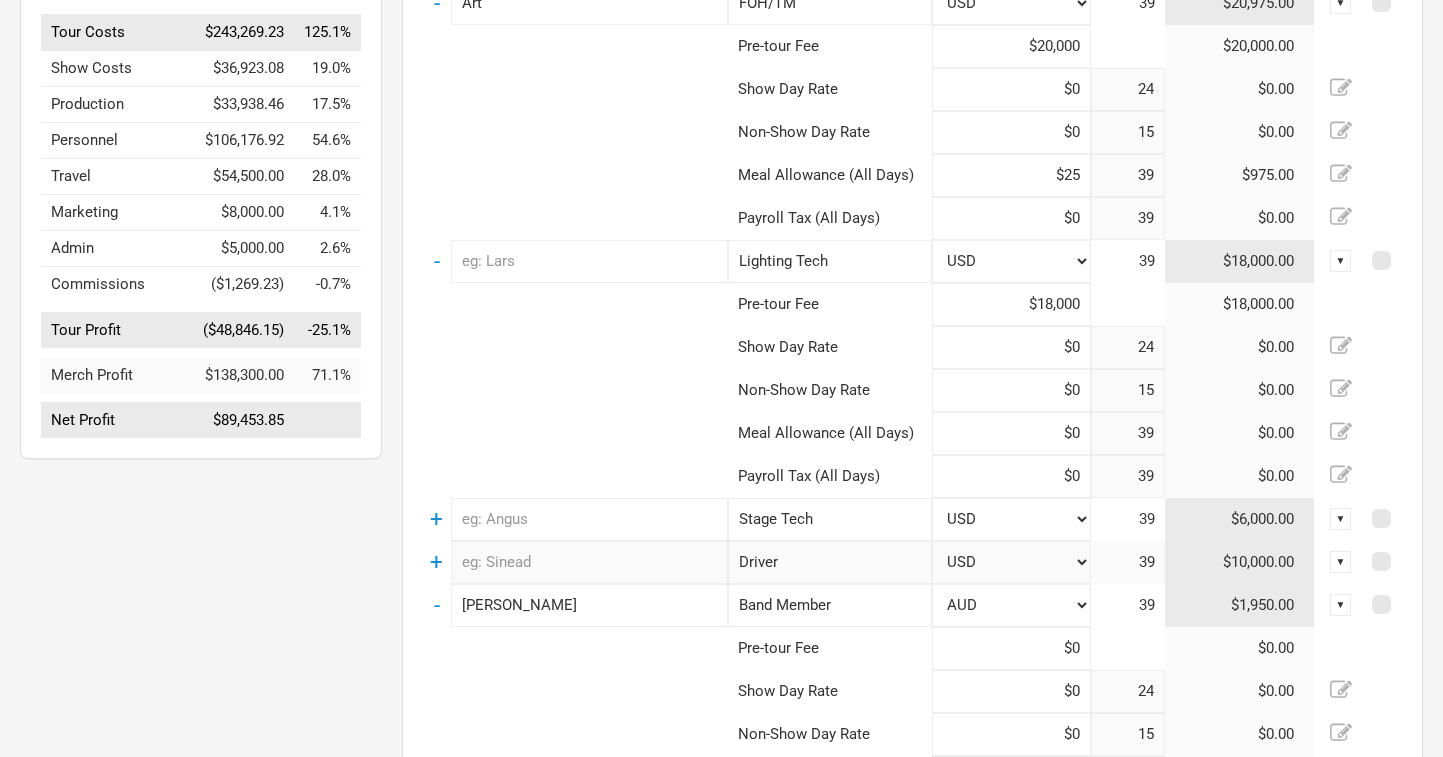 scroll, scrollTop: 390, scrollLeft: 0, axis: vertical 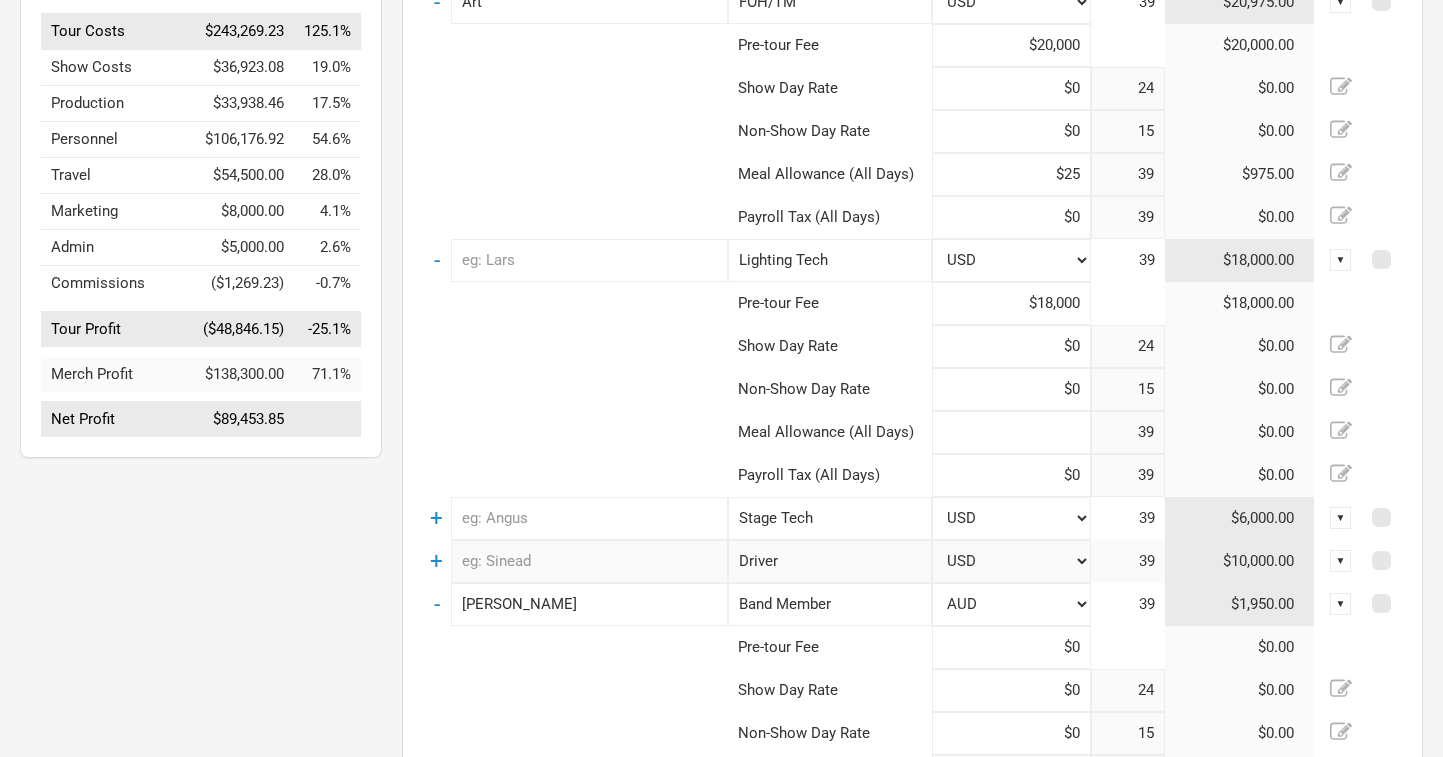 click at bounding box center (1011, 432) 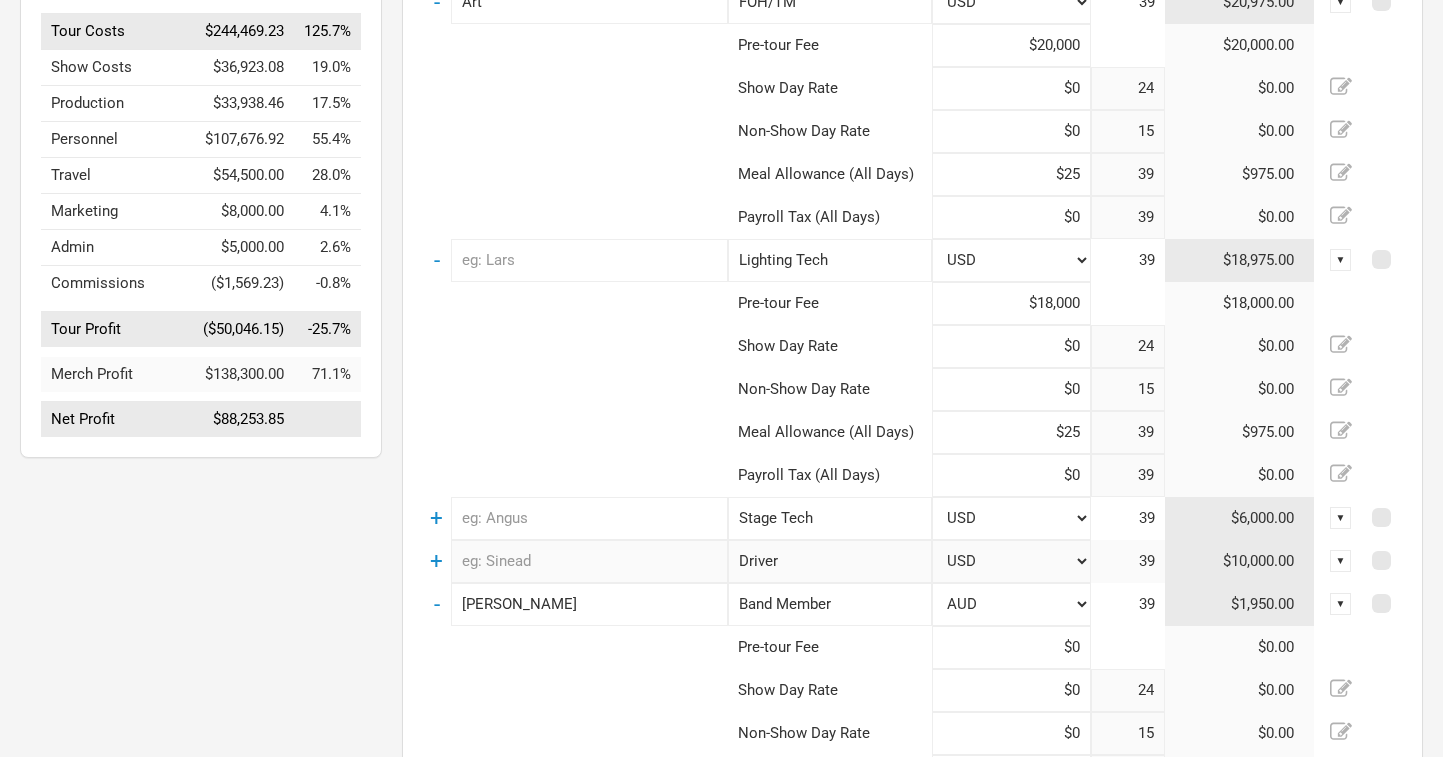 type on "$25" 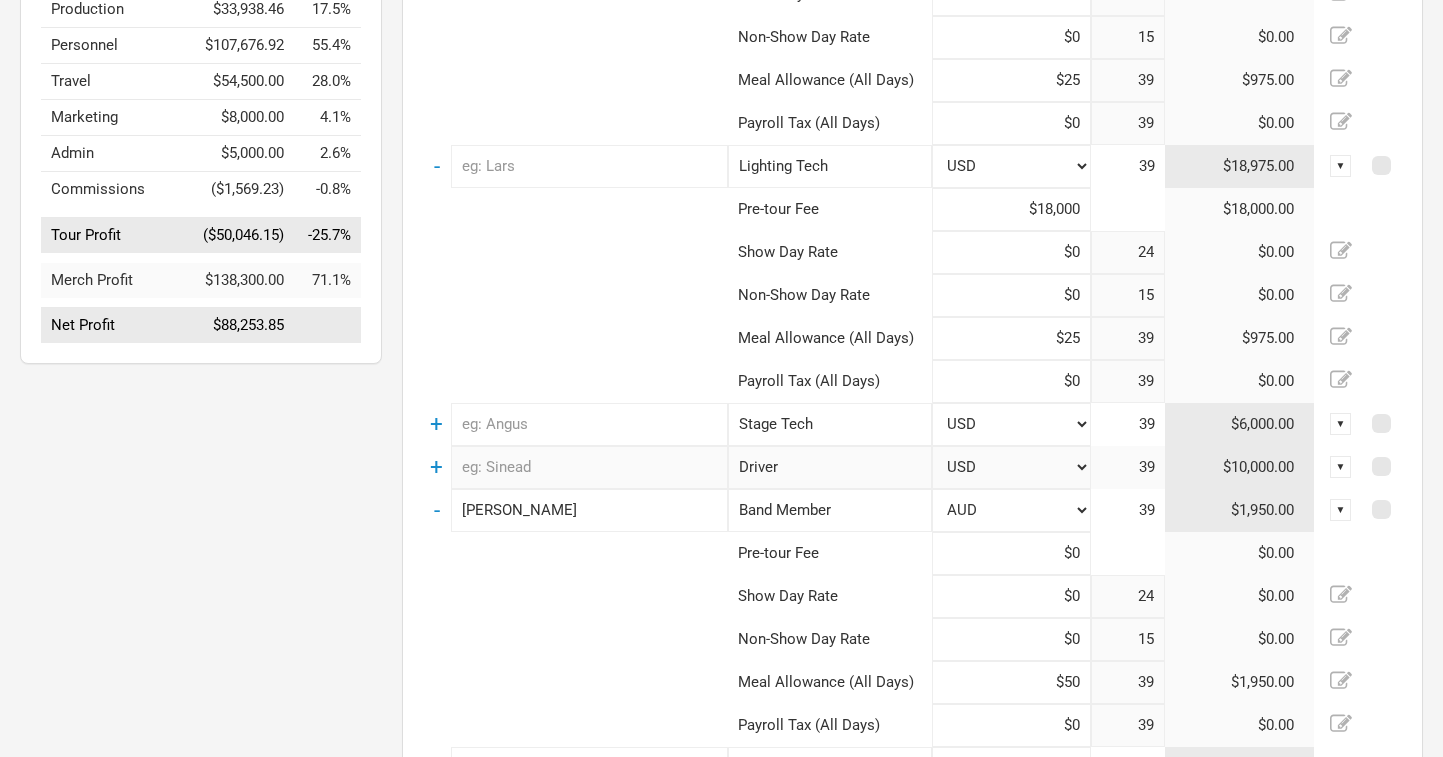scroll, scrollTop: 486, scrollLeft: 0, axis: vertical 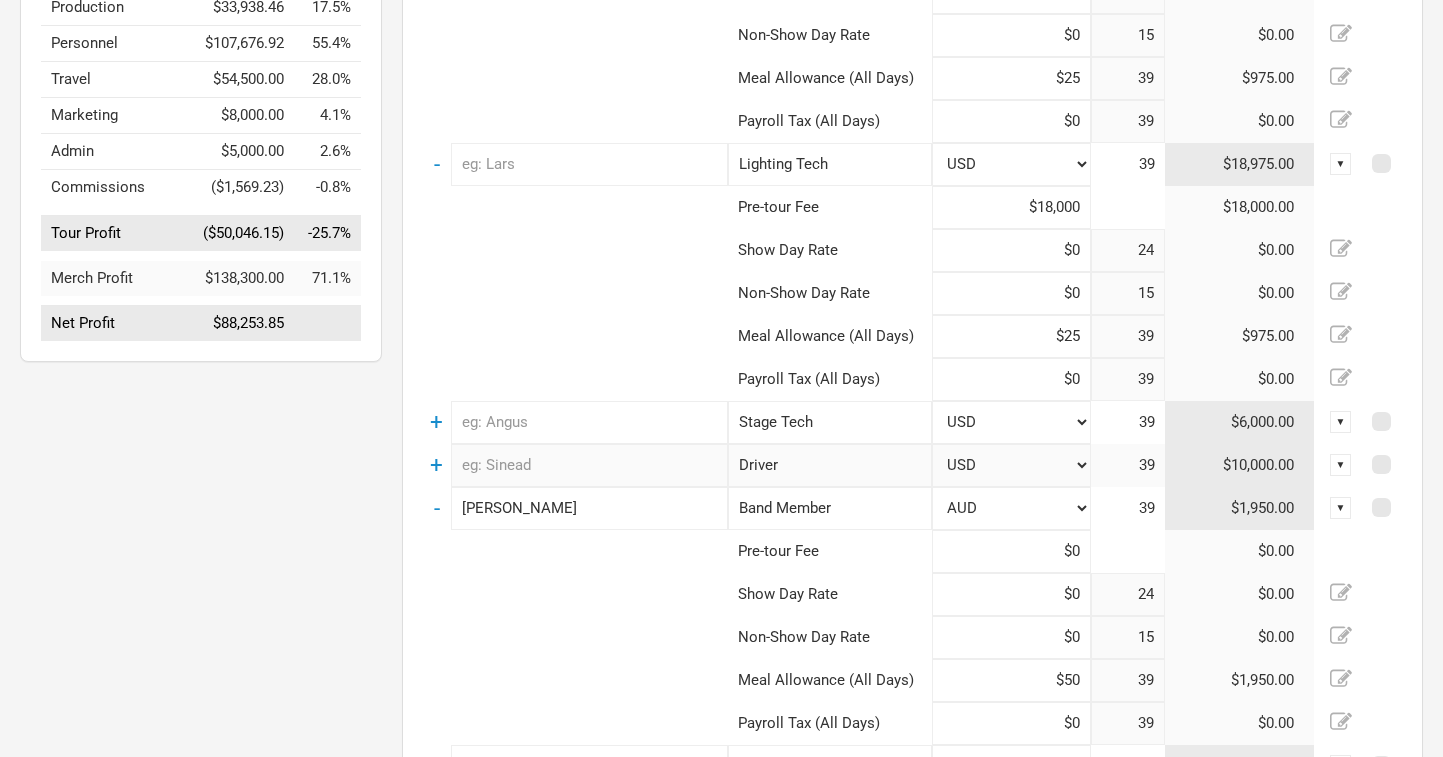click on "+" at bounding box center (437, 422) 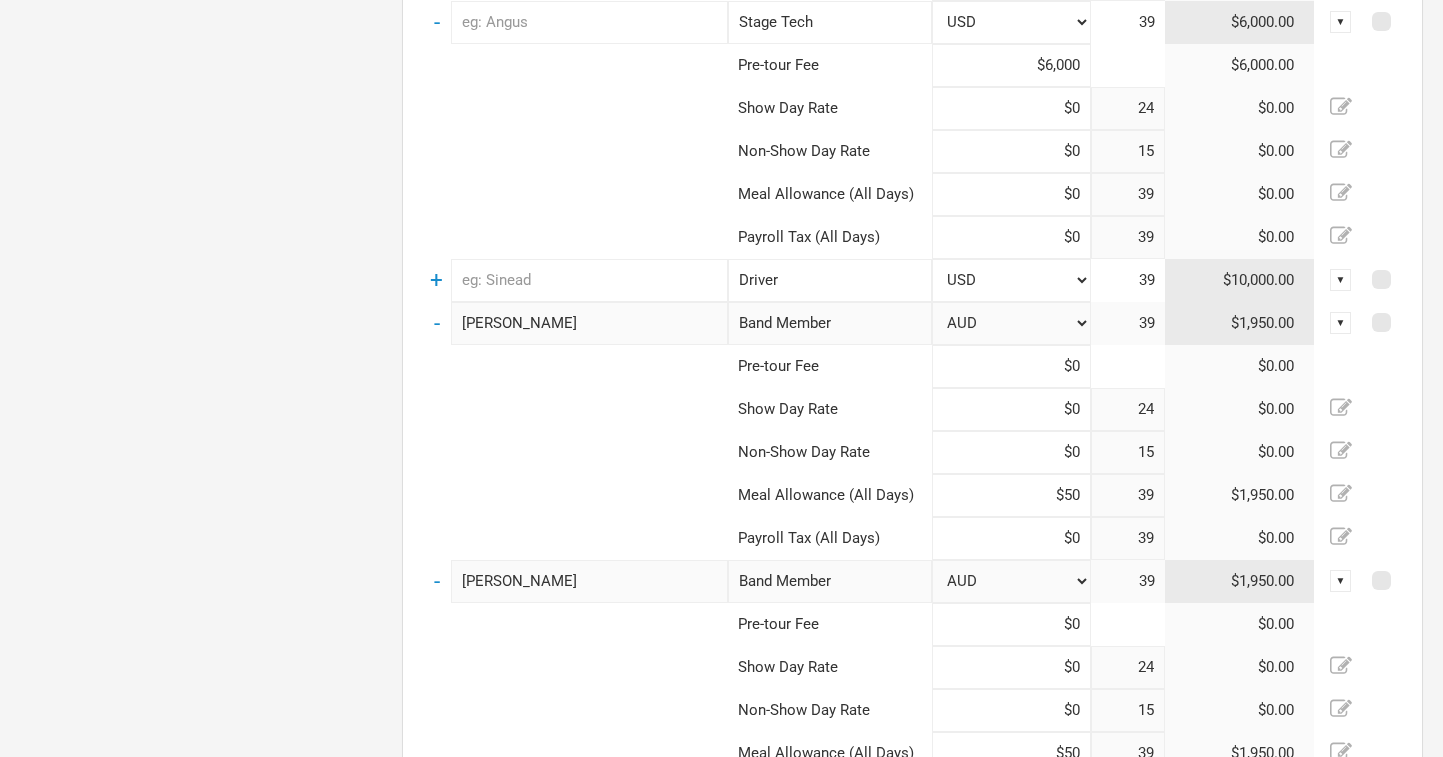 scroll, scrollTop: 887, scrollLeft: 0, axis: vertical 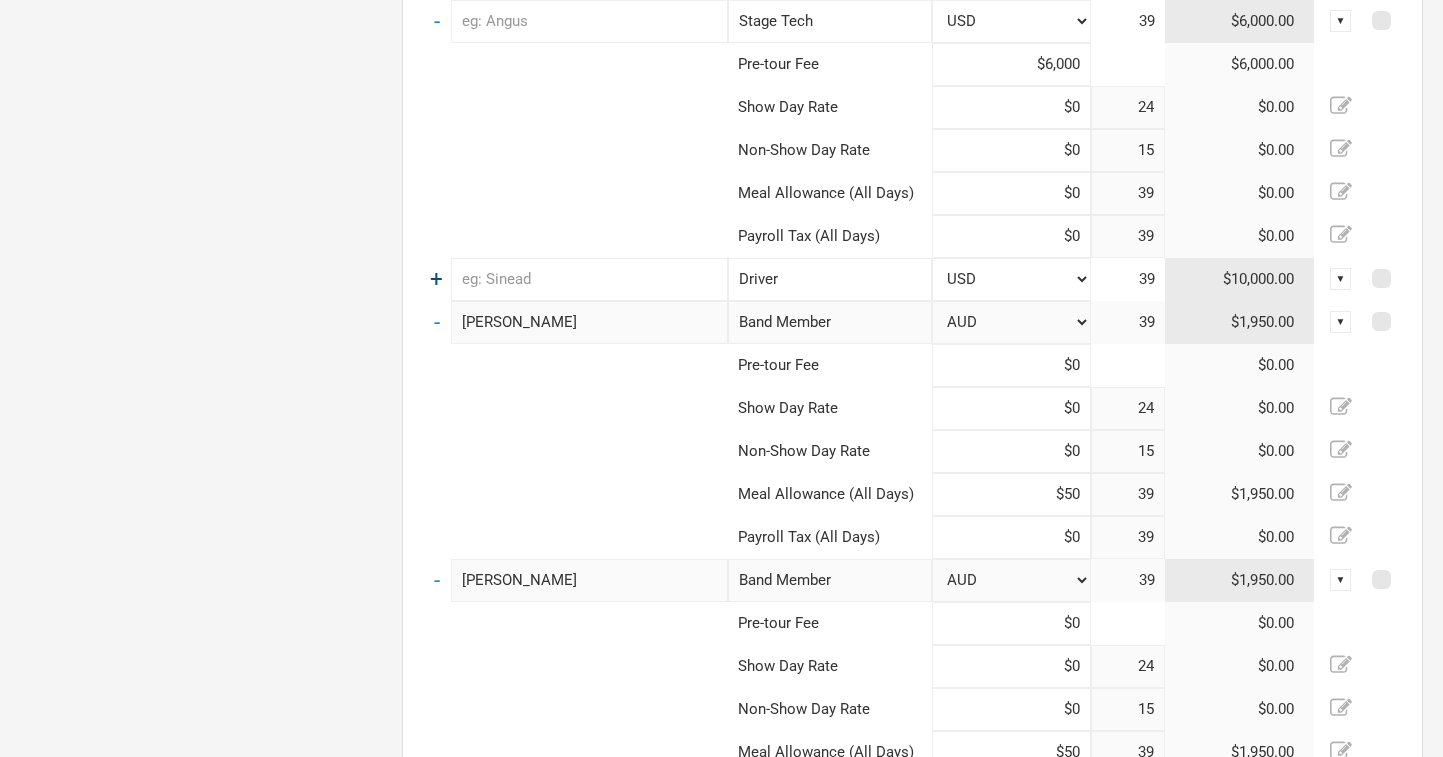 click on "+" at bounding box center (436, 279) 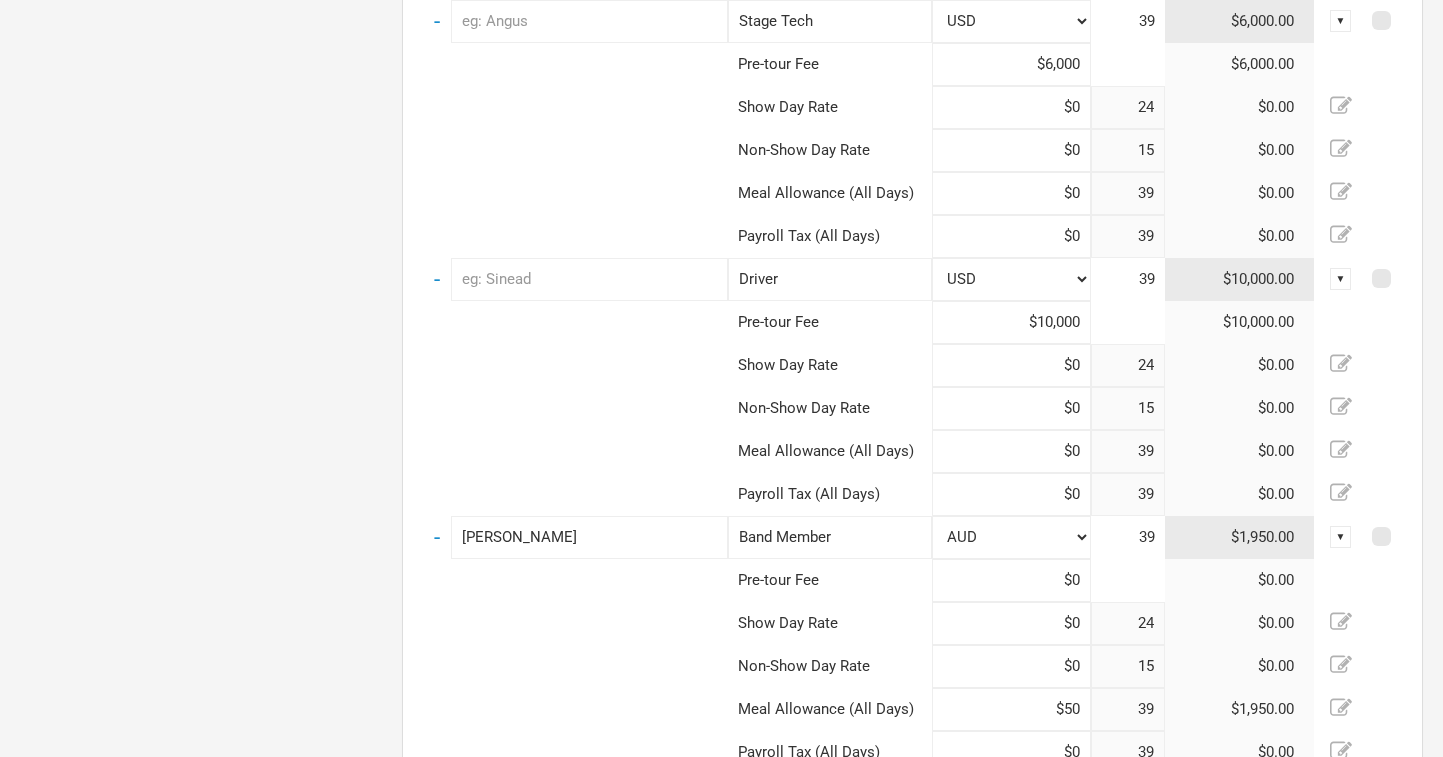 scroll, scrollTop: 928, scrollLeft: 0, axis: vertical 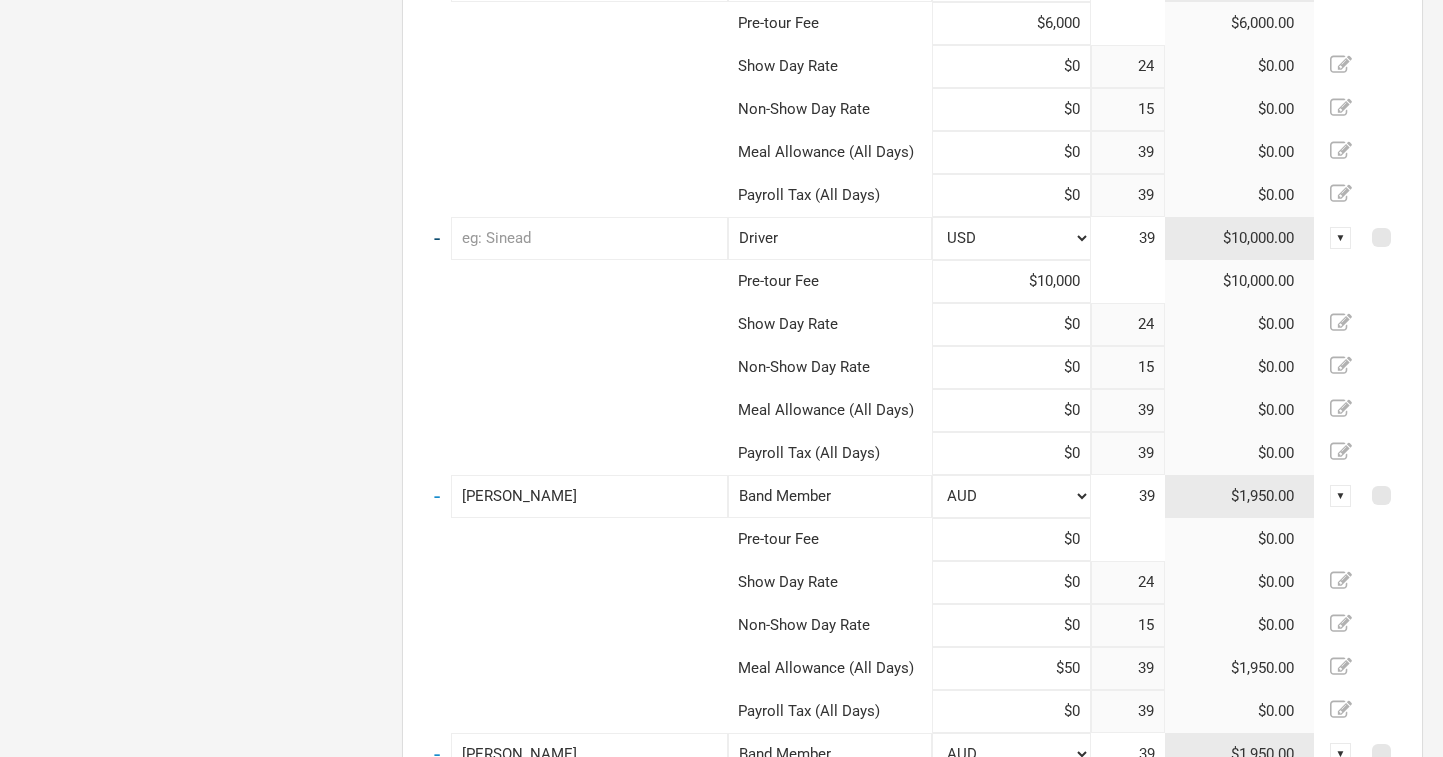 click on "-" at bounding box center [437, 238] 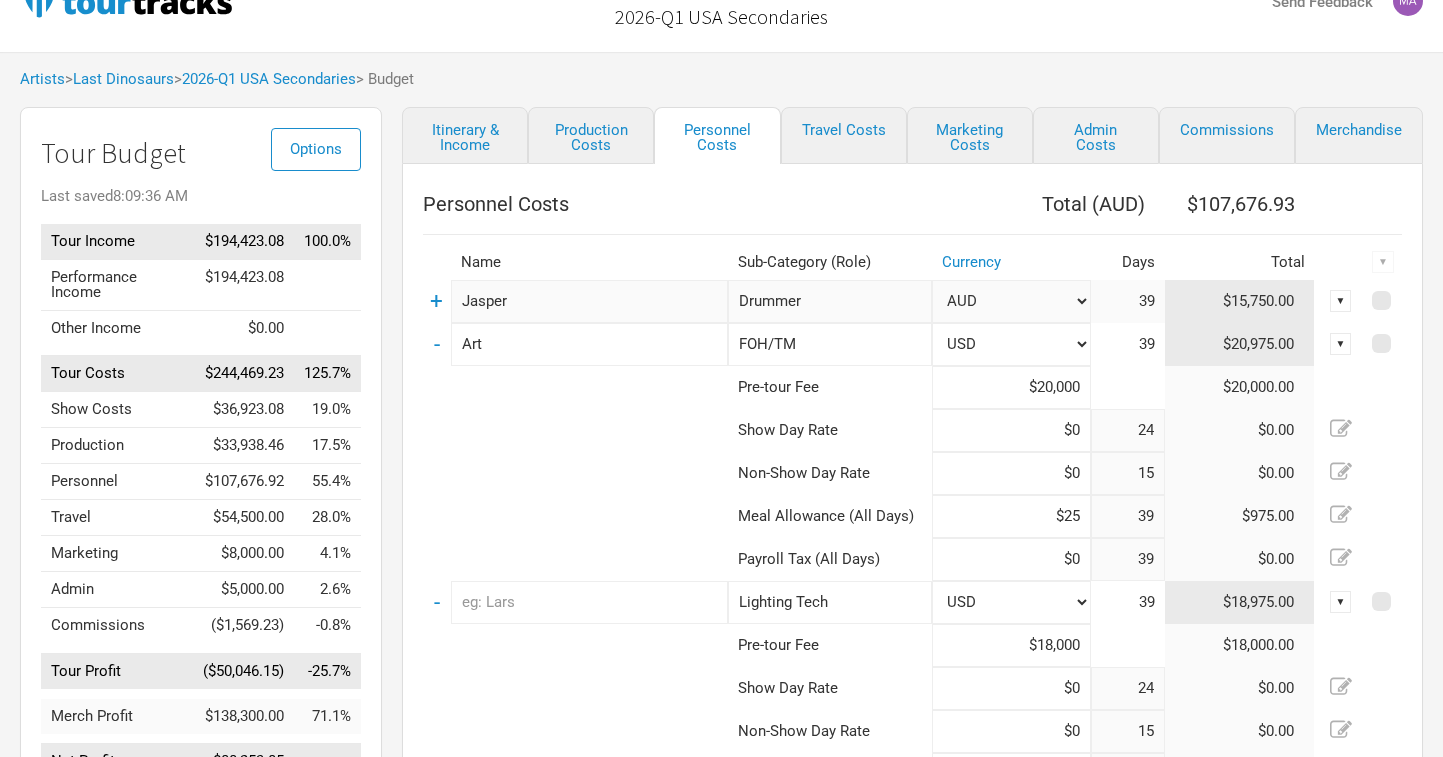 scroll, scrollTop: 0, scrollLeft: 0, axis: both 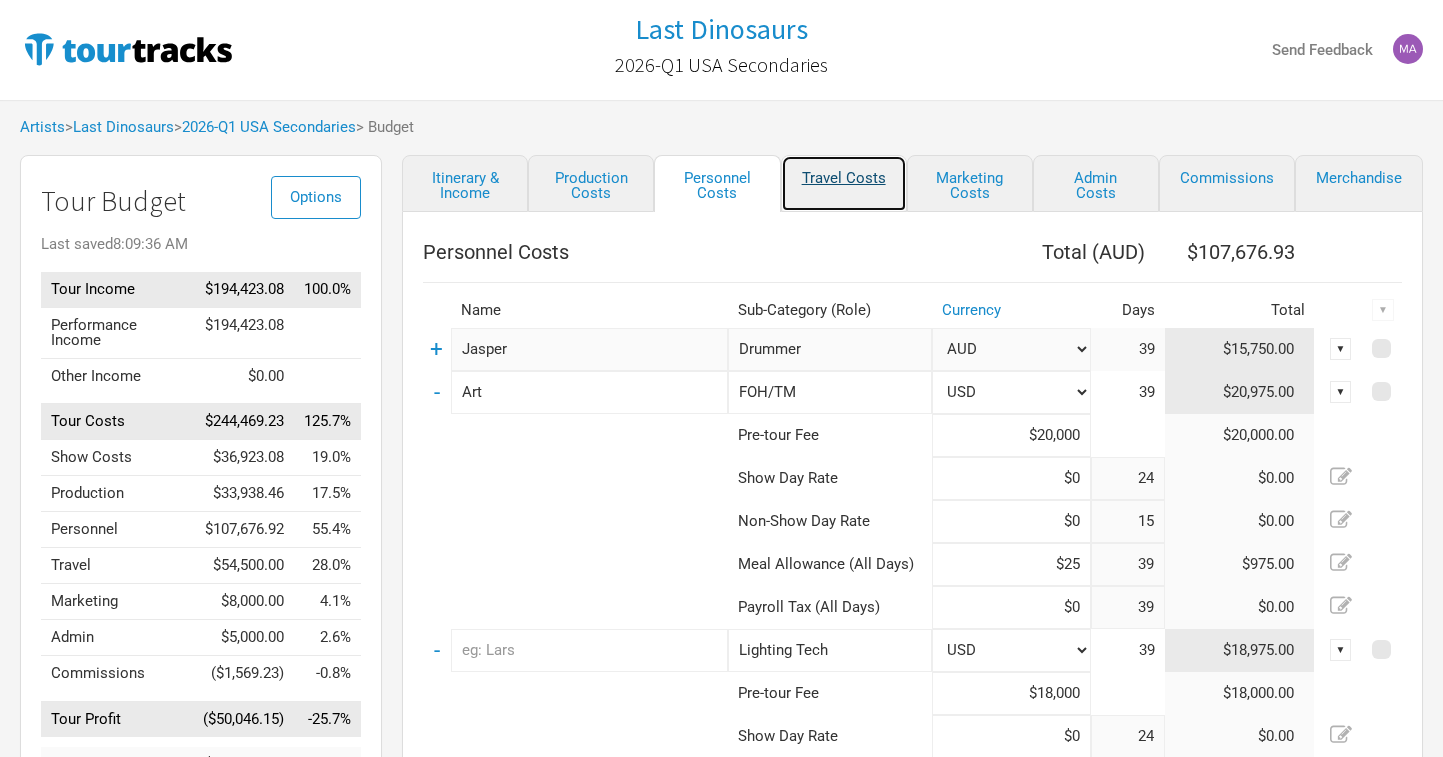 click on "Travel Costs" at bounding box center (844, 183) 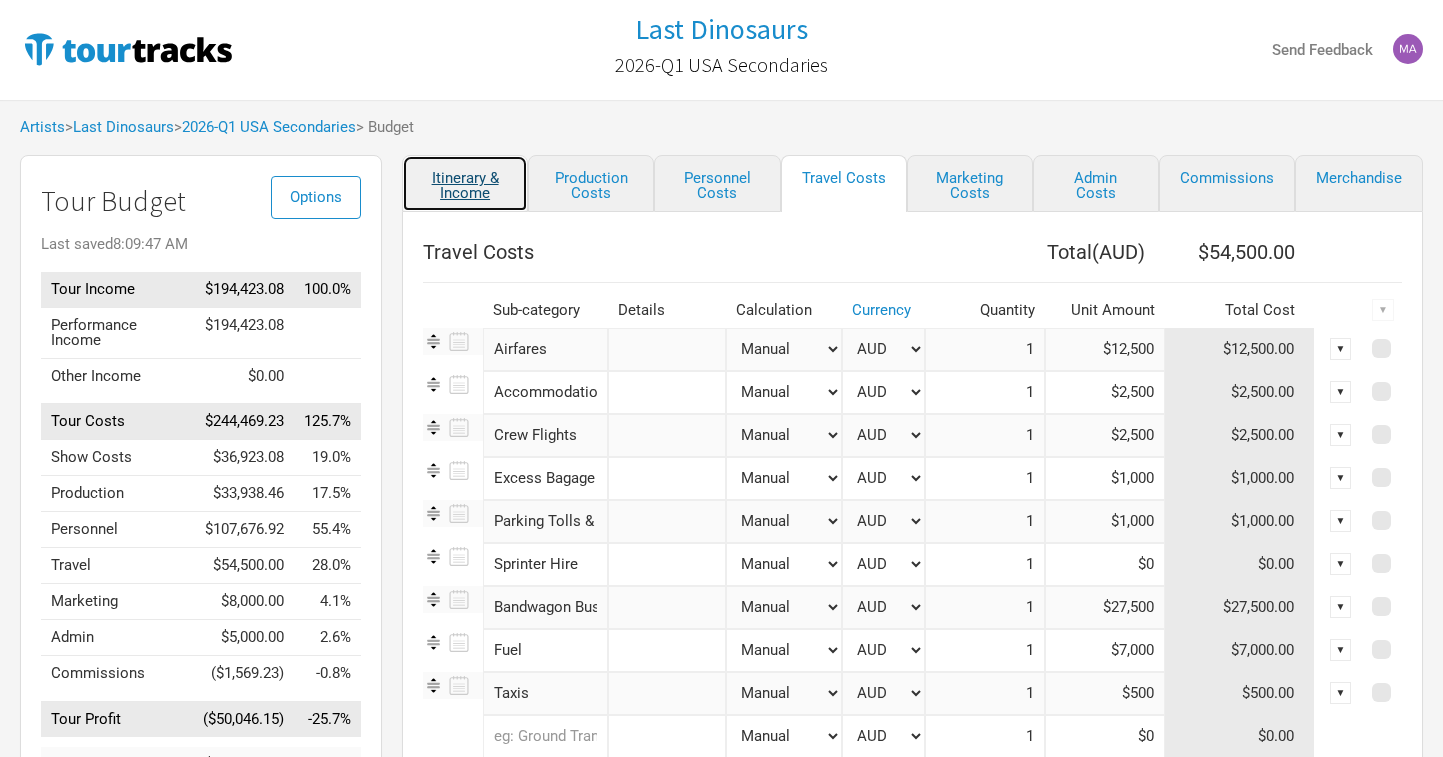 click on "Itinerary & Income" at bounding box center (465, 183) 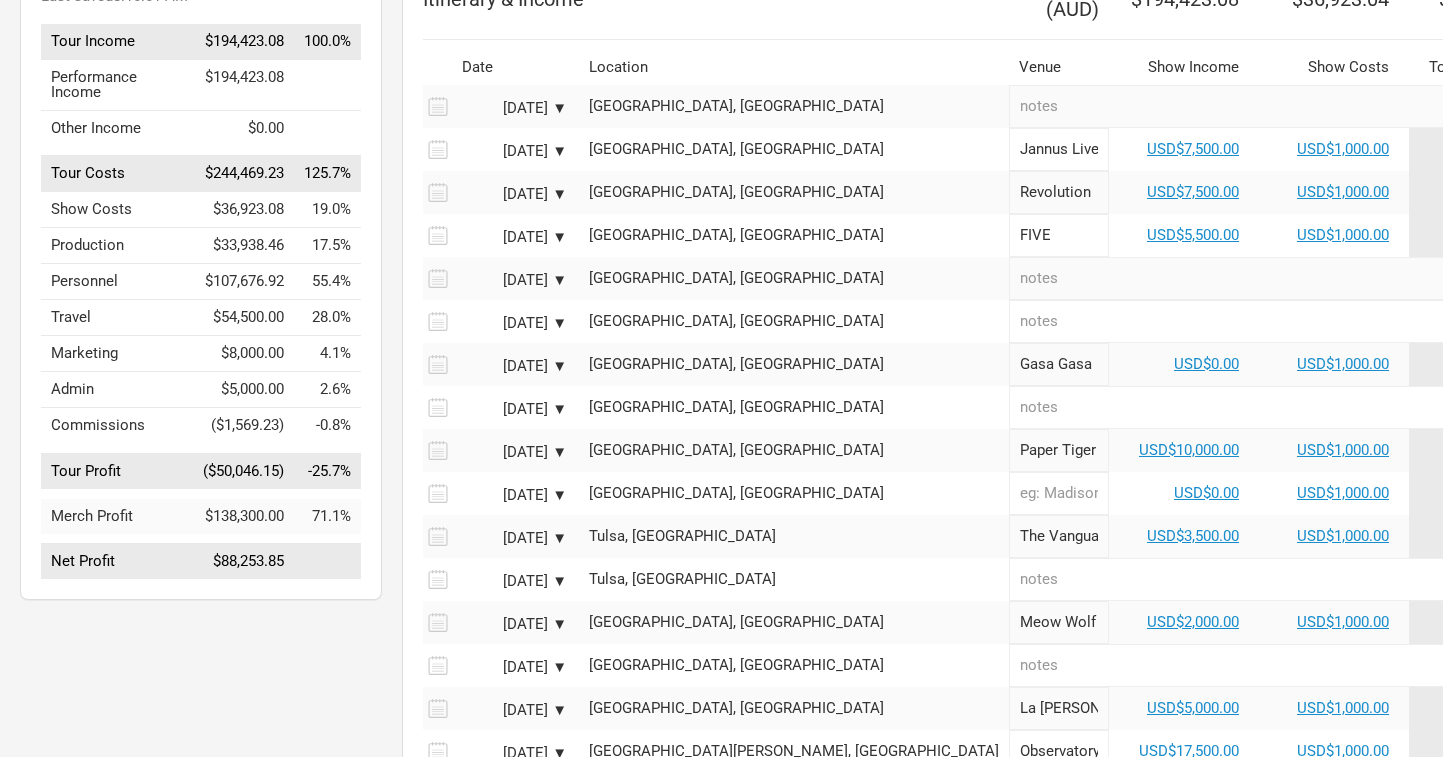 scroll, scrollTop: 250, scrollLeft: 0, axis: vertical 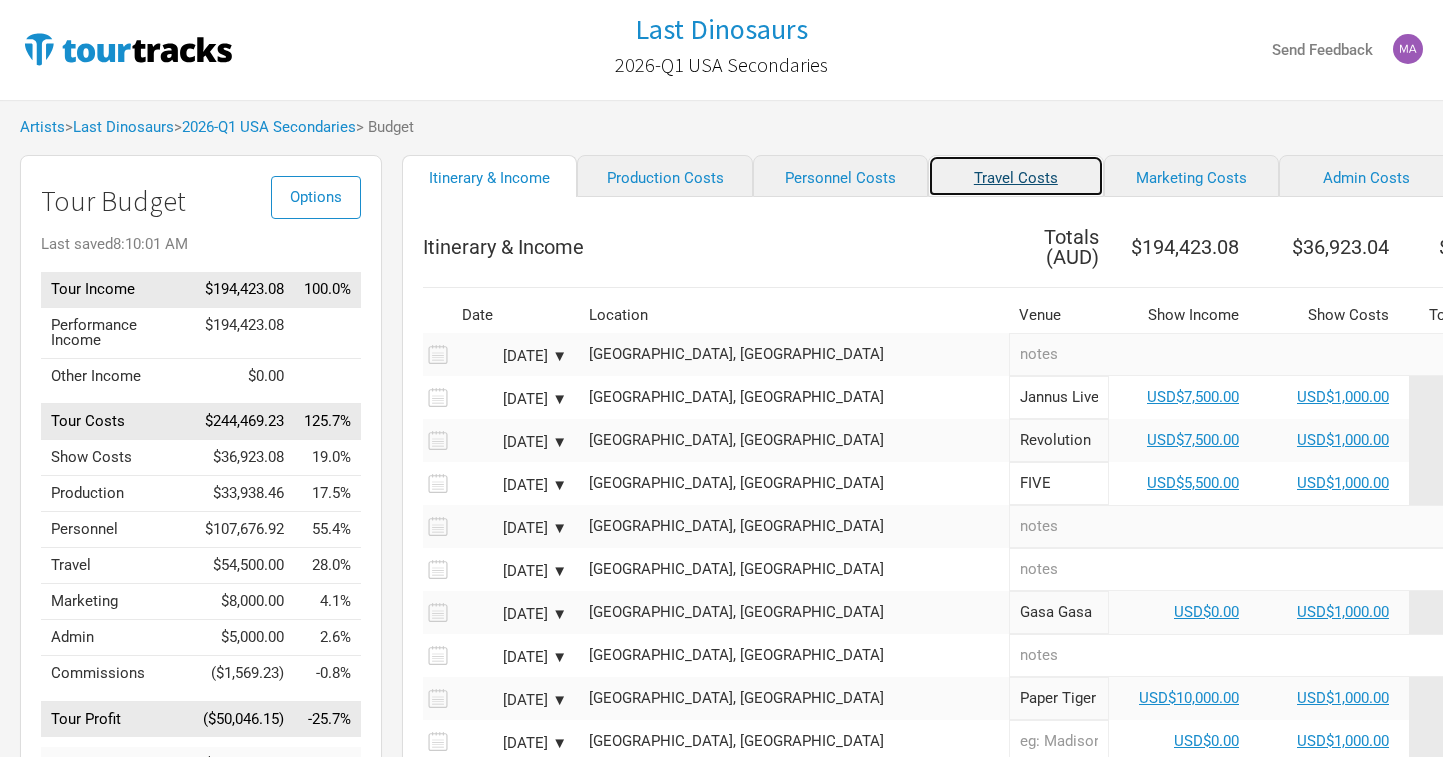 click on "Travel Costs" at bounding box center [1015, 176] 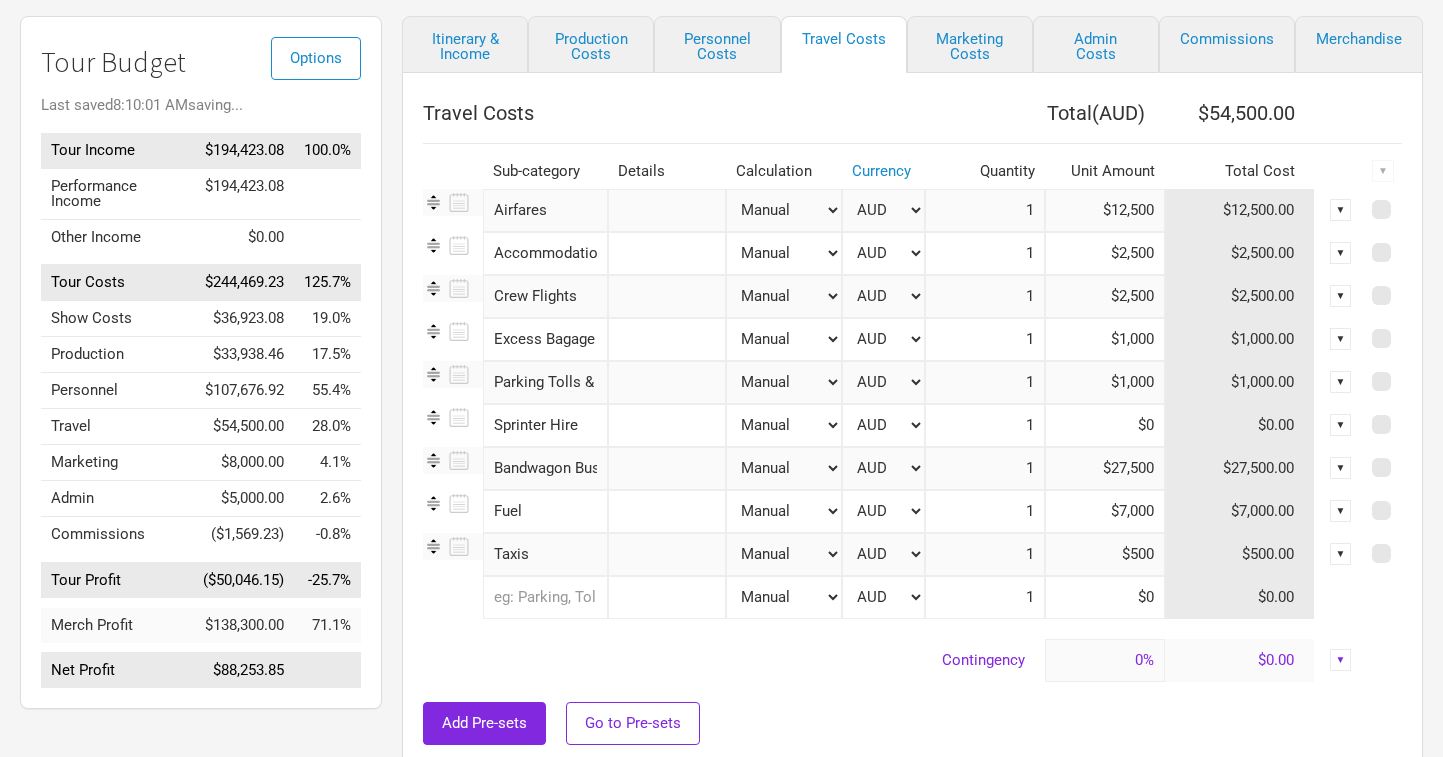 scroll, scrollTop: 140, scrollLeft: 0, axis: vertical 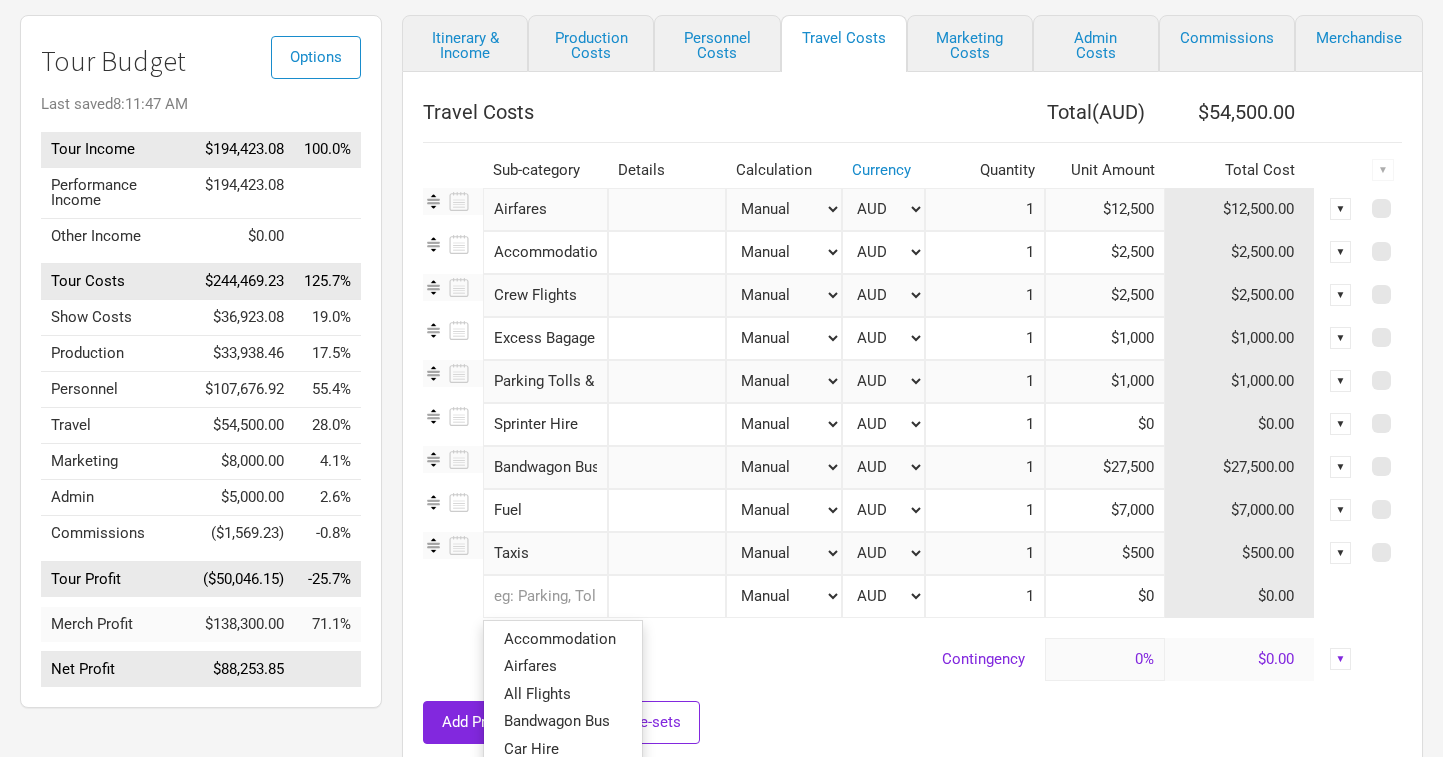 click at bounding box center [545, 596] 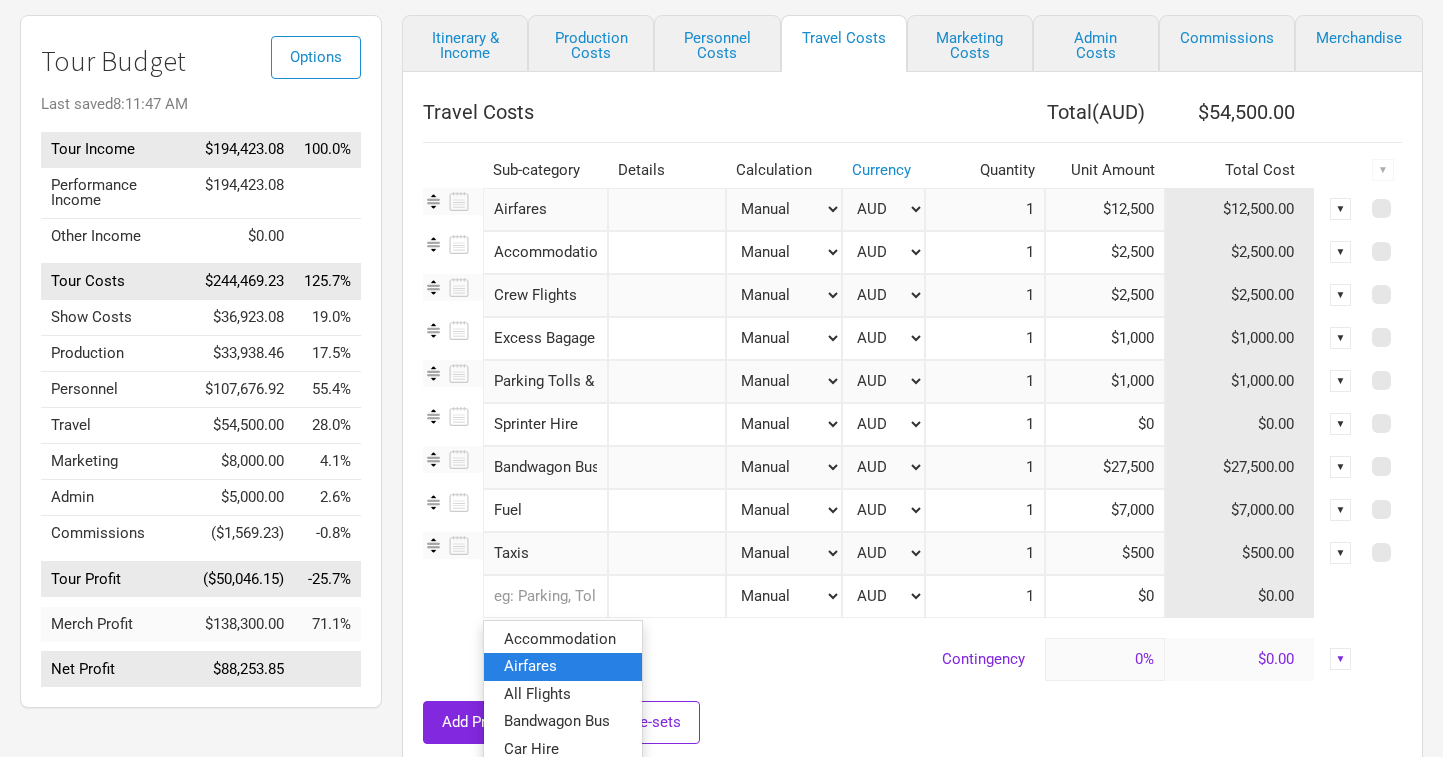 click on "Airfares" at bounding box center [530, 666] 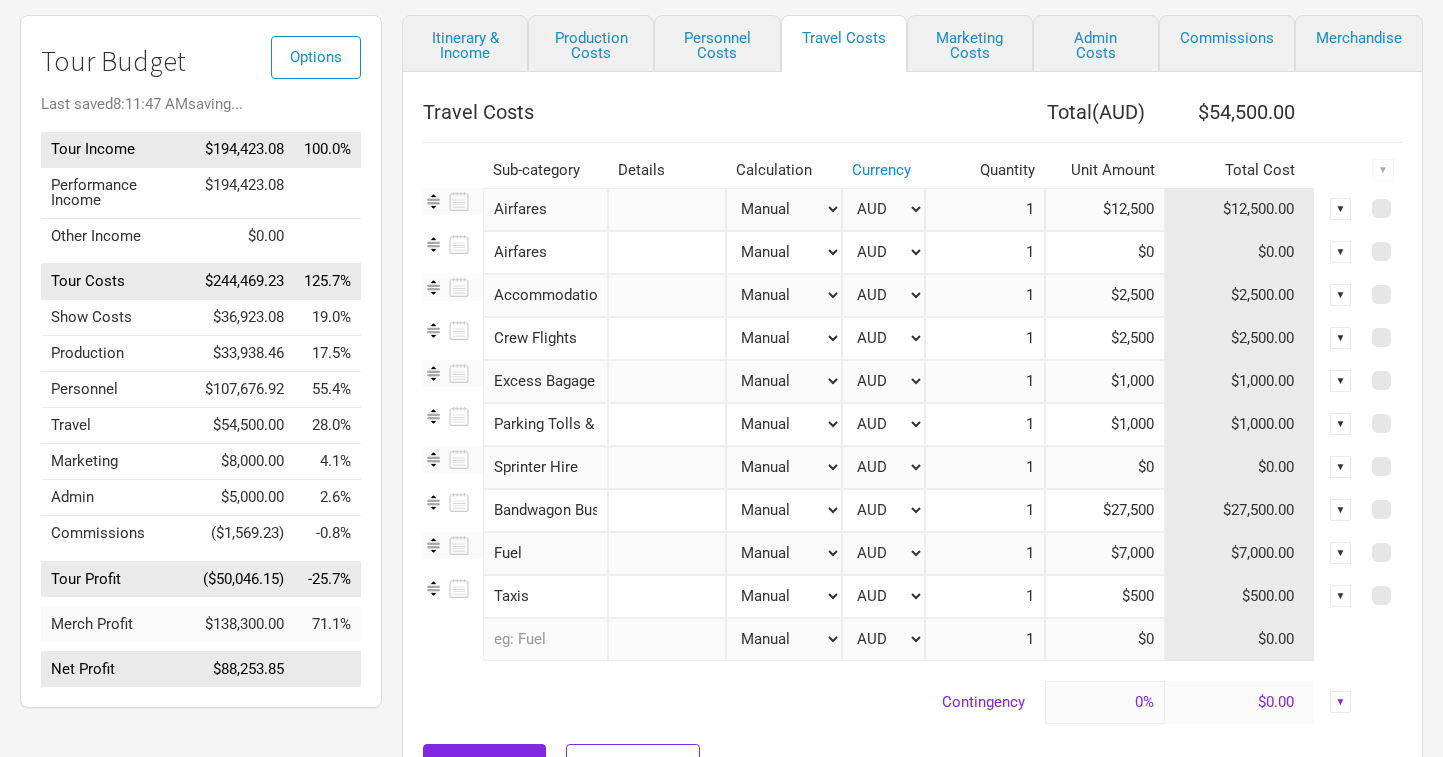 click at bounding box center (667, 209) 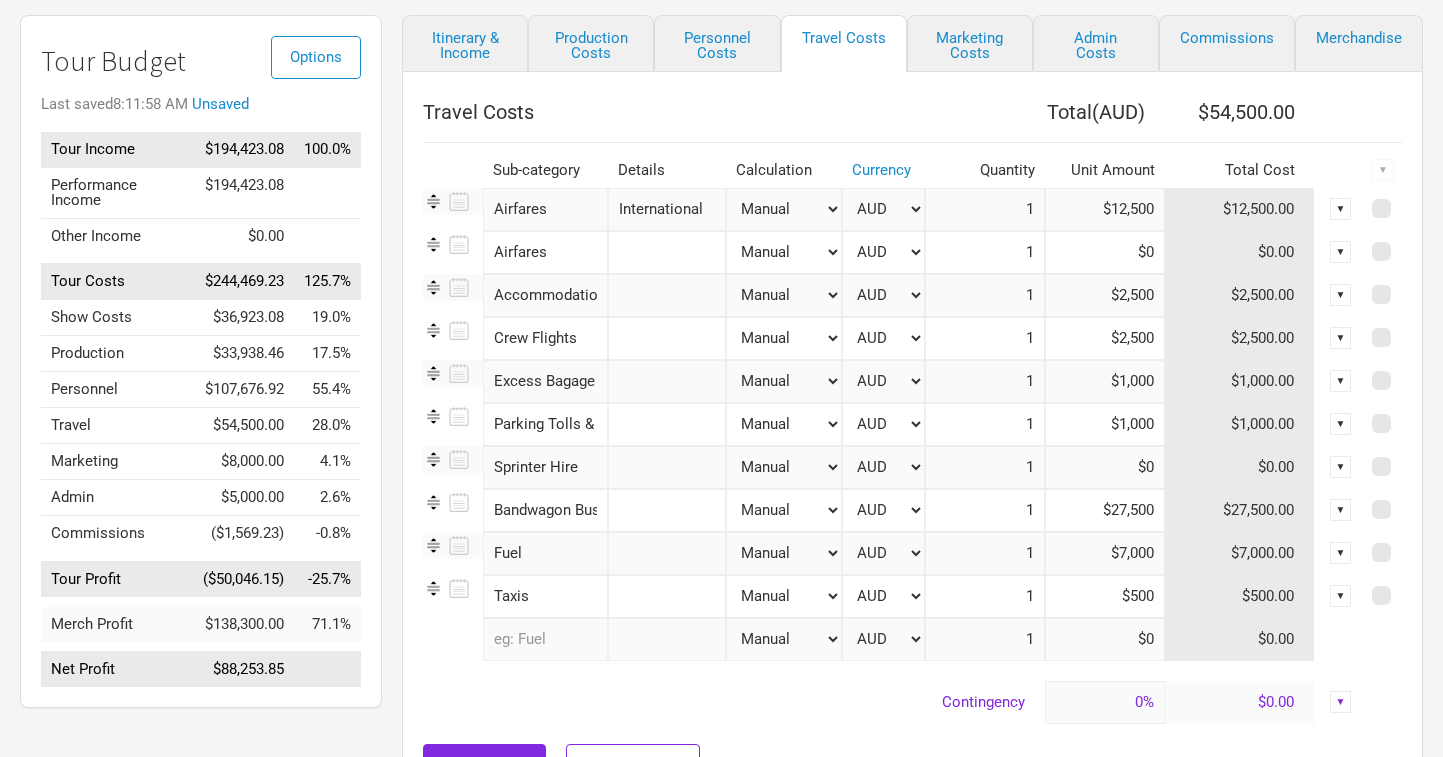 type on "International" 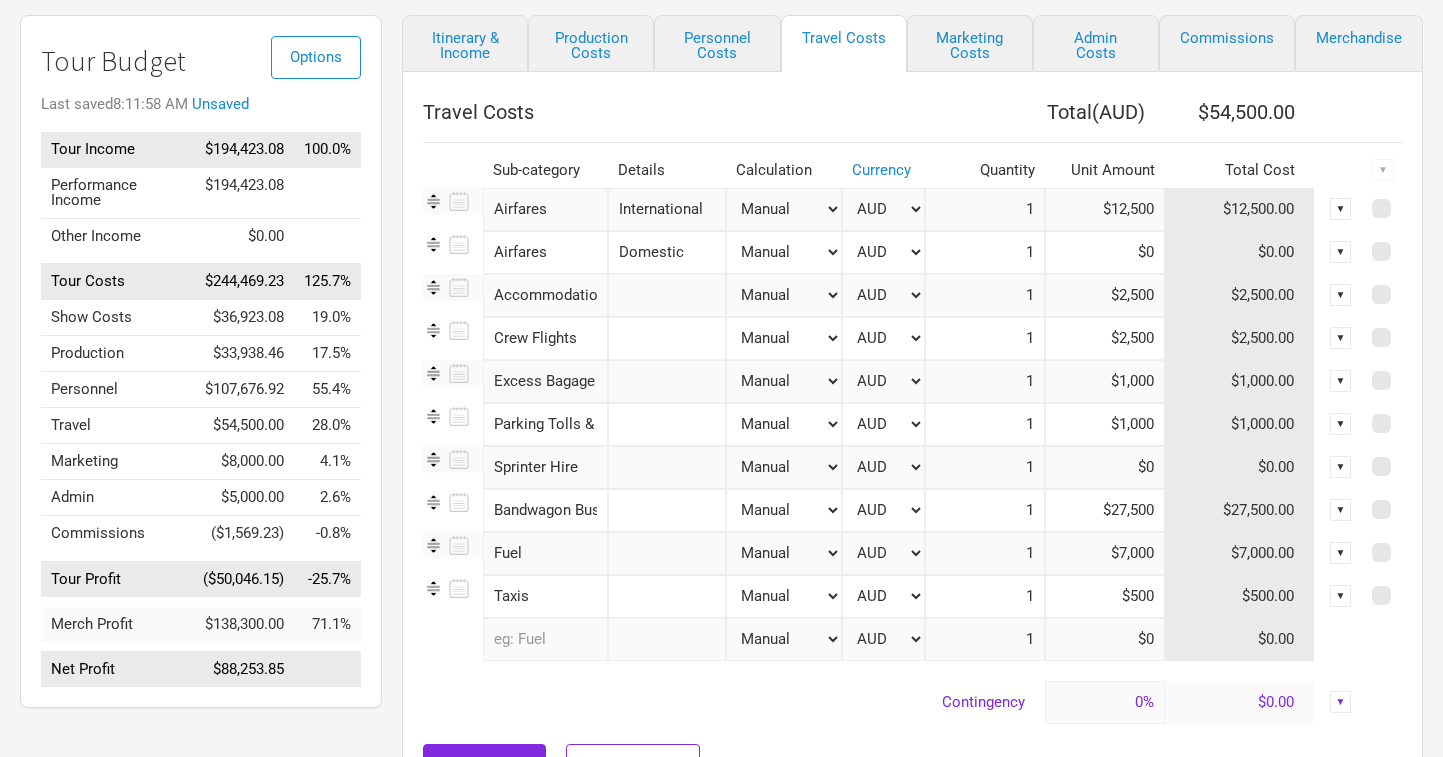 type on "Domestic" 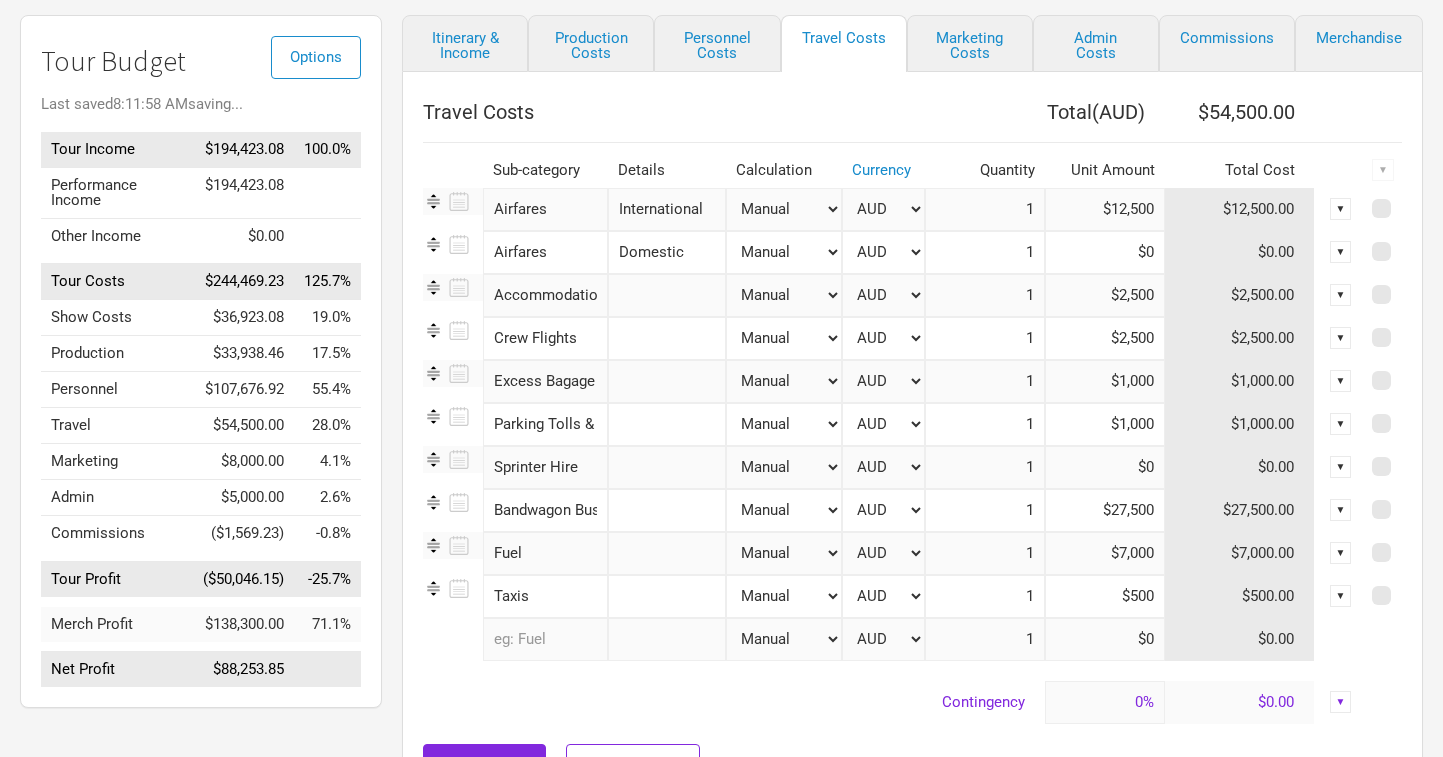 drag, startPoint x: 1014, startPoint y: 209, endPoint x: 1059, endPoint y: 209, distance: 45 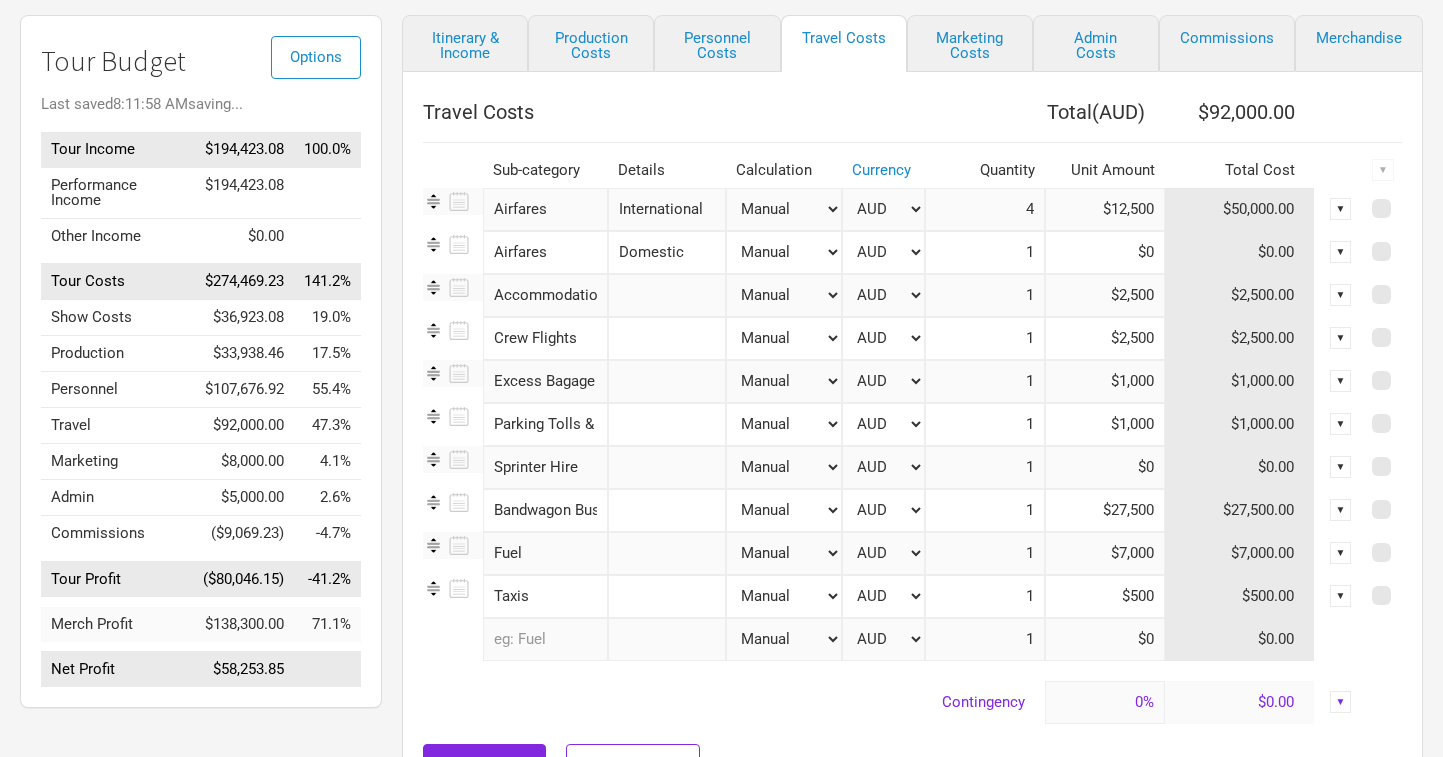 type on "4" 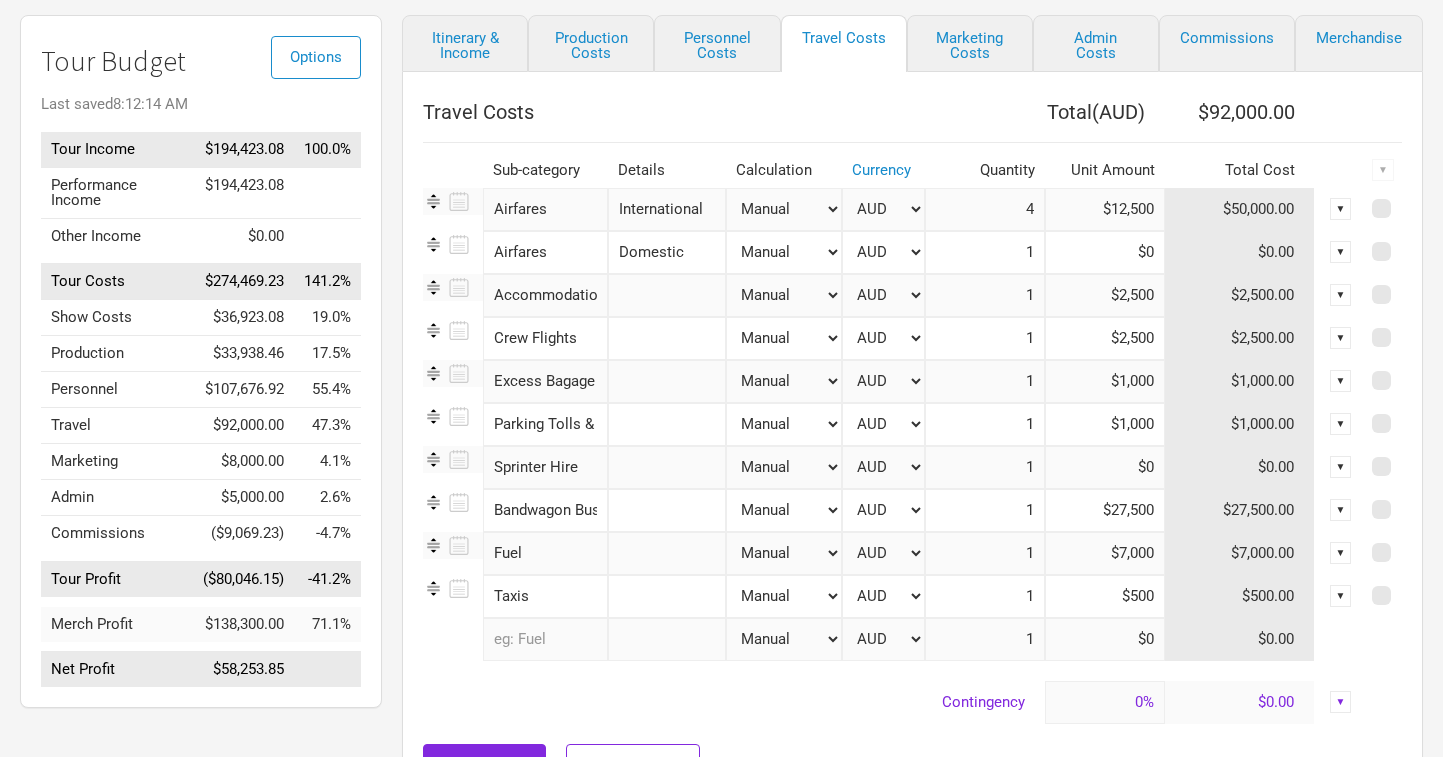 drag, startPoint x: 1077, startPoint y: 209, endPoint x: 1189, endPoint y: 210, distance: 112.00446 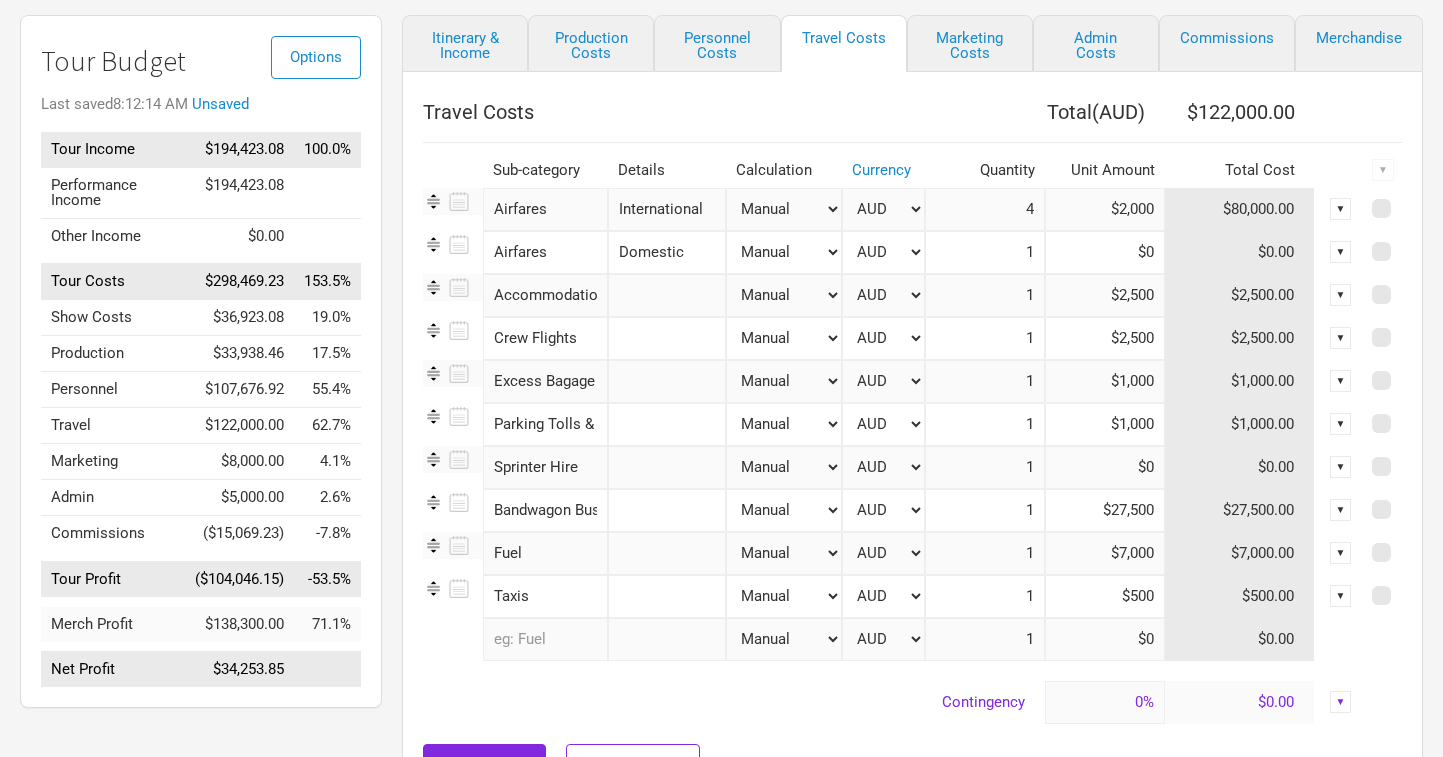 type on "$2,000" 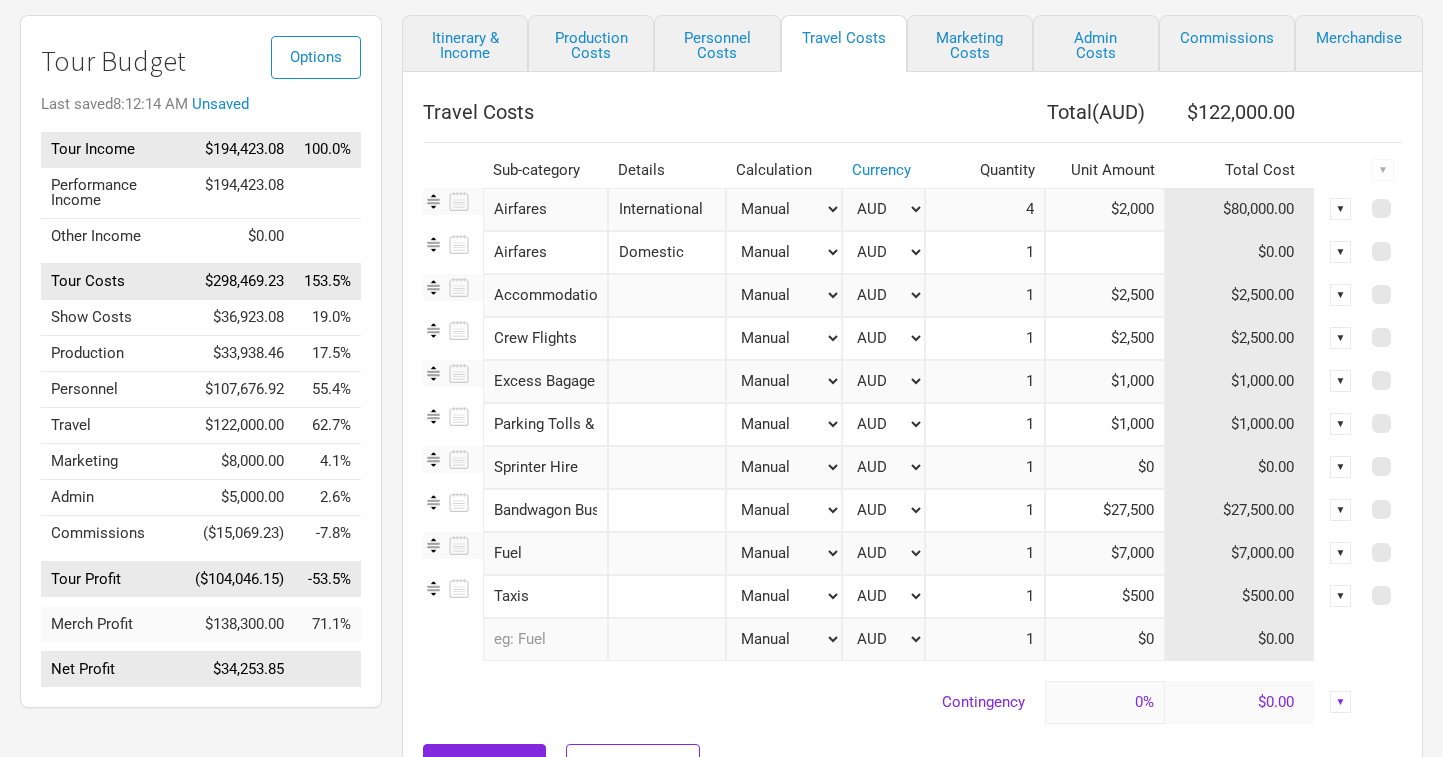 click at bounding box center (1105, 252) 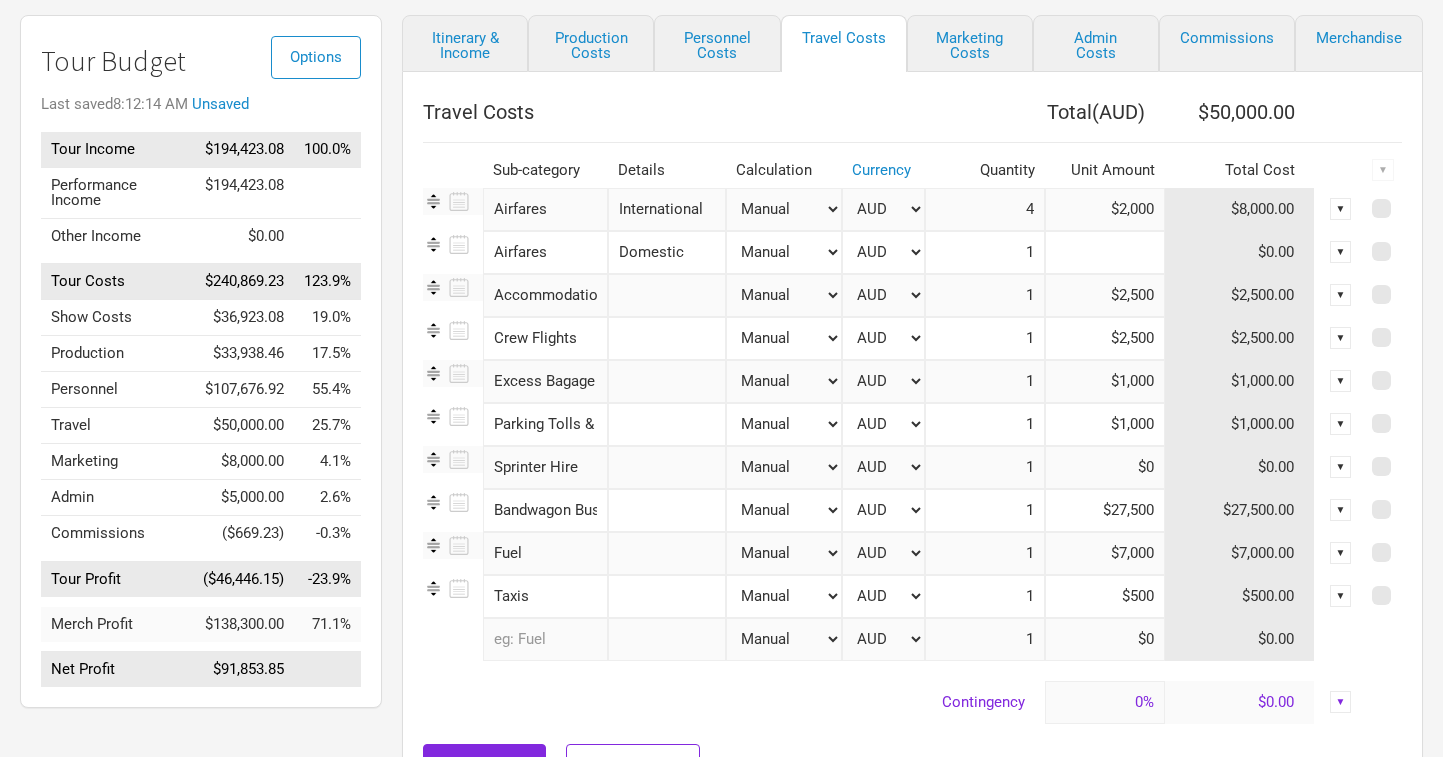 type on "$0" 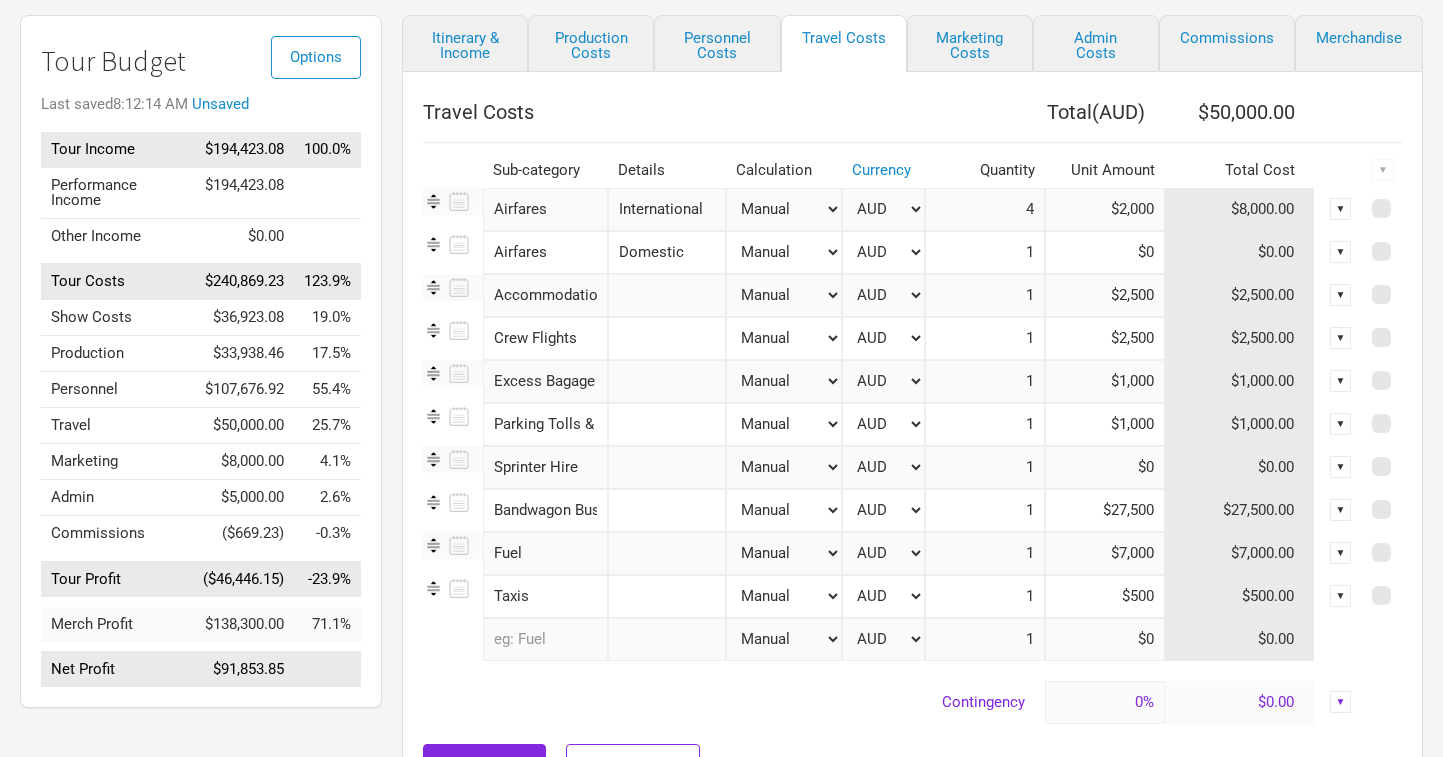 drag, startPoint x: 998, startPoint y: 254, endPoint x: 1065, endPoint y: 256, distance: 67.02985 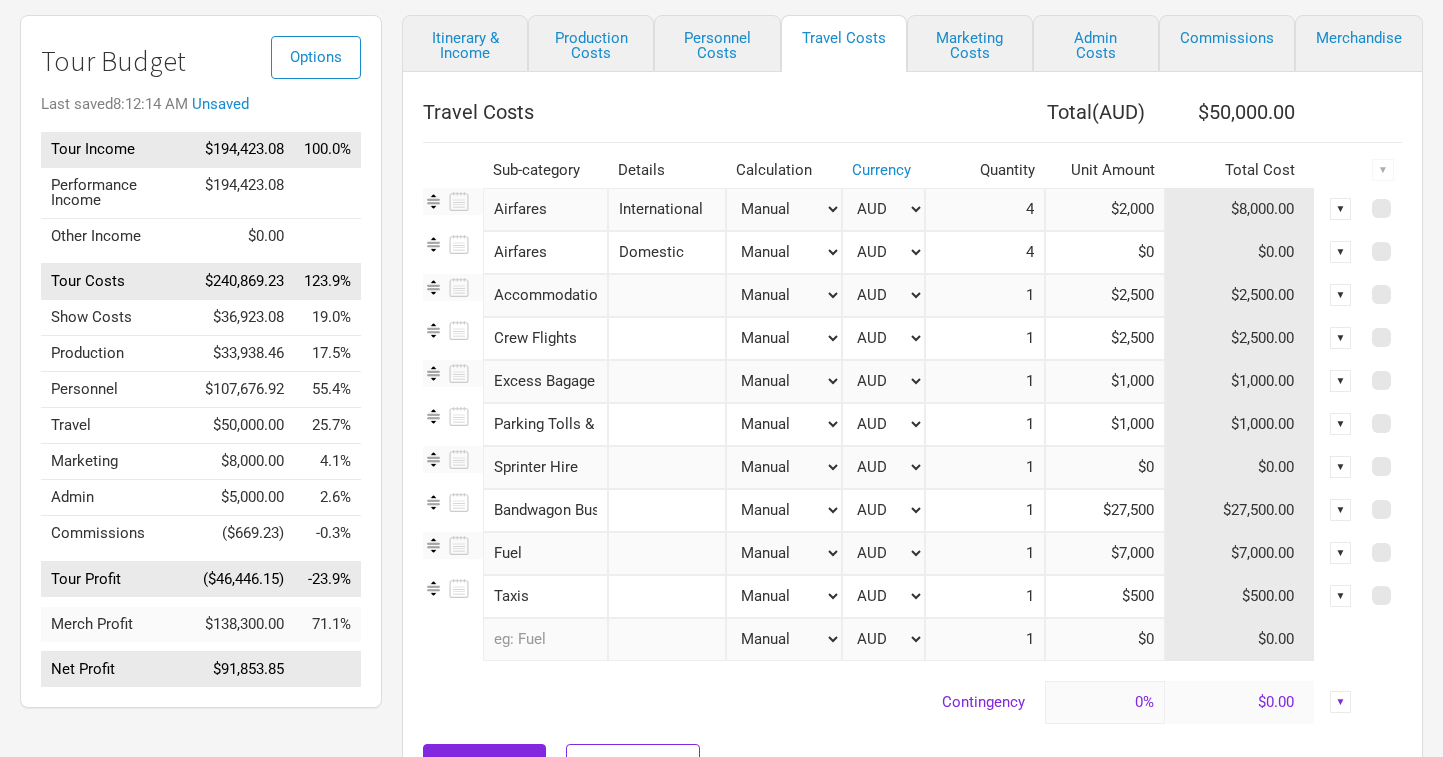 type on "4" 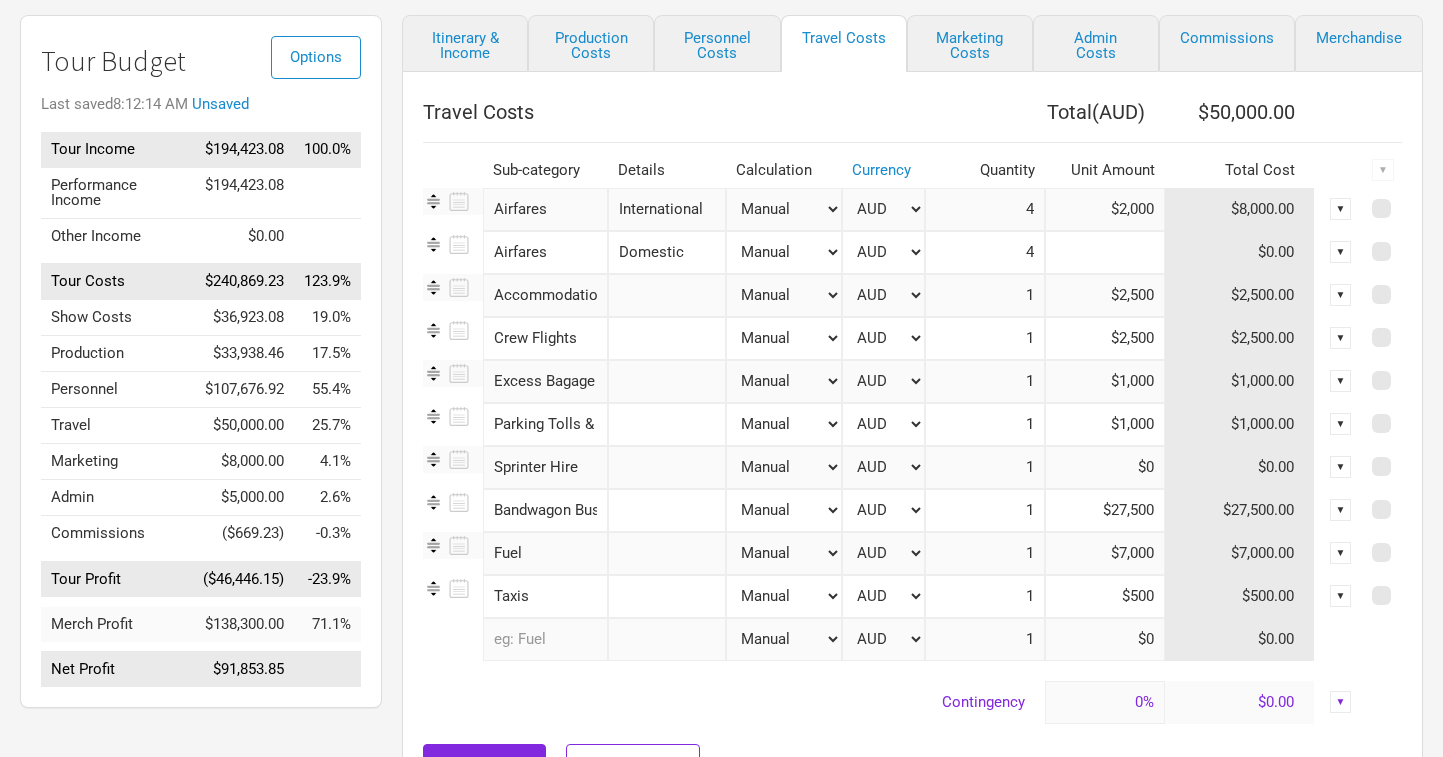 click at bounding box center [1105, 252] 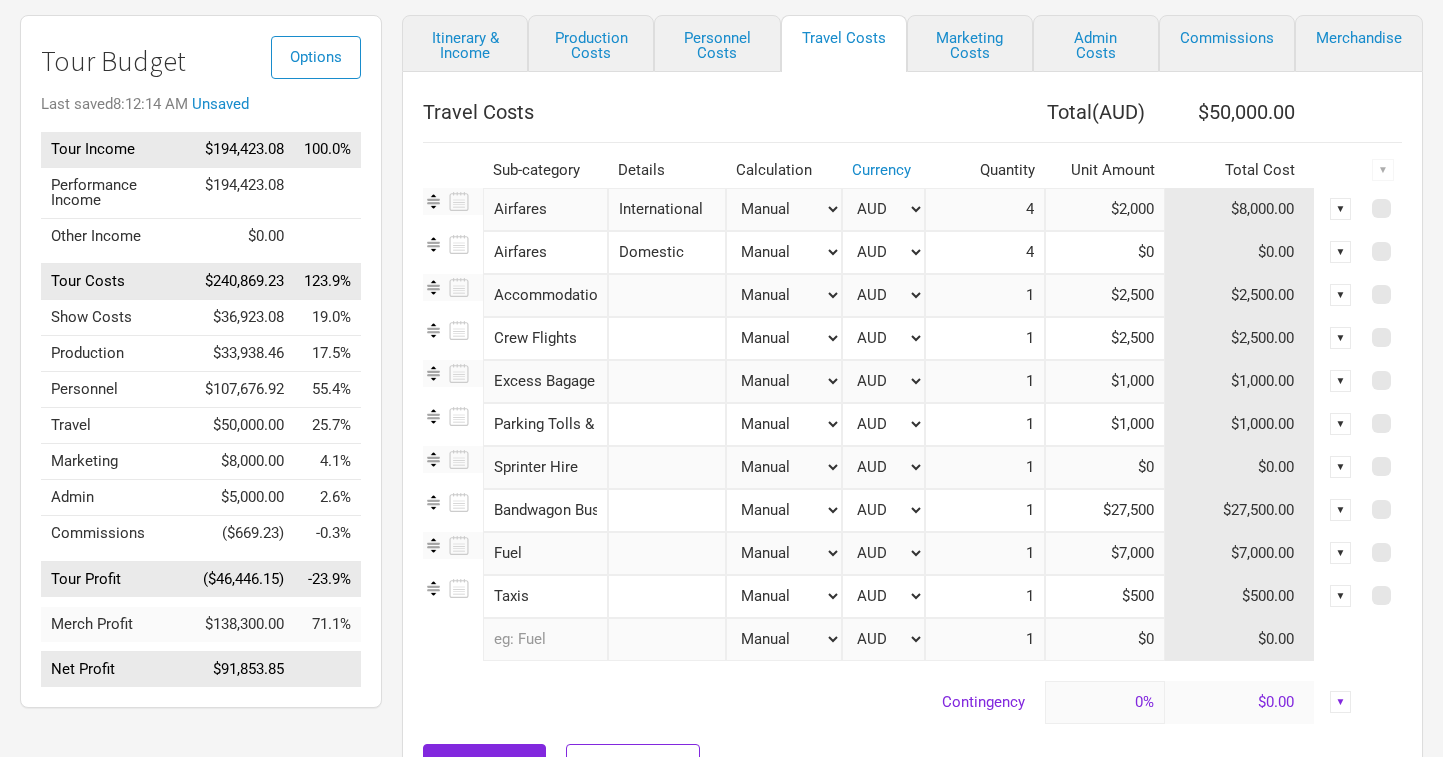 select on "USD" 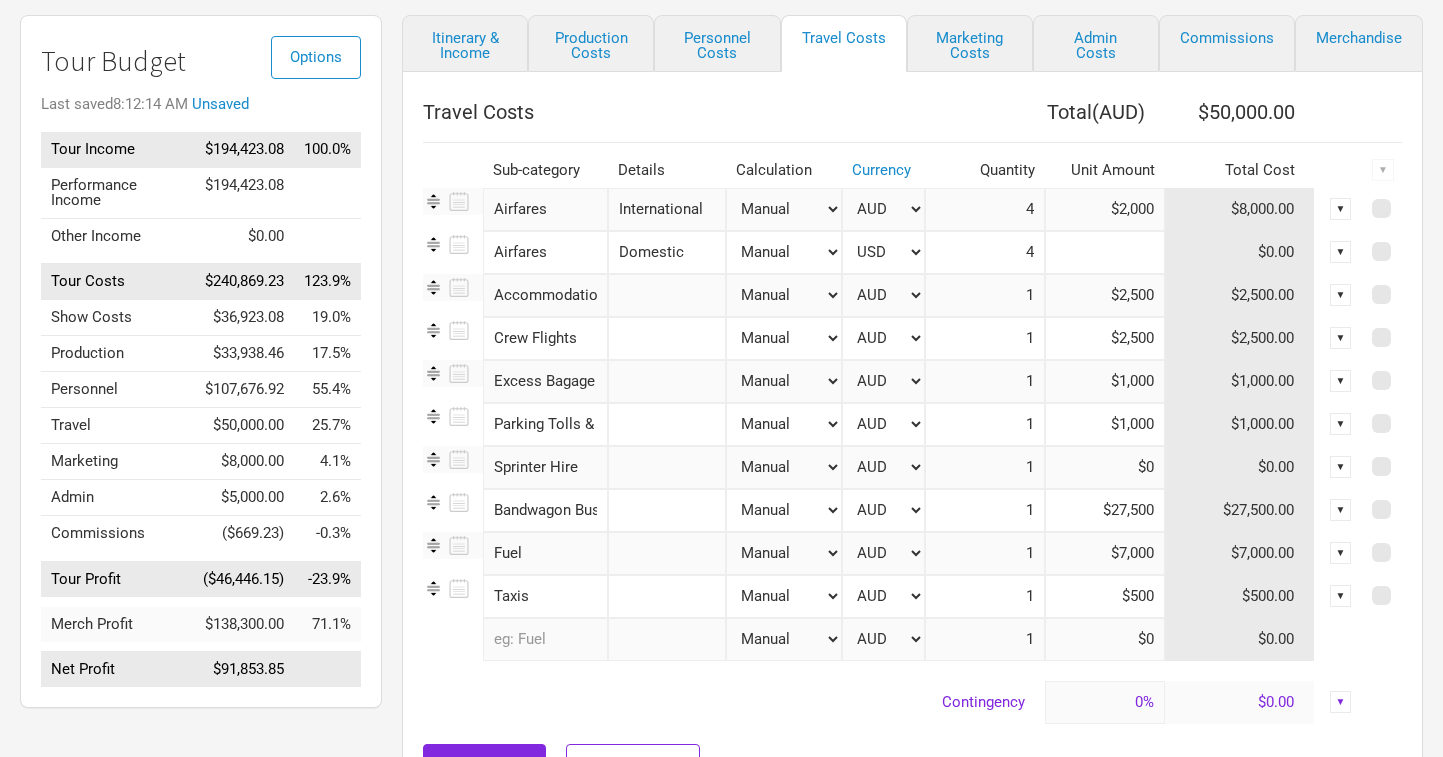 click at bounding box center [1105, 252] 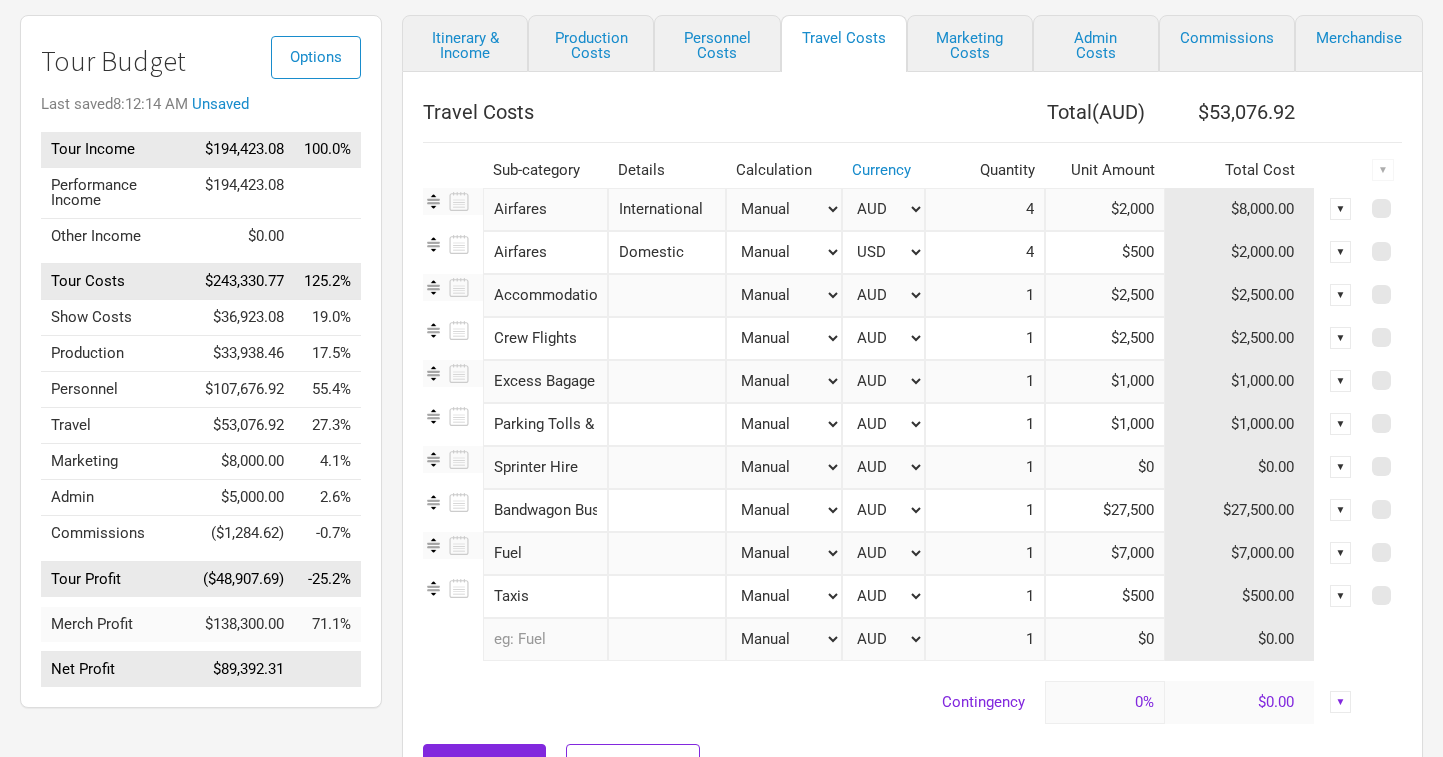 click on "1" at bounding box center [985, 295] 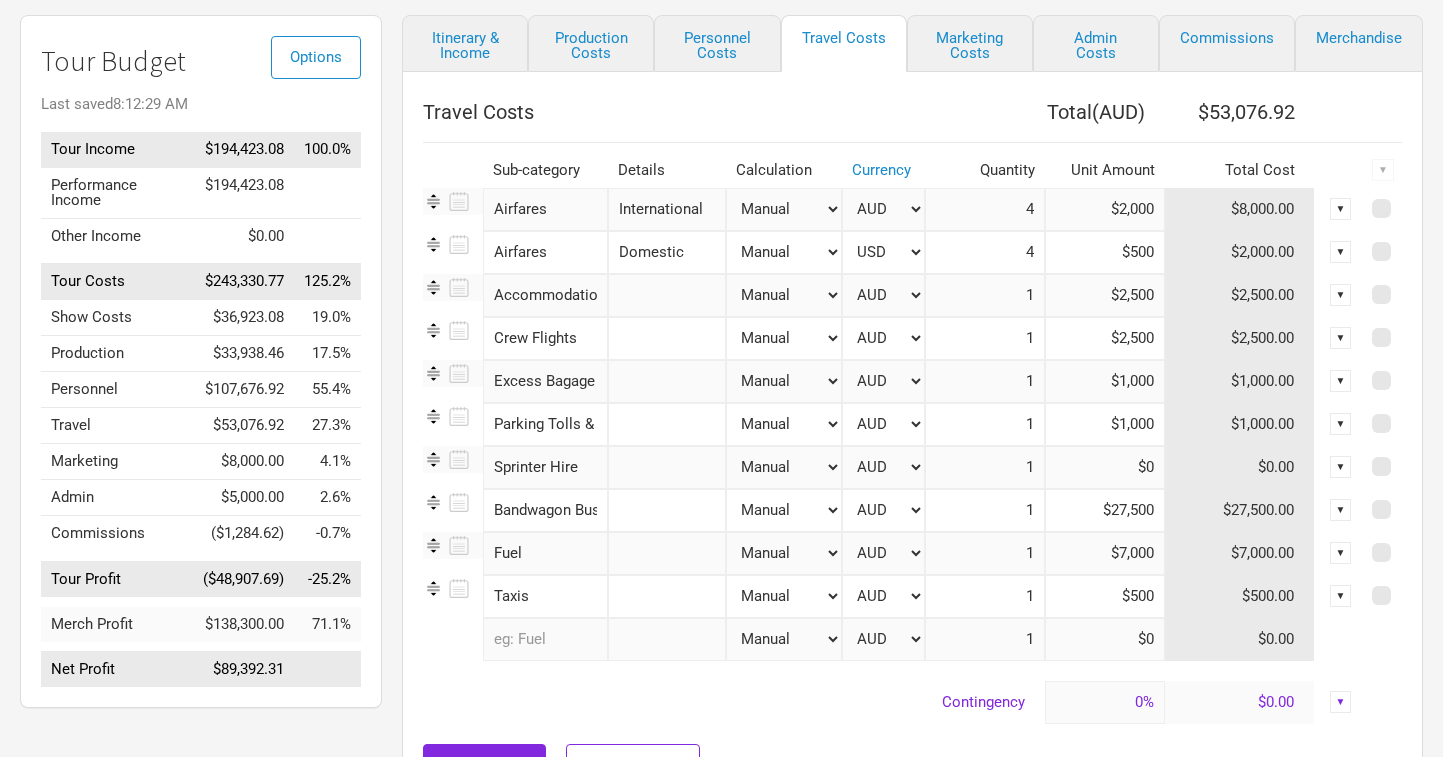 drag, startPoint x: 1066, startPoint y: 251, endPoint x: 1171, endPoint y: 249, distance: 105.01904 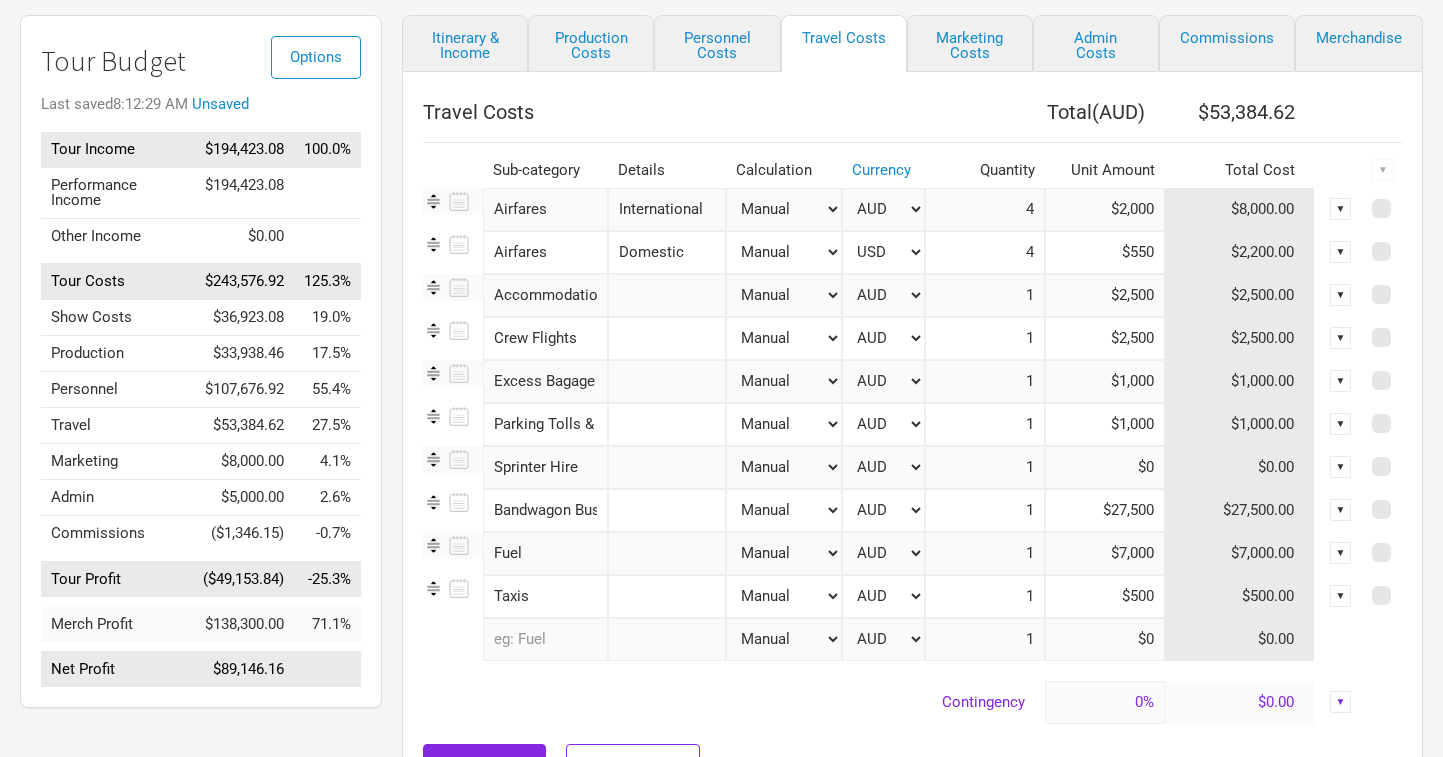click on "$2,500" at bounding box center [1105, 338] 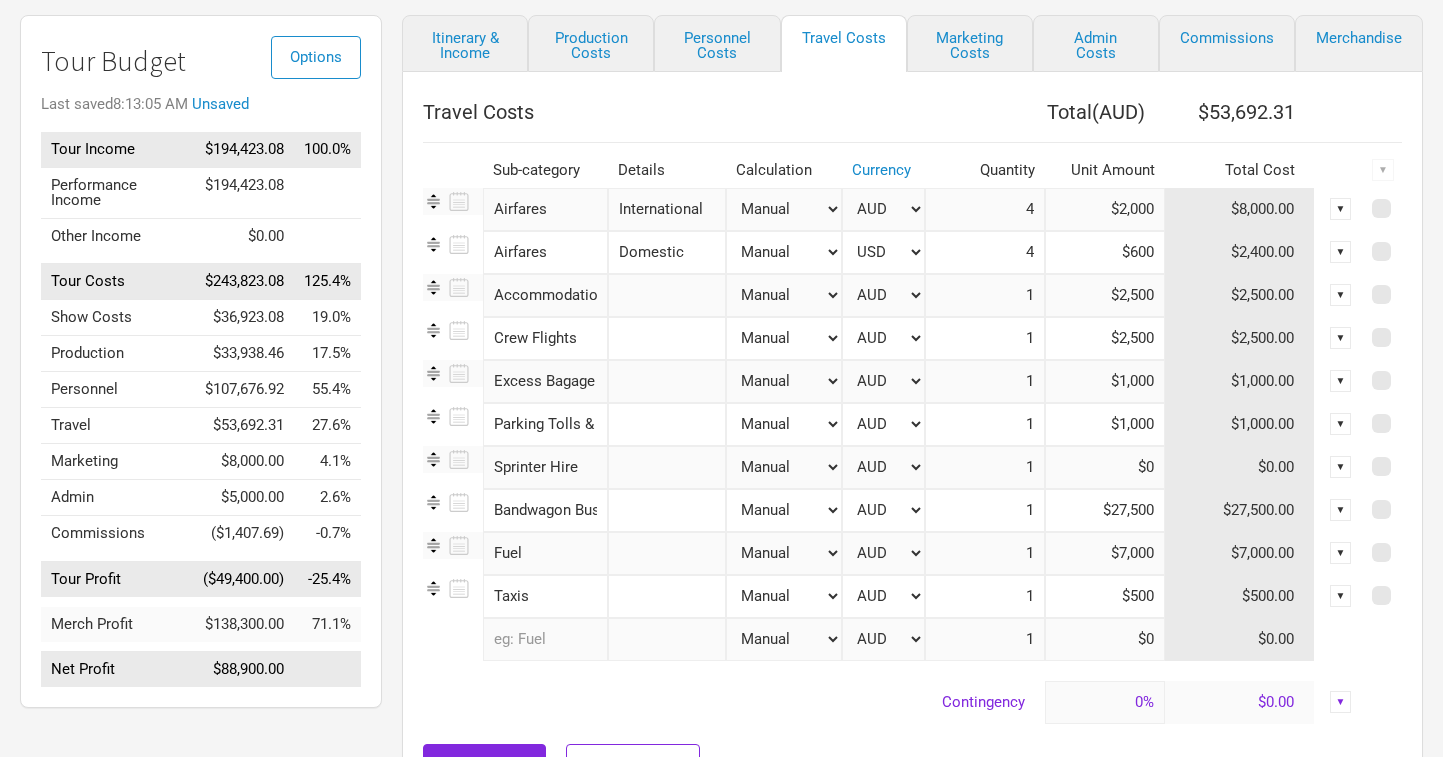 type on "$600" 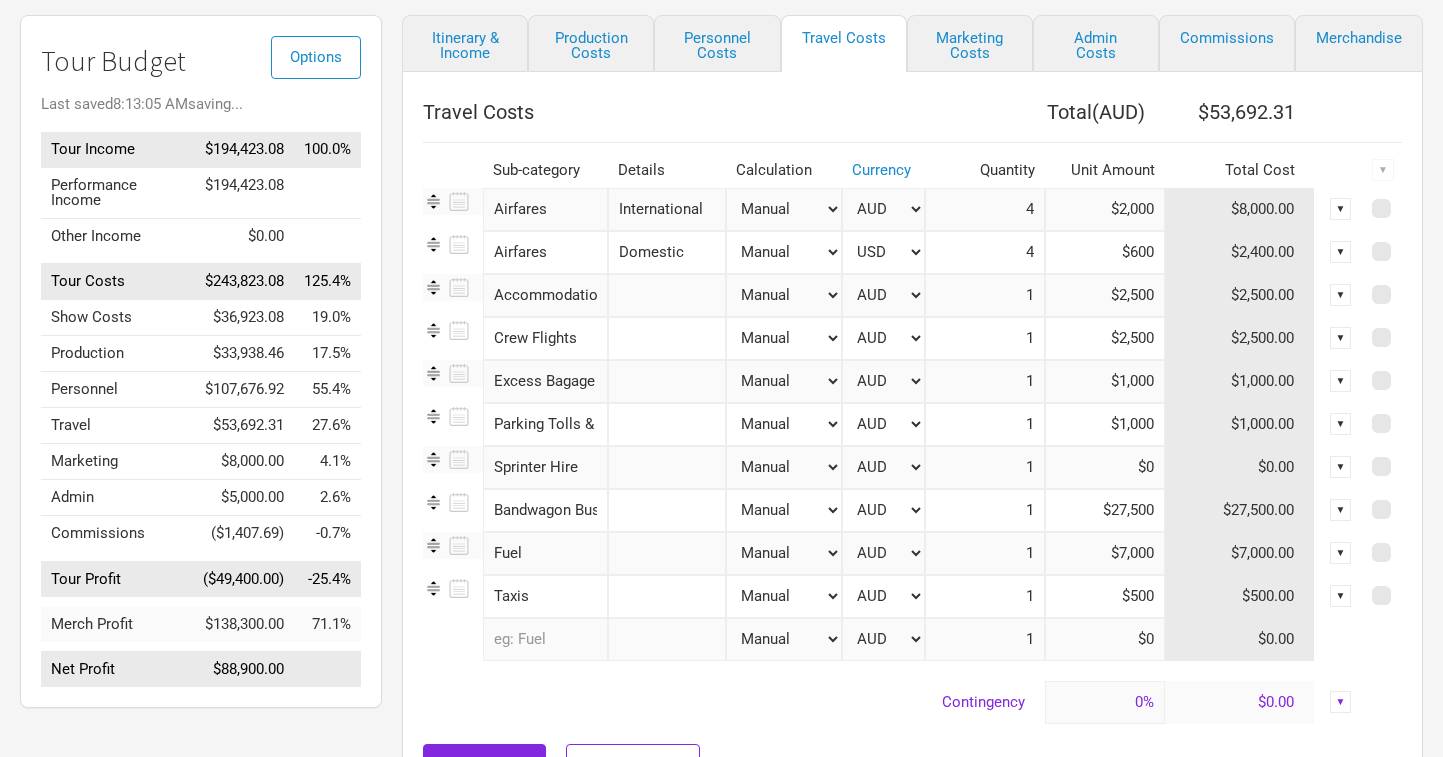 click on "▼" at bounding box center (1341, 338) 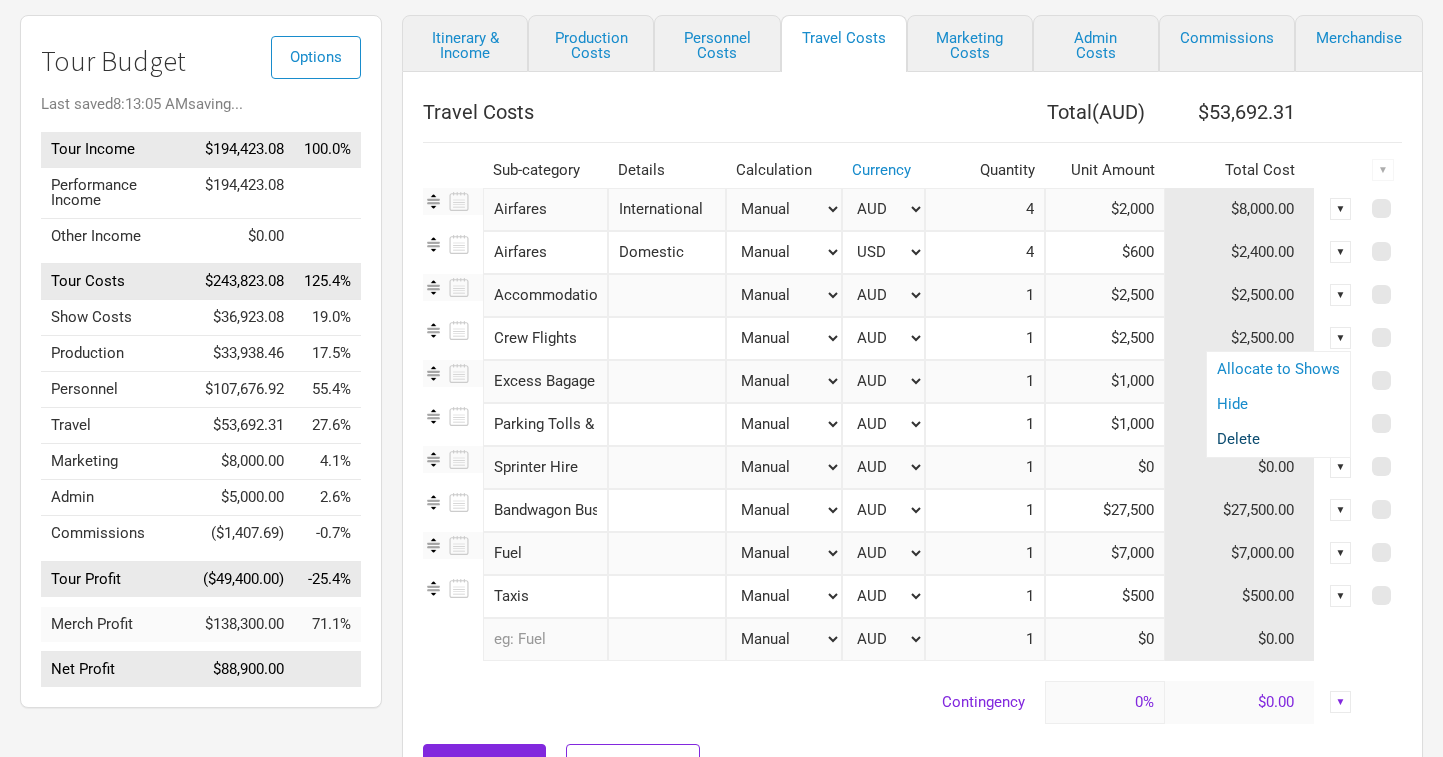 click on "Delete" at bounding box center [1278, 439] 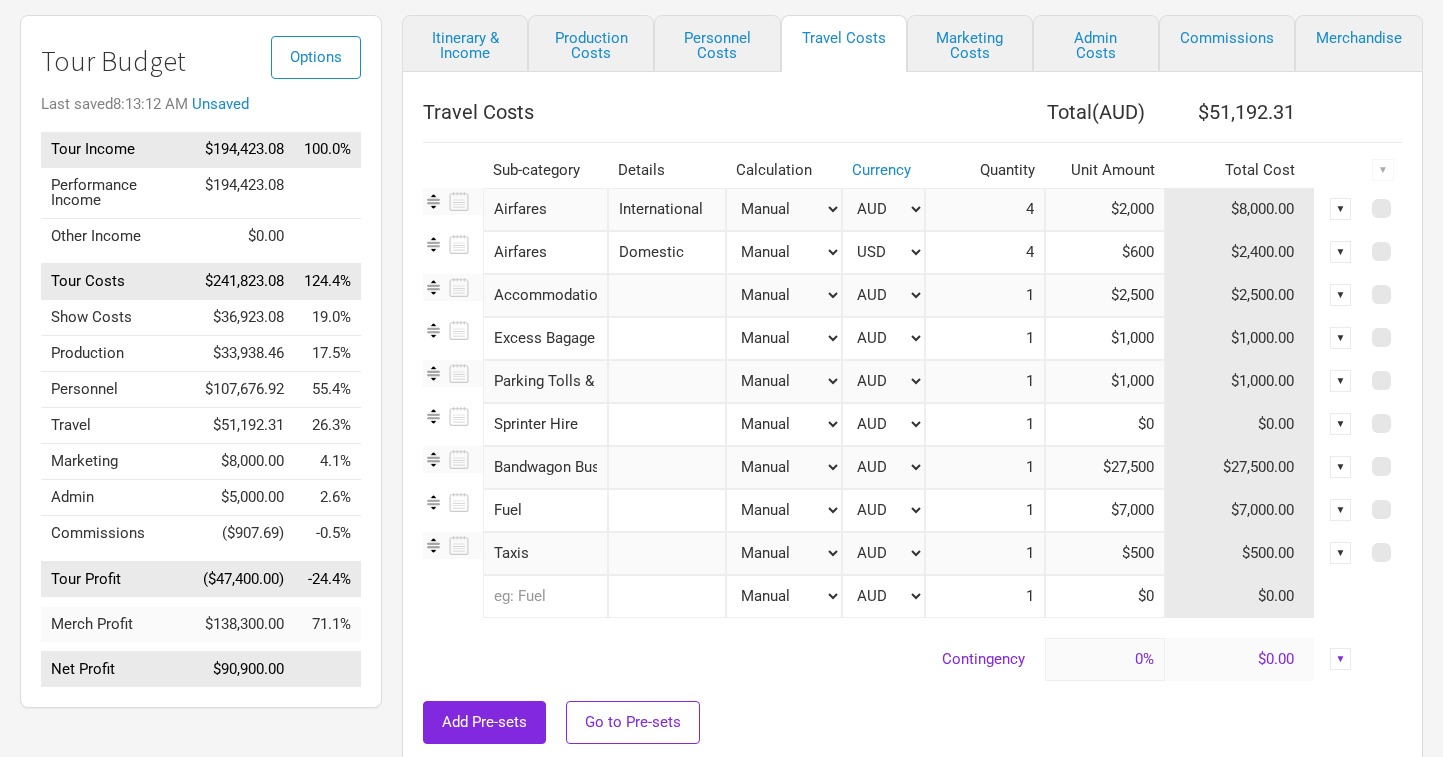 click on "Domestic" at bounding box center [667, 252] 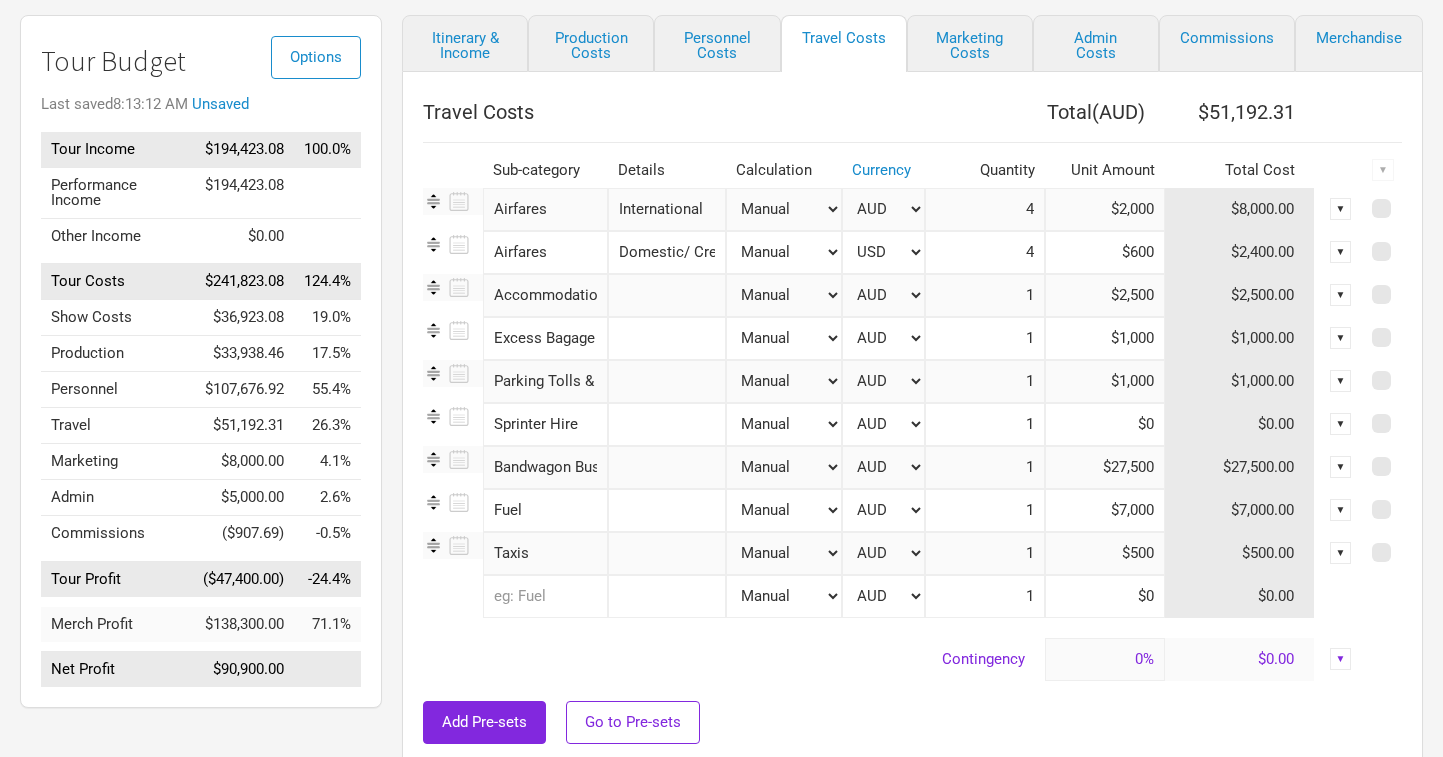 scroll, scrollTop: 0, scrollLeft: 12, axis: horizontal 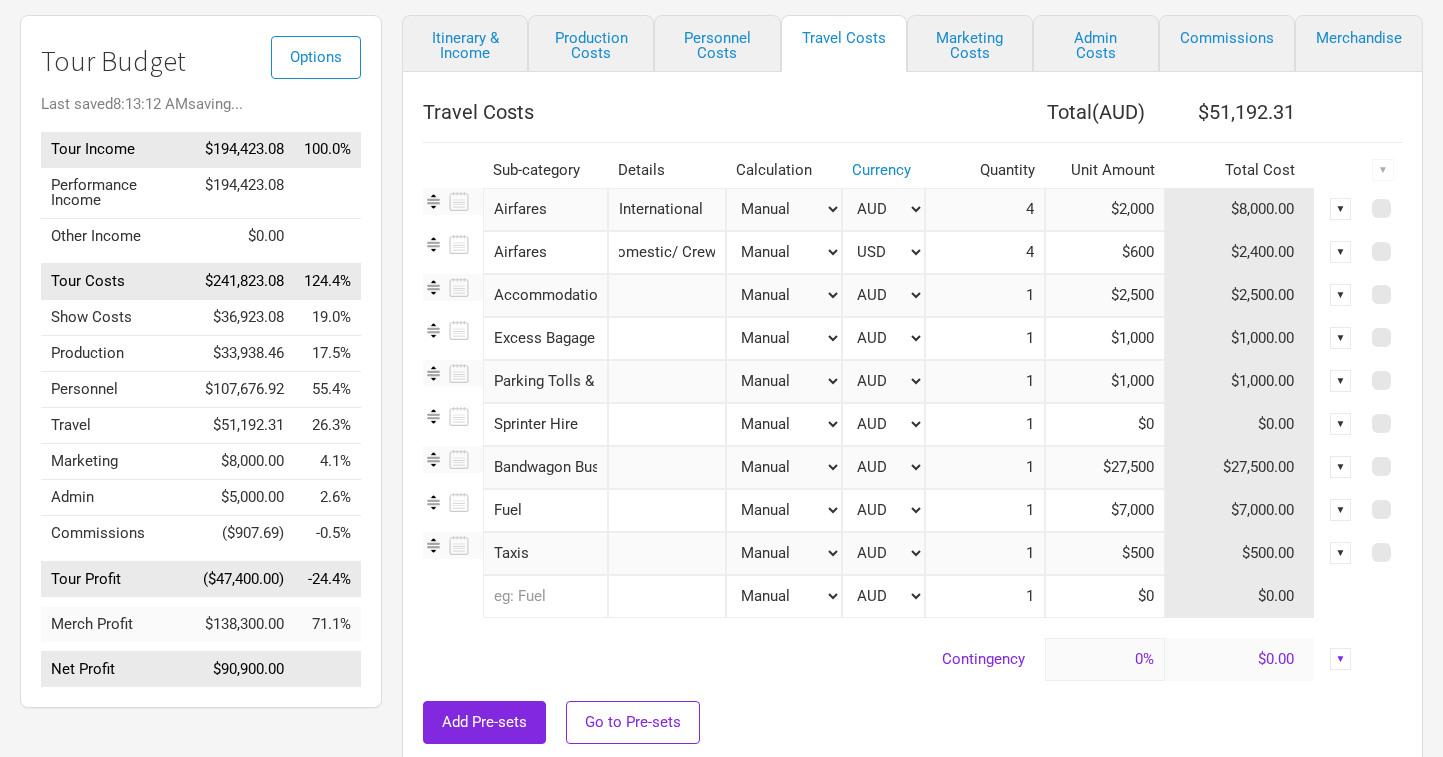 type on "Domestic/ Crew" 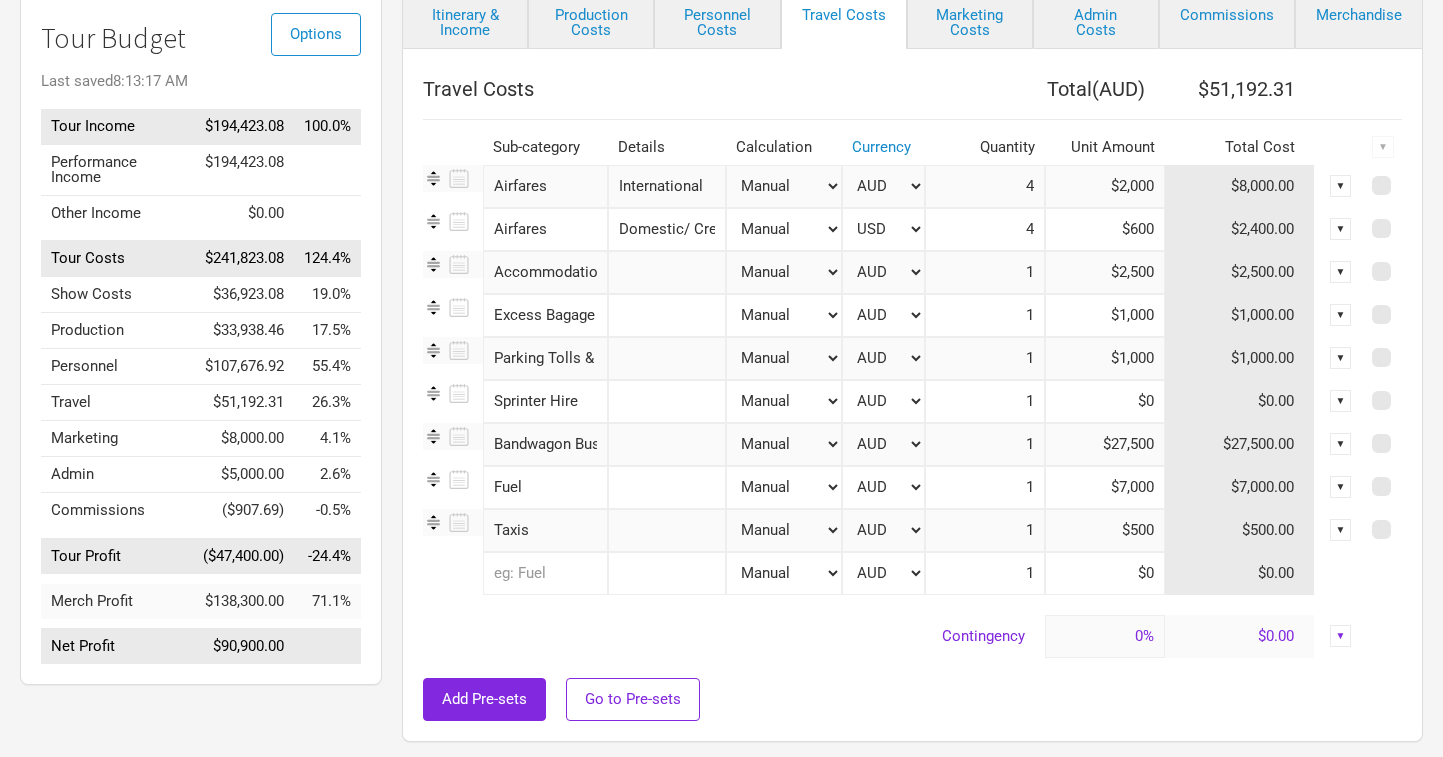 scroll, scrollTop: 172, scrollLeft: 0, axis: vertical 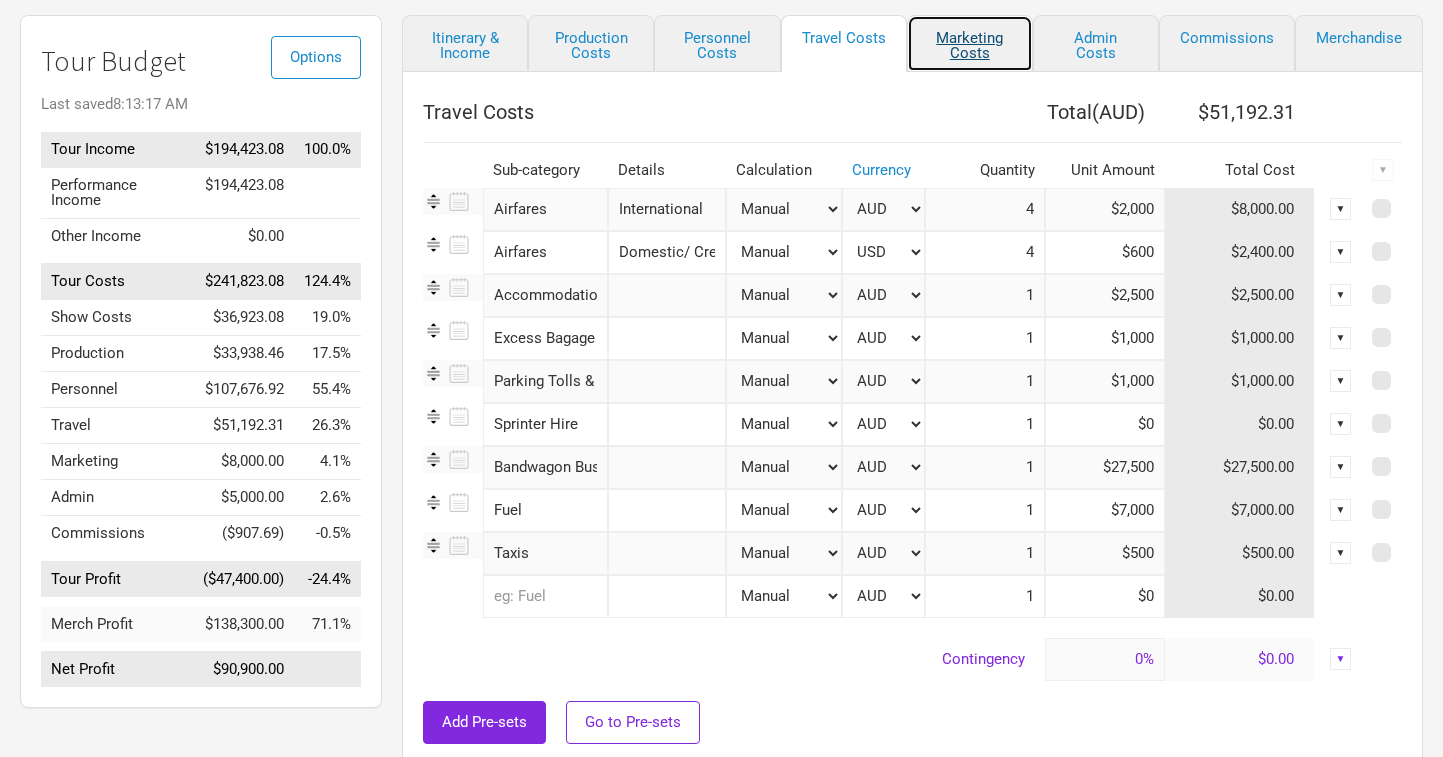 click on "Marketing Costs" at bounding box center (970, 43) 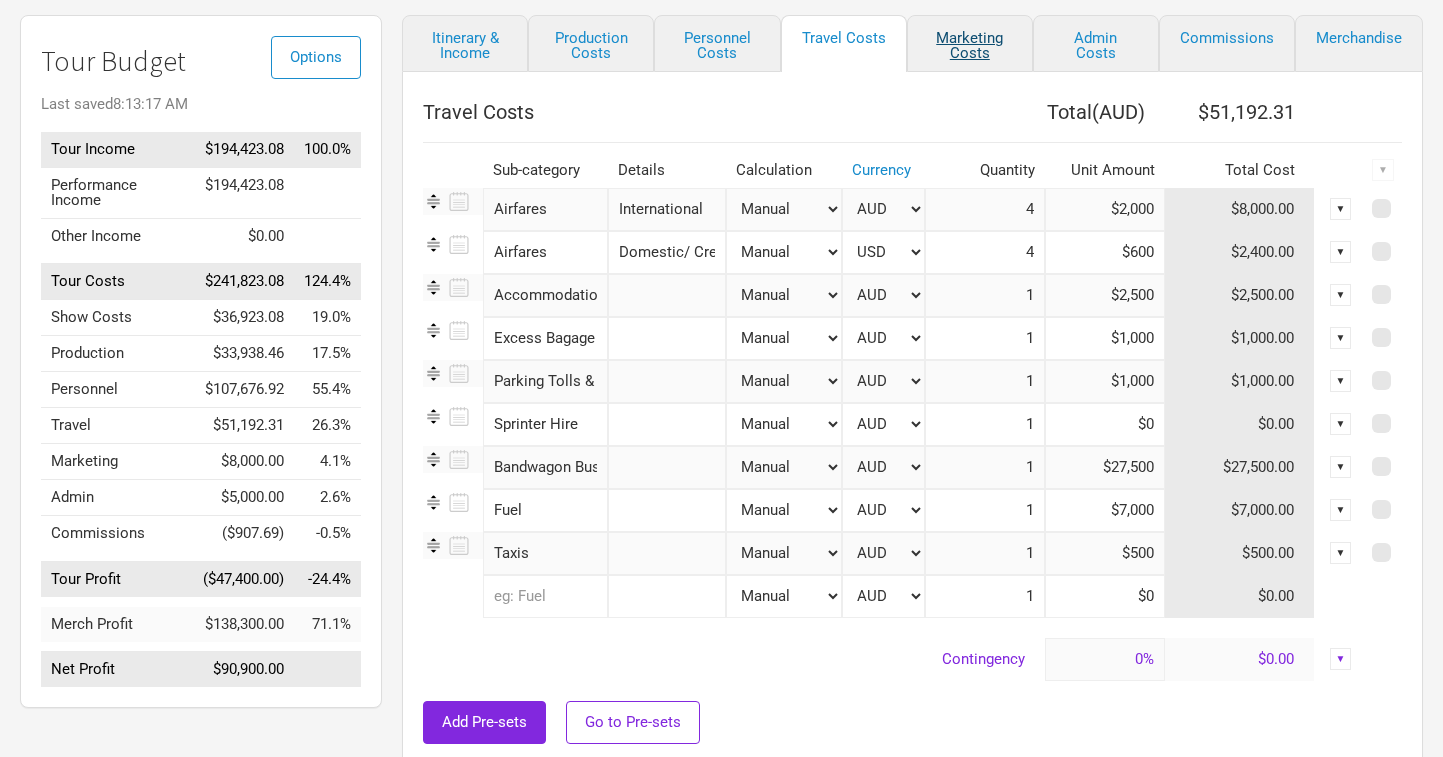 select on "% of Gross" 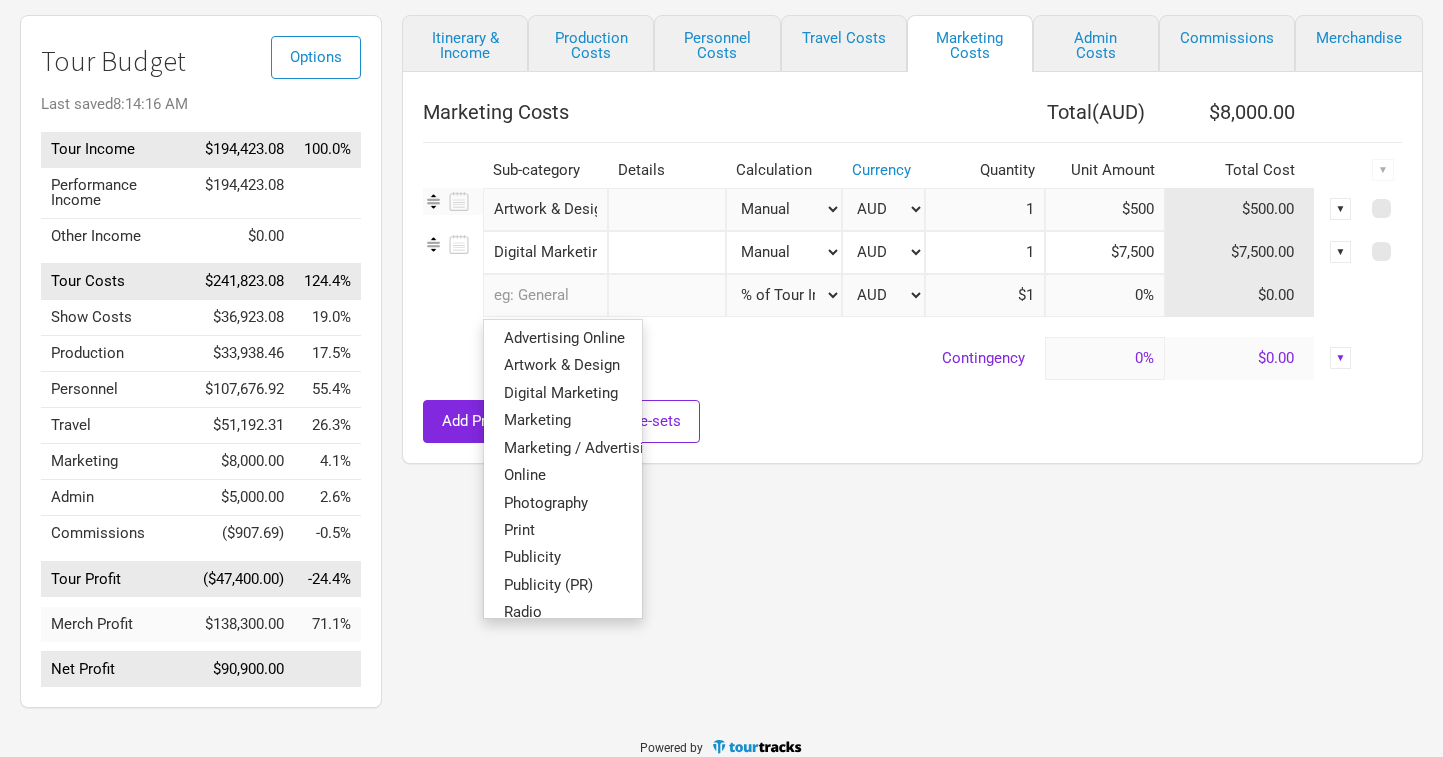 click at bounding box center (545, 295) 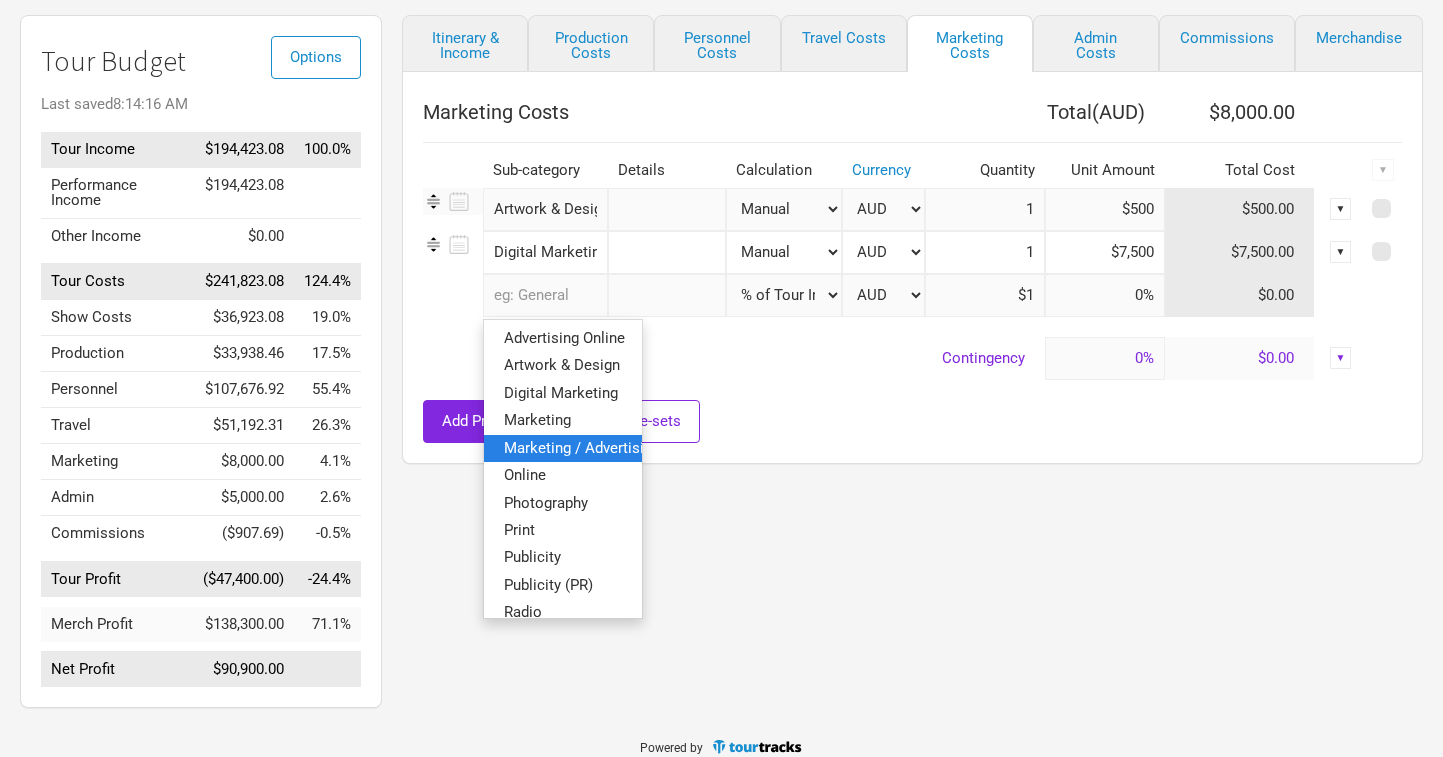 scroll, scrollTop: 2, scrollLeft: 0, axis: vertical 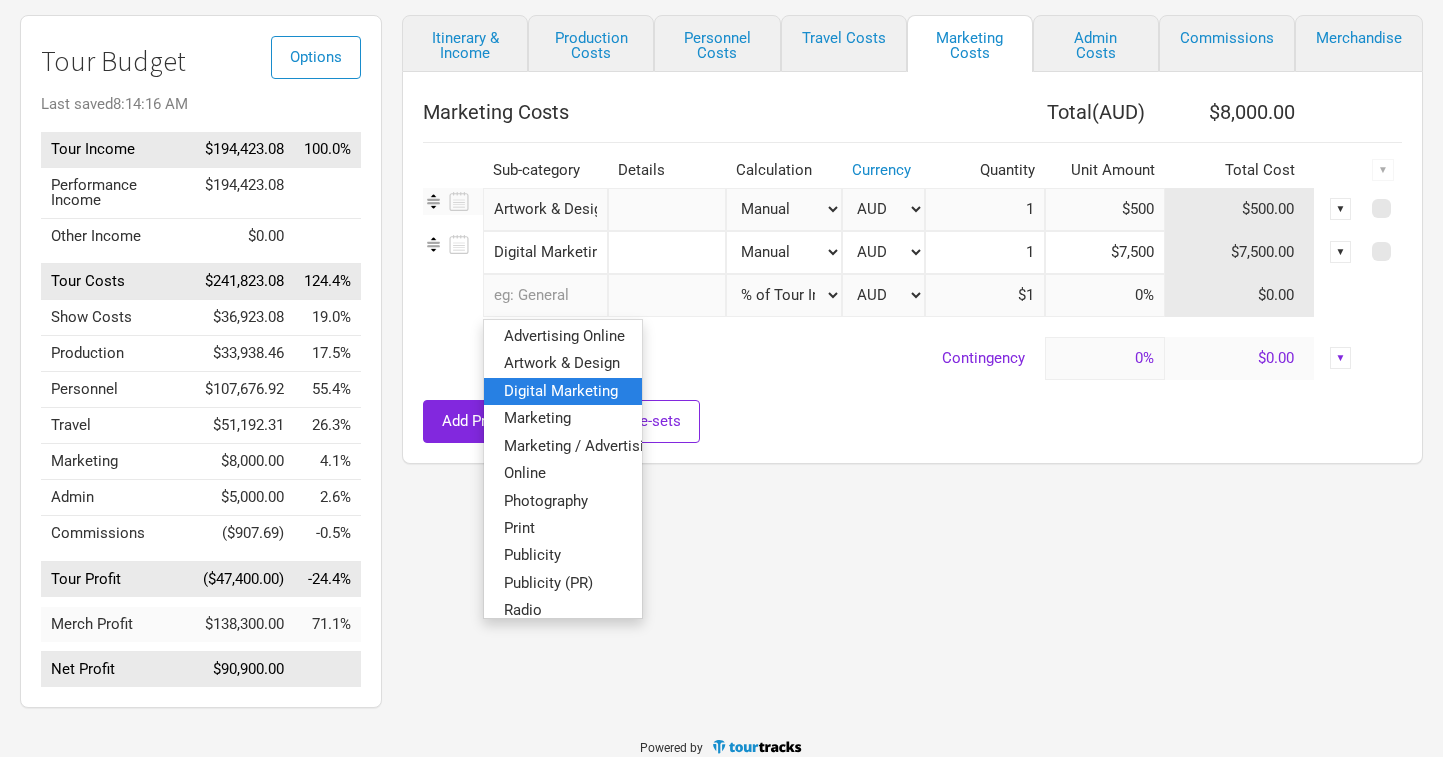 click on "Digital Marketing" at bounding box center [561, 390] 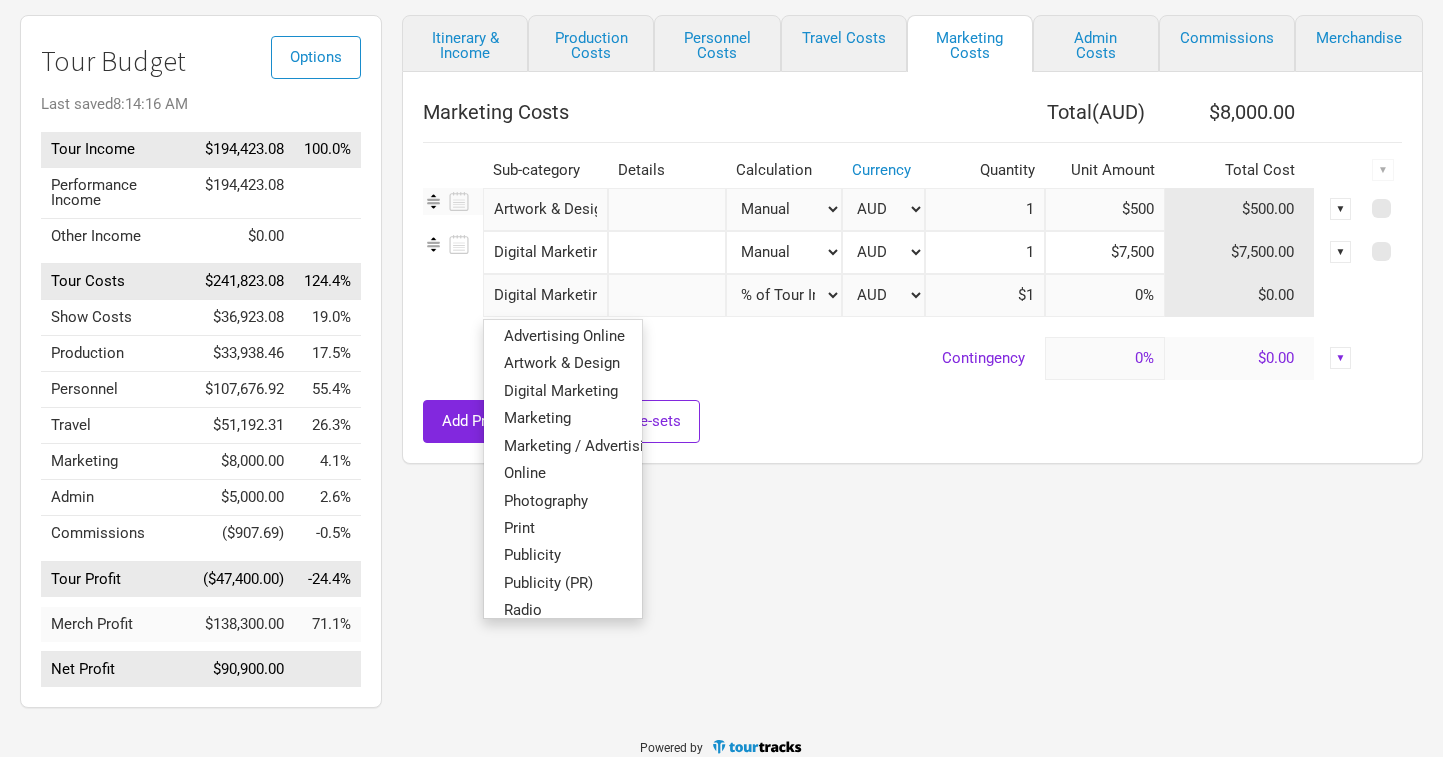 select on "% of Gross" 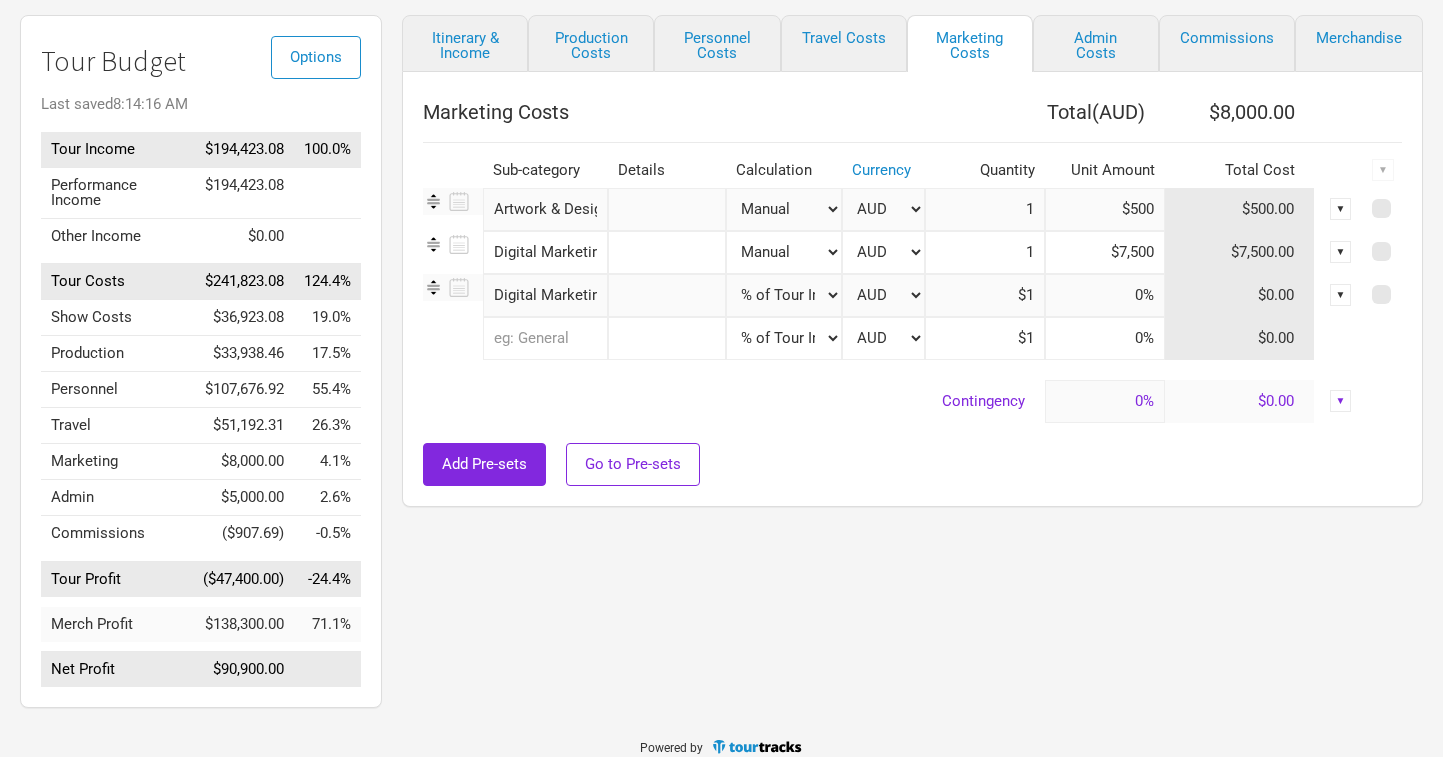 type on "$194,423.08" 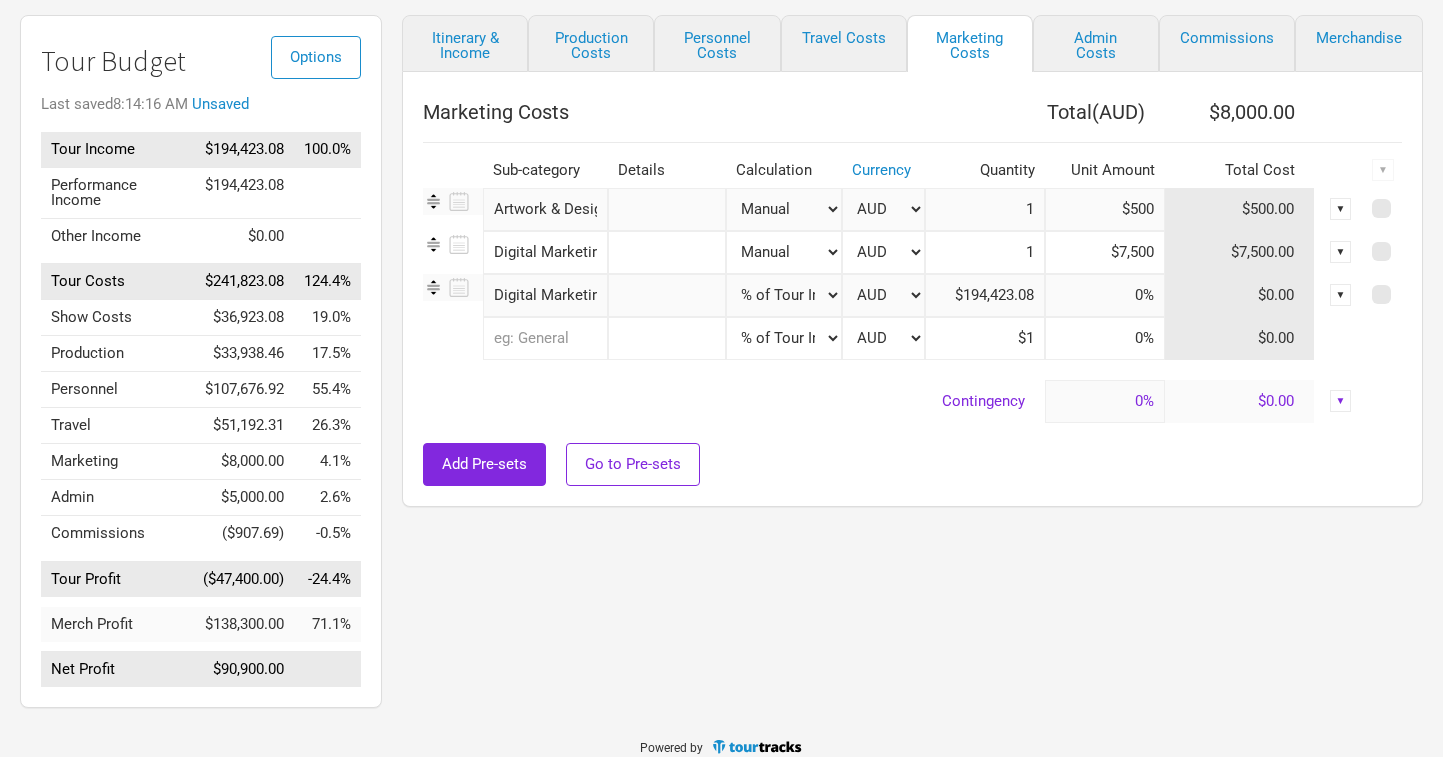 click at bounding box center [667, 295] 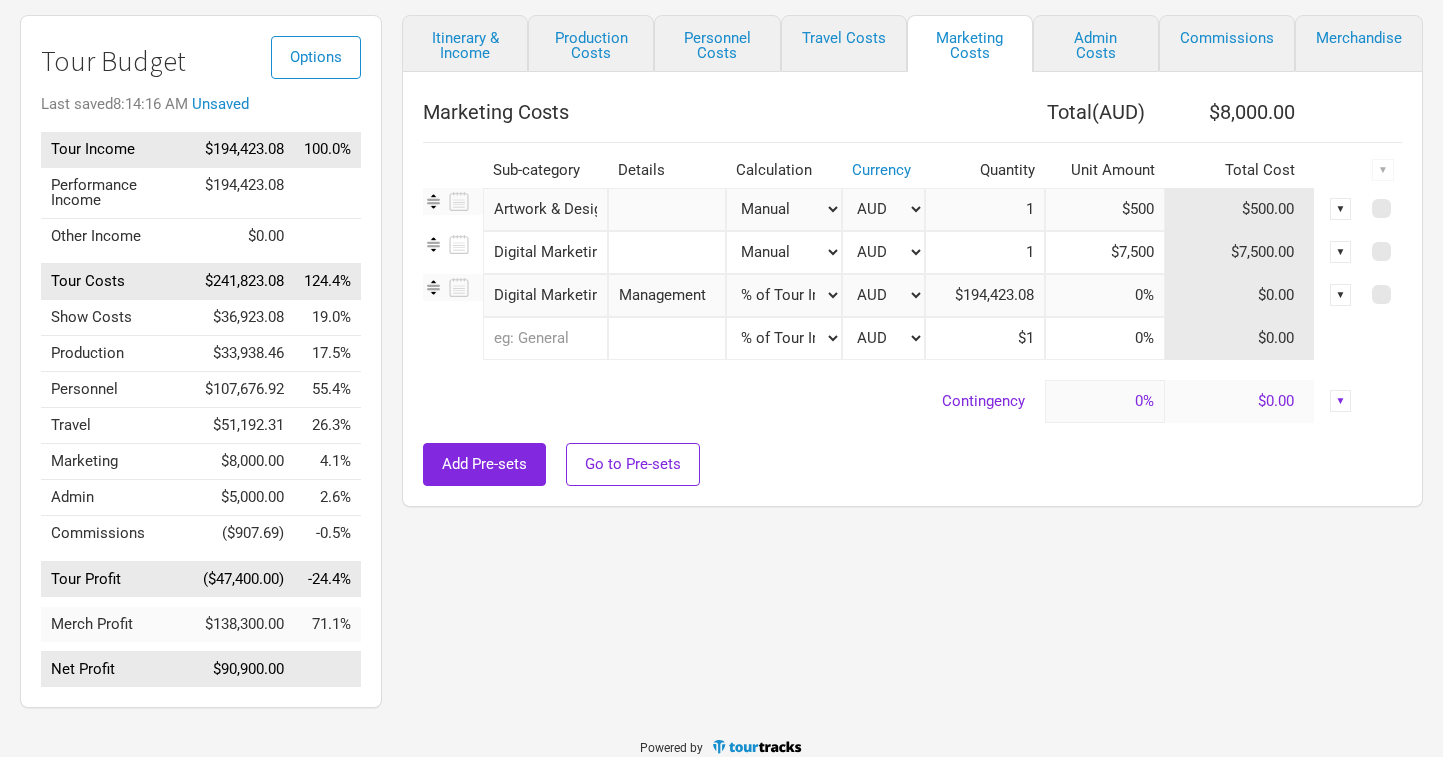 type on "Management" 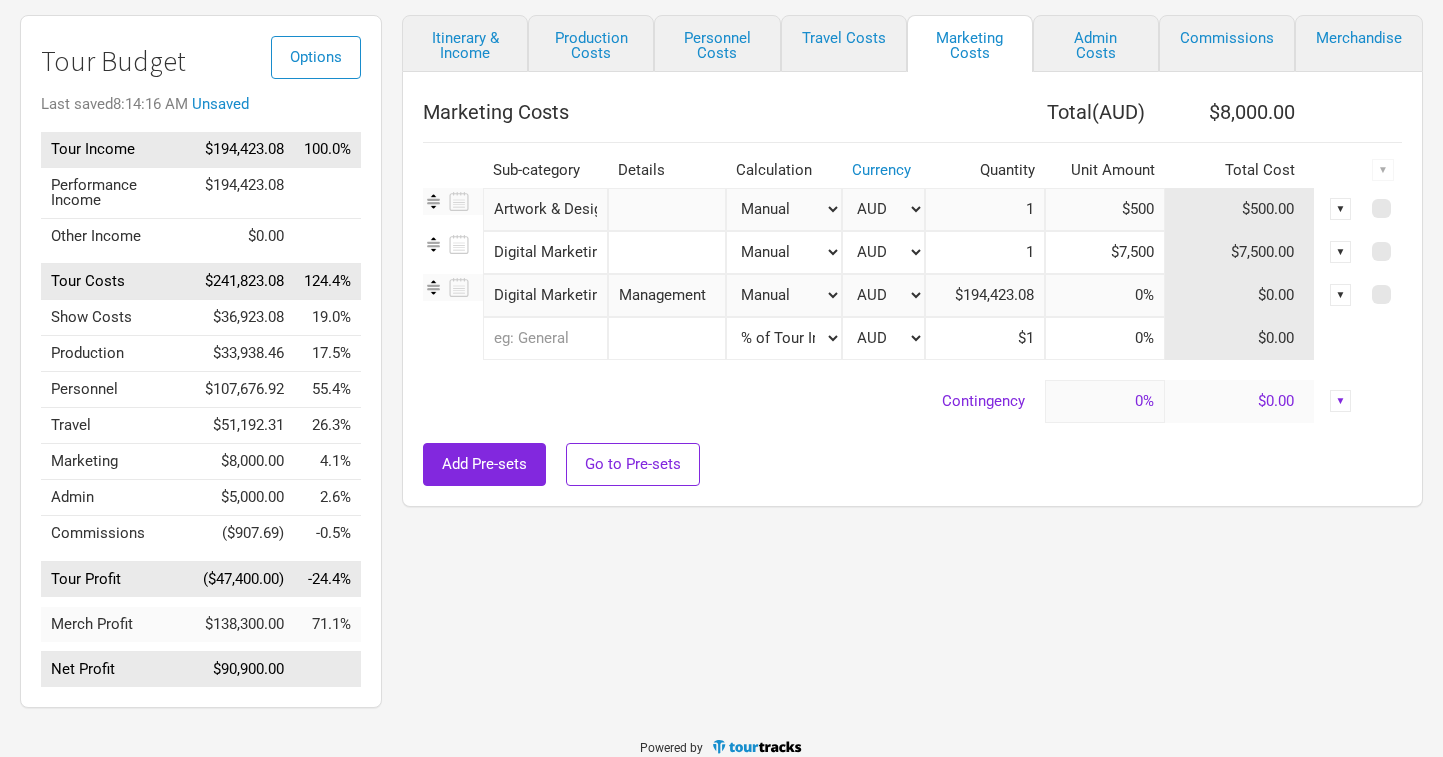 type on "1" 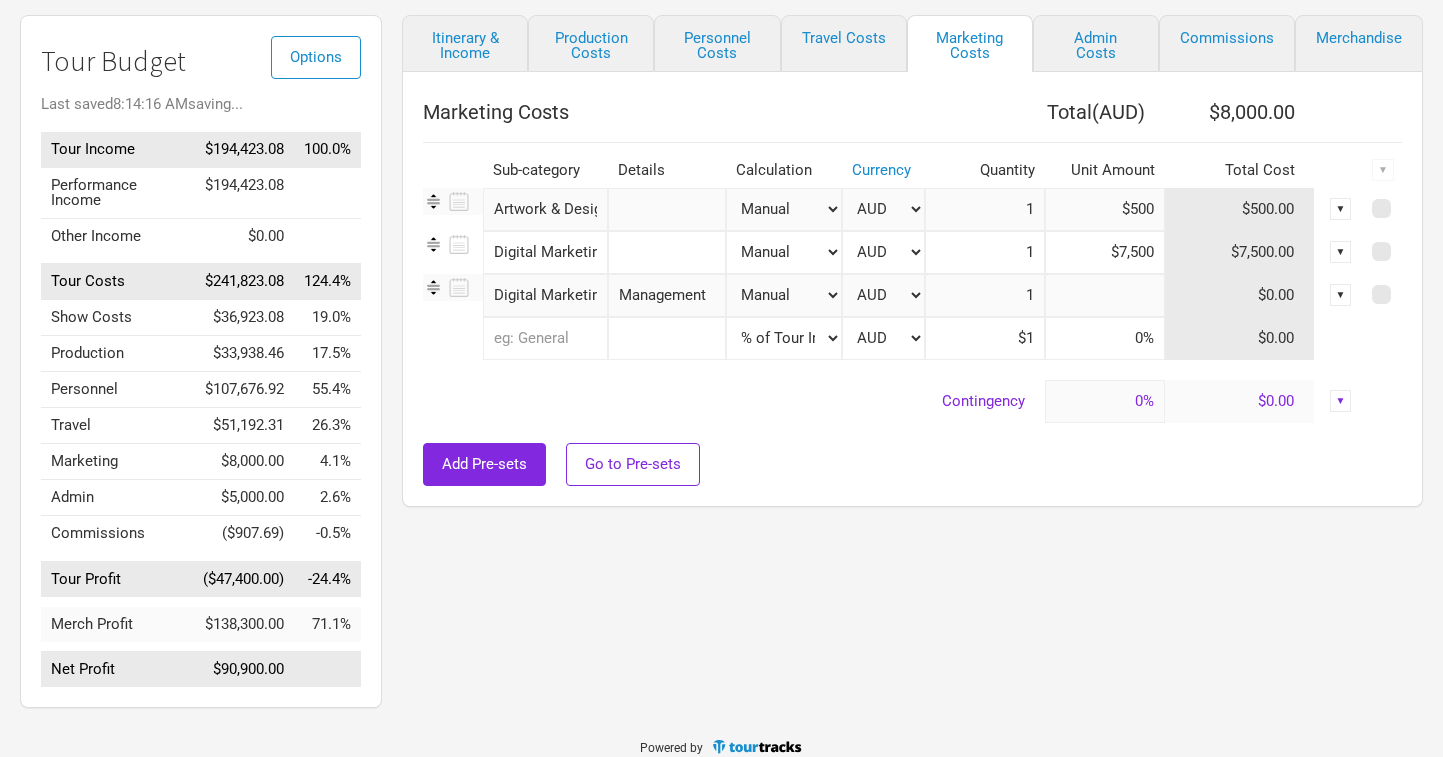 click at bounding box center (1105, 295) 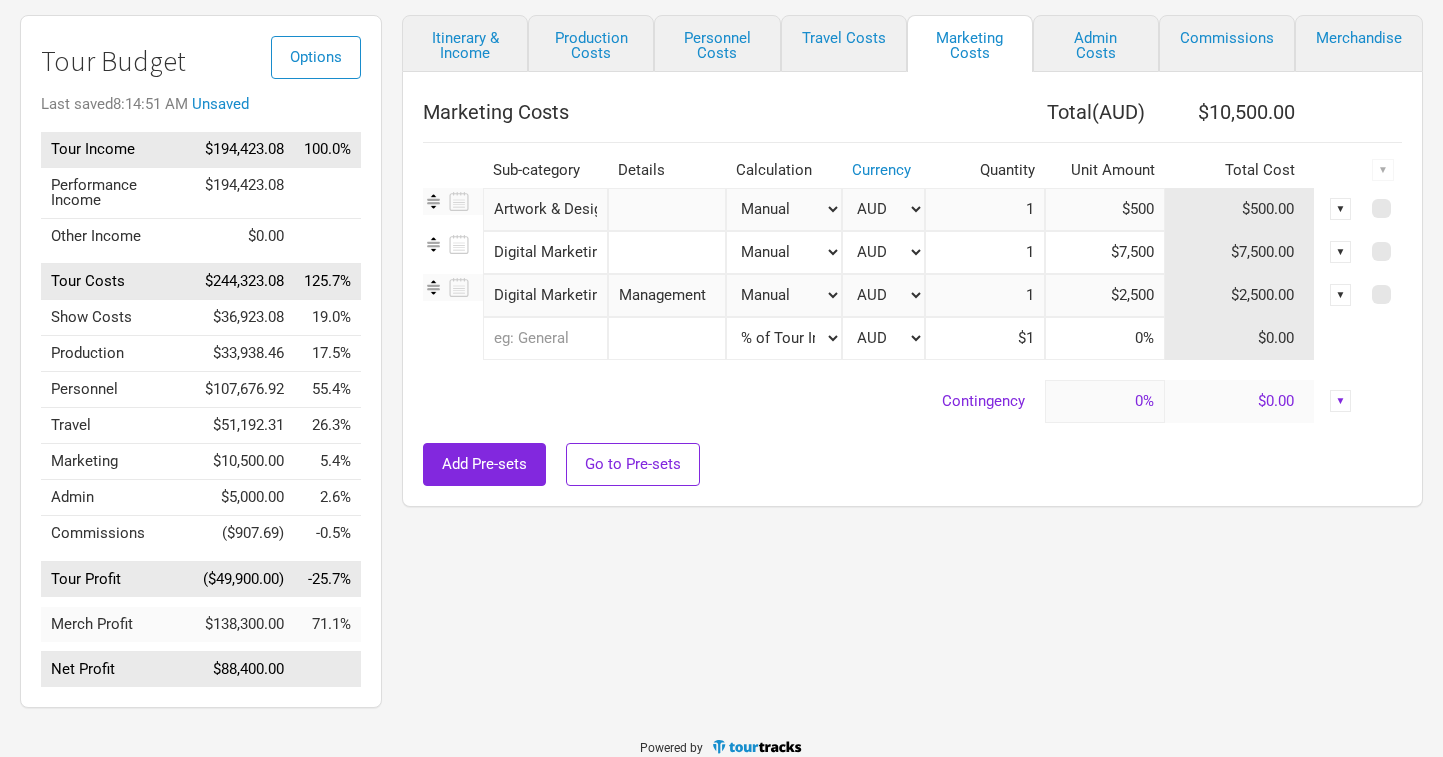 type on "$2,500" 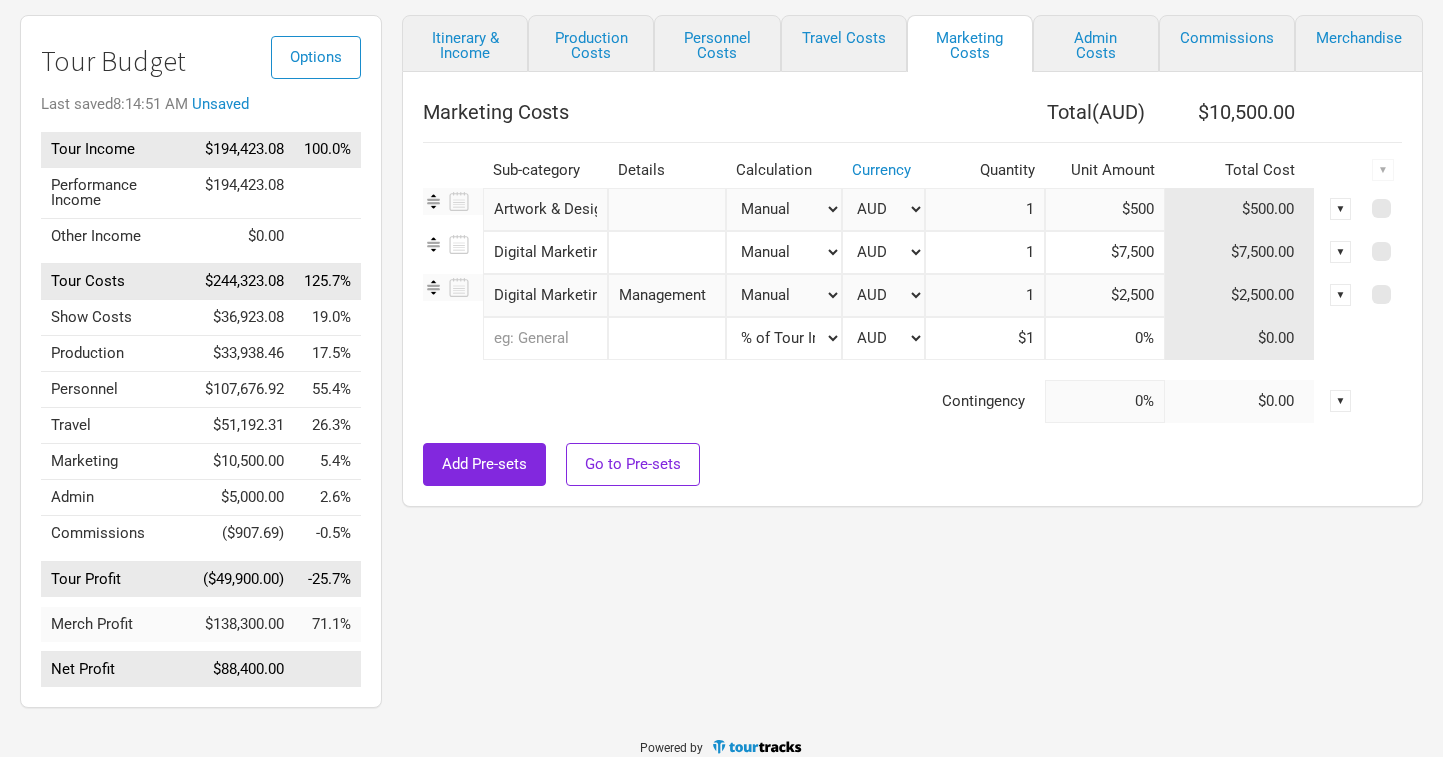 click on "Manual # of Shows # of Show Days # of Non-Show Days # of Days # of Tickets Sold % of Tour Income" at bounding box center (784, 252) 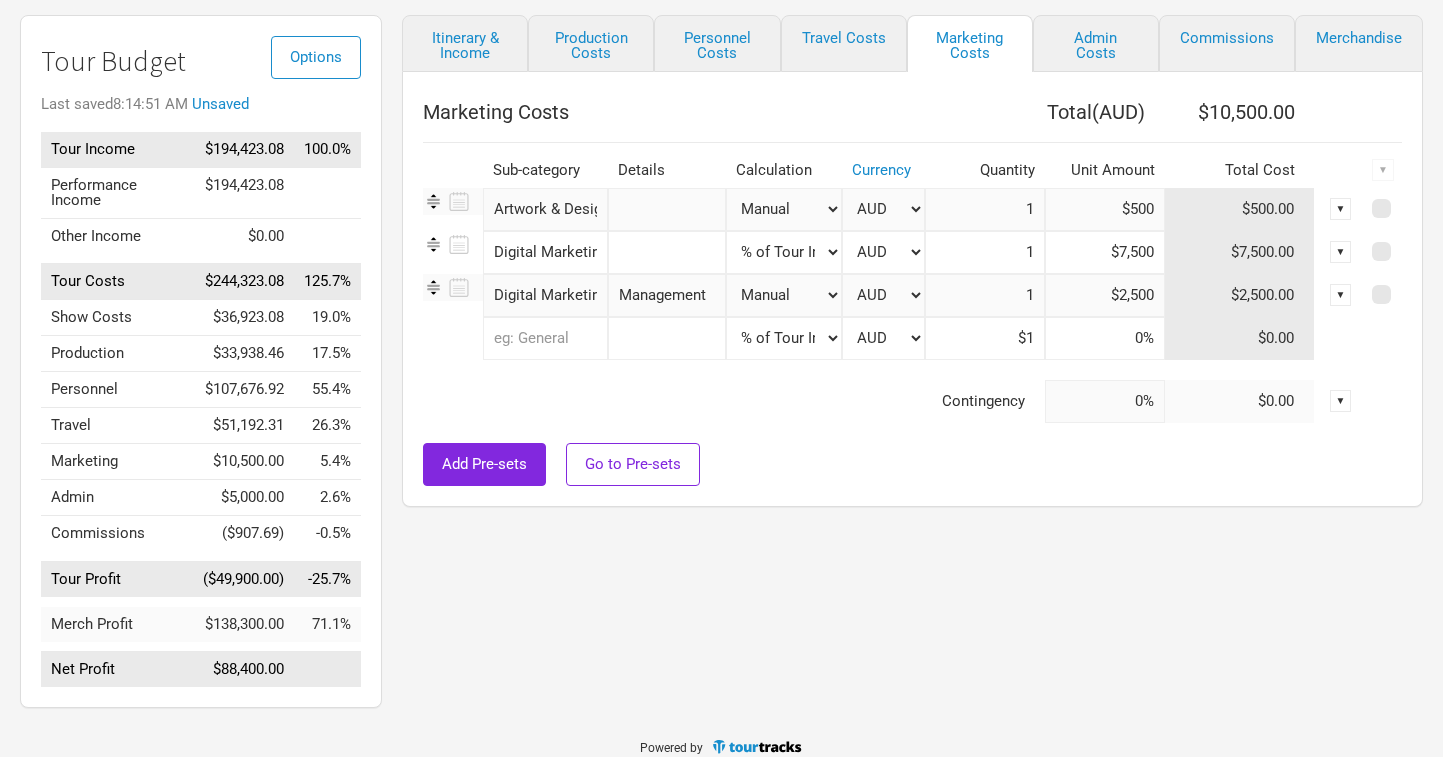 type on "$1" 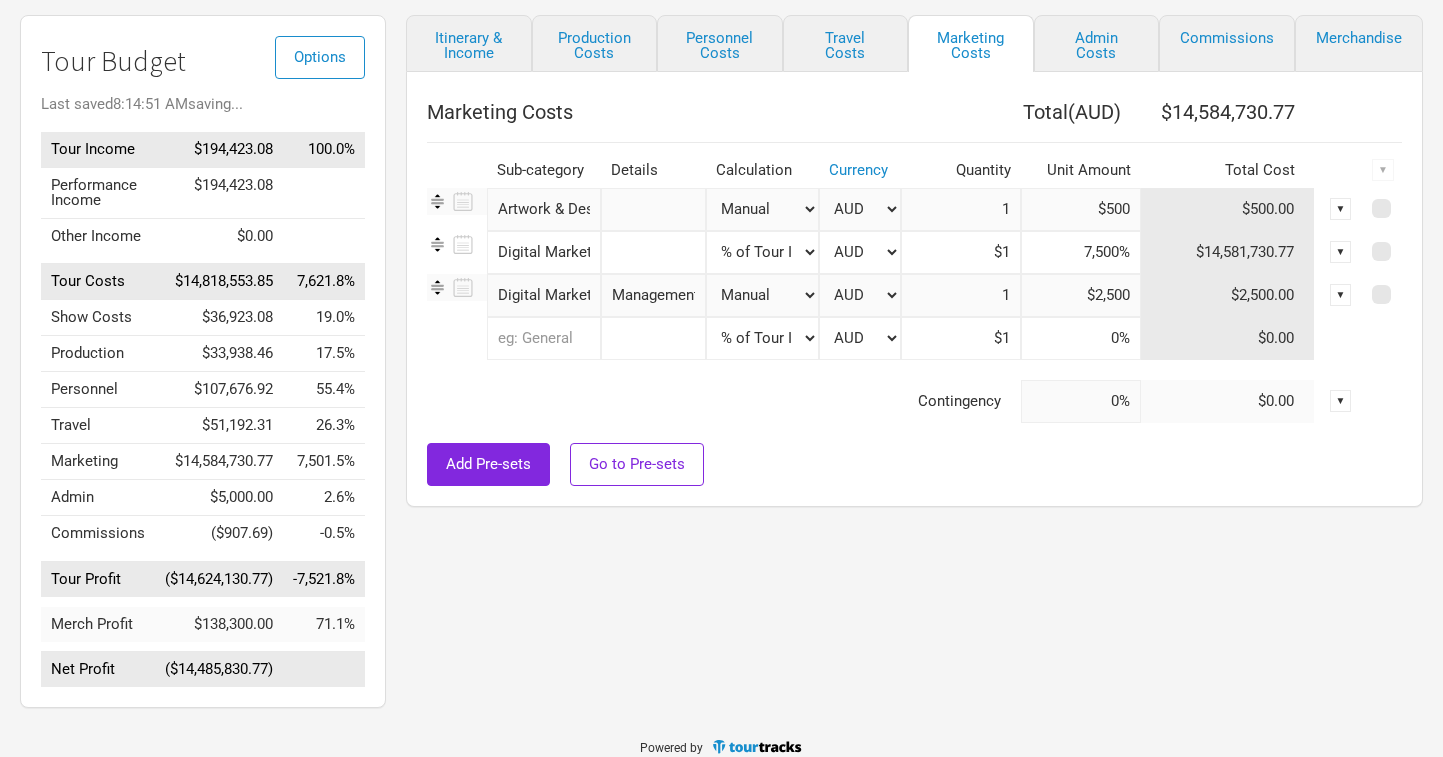 type on "$194,423.08" 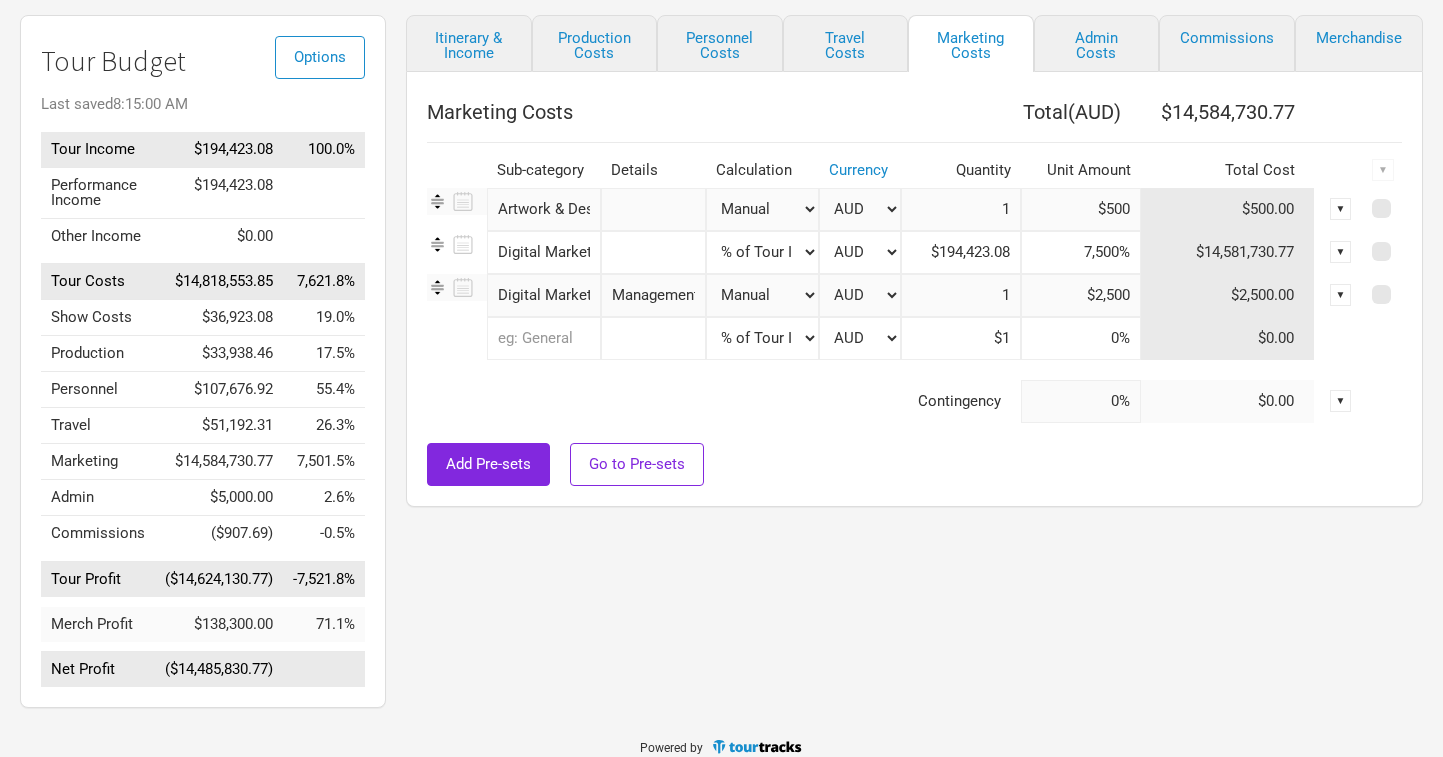 click on "7,500%" at bounding box center [1081, 252] 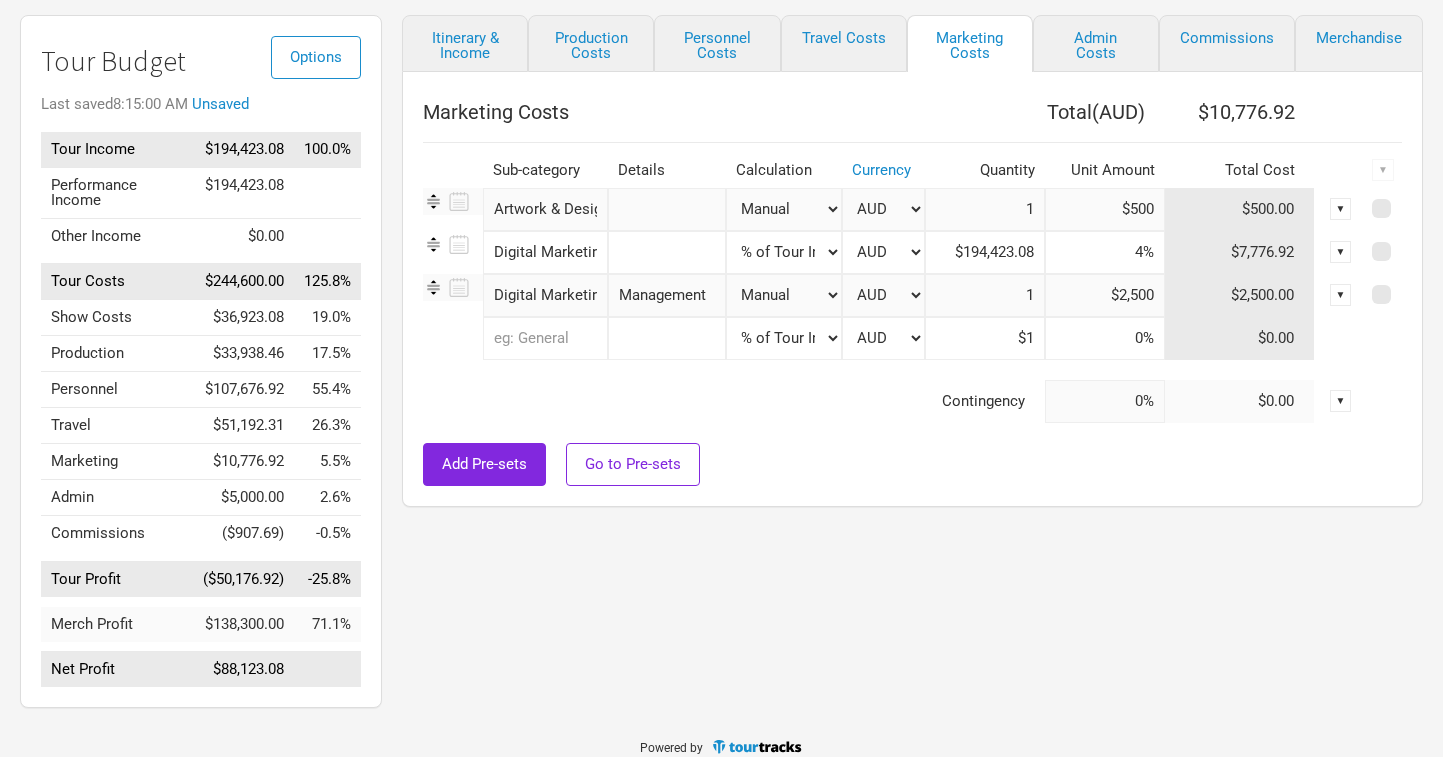 type on "4%" 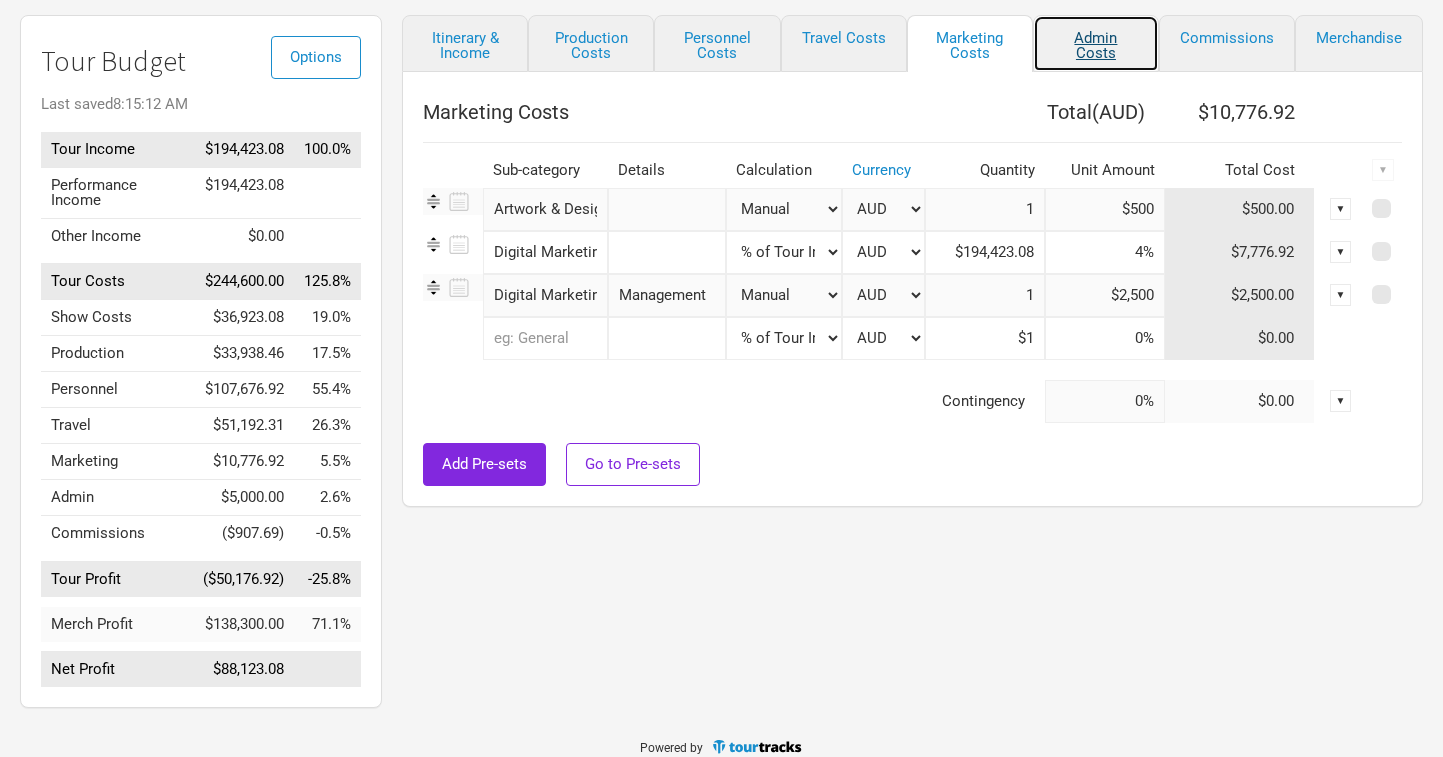 click on "Admin Costs" at bounding box center (1096, 43) 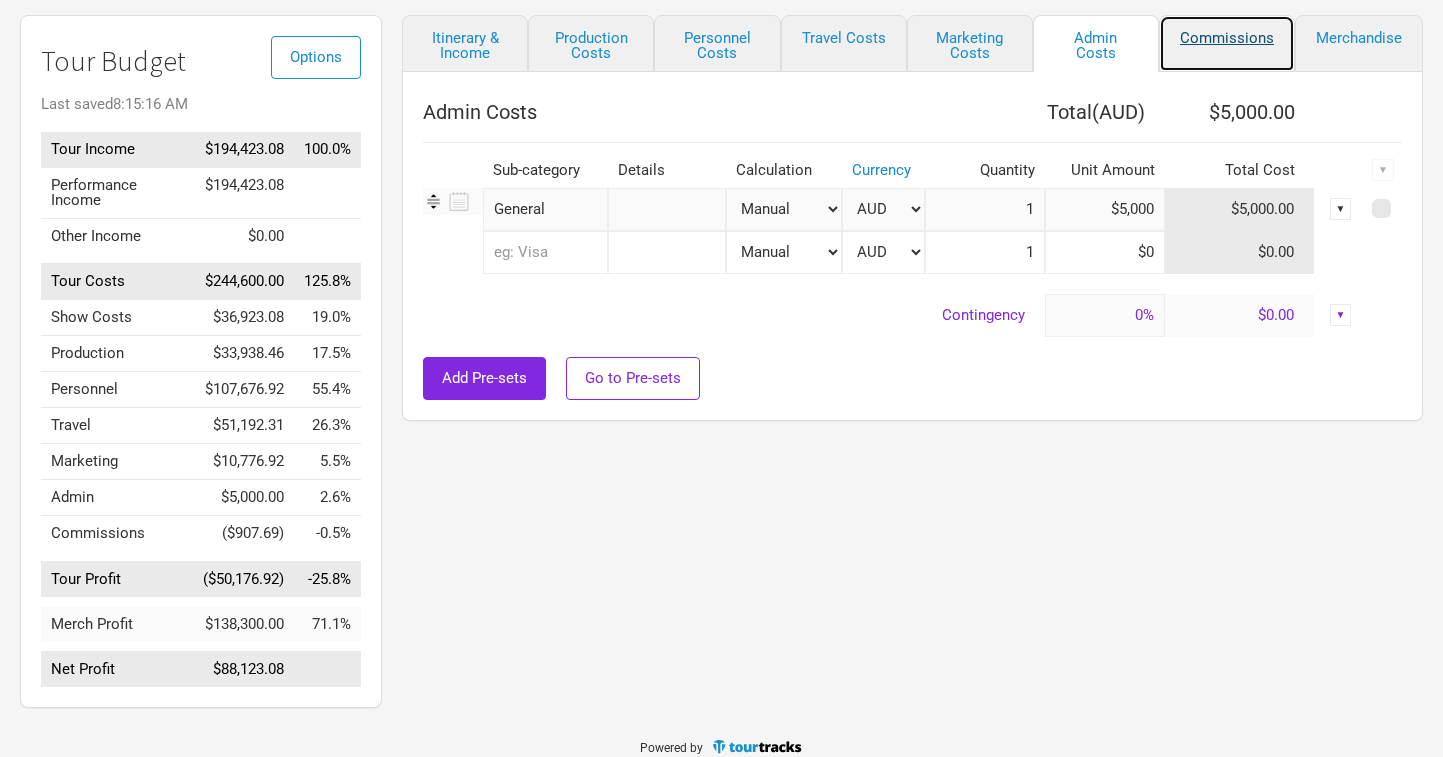 click on "Commissions" at bounding box center (1227, 43) 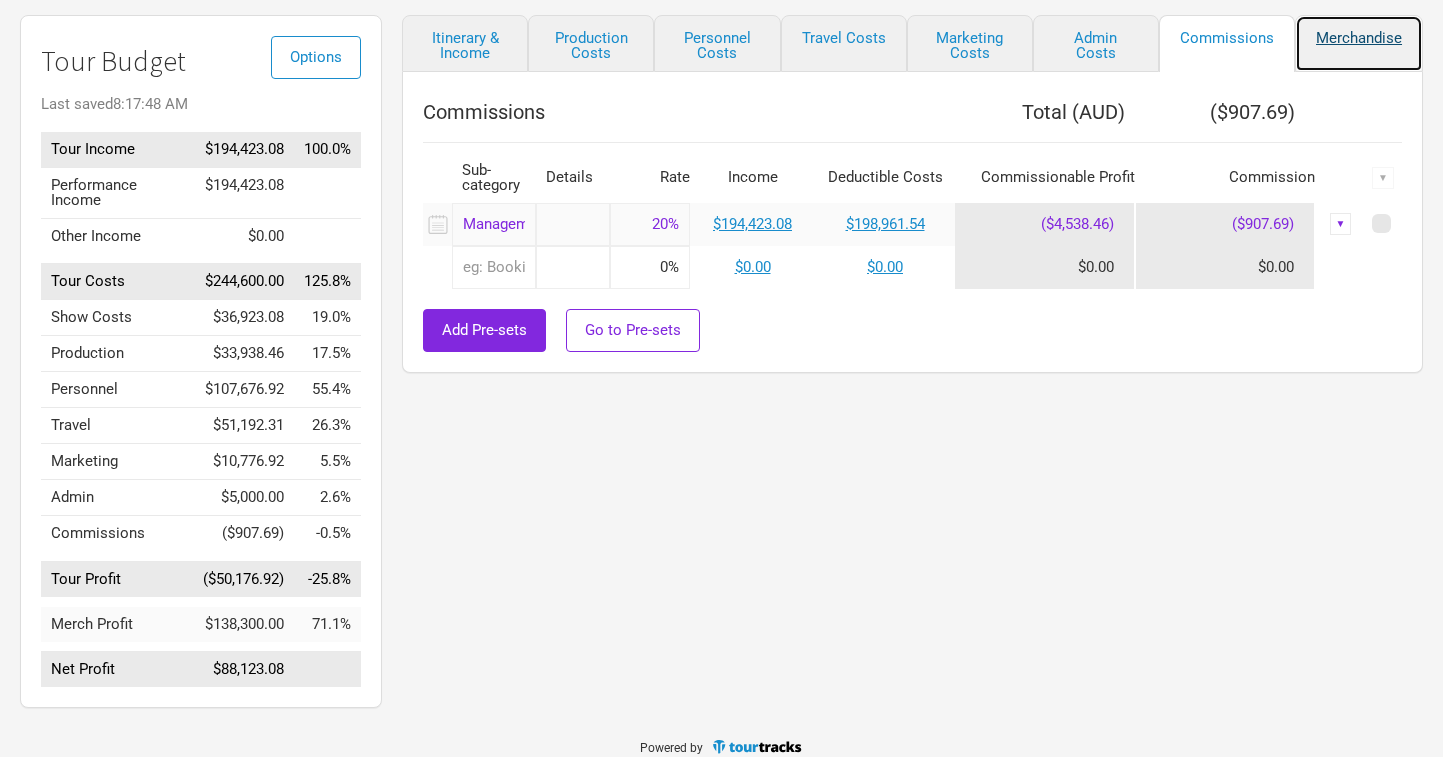 click on "Merchandise" at bounding box center [1359, 43] 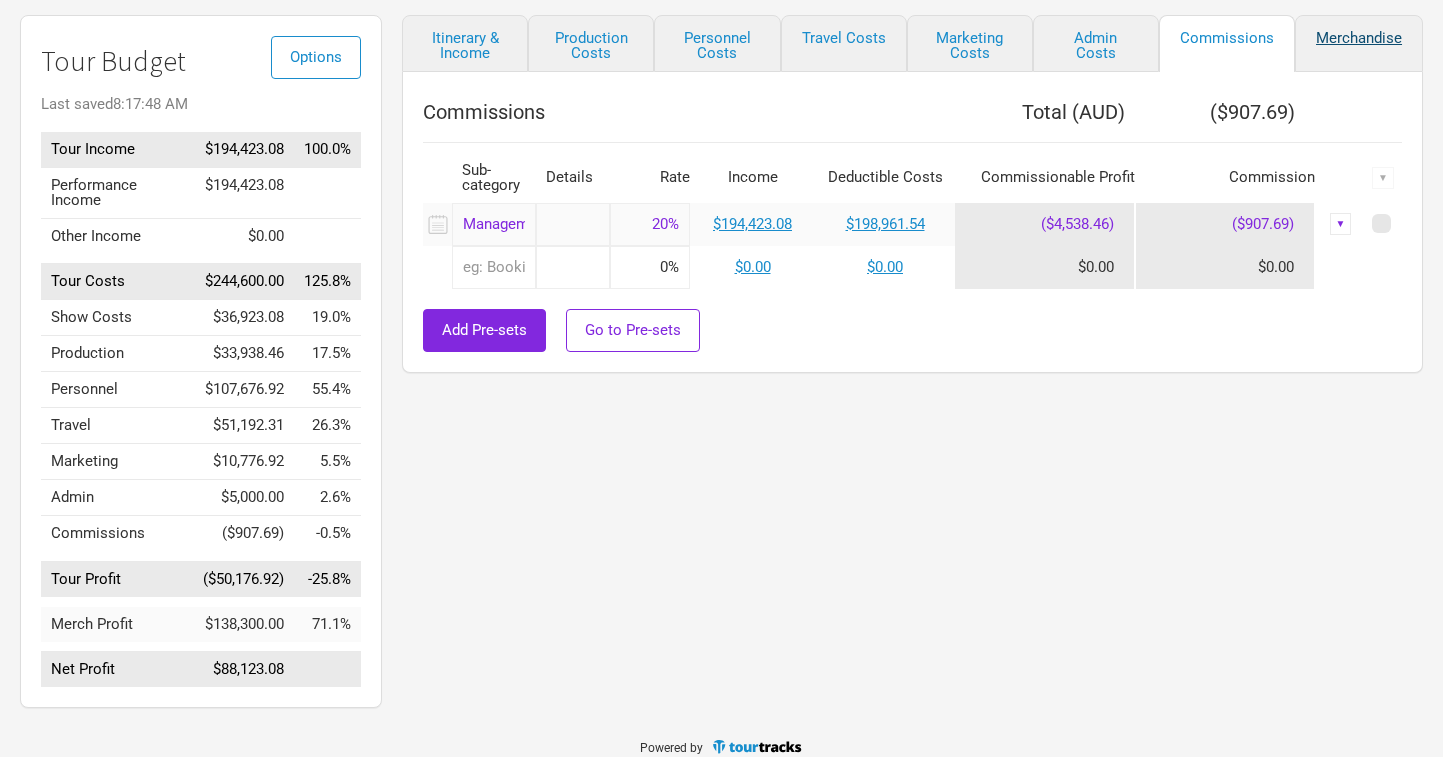 select on "Total Days" 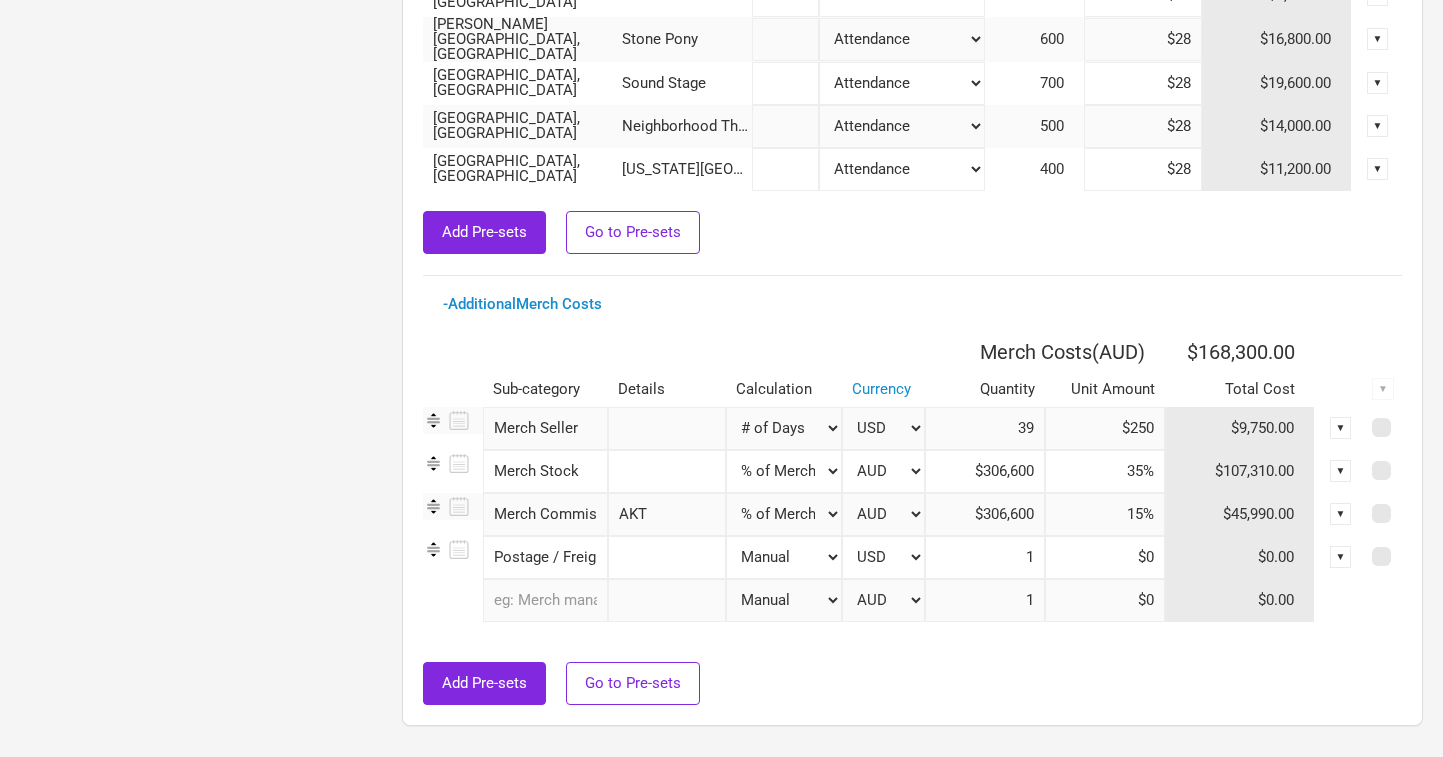 scroll, scrollTop: 1174, scrollLeft: 0, axis: vertical 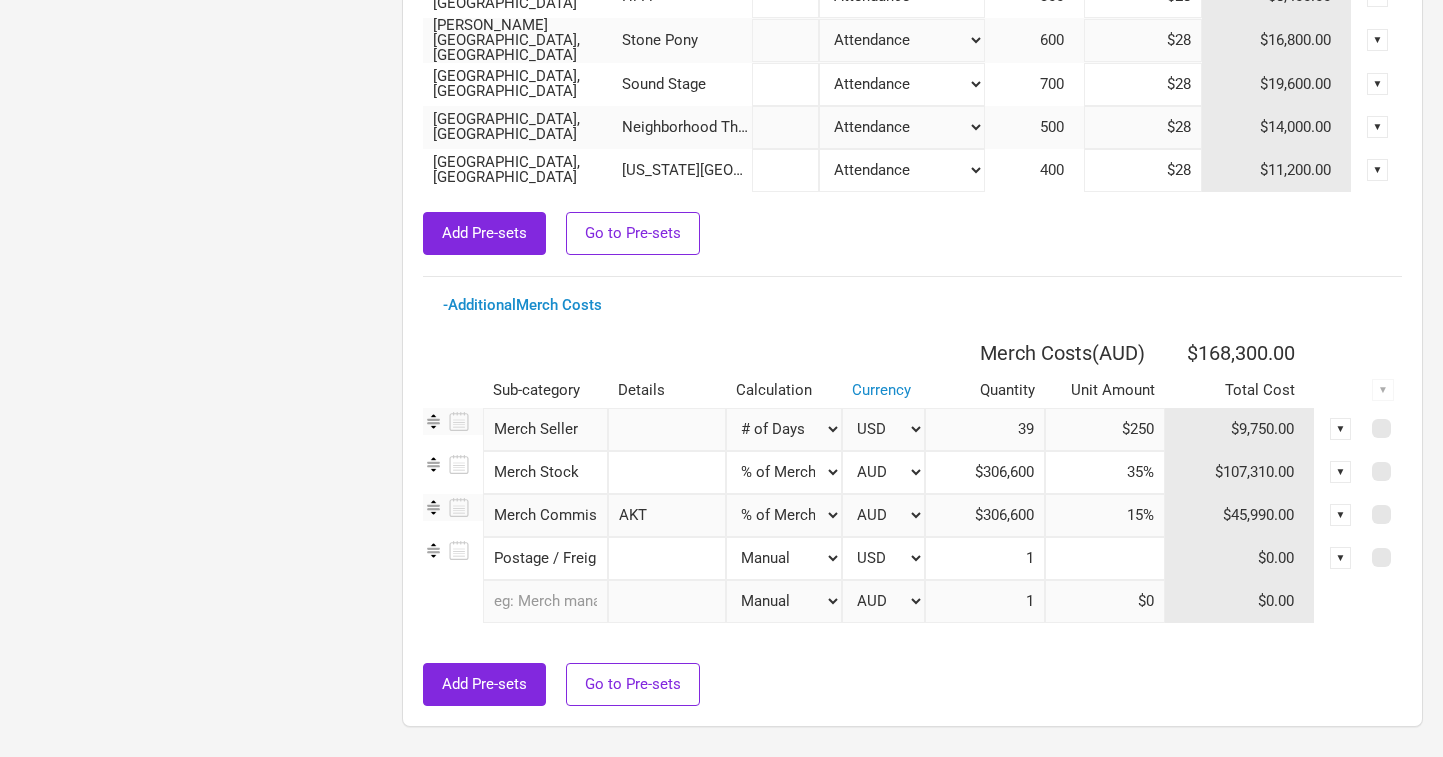 click at bounding box center [1105, 558] 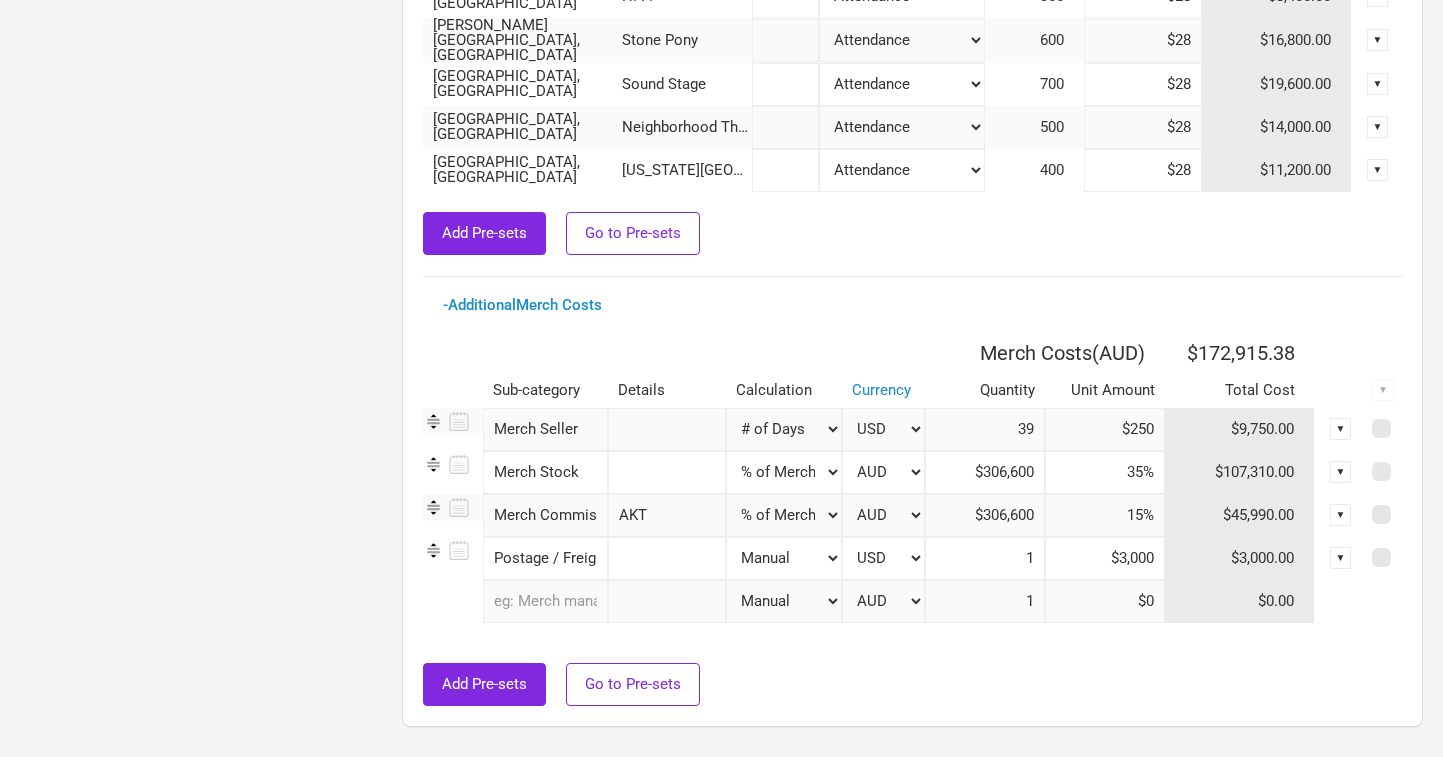 type on "$3,000" 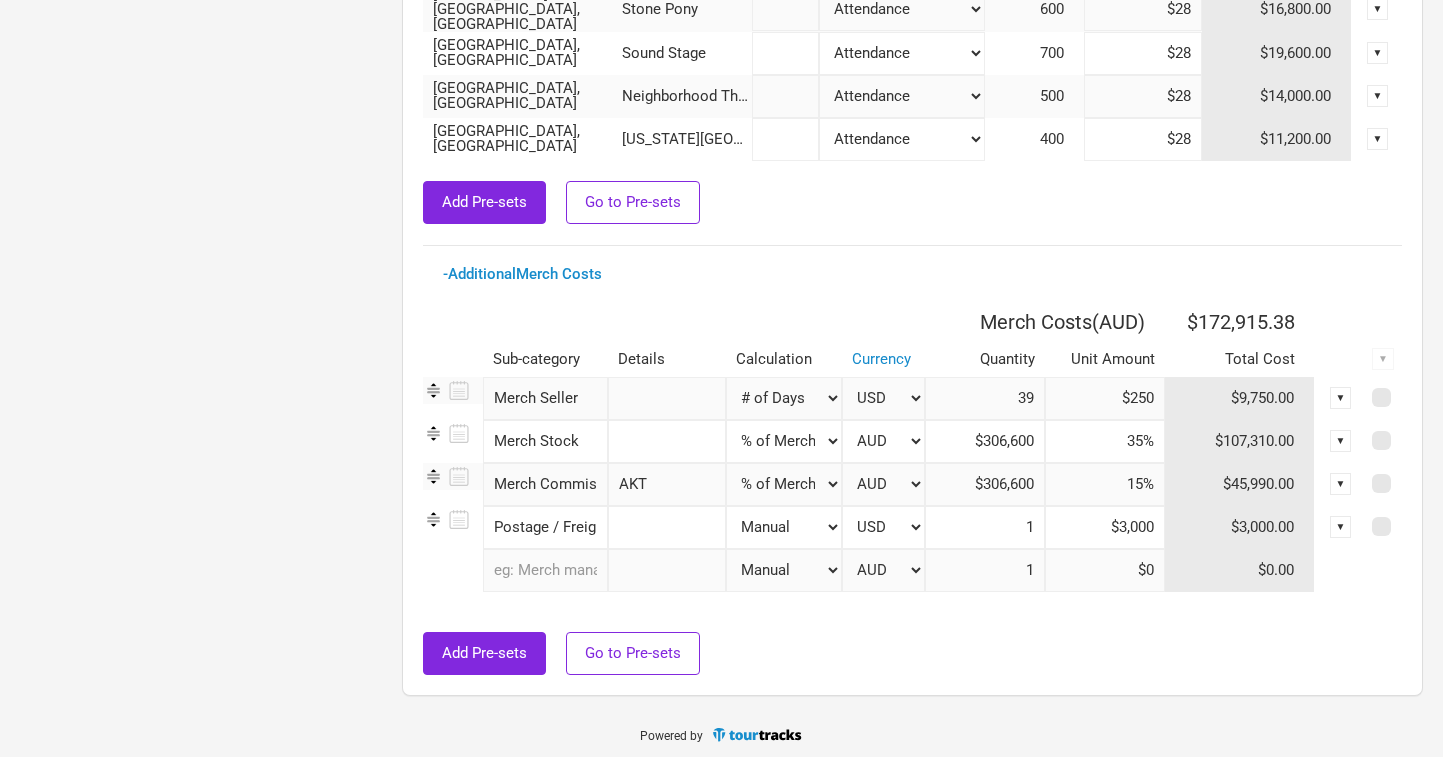 click at bounding box center [545, 570] 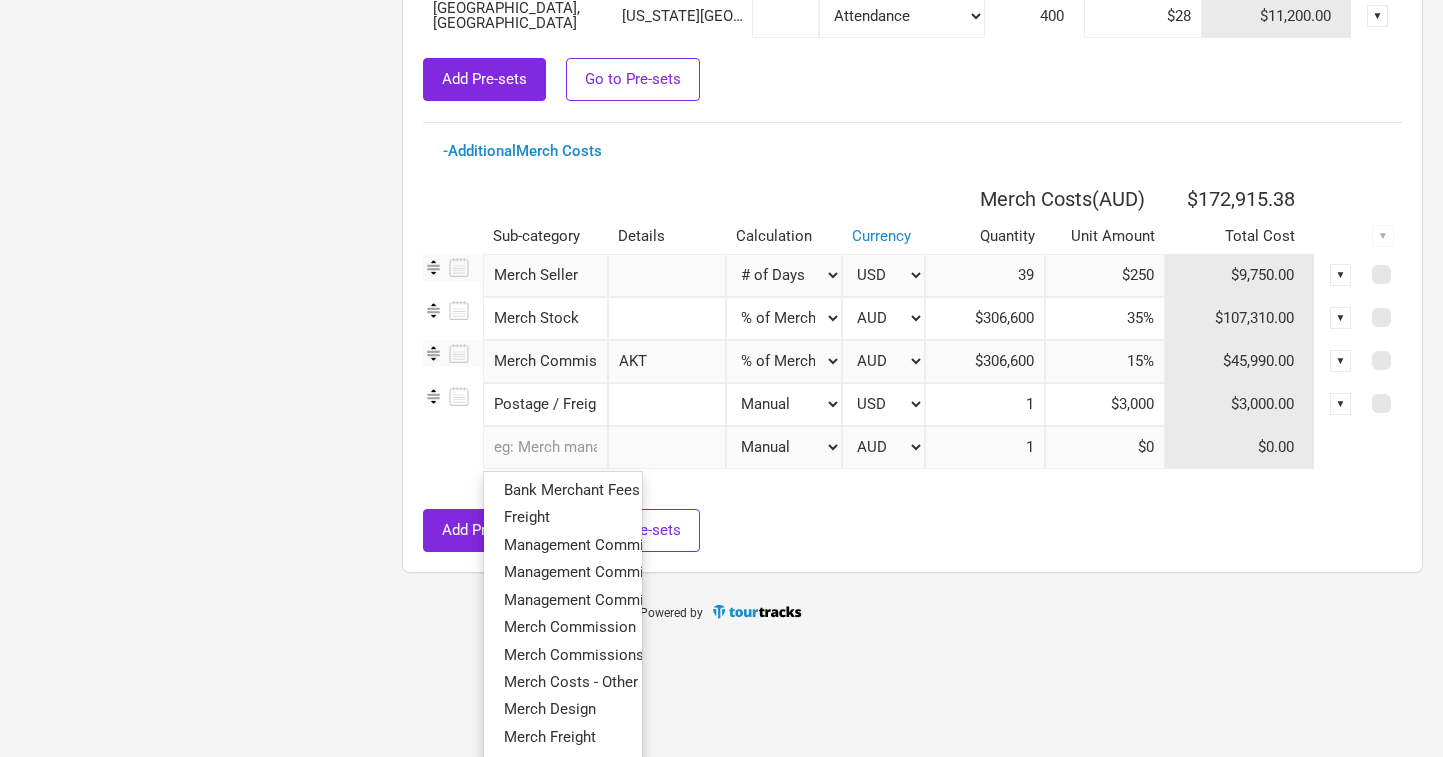 scroll, scrollTop: 1336, scrollLeft: 0, axis: vertical 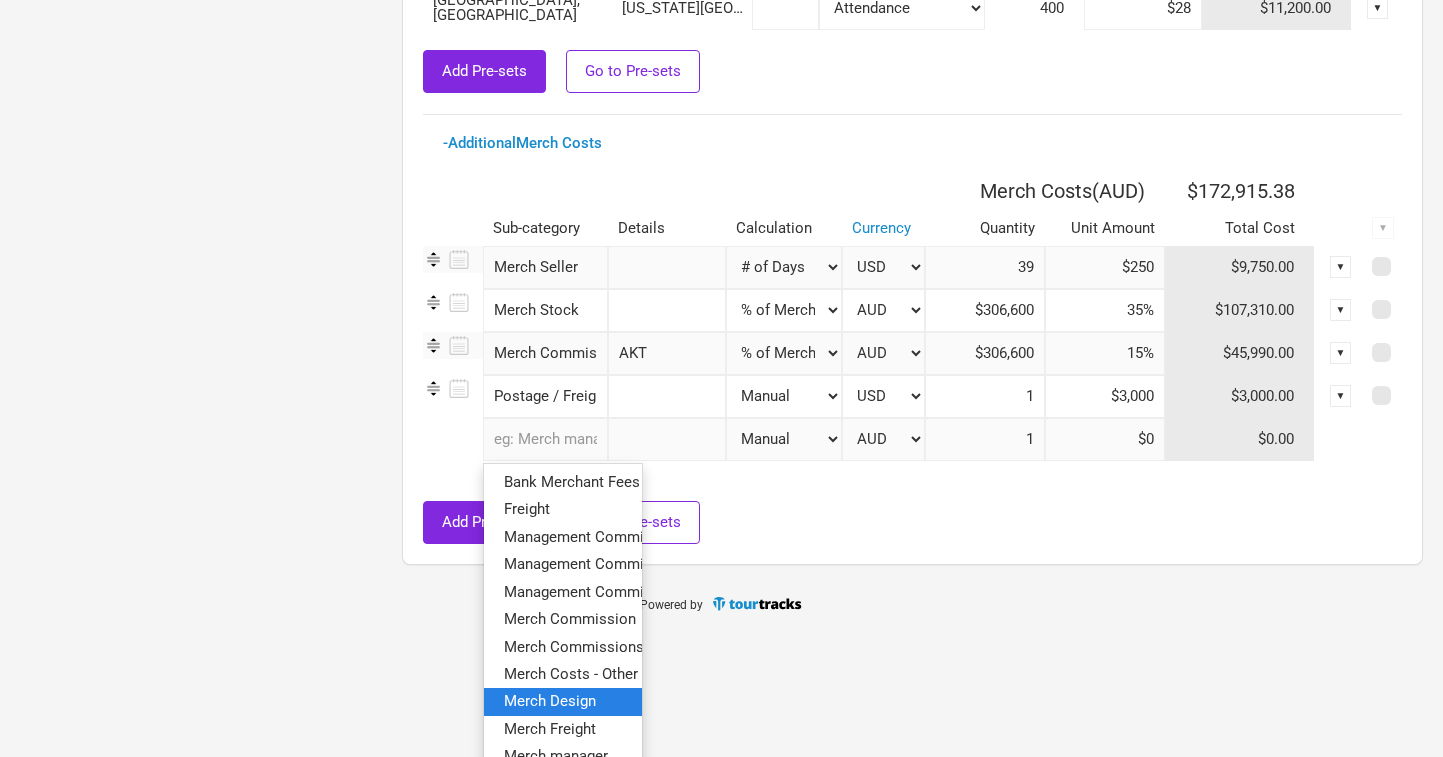 click on "Merch Design" at bounding box center [550, 701] 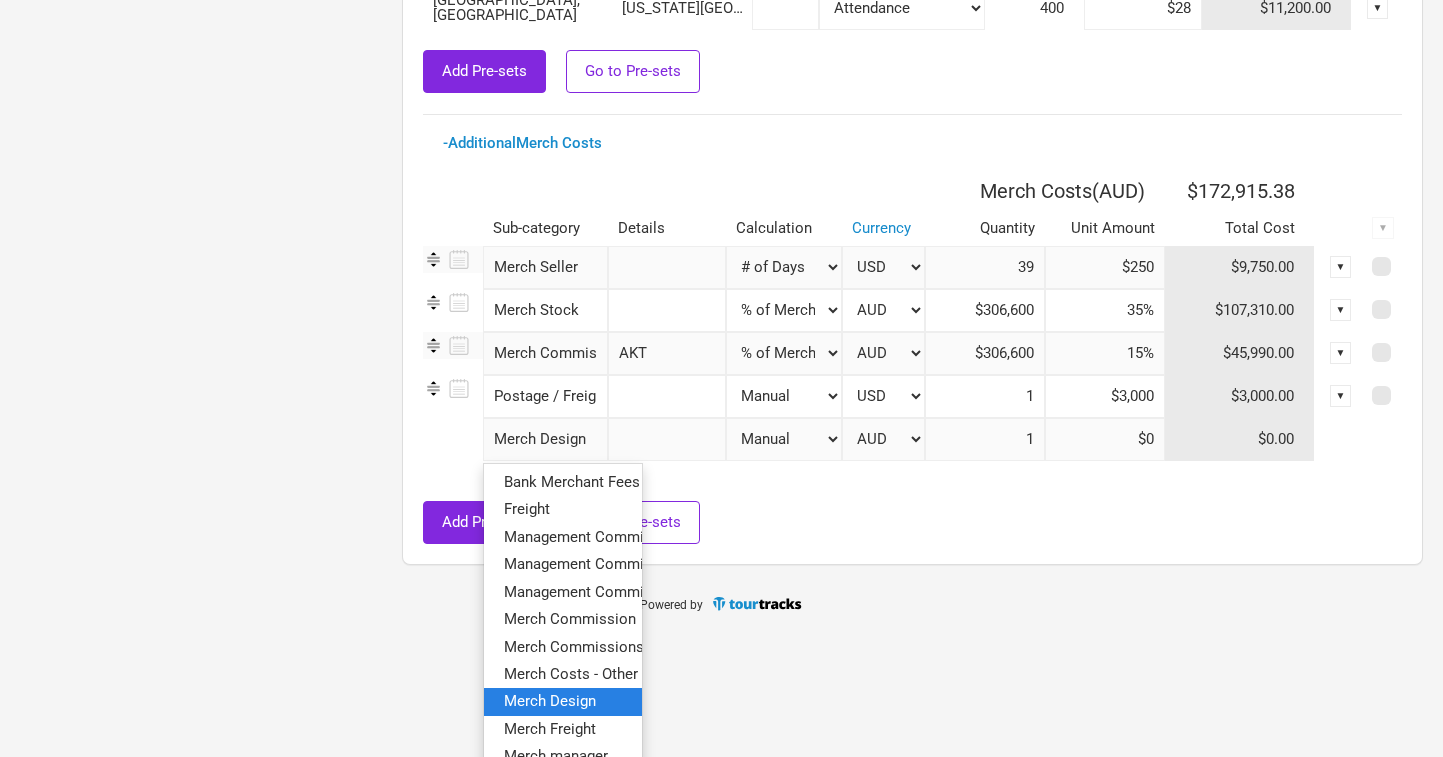 scroll, scrollTop: 1205, scrollLeft: 0, axis: vertical 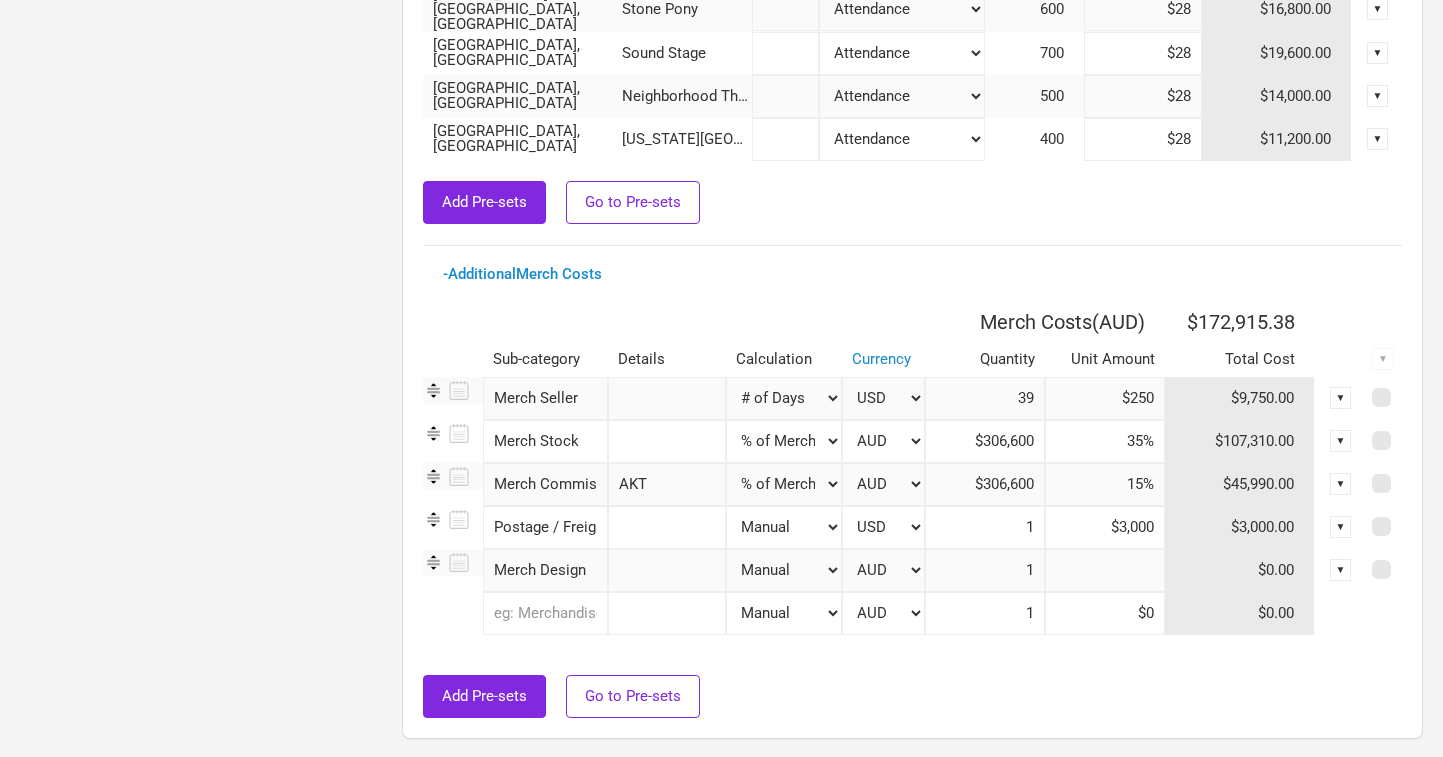 click at bounding box center [1105, 570] 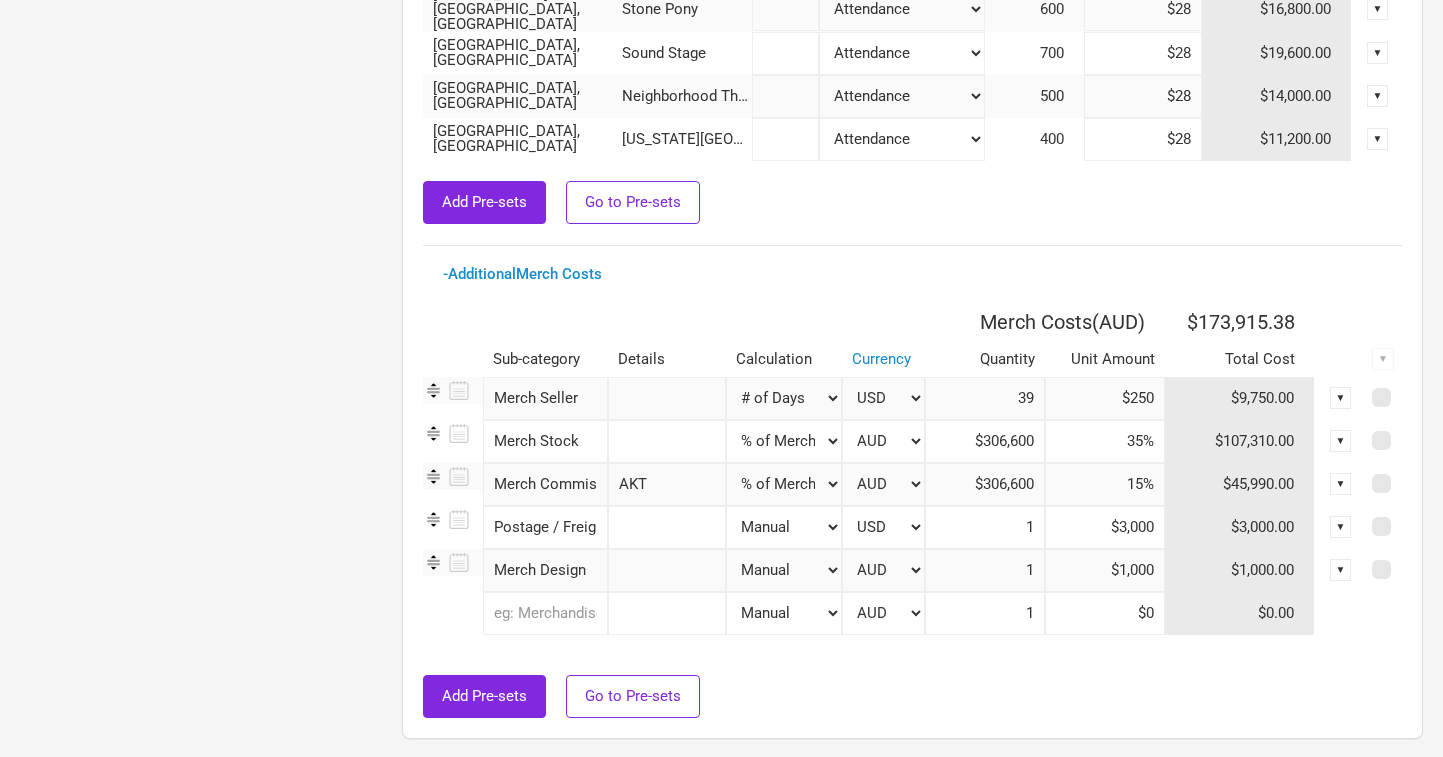 type on "$1,000" 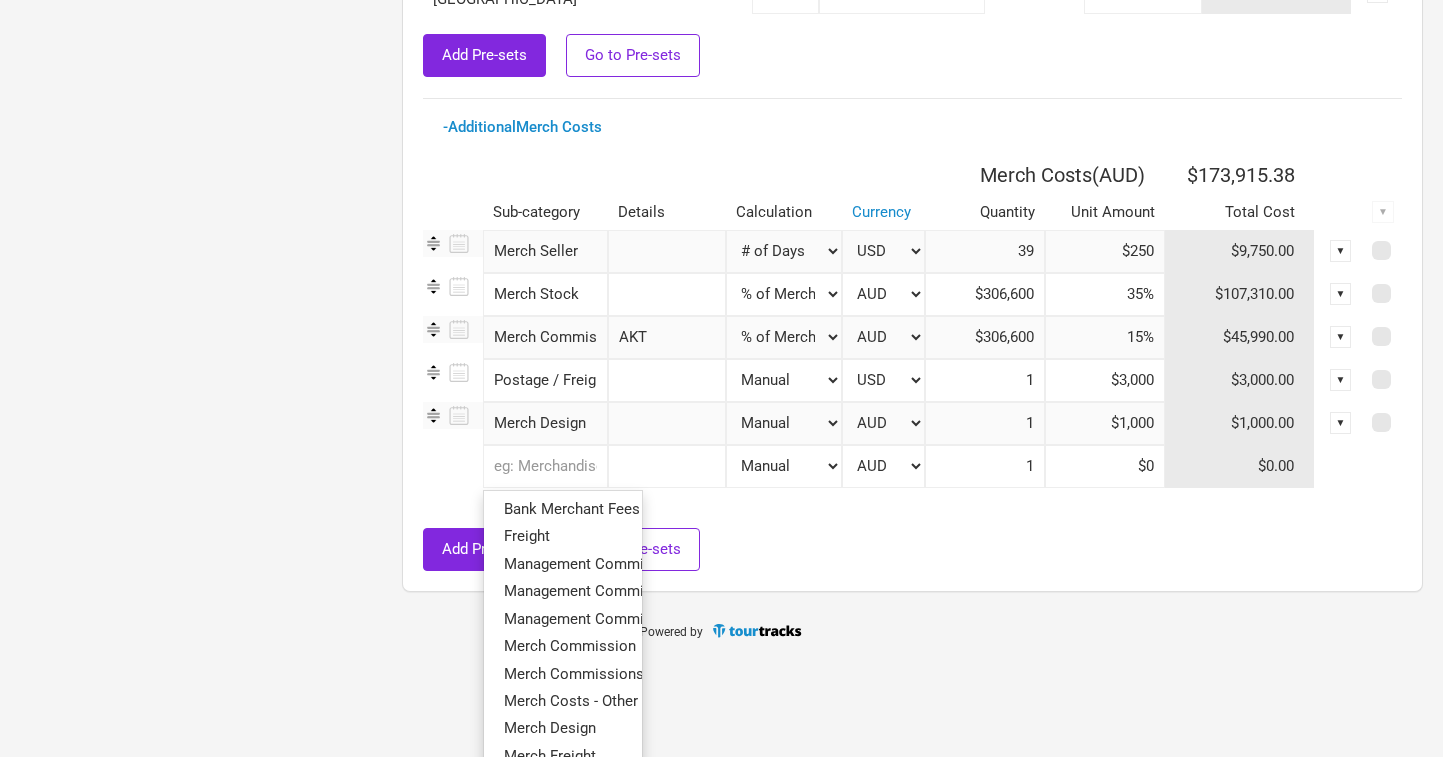 scroll, scrollTop: 1355, scrollLeft: 0, axis: vertical 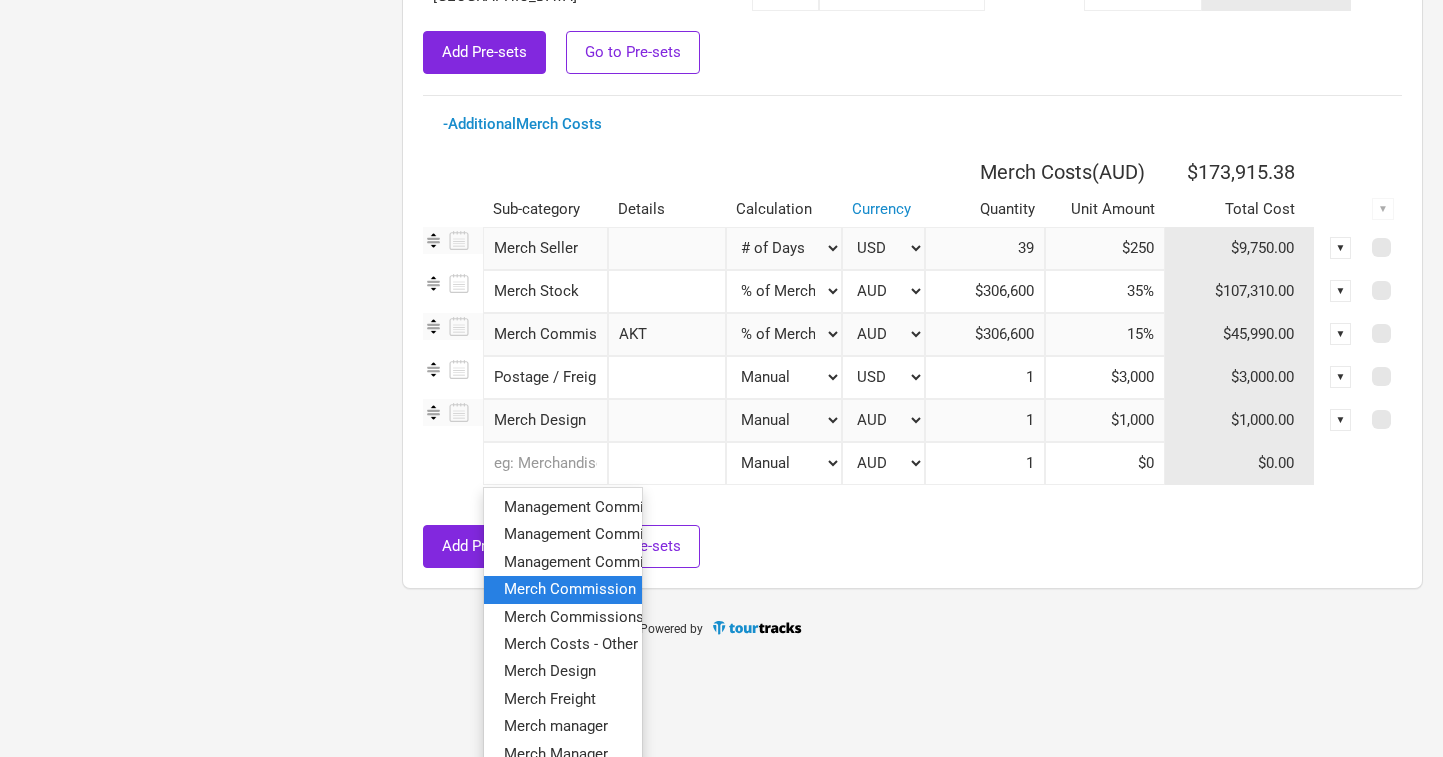 click on "Merch Commission" at bounding box center [570, 589] 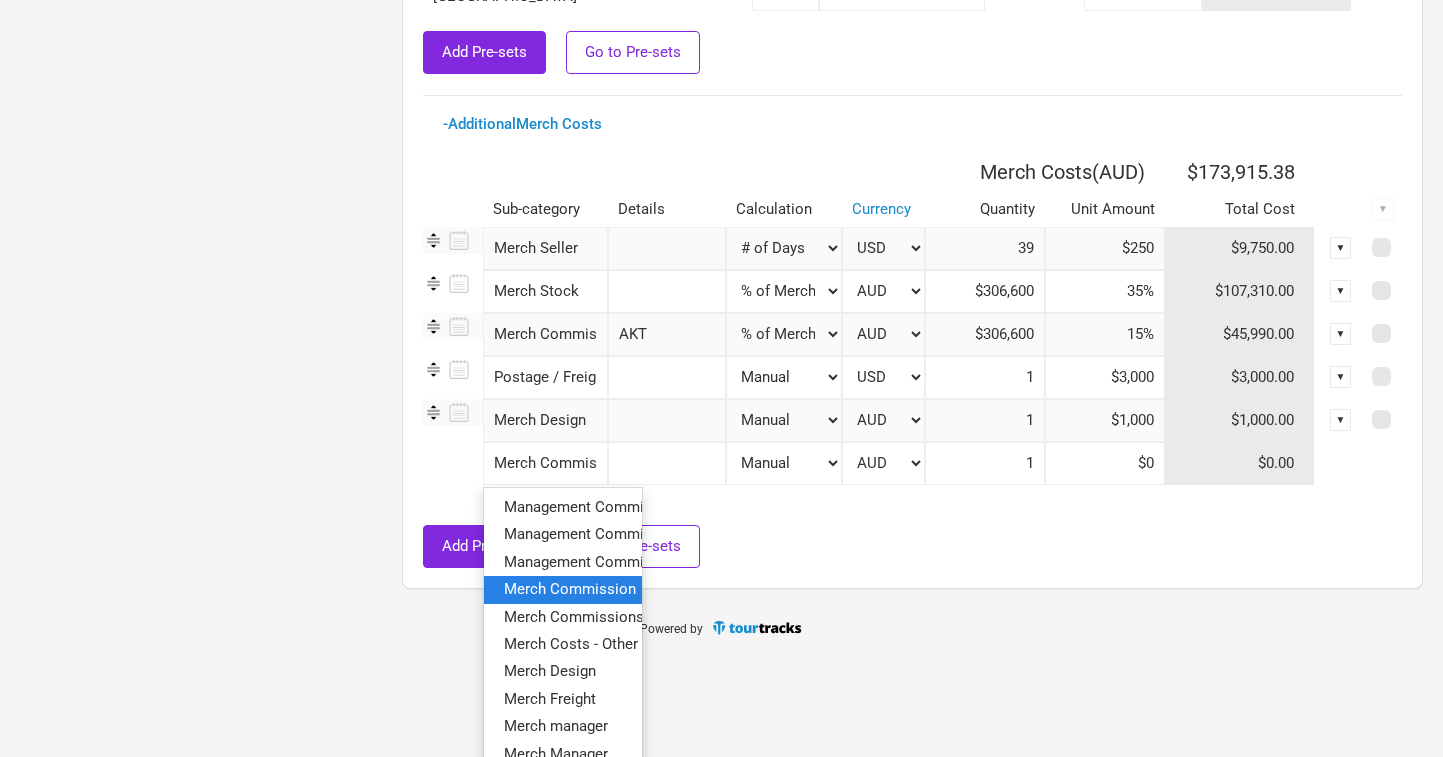 scroll, scrollTop: 1248, scrollLeft: 0, axis: vertical 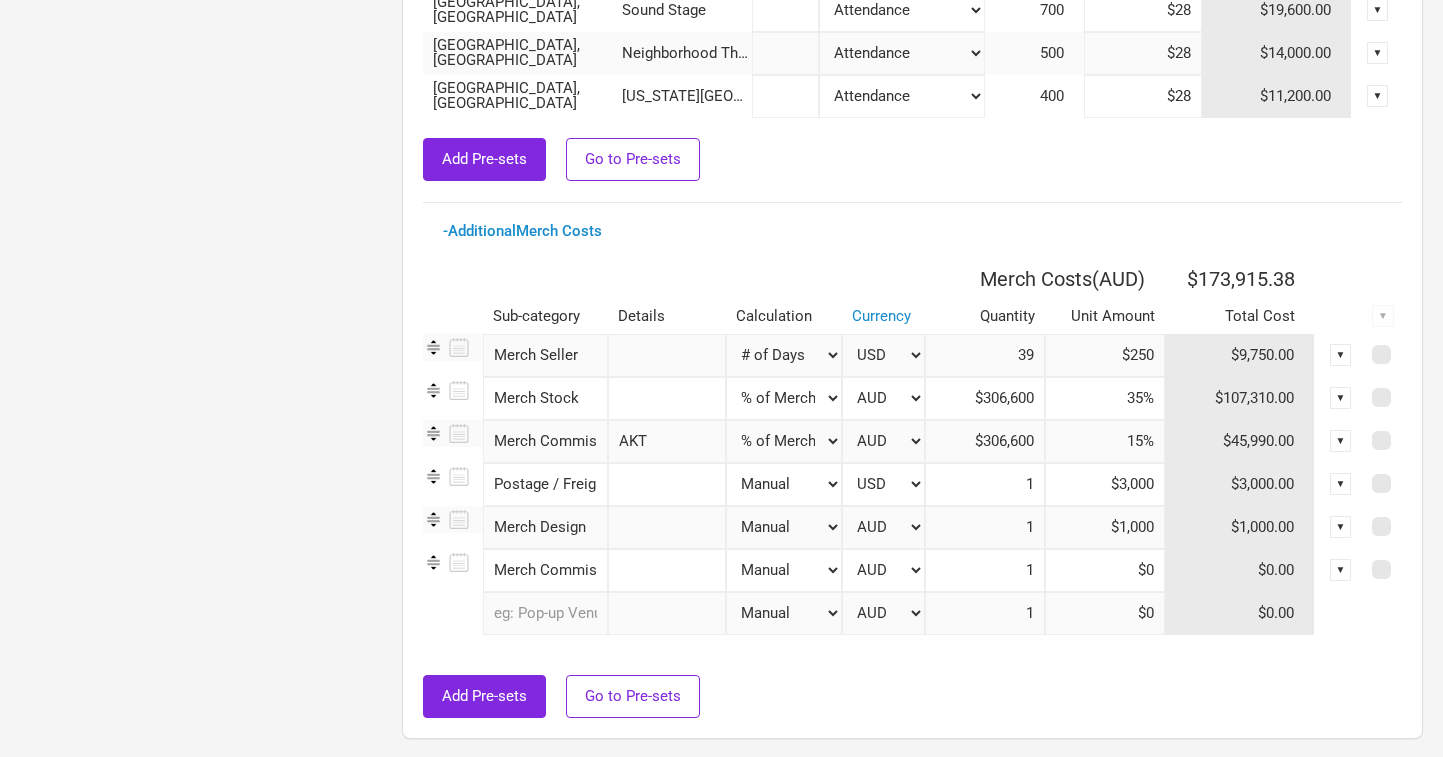 click at bounding box center [667, 570] 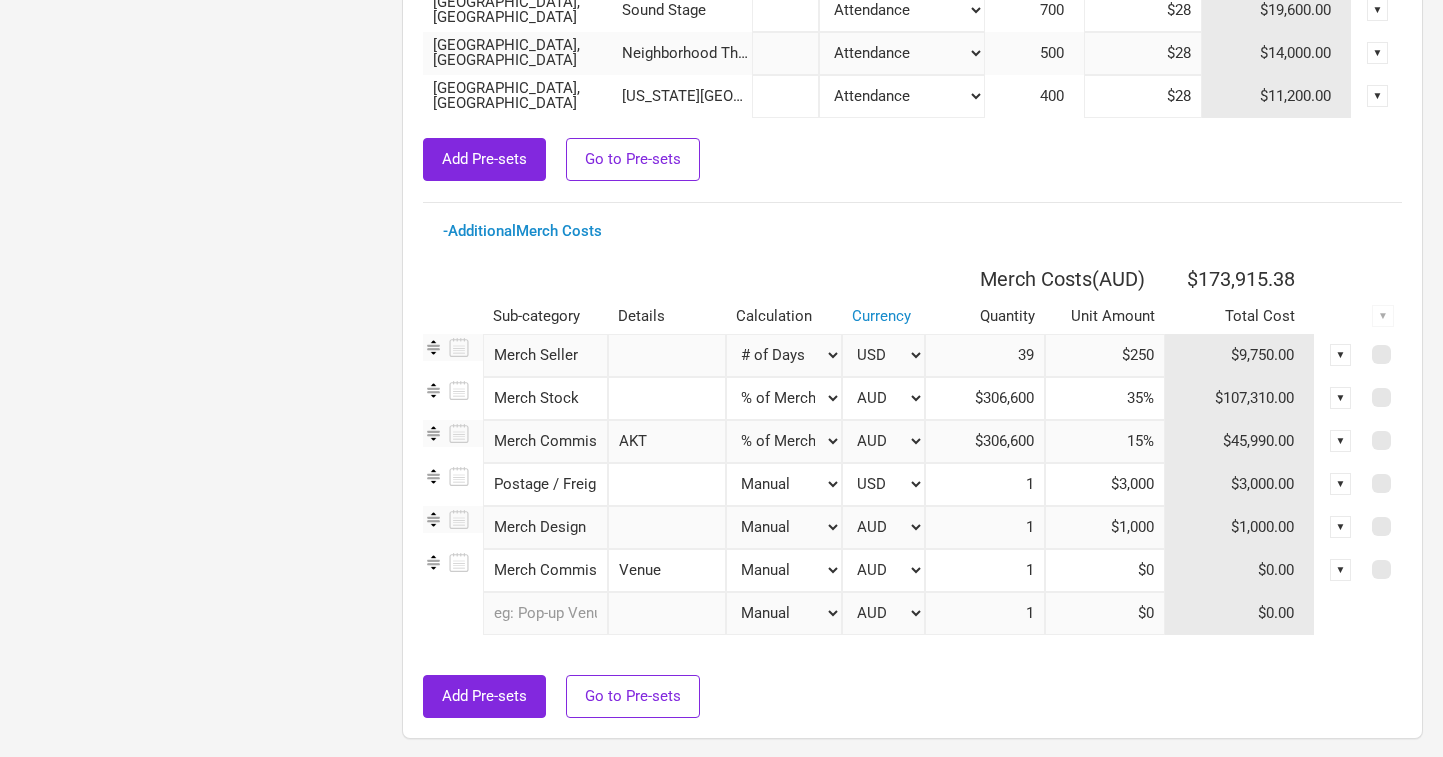 type on "Venue" 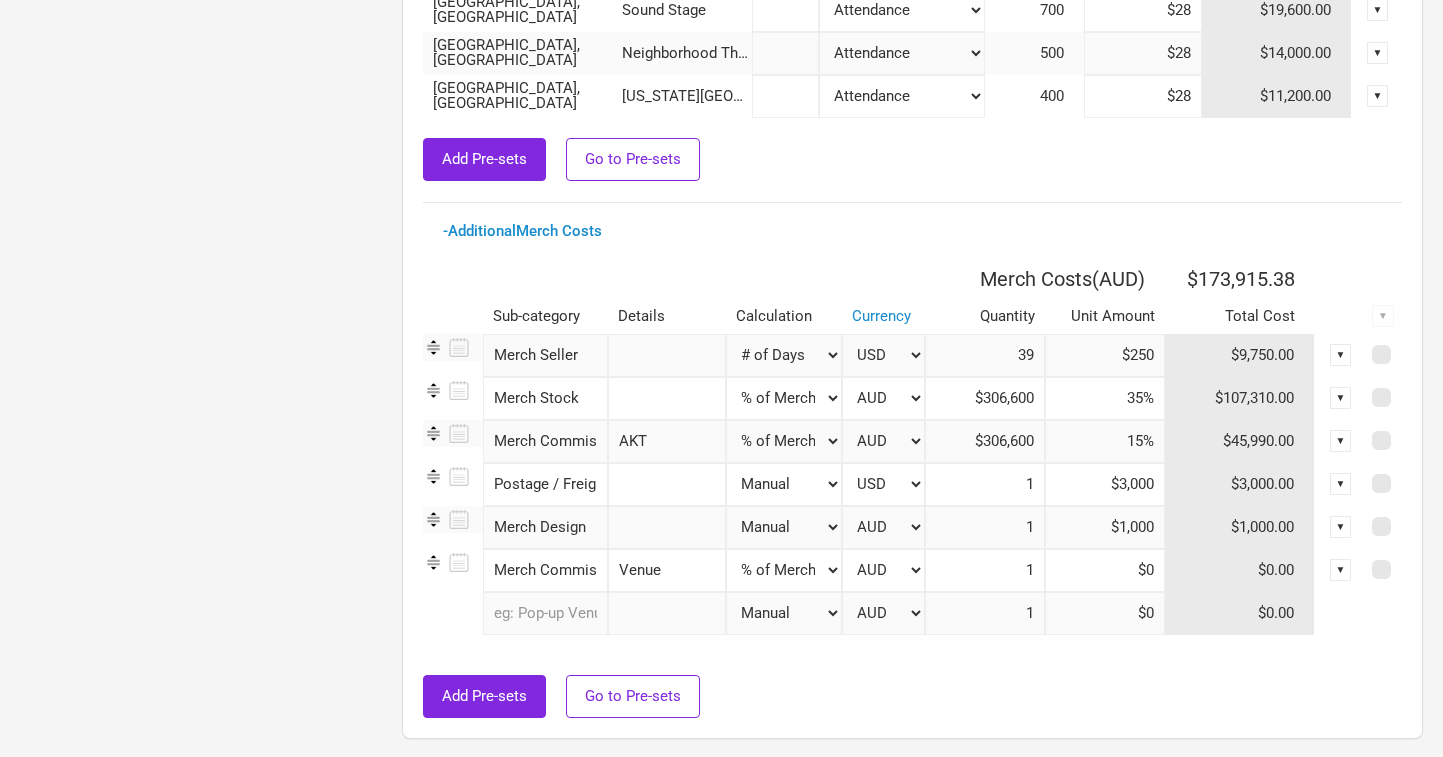 type on "$1" 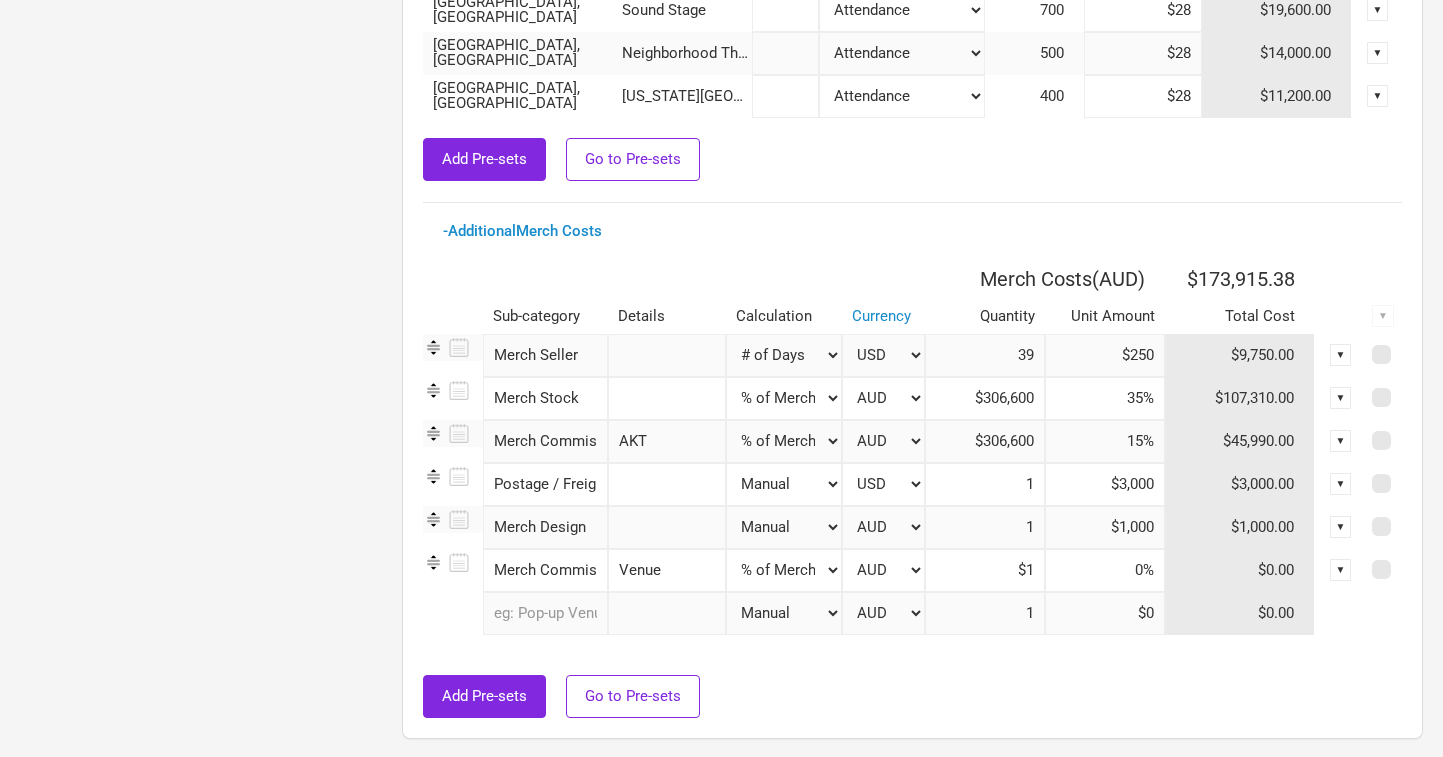type on "$306,600" 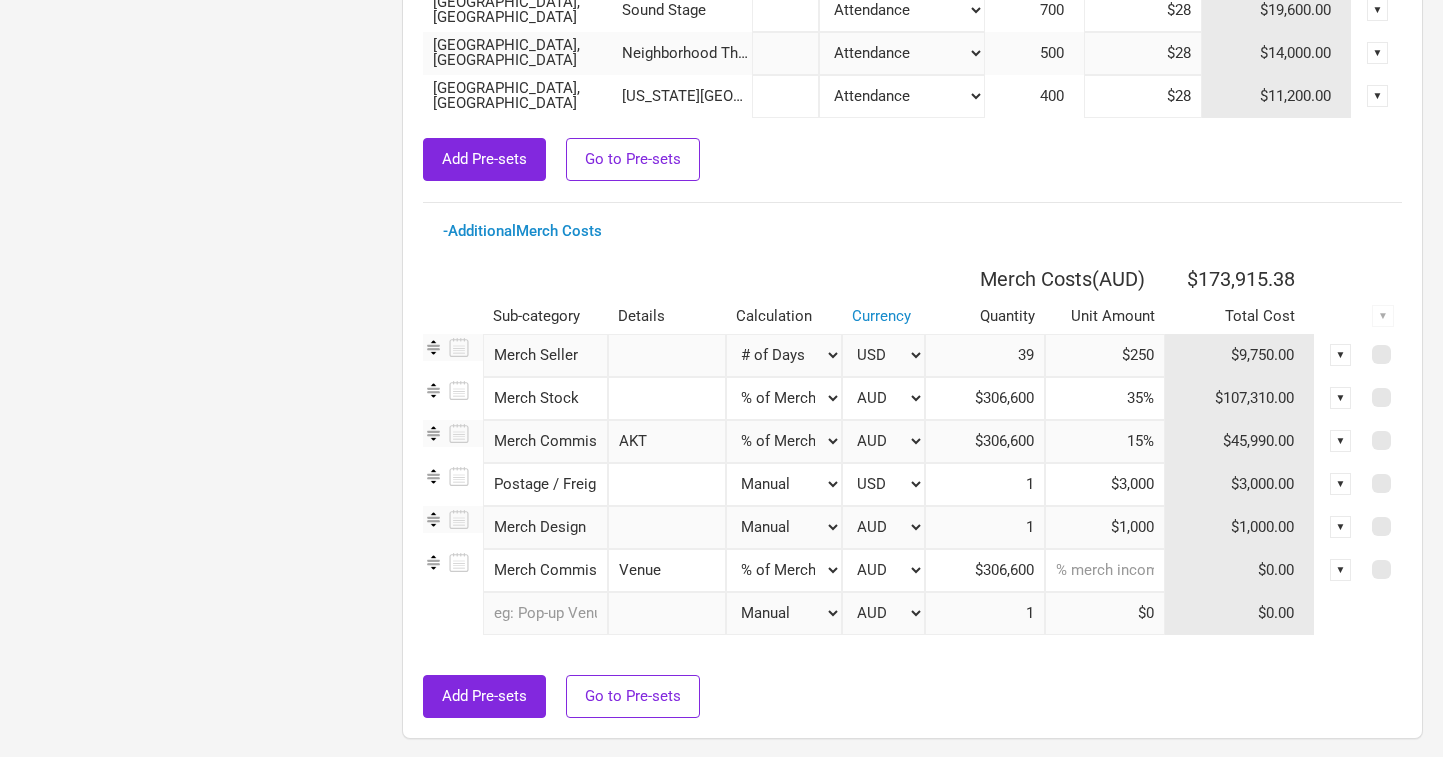 click at bounding box center [1105, 570] 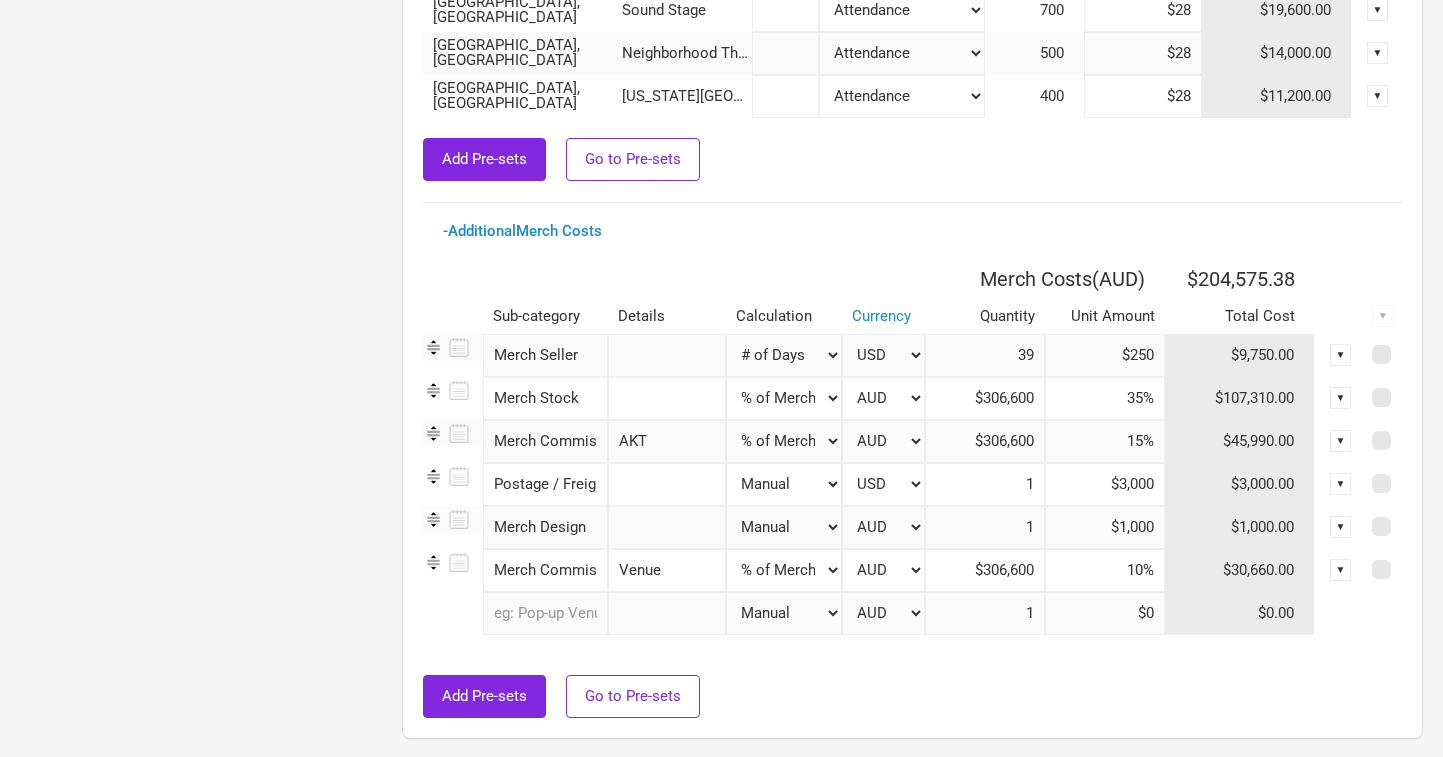 type on "10%" 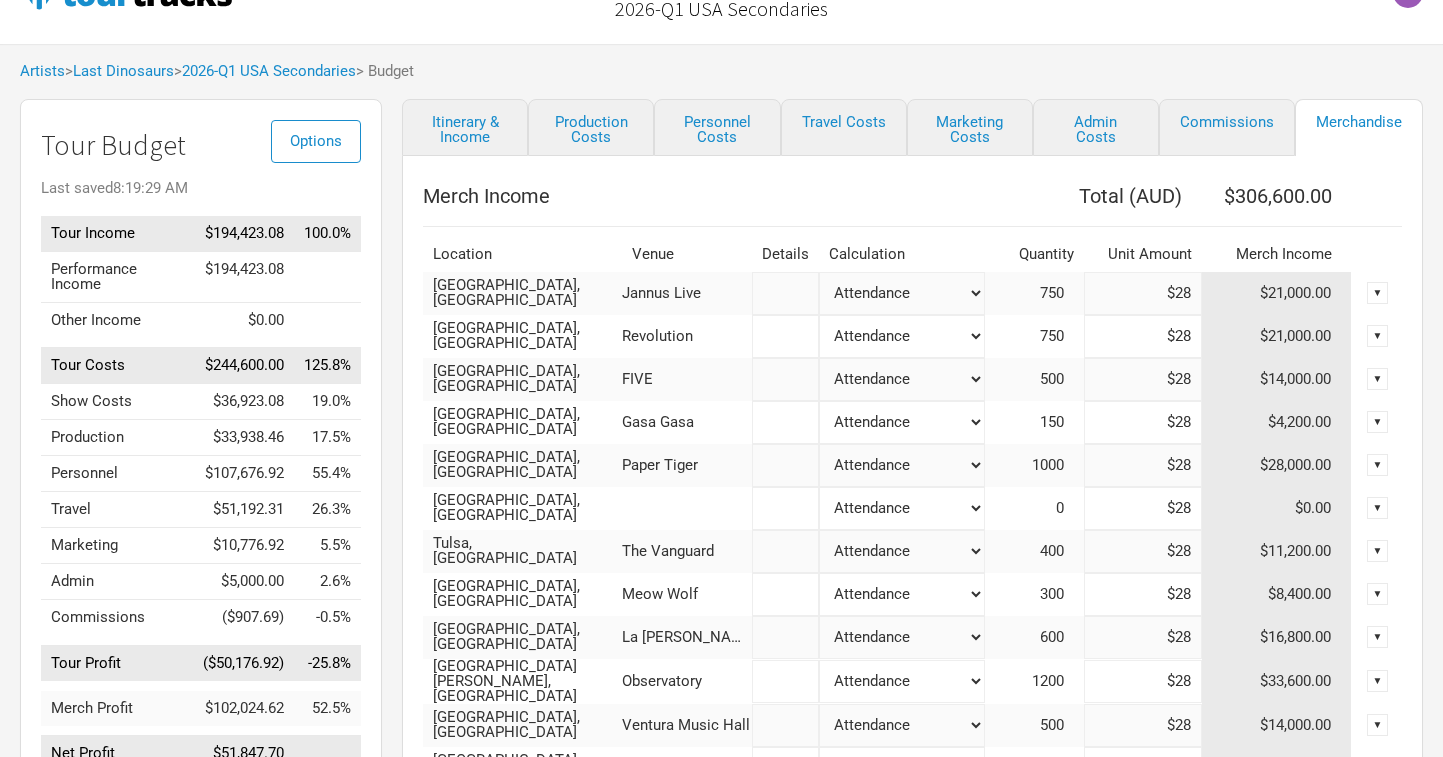 scroll, scrollTop: 0, scrollLeft: 0, axis: both 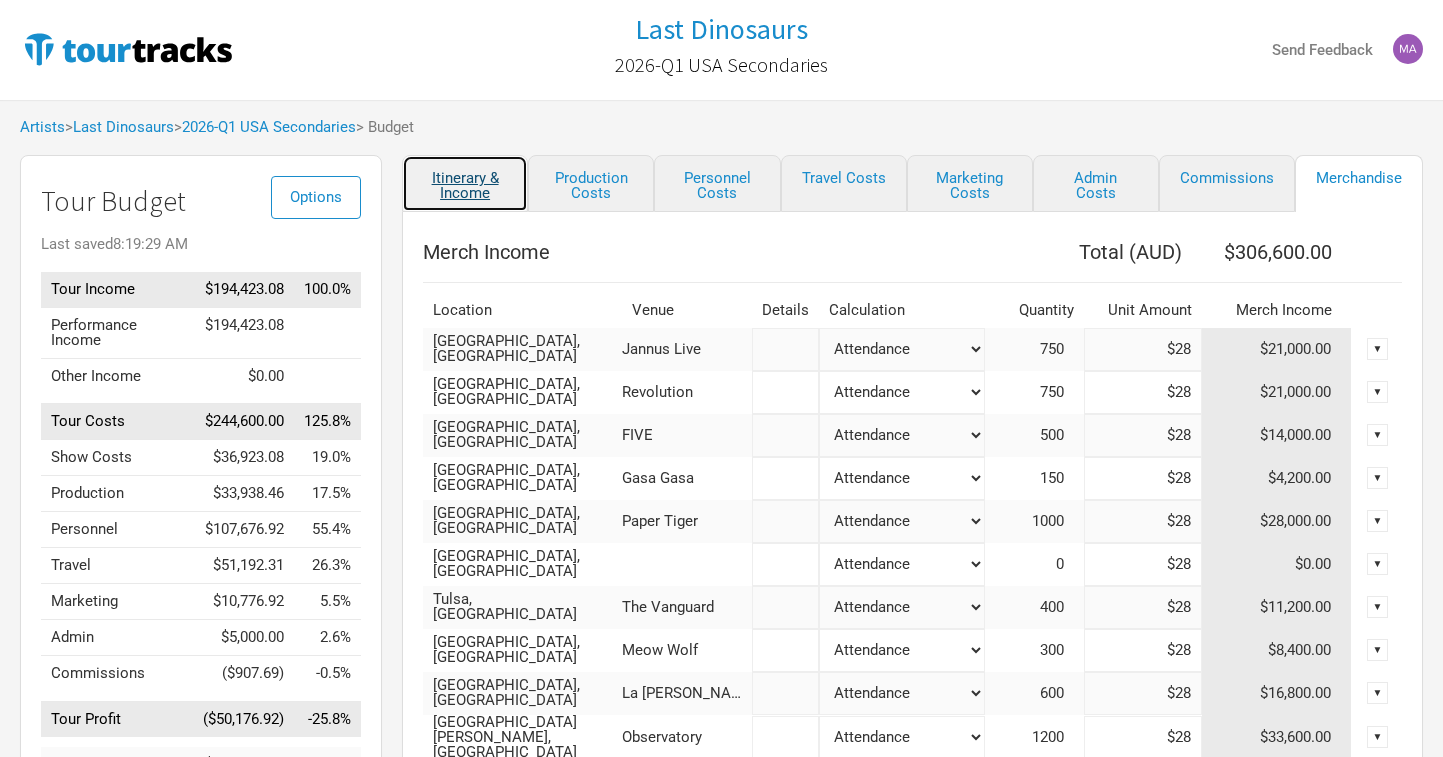 click on "Itinerary & Income" at bounding box center (465, 183) 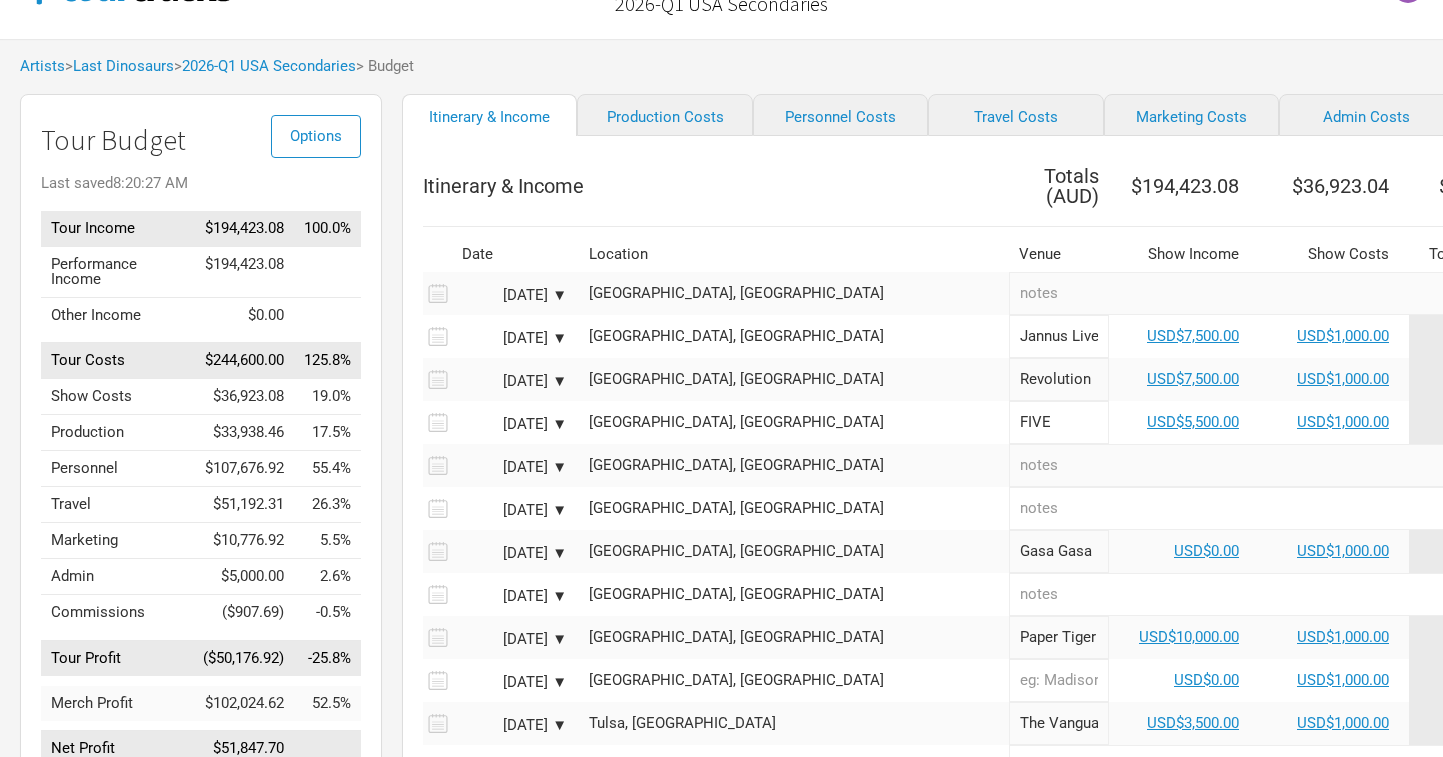 scroll, scrollTop: 200, scrollLeft: 0, axis: vertical 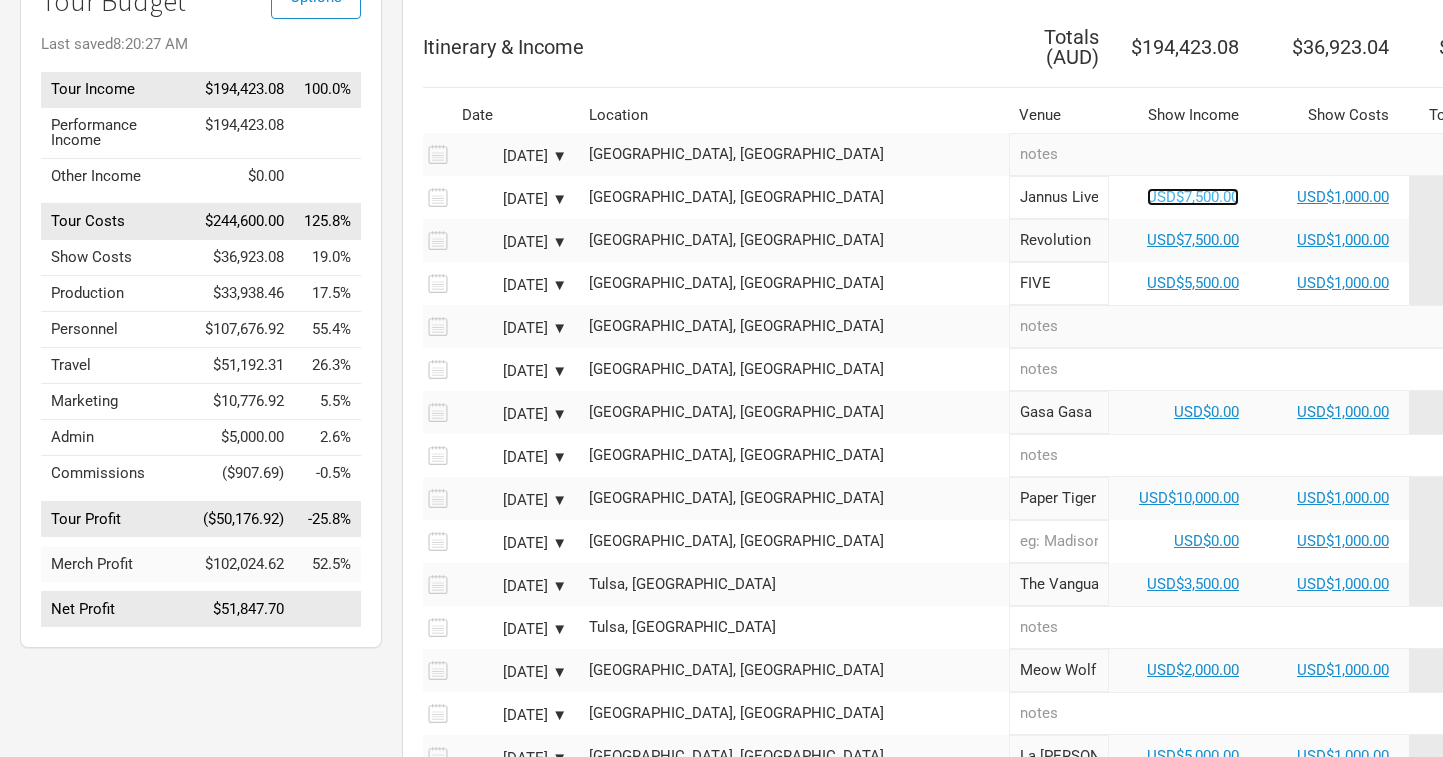 click on "USD$7,500.00" at bounding box center (1193, 197) 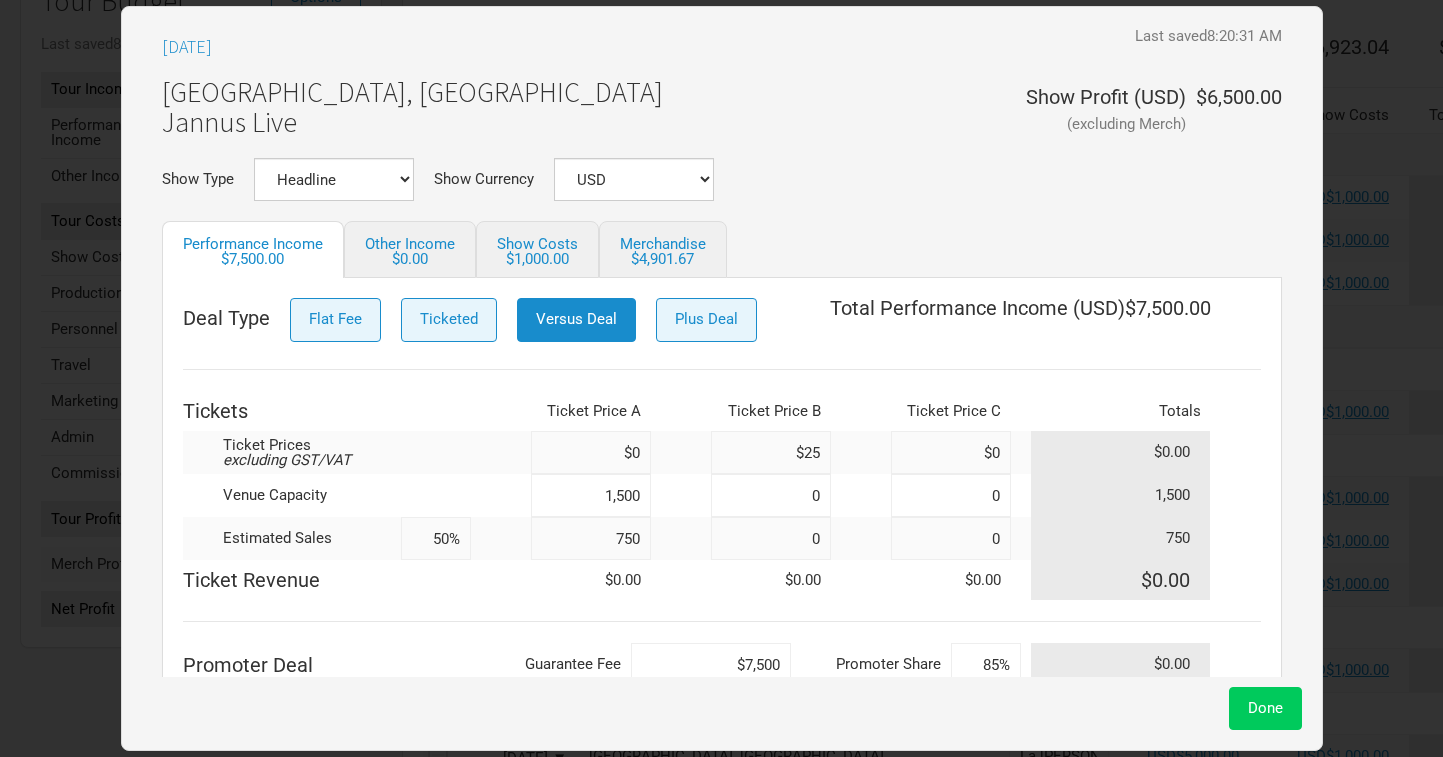 click on "Done" at bounding box center [1265, 708] 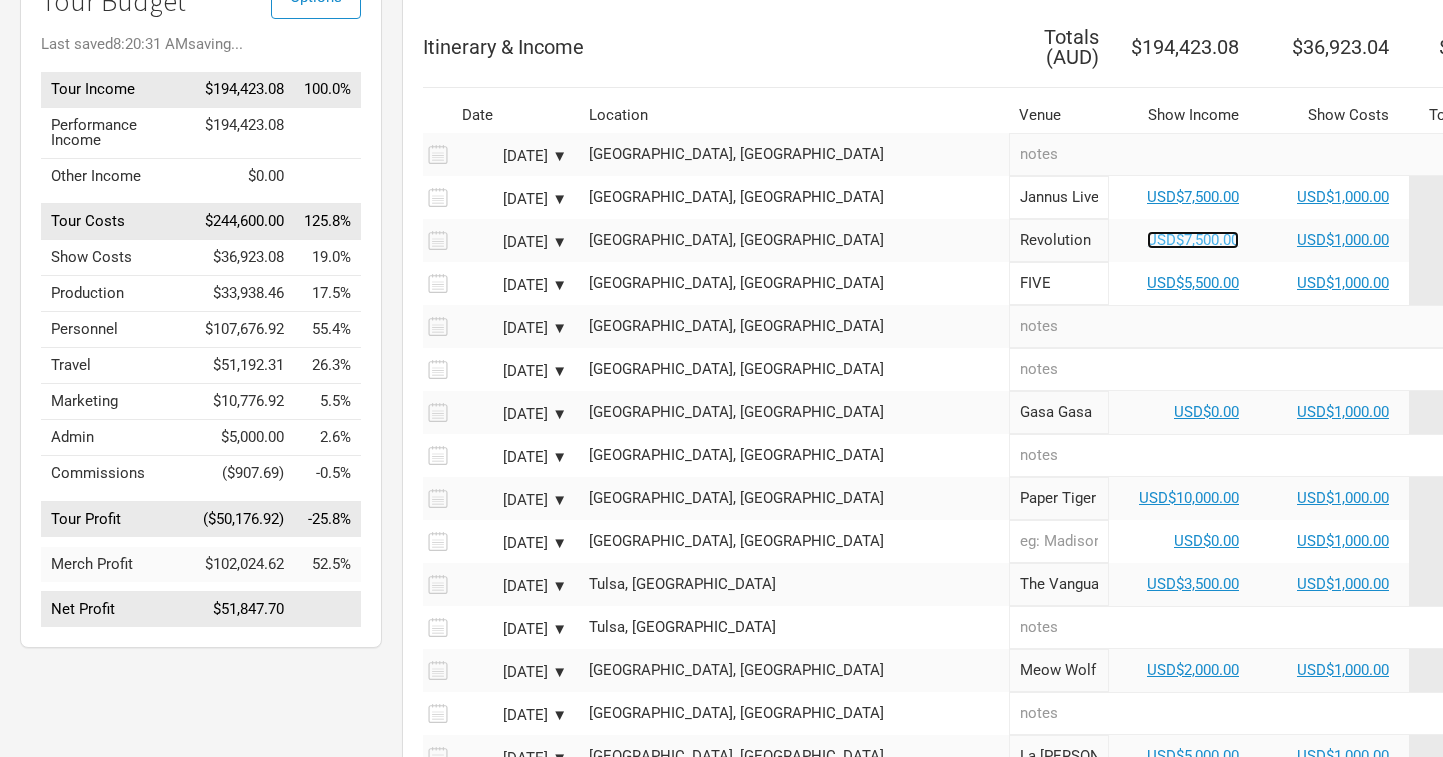 click on "USD$7,500.00" at bounding box center [1193, 240] 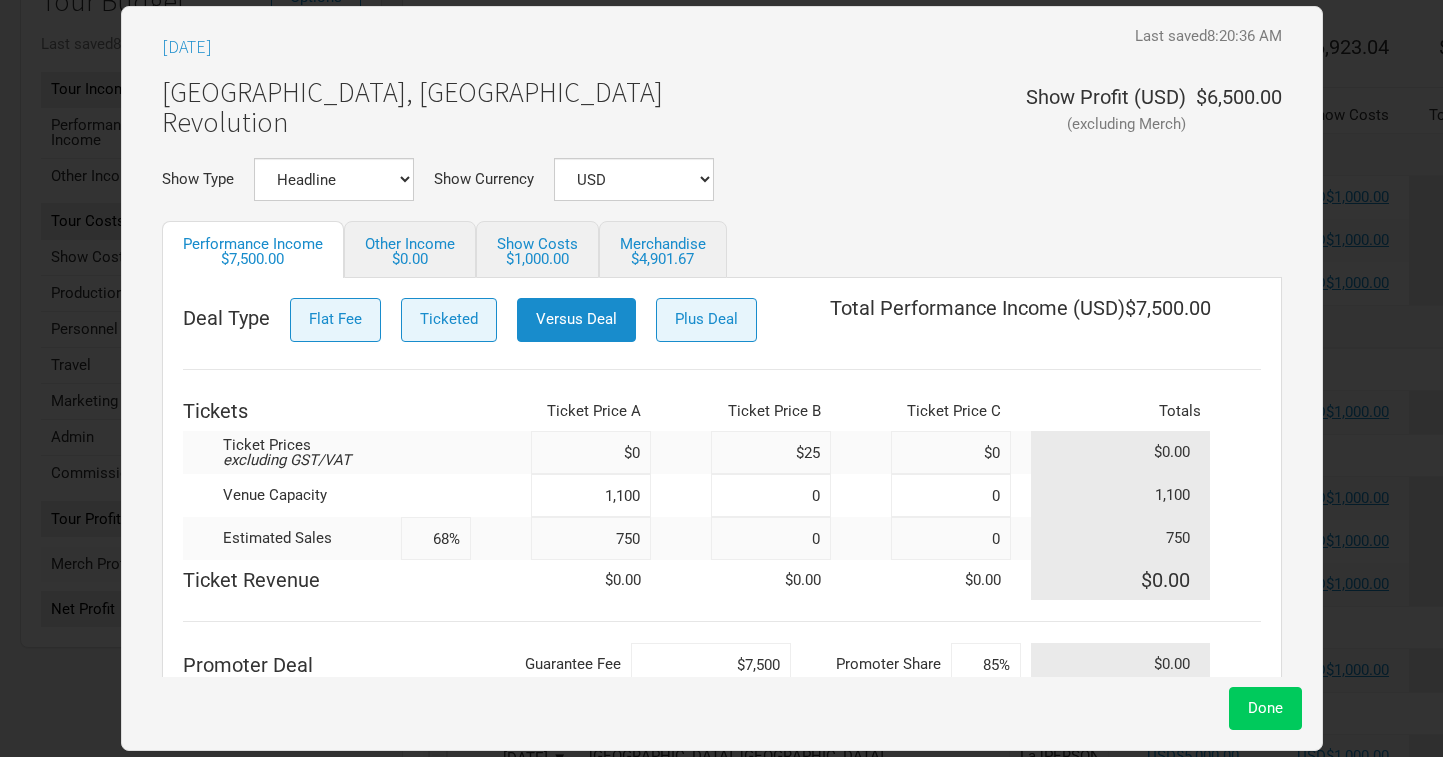 click on "Done" at bounding box center (1265, 708) 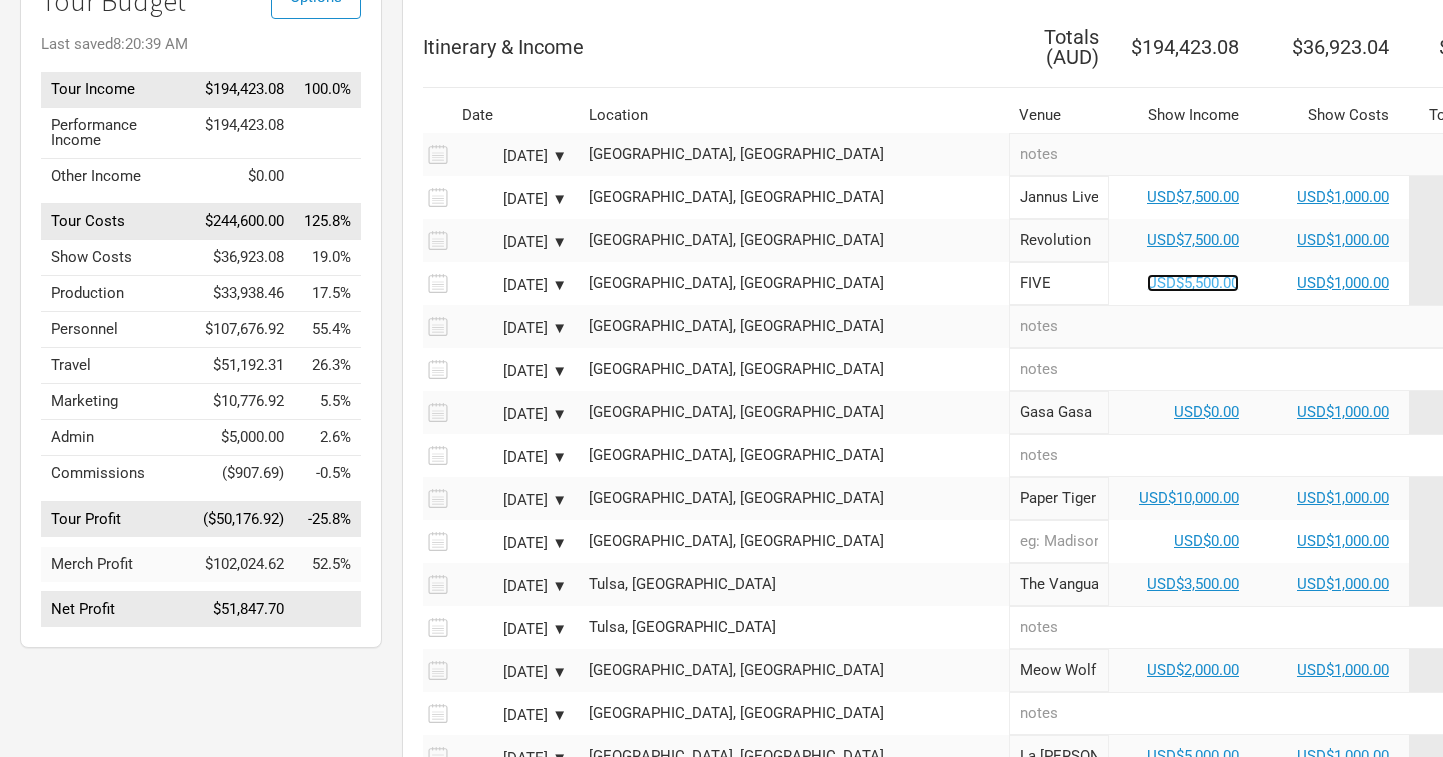 click on "USD$5,500.00" at bounding box center (1193, 283) 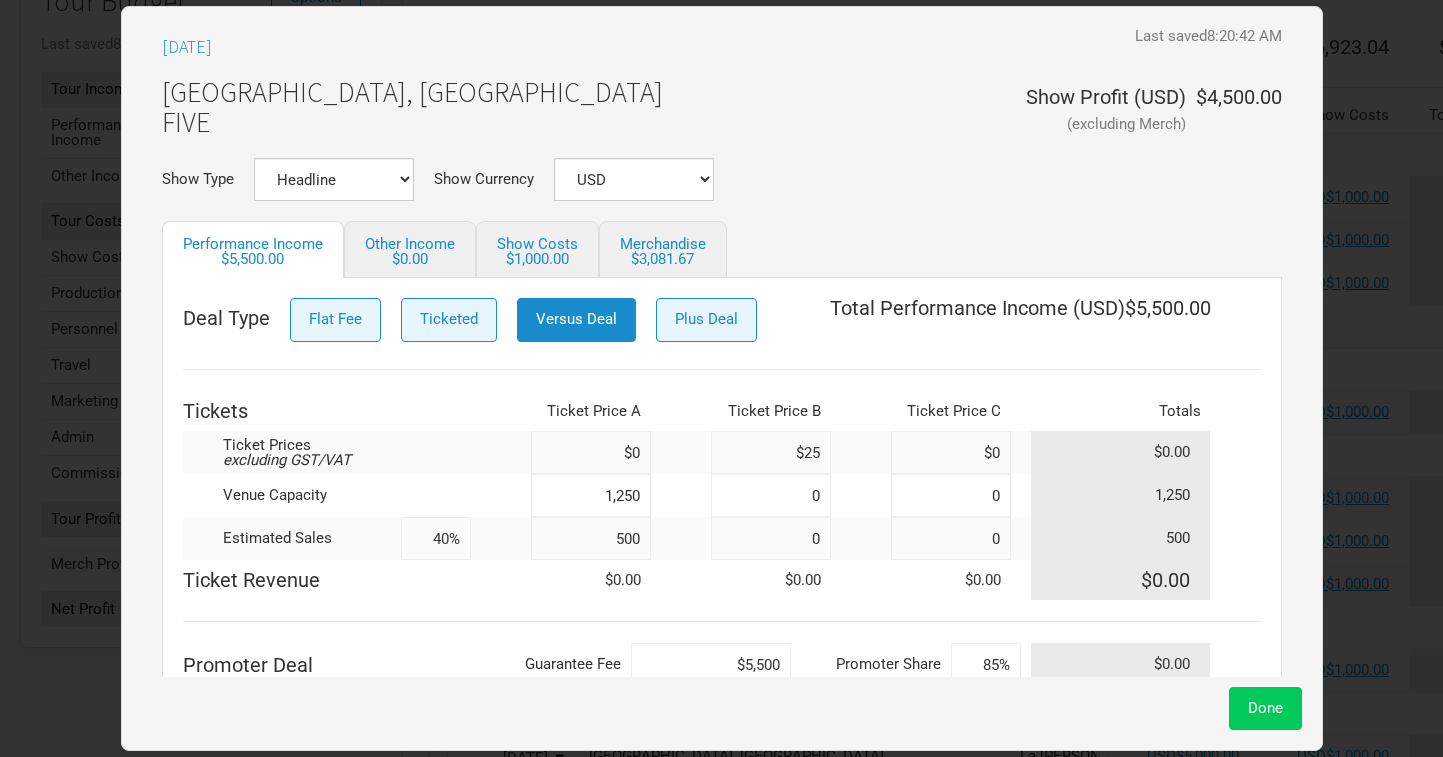 click on "Done" at bounding box center (1265, 708) 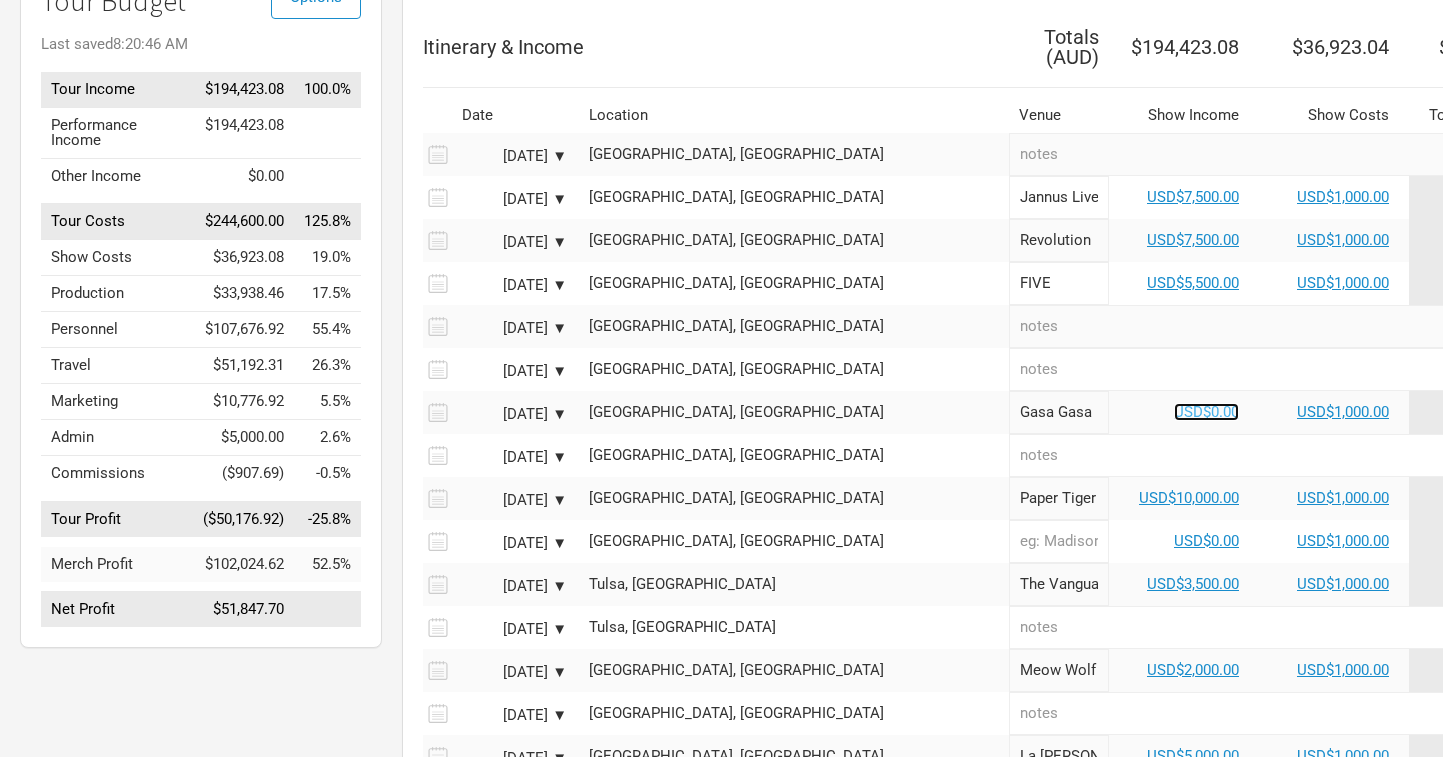 click on "USD$0.00" at bounding box center (1206, 412) 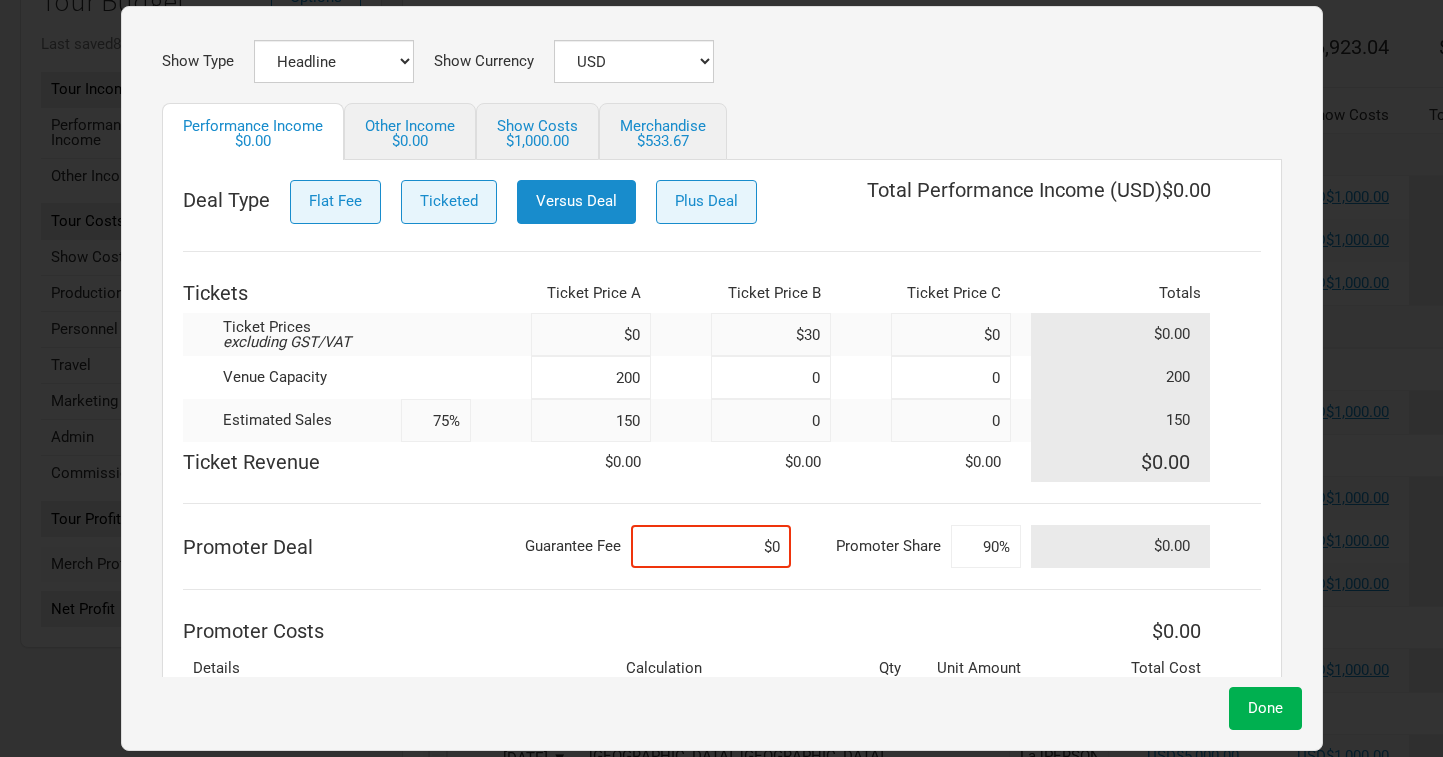 scroll, scrollTop: 118, scrollLeft: 0, axis: vertical 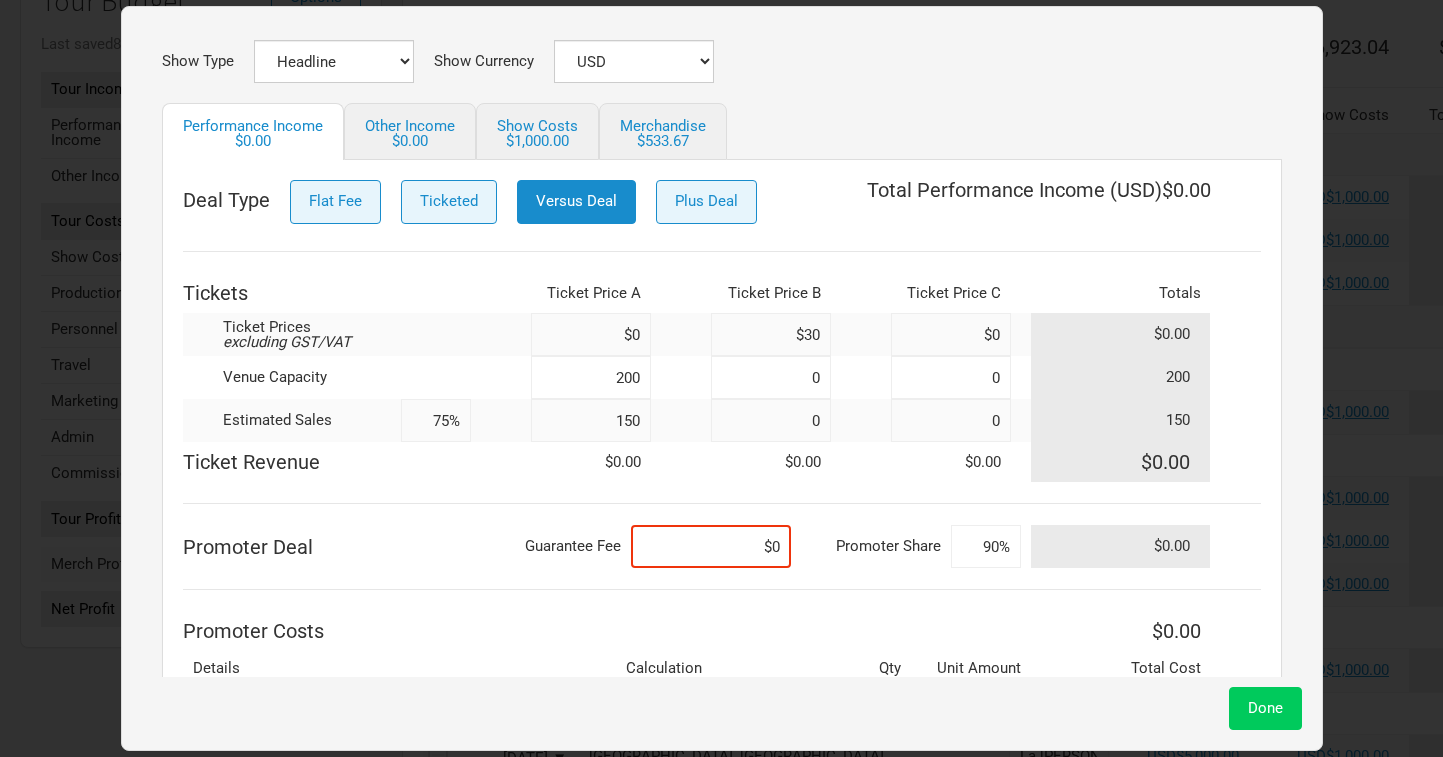 click on "Done" at bounding box center (1265, 708) 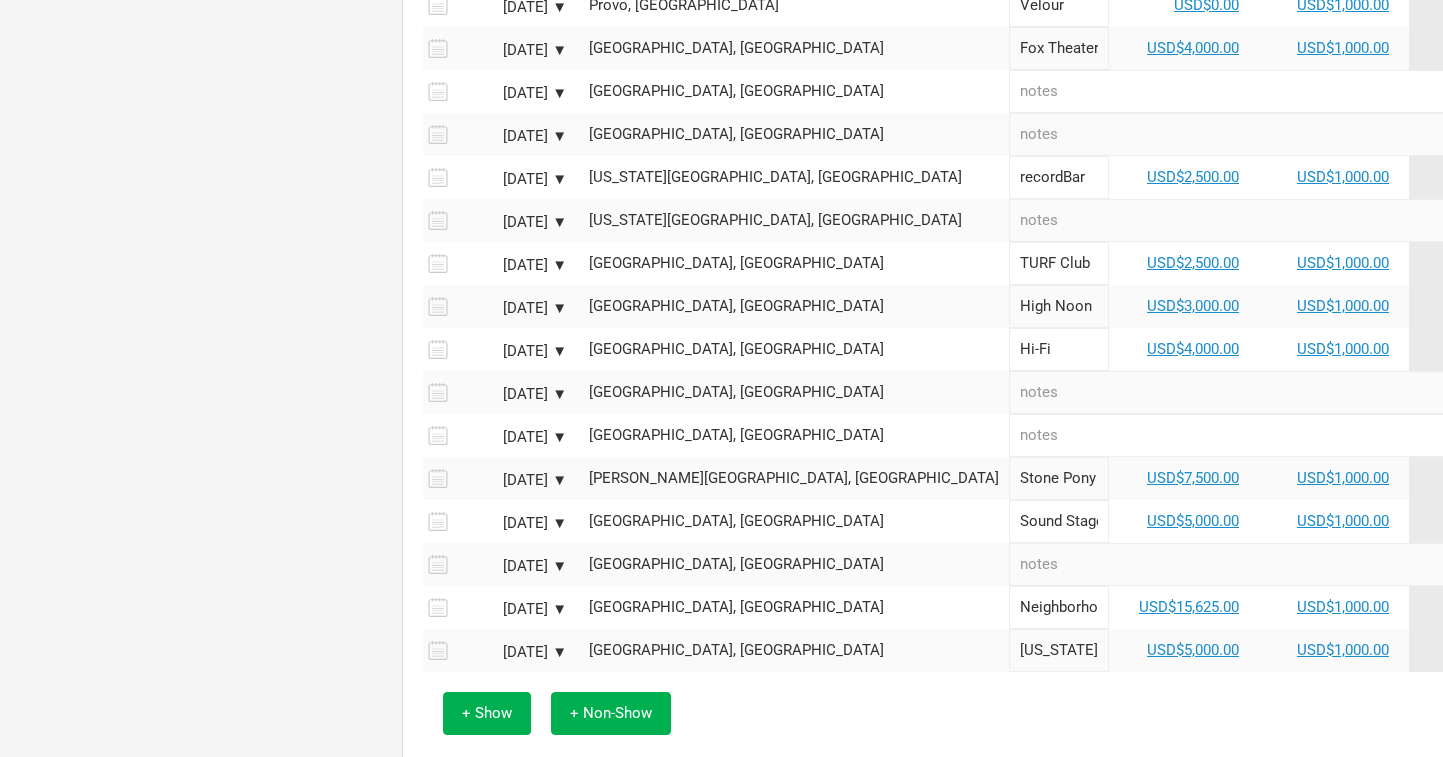 scroll, scrollTop: 1350, scrollLeft: 0, axis: vertical 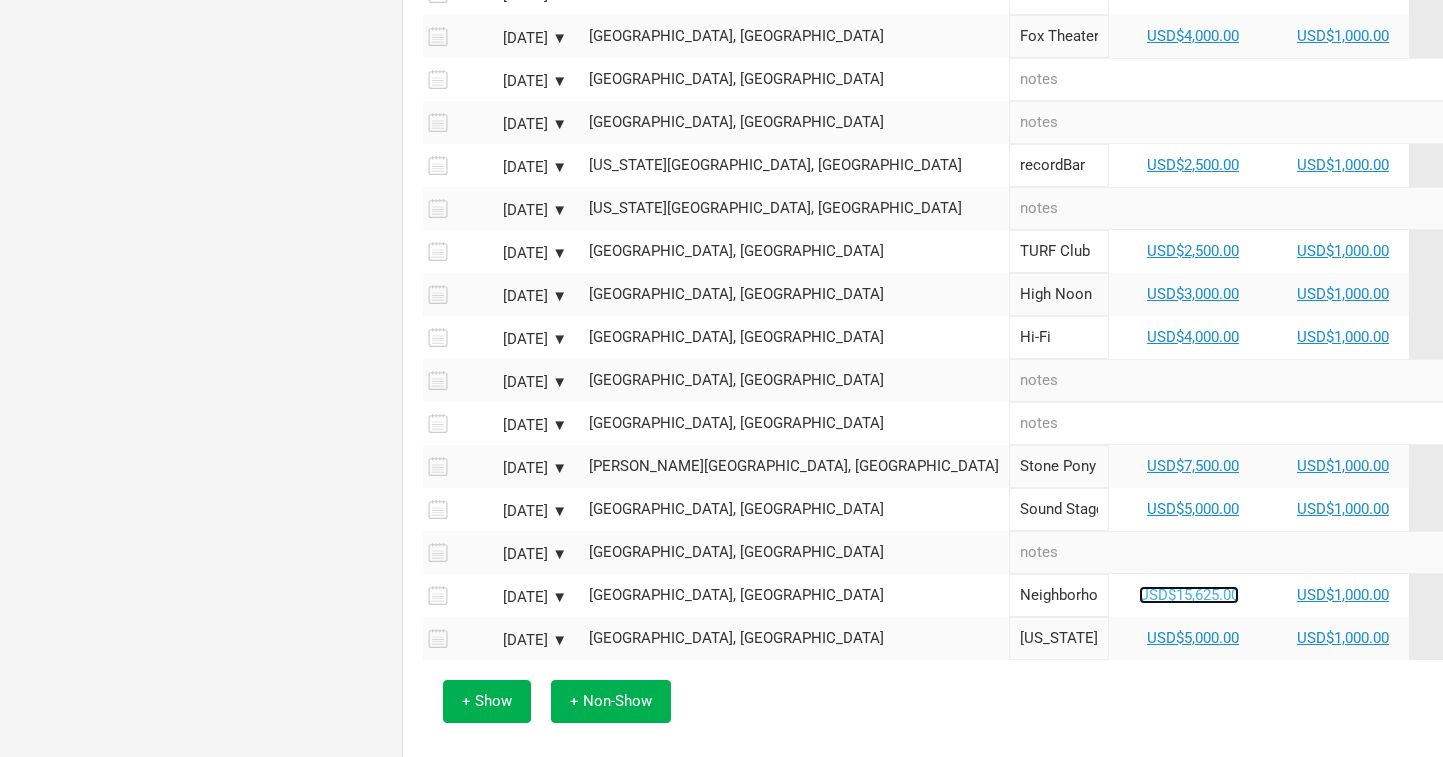 click on "USD$15,625.00" at bounding box center (1189, 595) 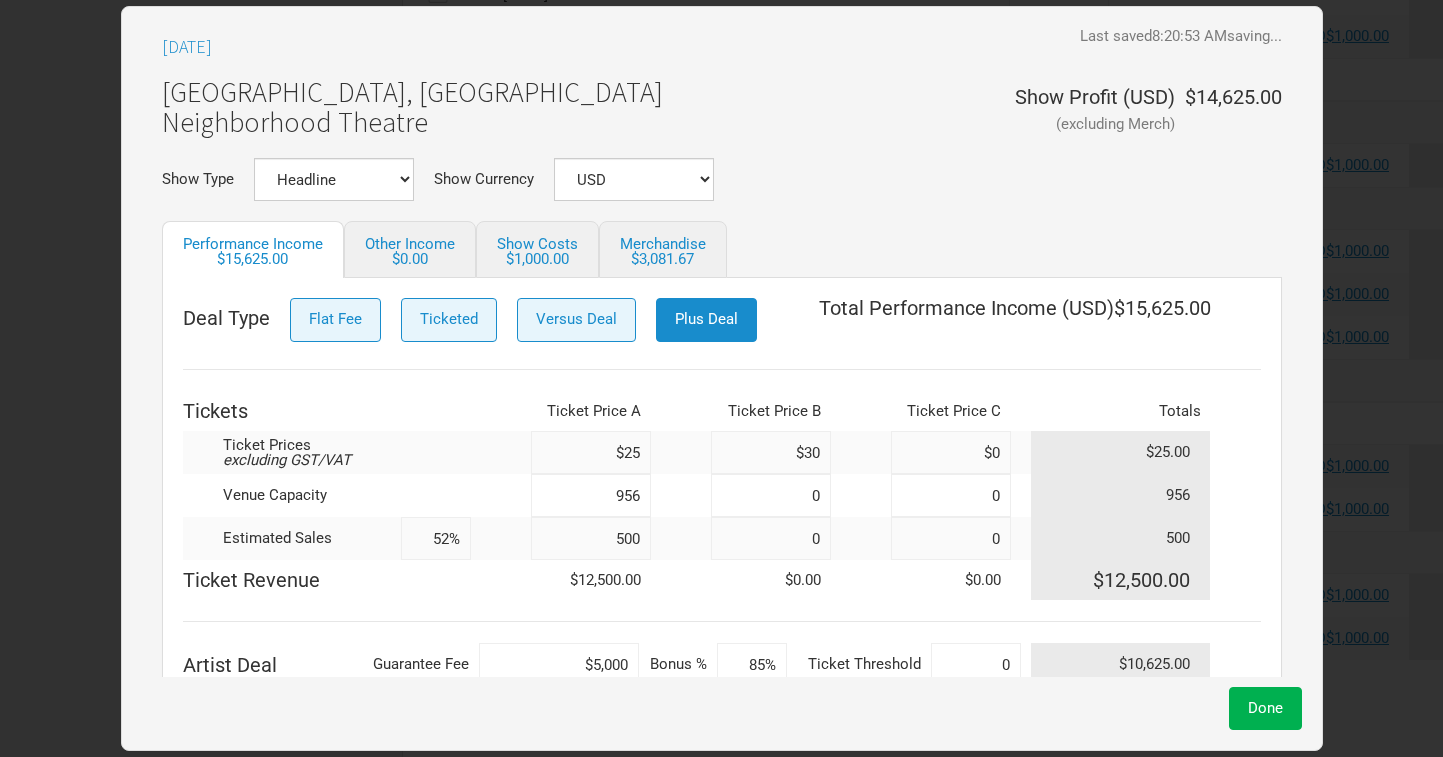 scroll, scrollTop: 40, scrollLeft: 0, axis: vertical 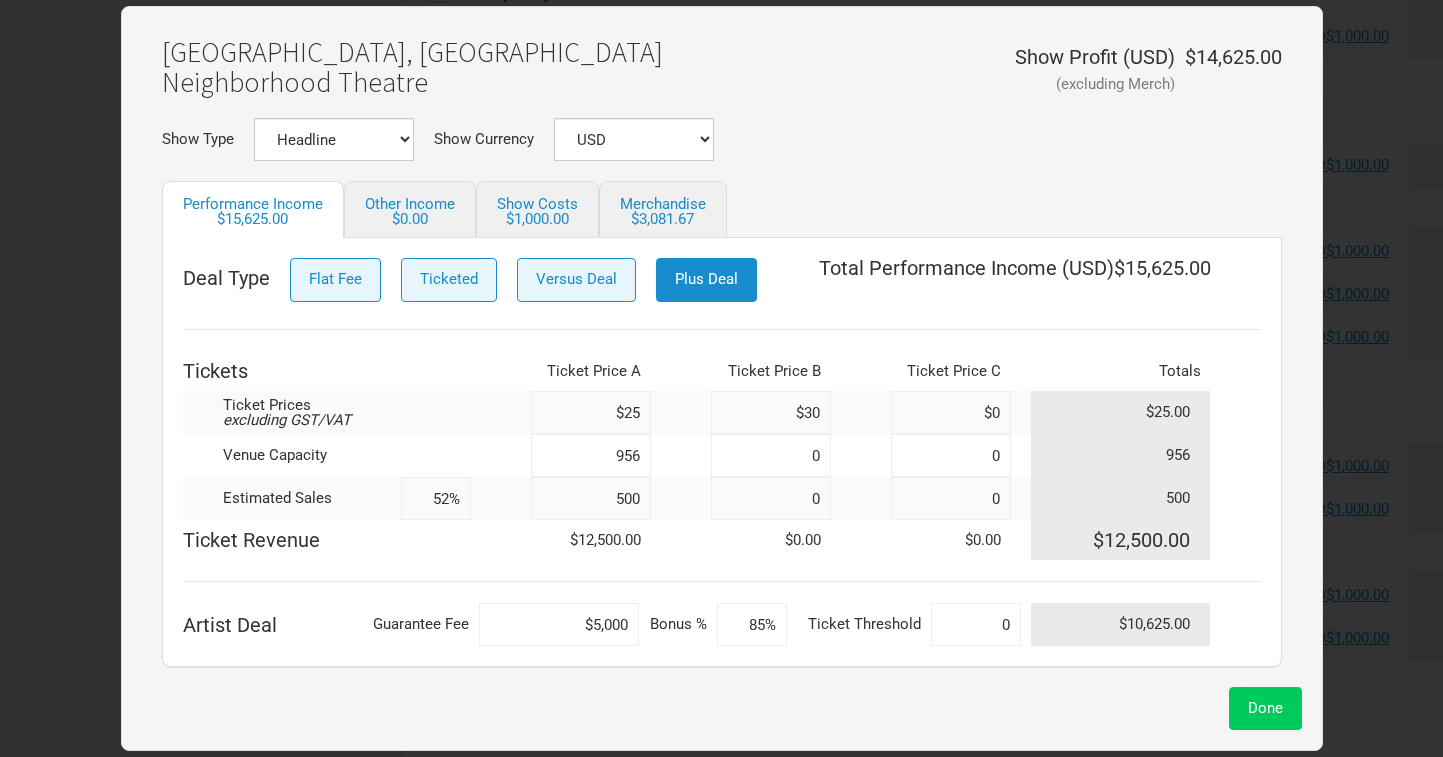 click on "Done" at bounding box center [1265, 708] 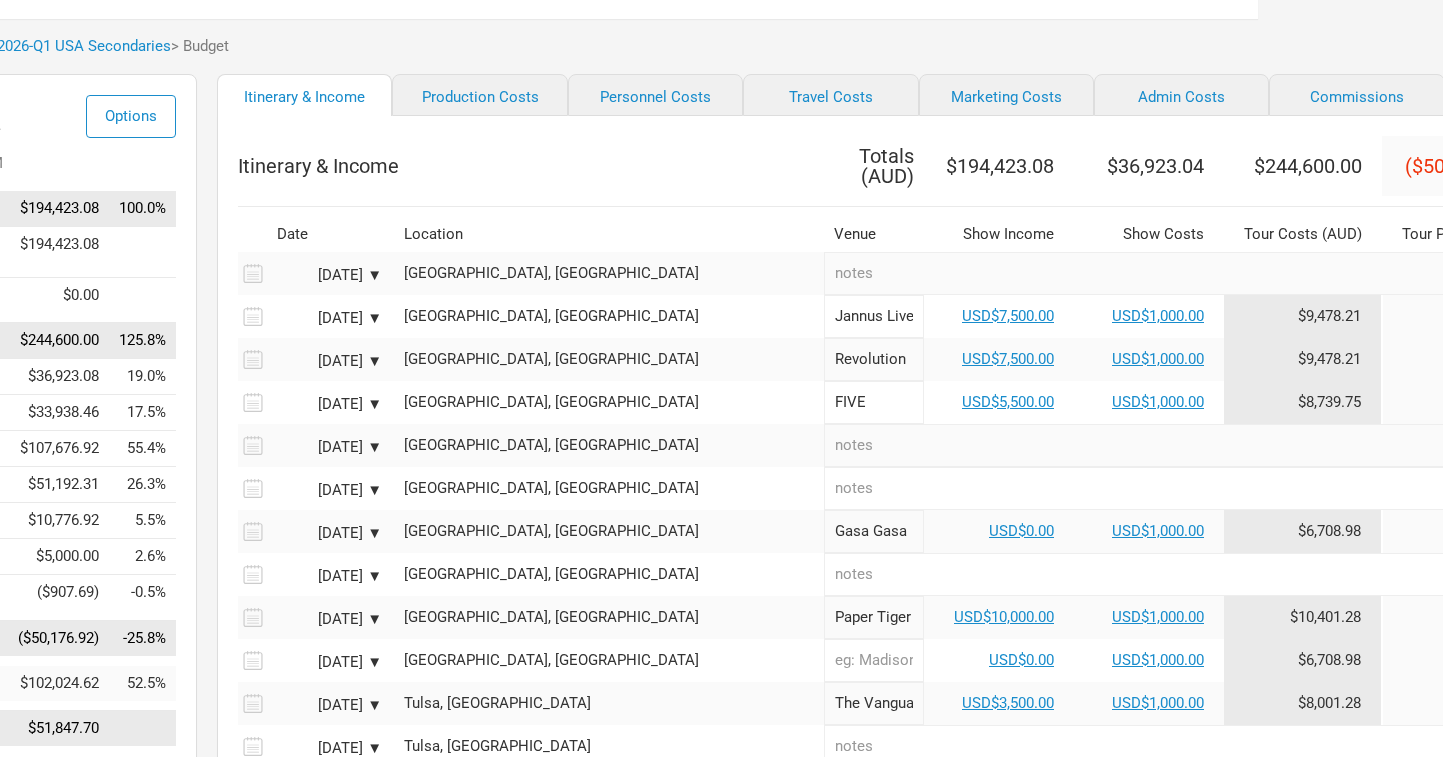 scroll, scrollTop: 81, scrollLeft: 214, axis: both 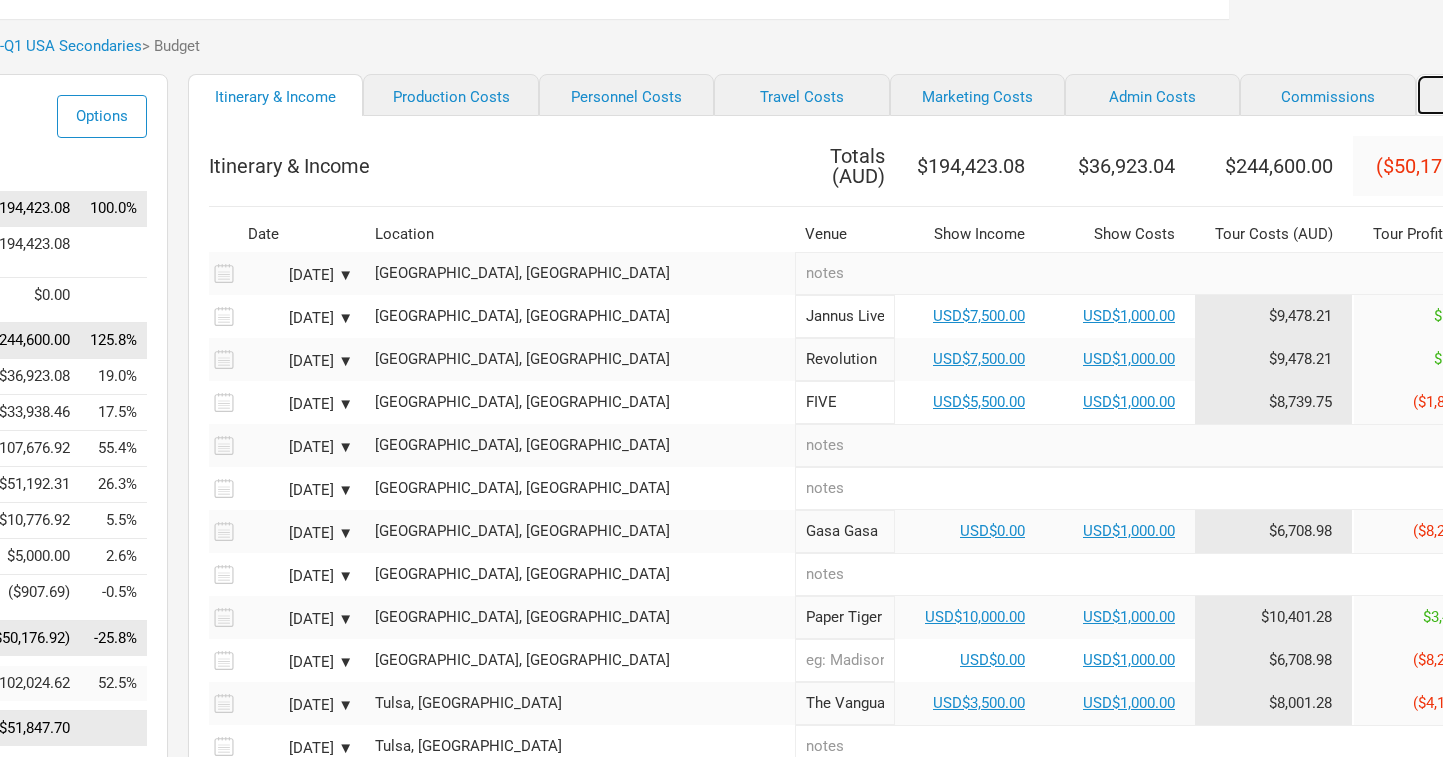 click on "Merchandise" at bounding box center [1503, 95] 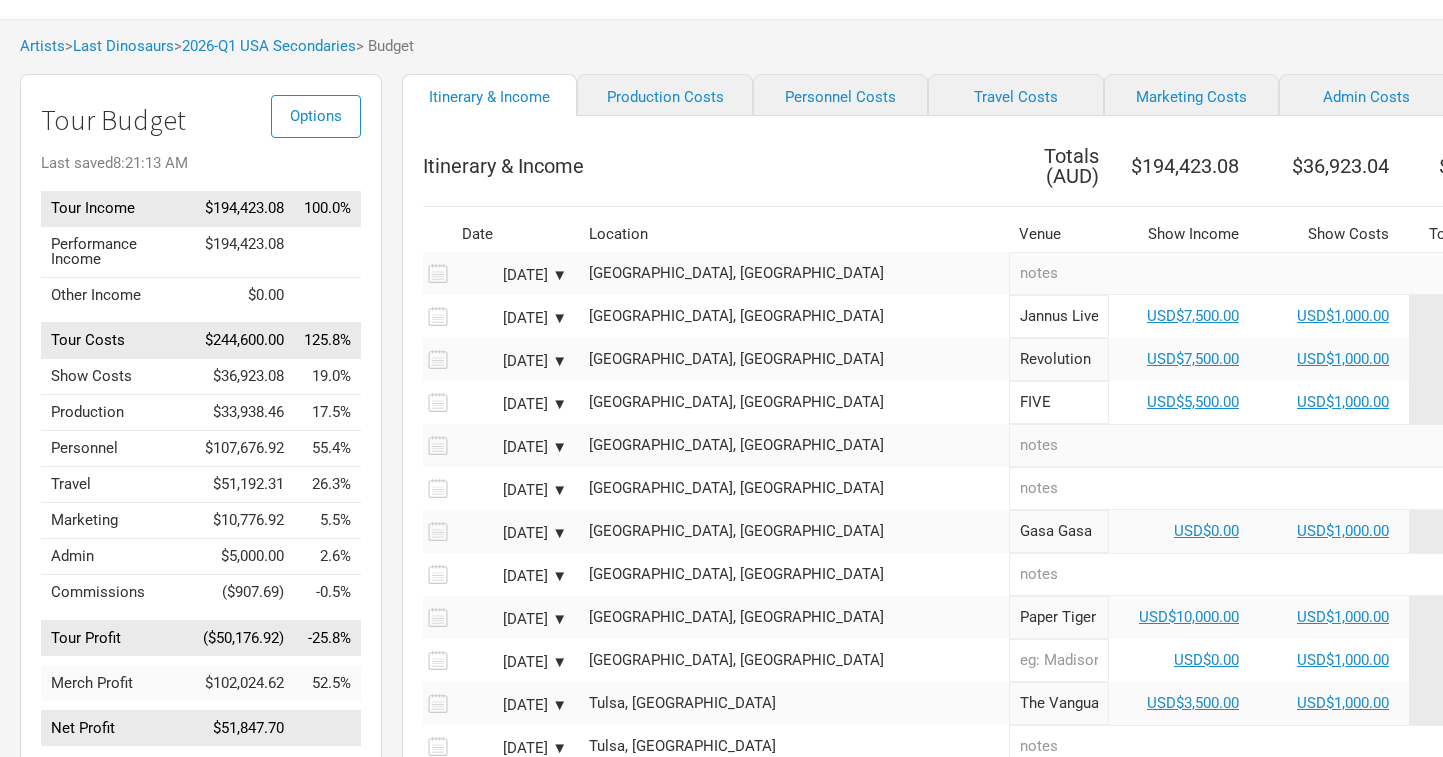 select on "Total Days" 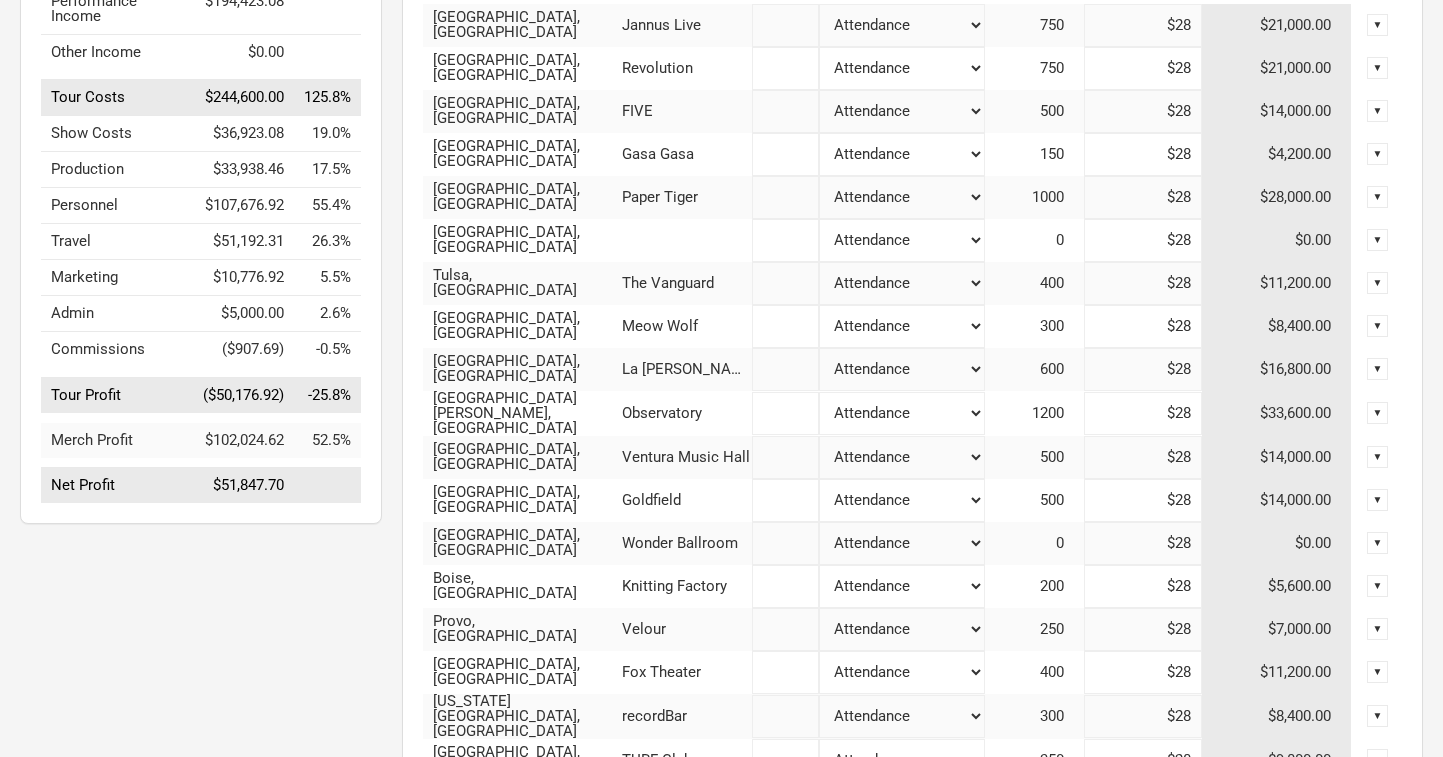 scroll, scrollTop: 0, scrollLeft: 0, axis: both 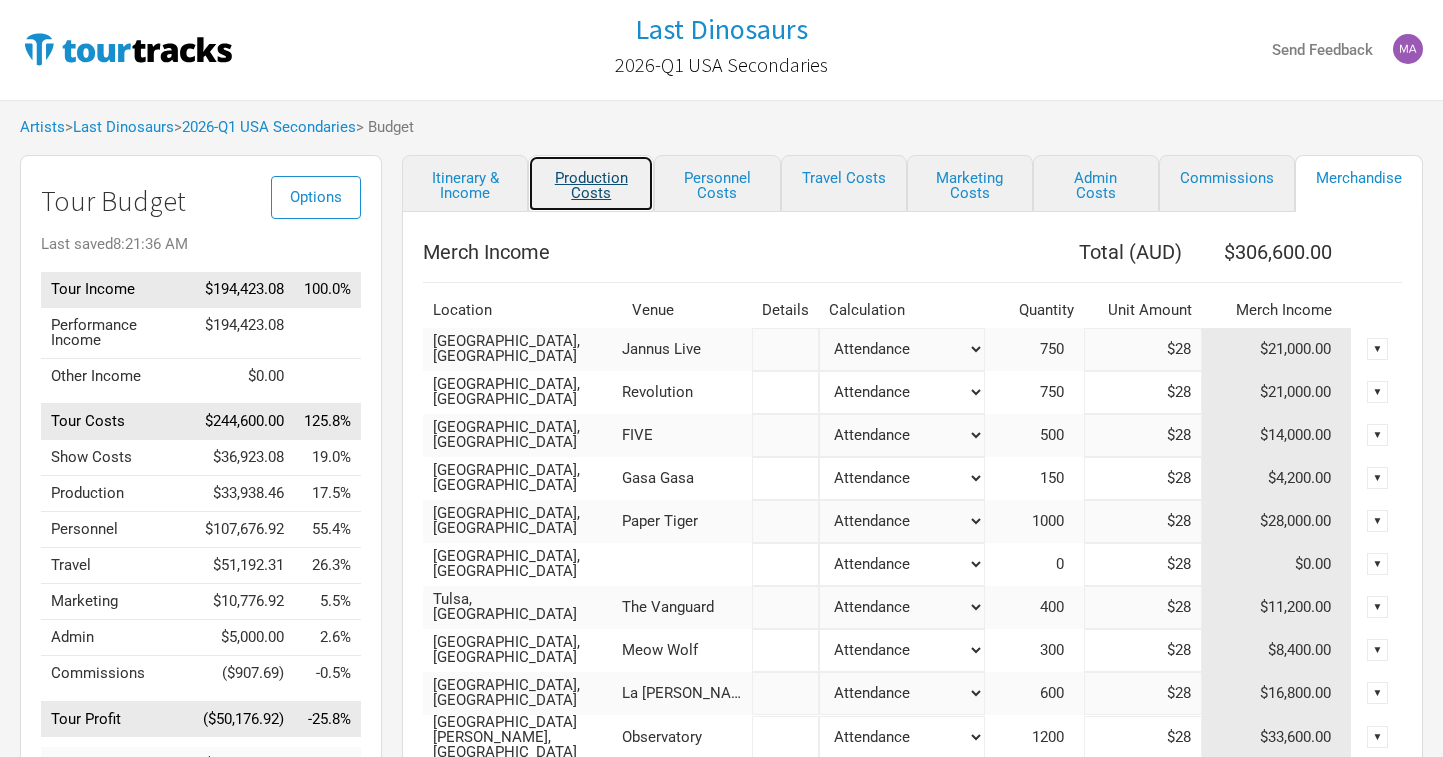 click on "Production Costs" at bounding box center [591, 183] 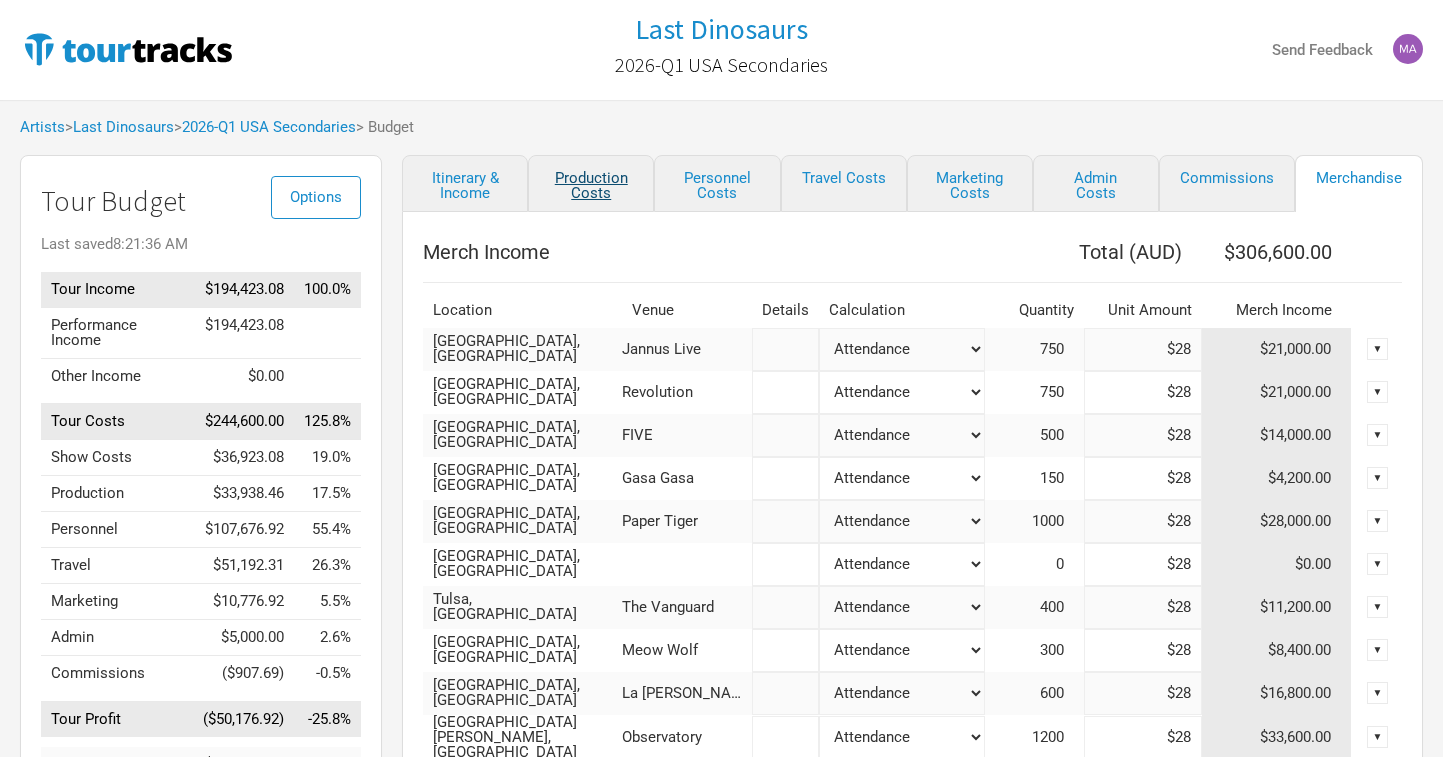 select on "USD" 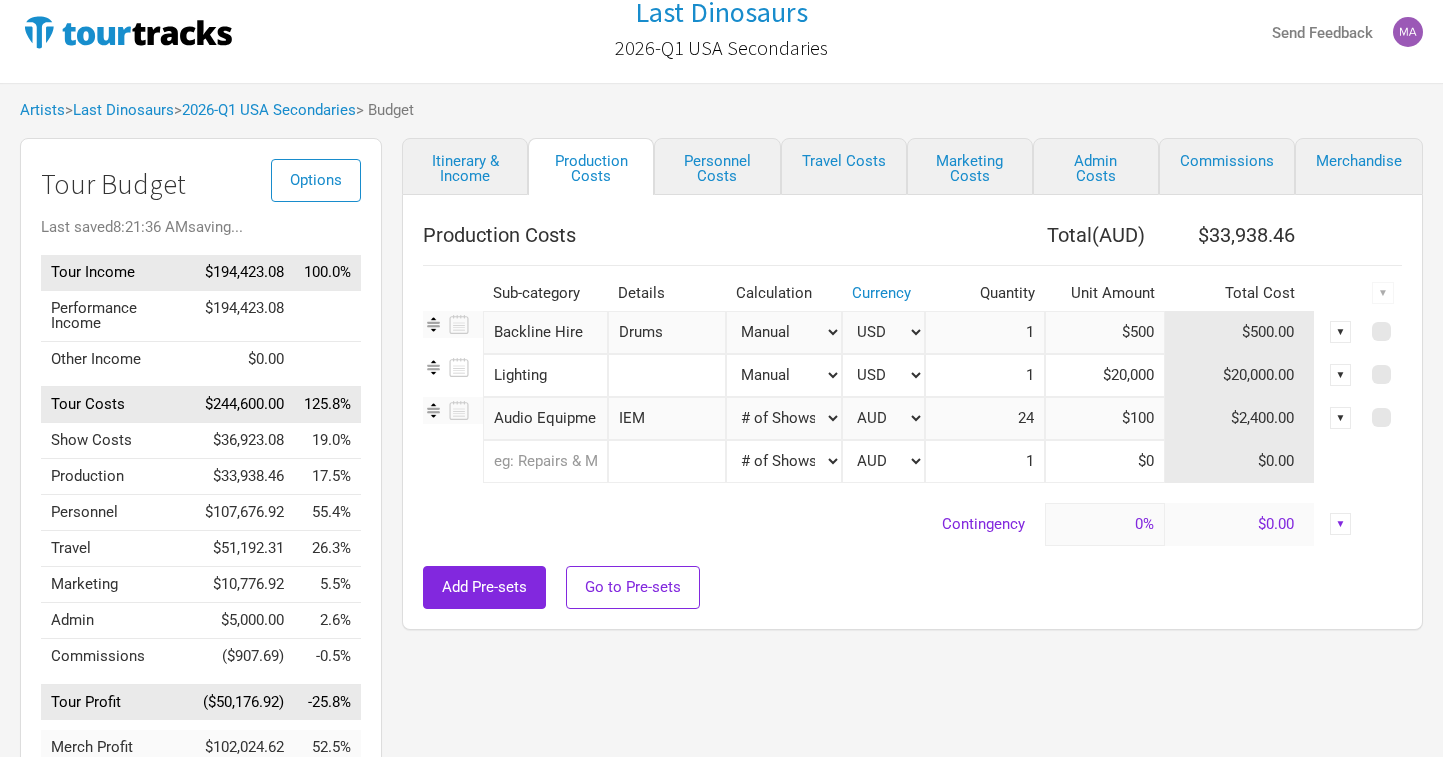 scroll, scrollTop: 24, scrollLeft: 0, axis: vertical 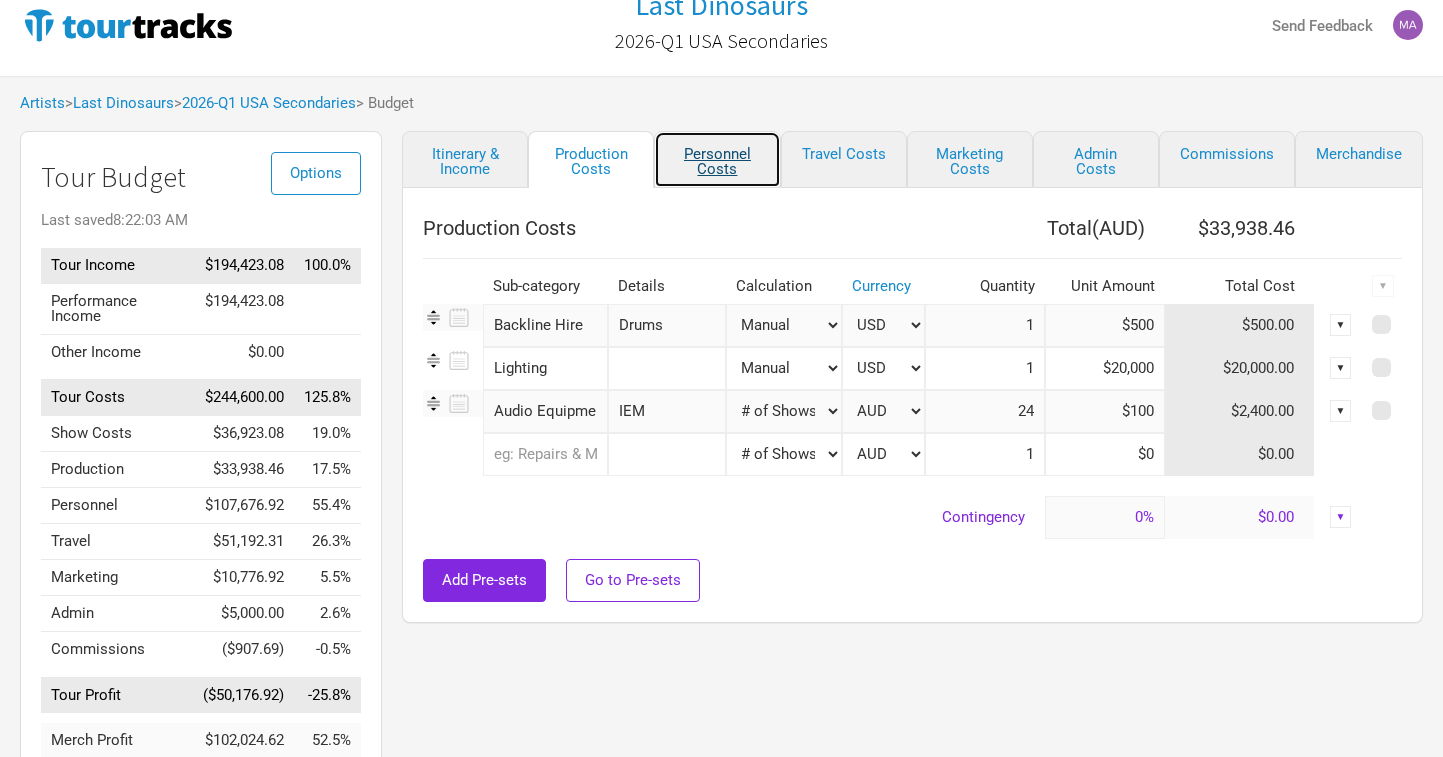 click on "Personnel Costs" at bounding box center [717, 159] 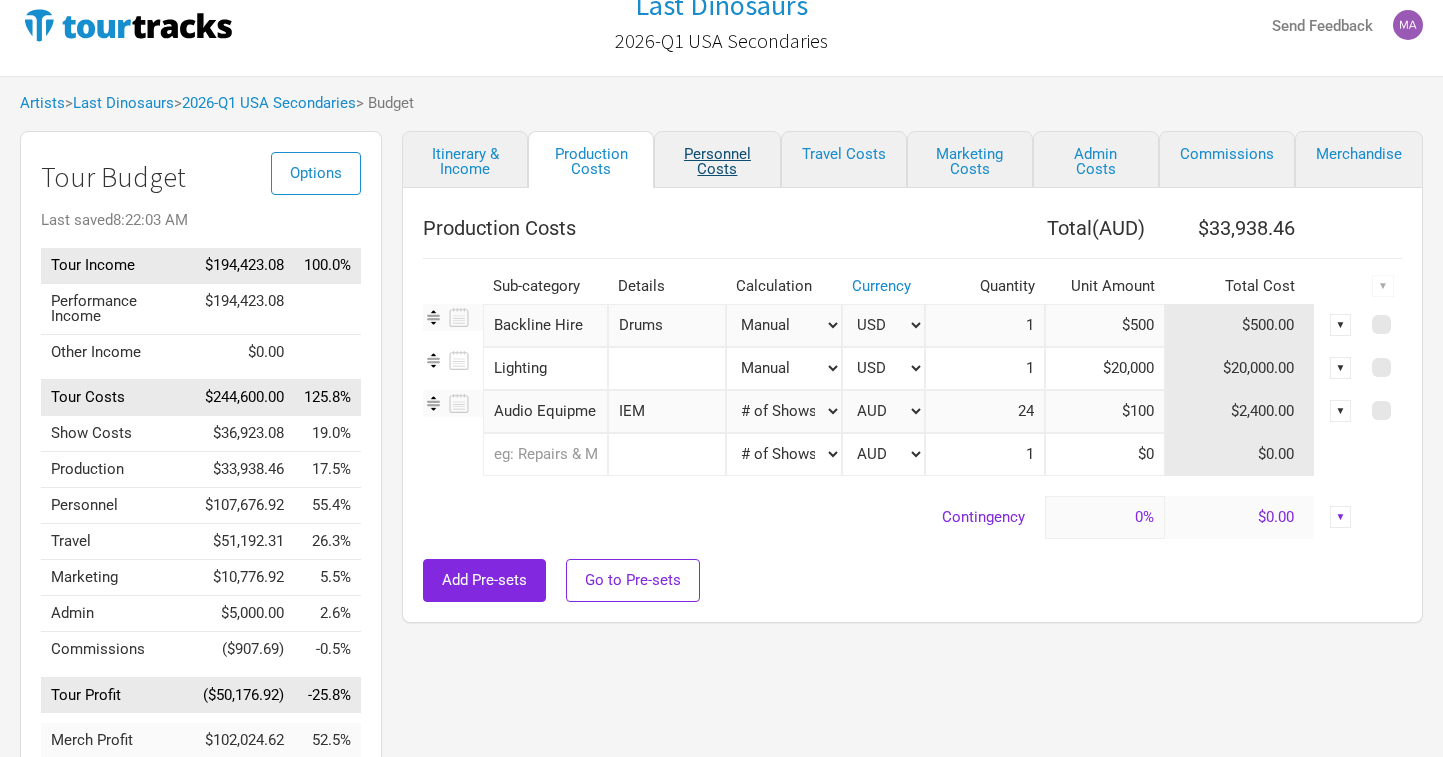 select on "USD" 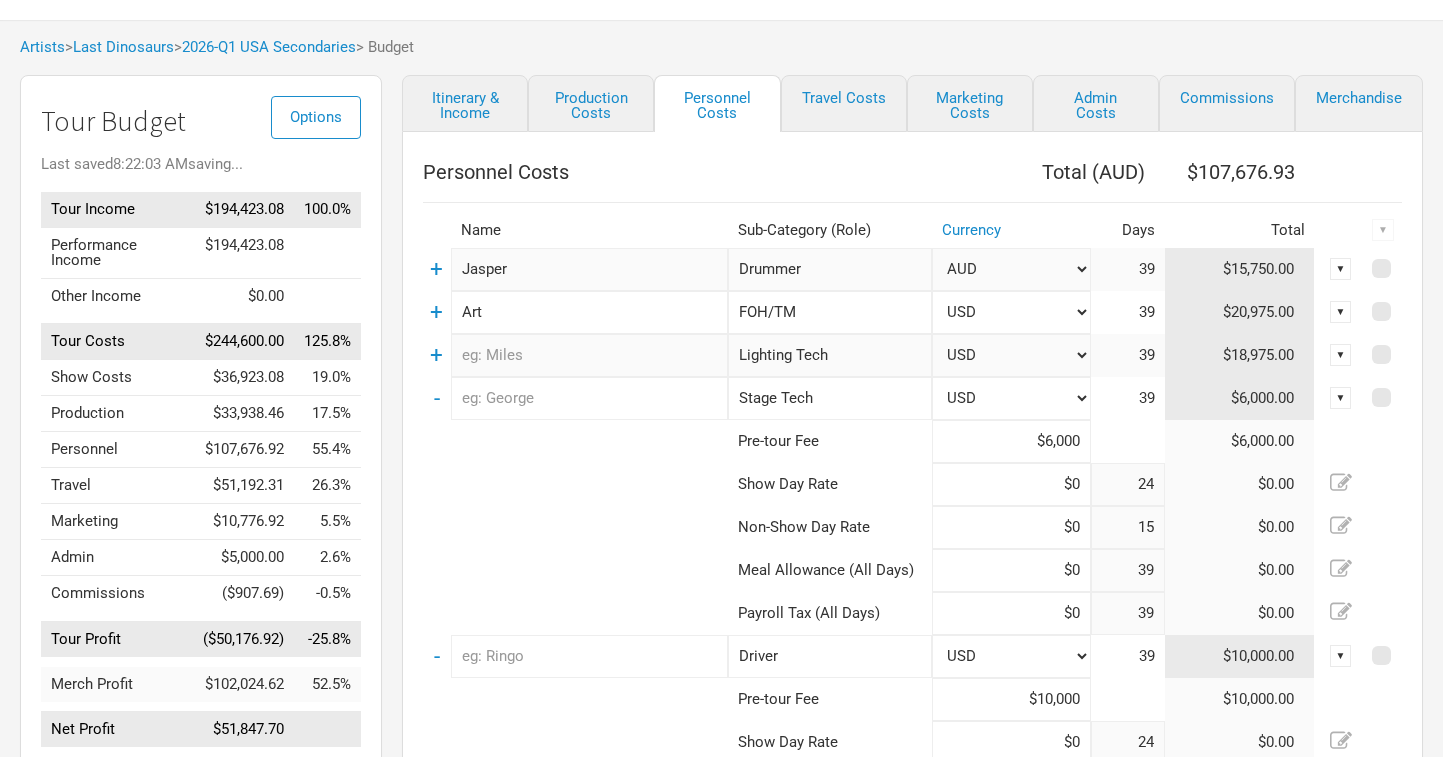 scroll, scrollTop: 86, scrollLeft: 0, axis: vertical 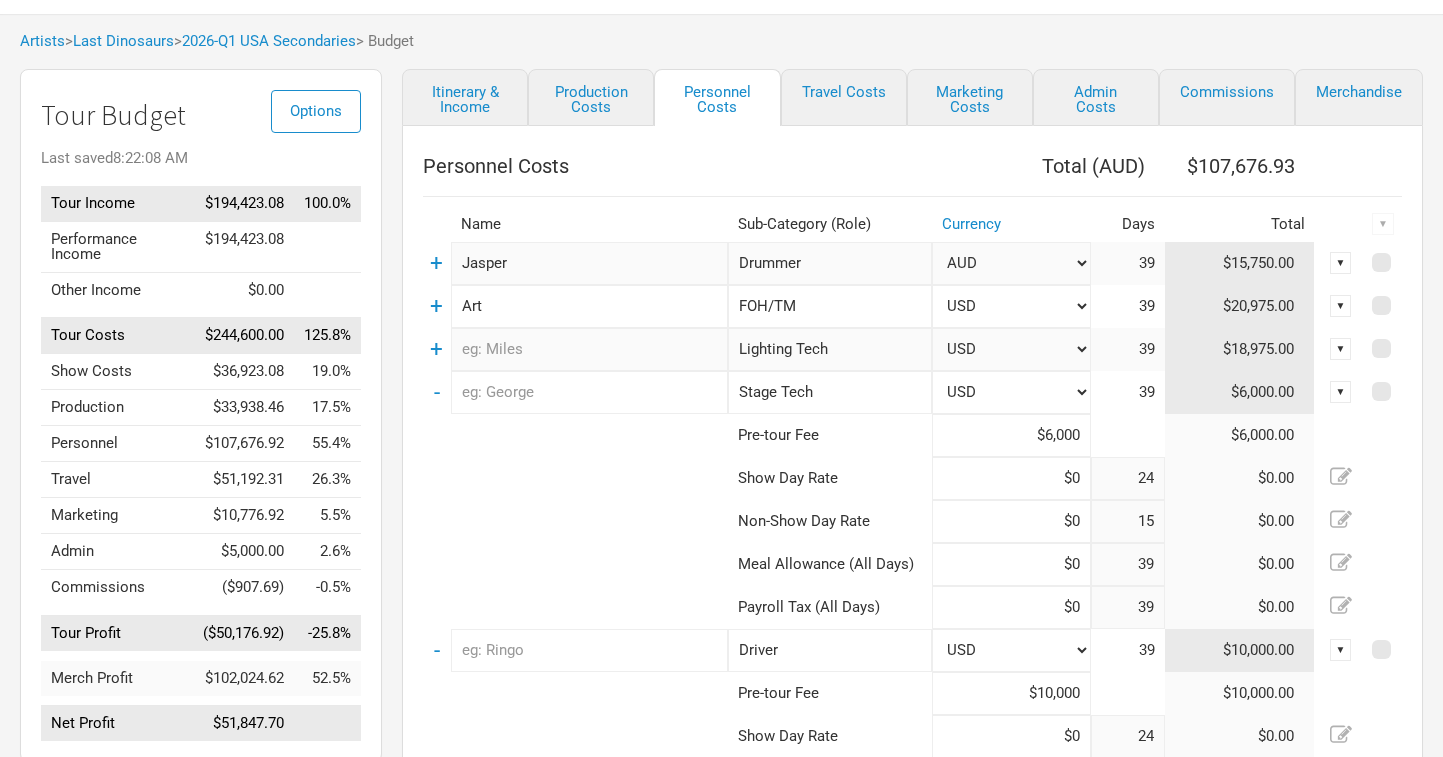 click on "-" at bounding box center (437, 392) 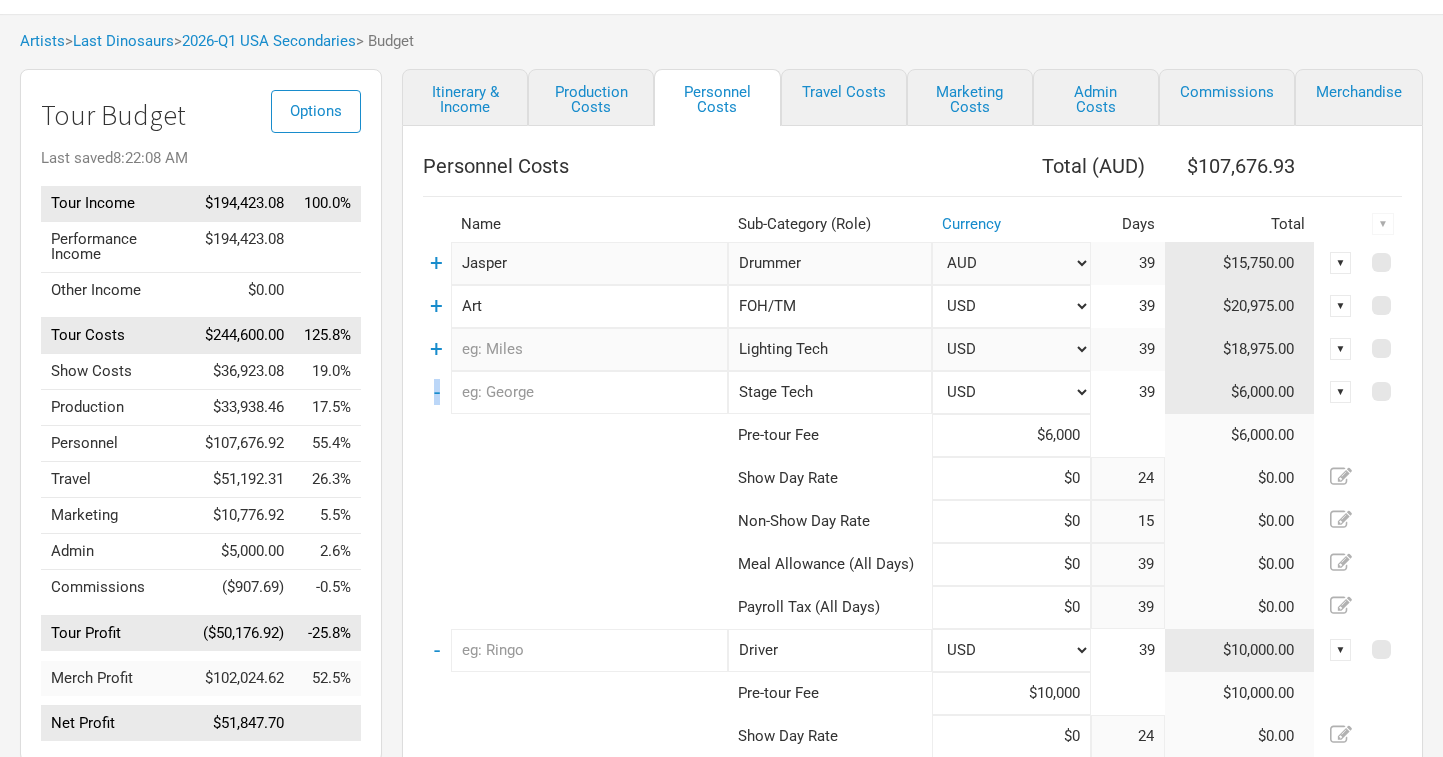 click on "-" at bounding box center [437, 392] 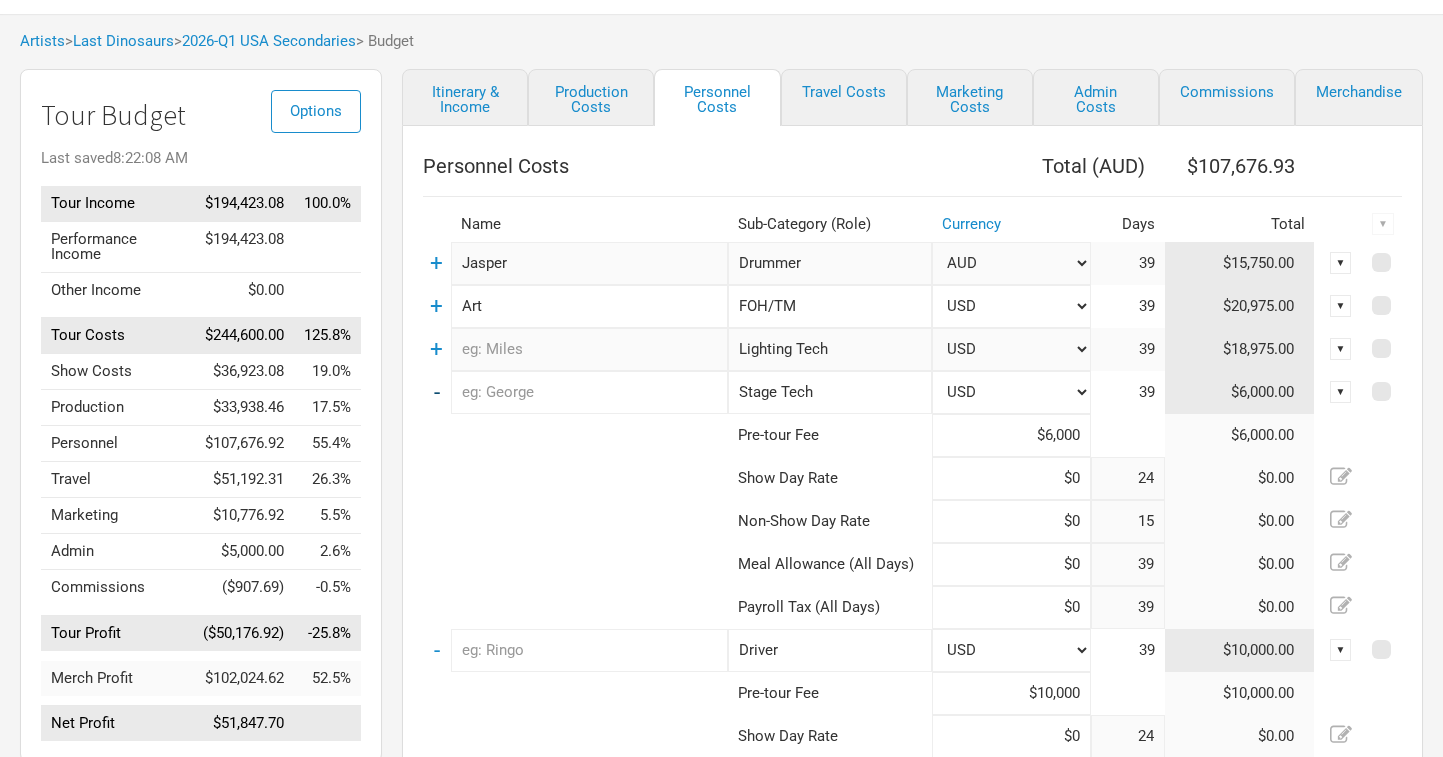 click on "-" at bounding box center (437, 392) 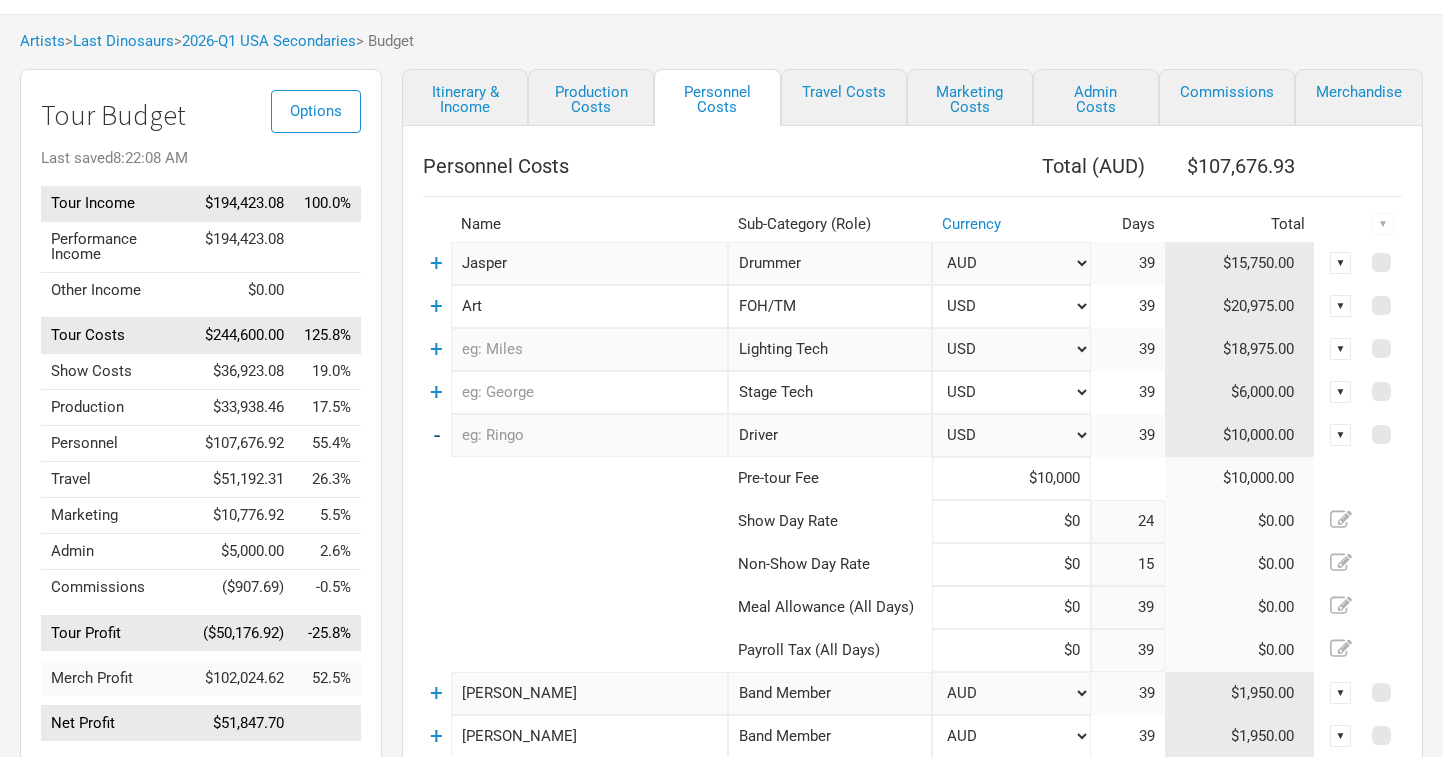 click on "-" at bounding box center [437, 435] 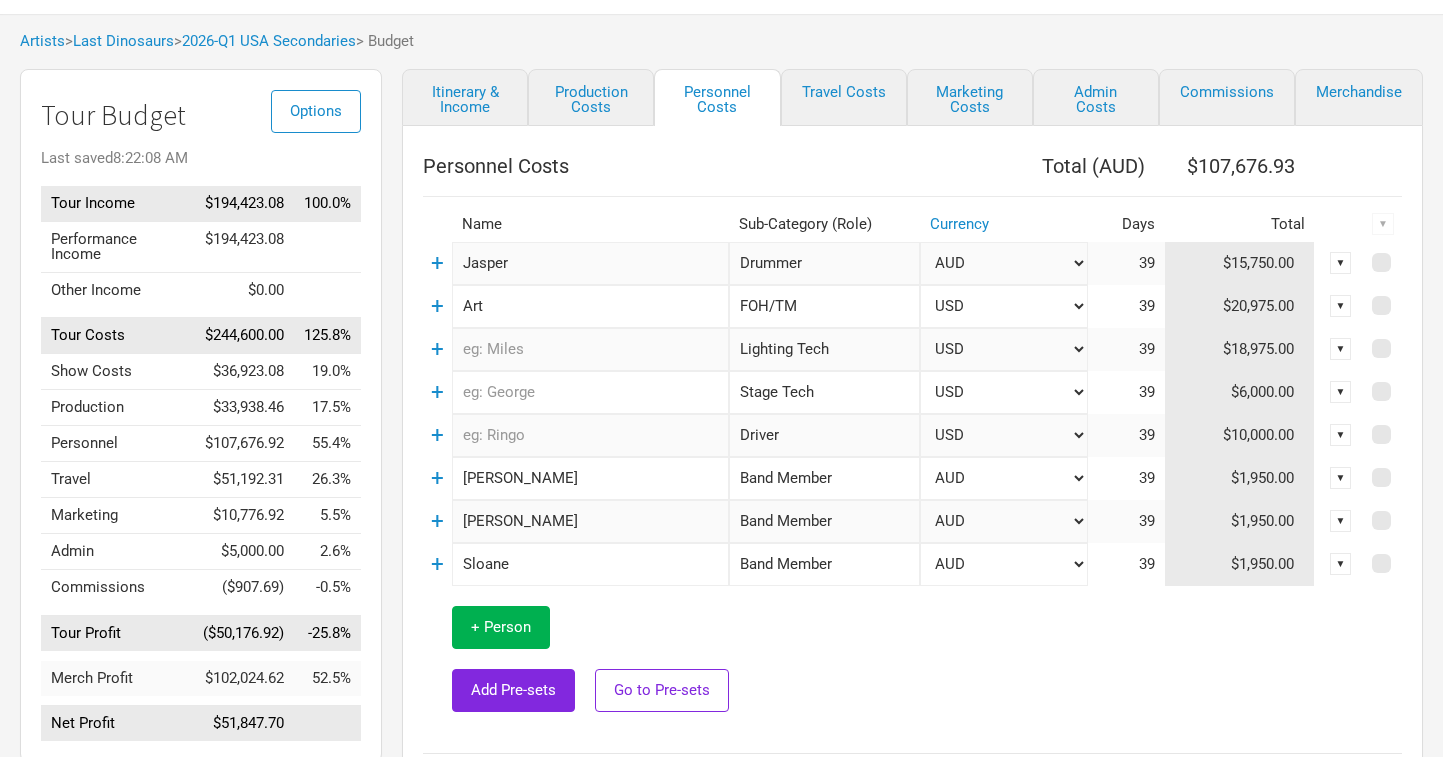 scroll, scrollTop: 87, scrollLeft: 0, axis: vertical 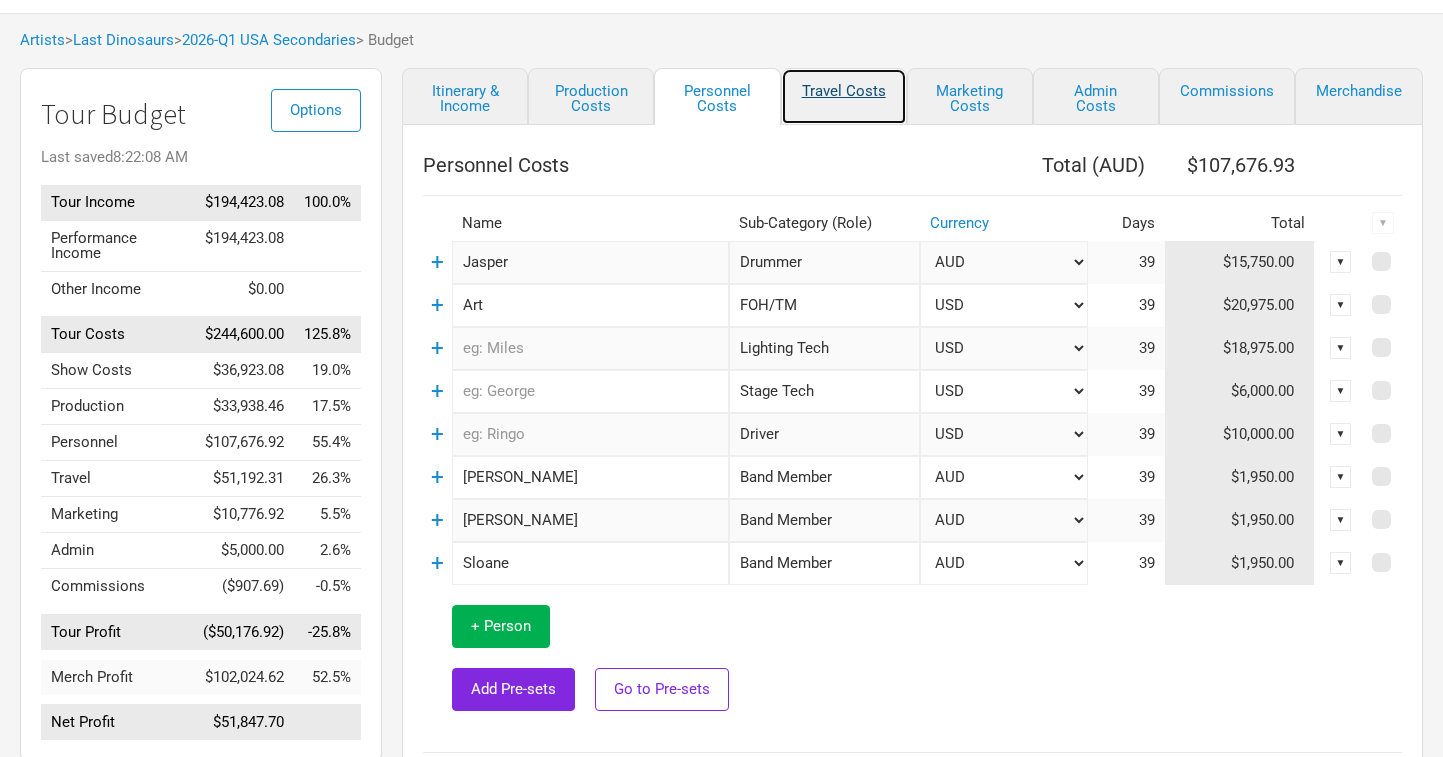 click on "Travel Costs" at bounding box center (844, 96) 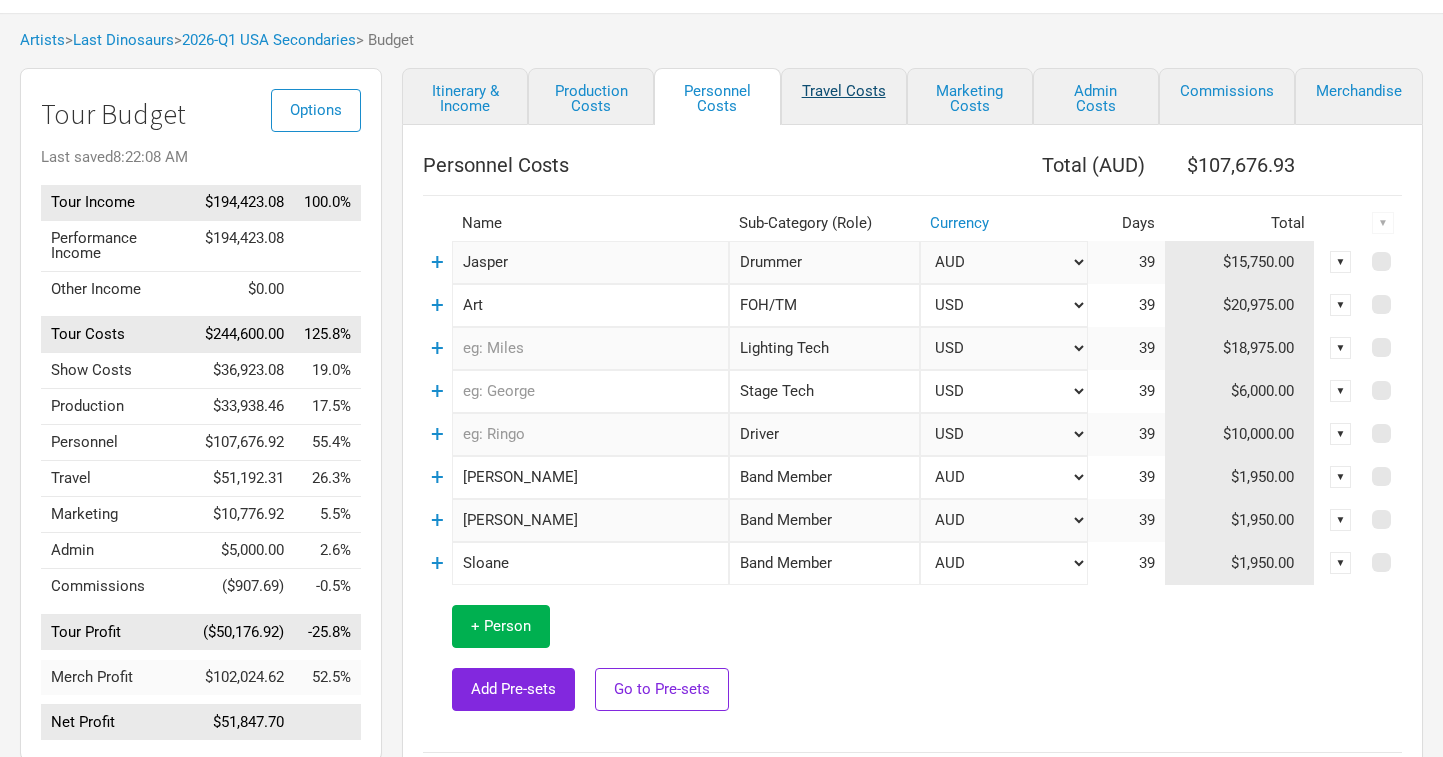 select on "USD" 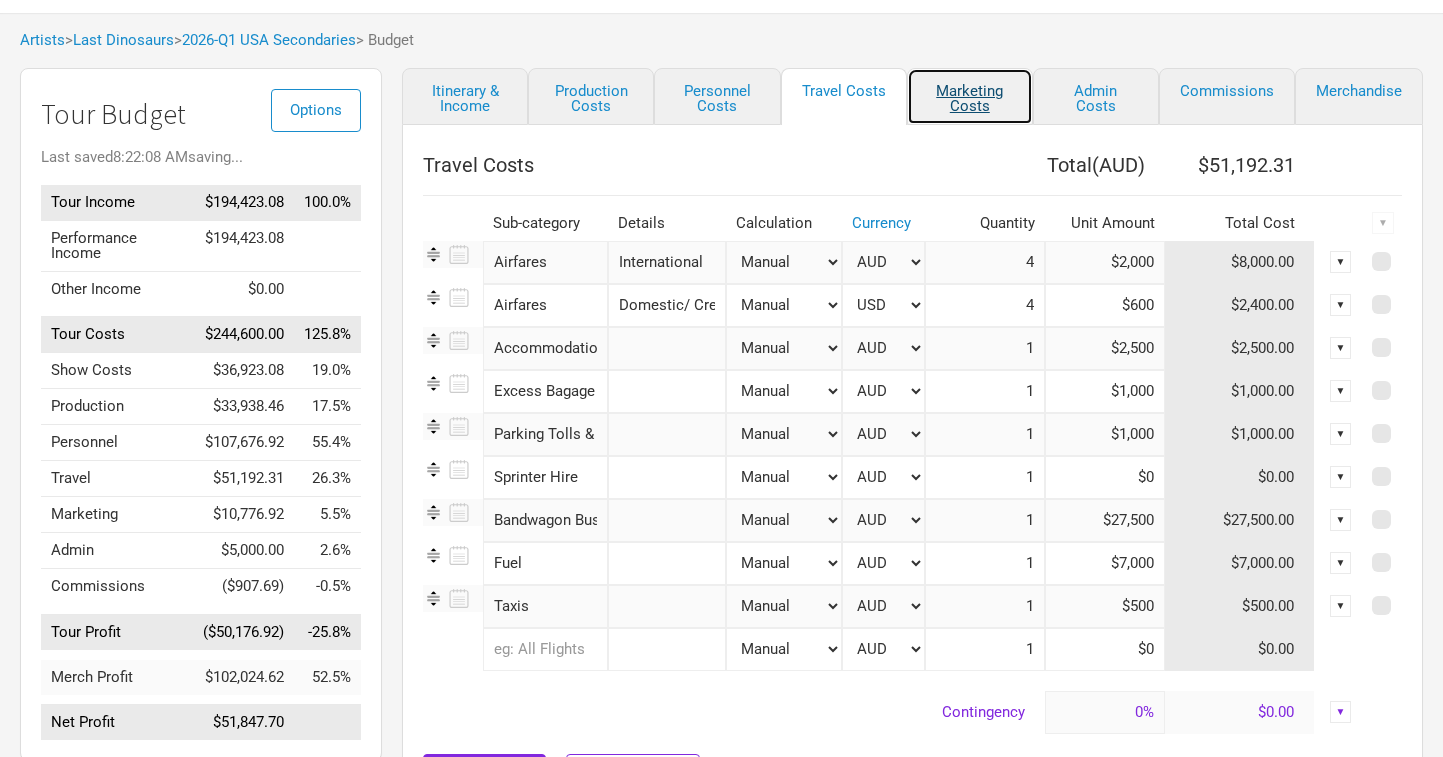 click on "Marketing Costs" at bounding box center [970, 96] 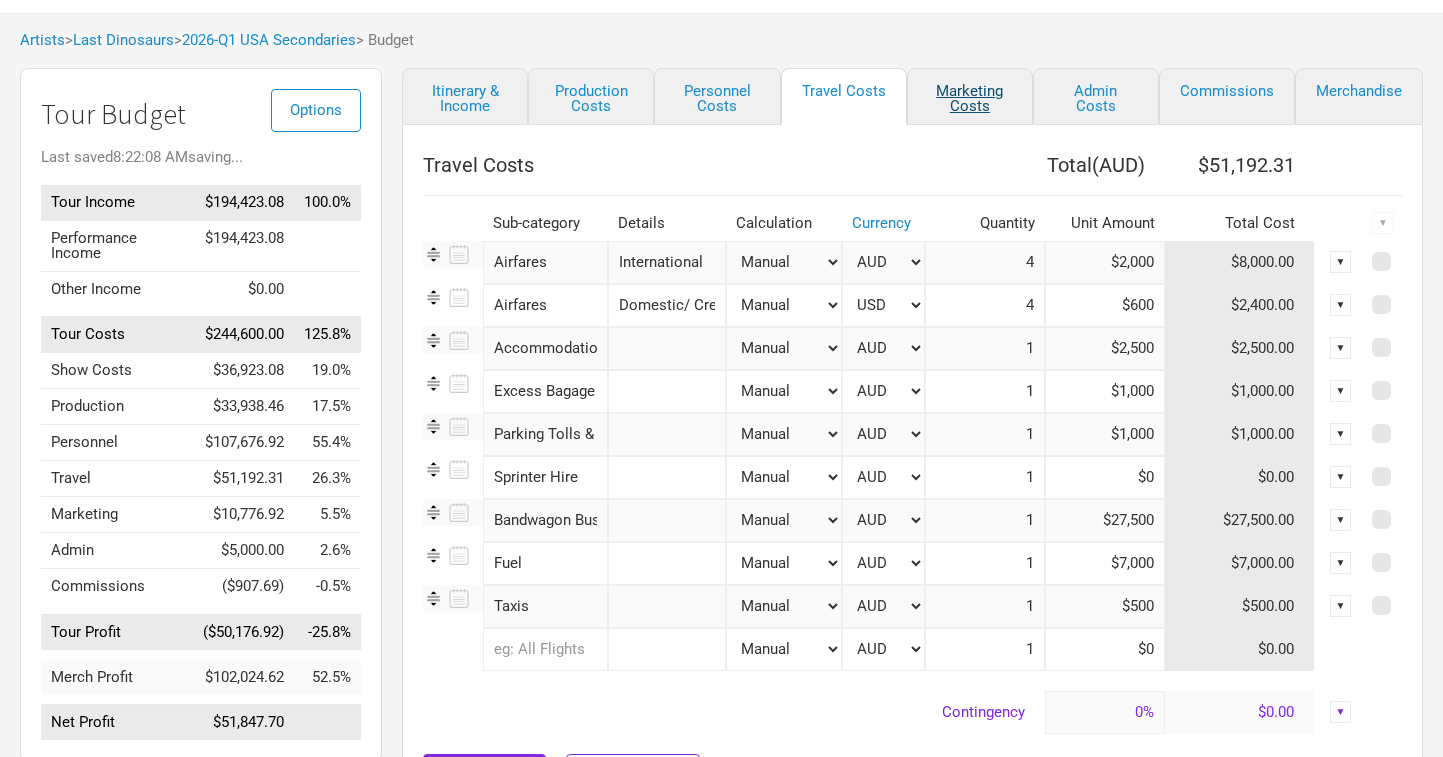 select on "% of Gross" 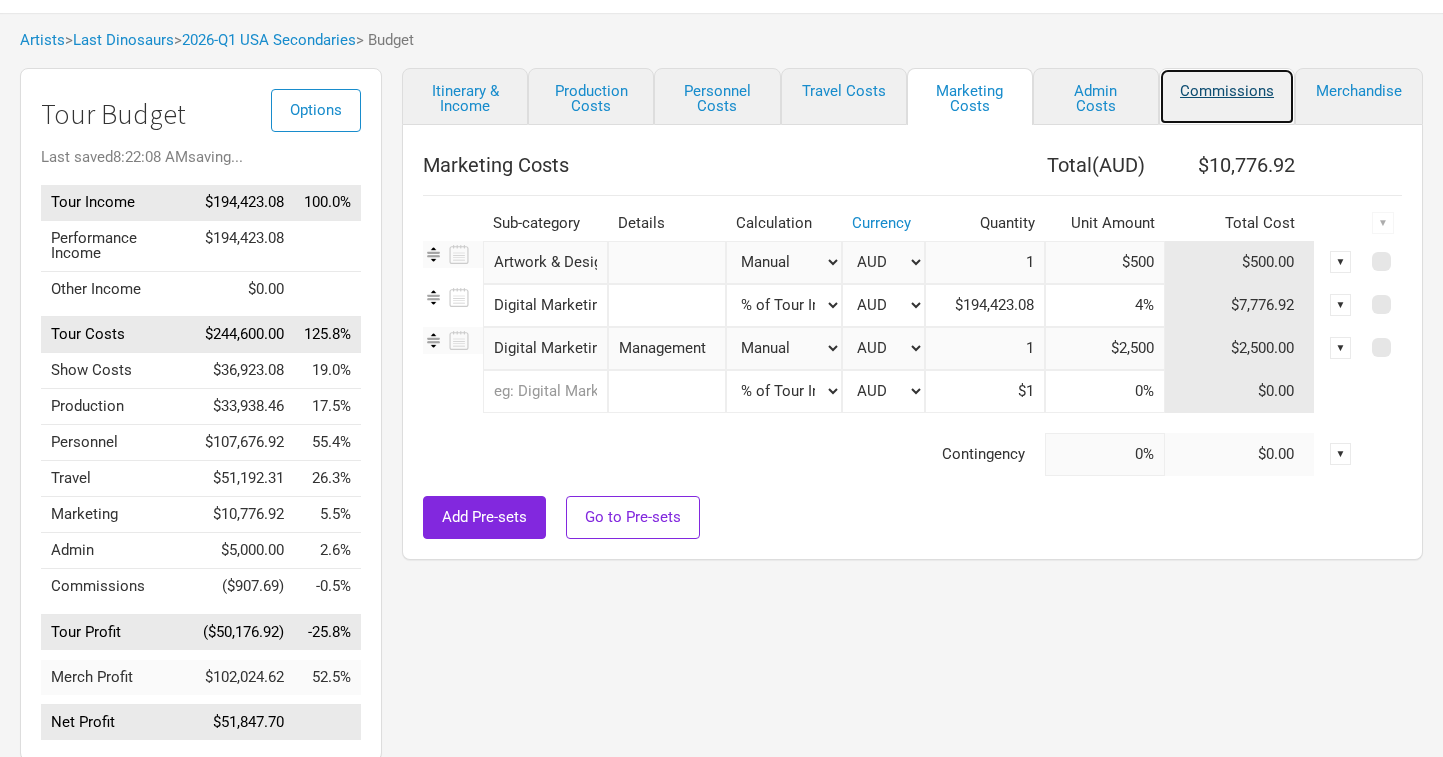 click on "Commissions" at bounding box center [1227, 96] 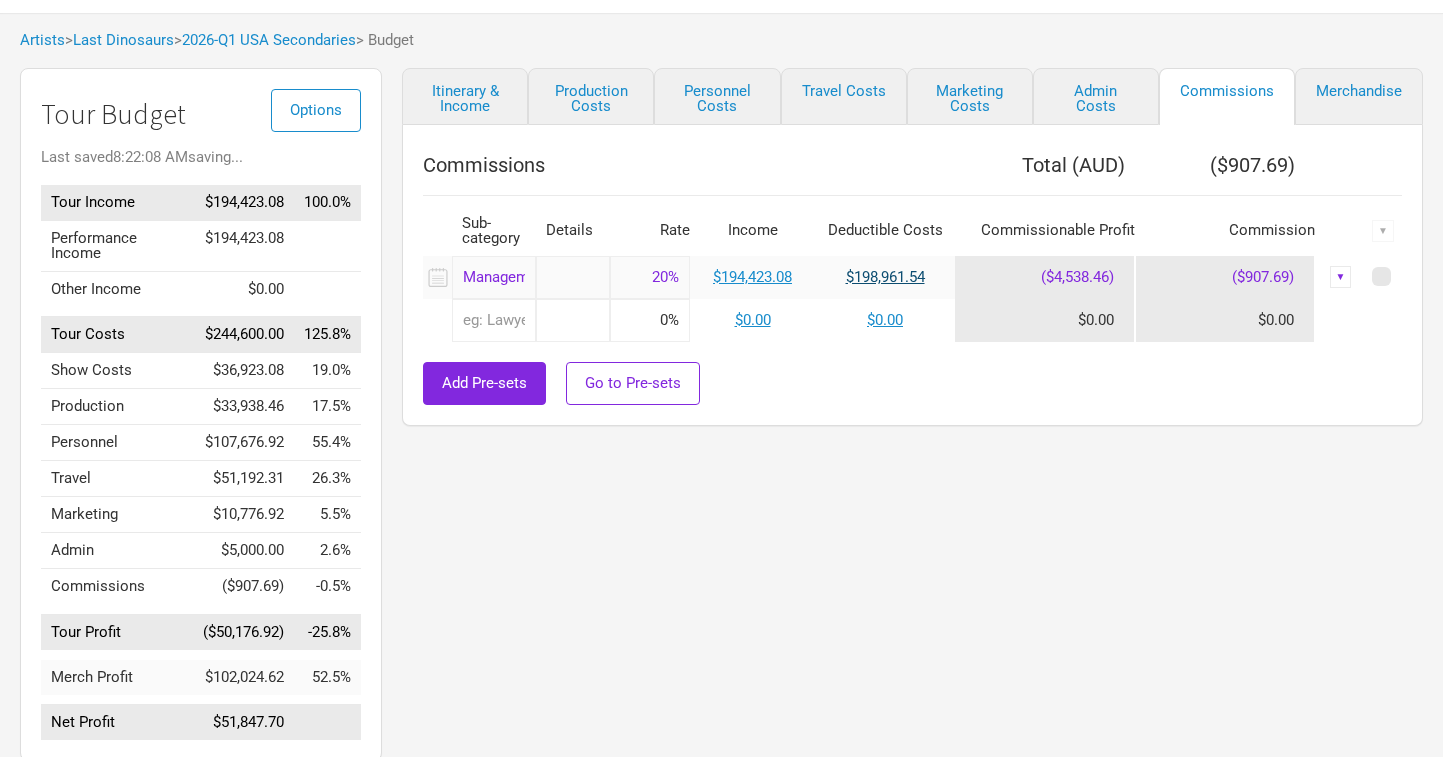 click on "$198,961.54" at bounding box center (885, 277) 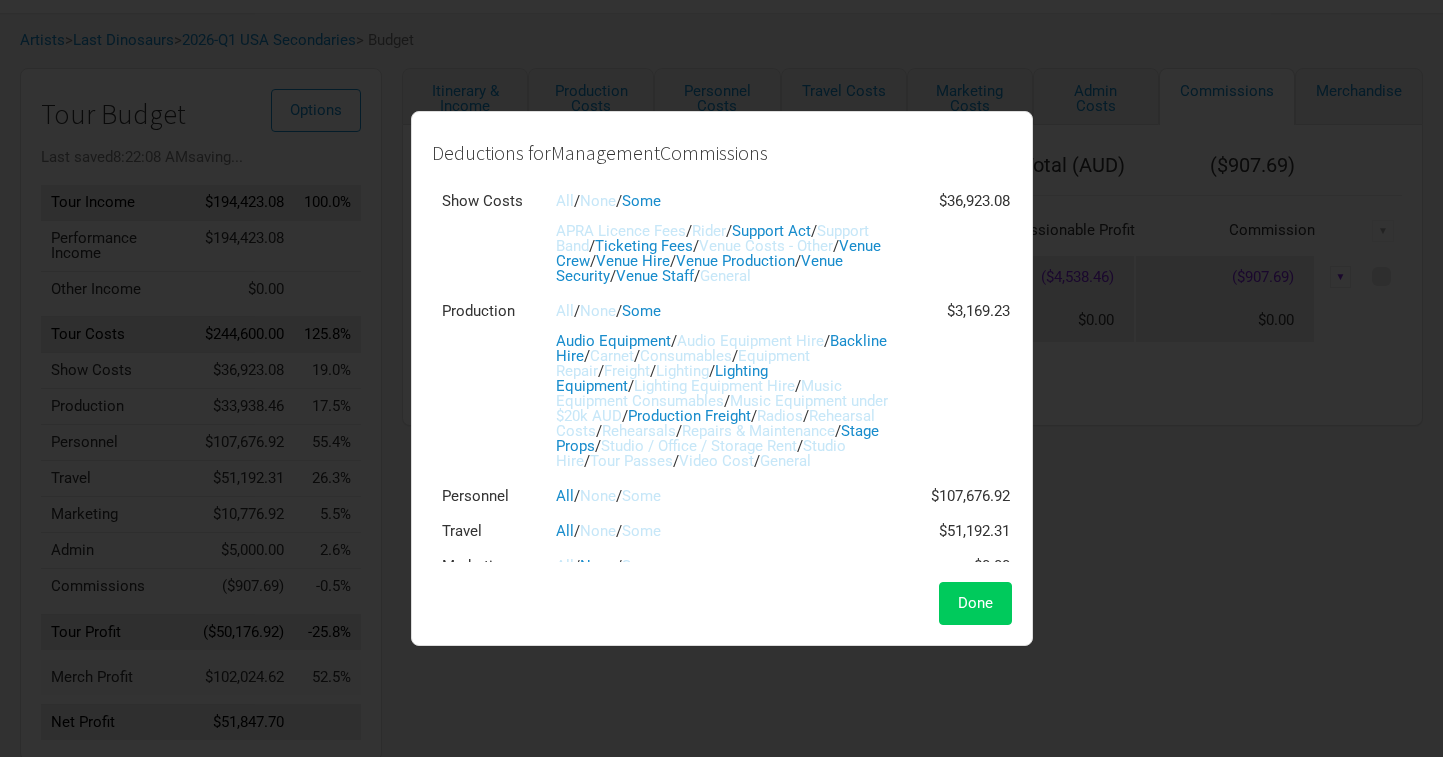 click on "Done" at bounding box center (975, 603) 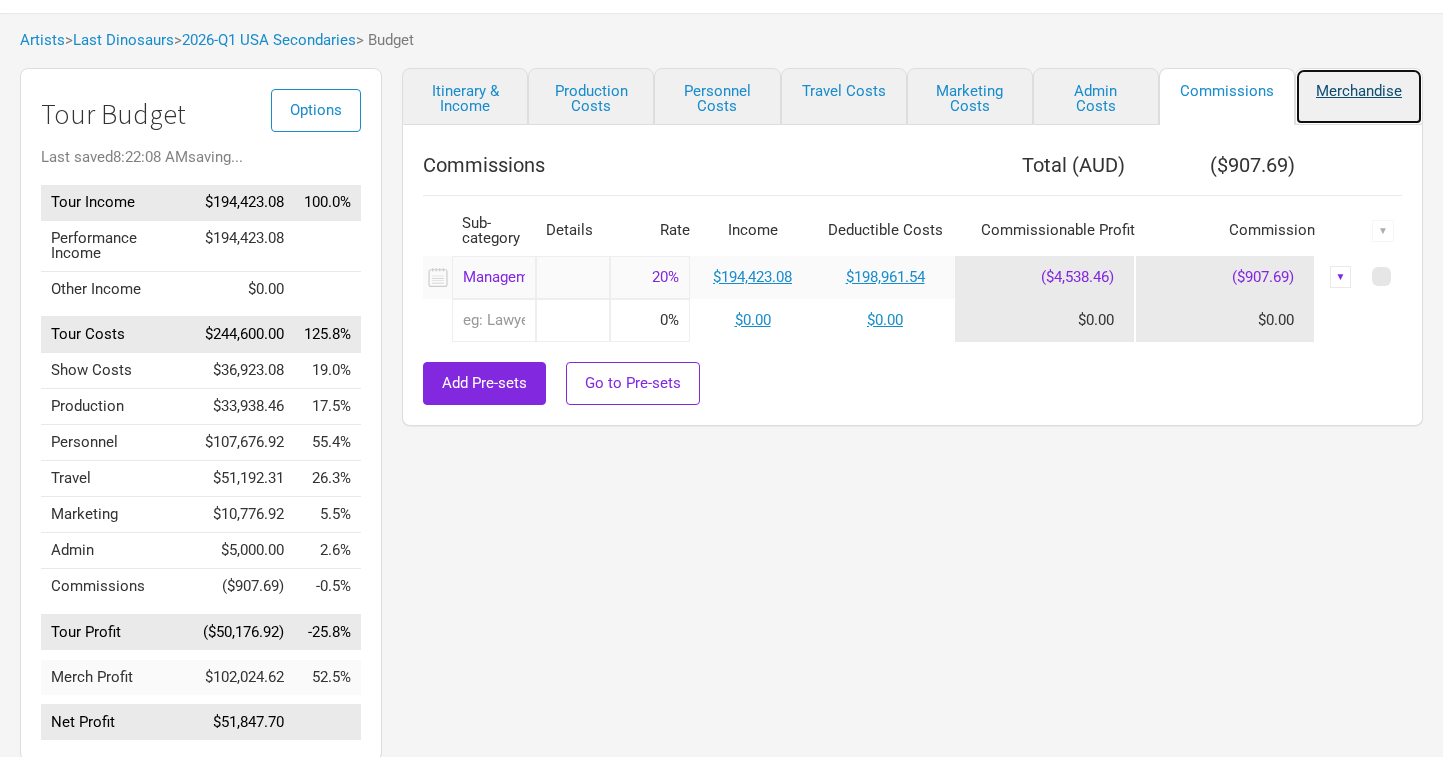 click on "Merchandise" at bounding box center [1359, 96] 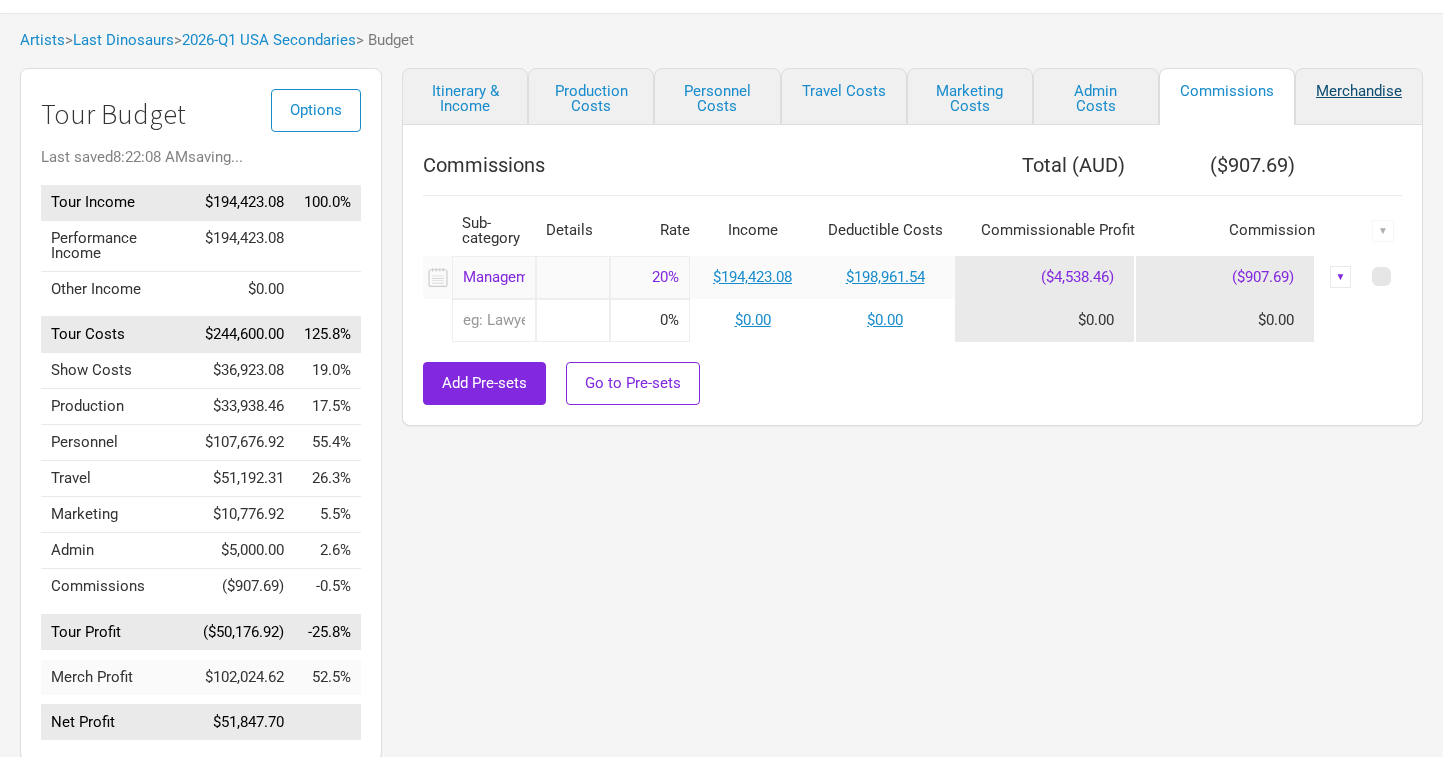 select on "Total Days" 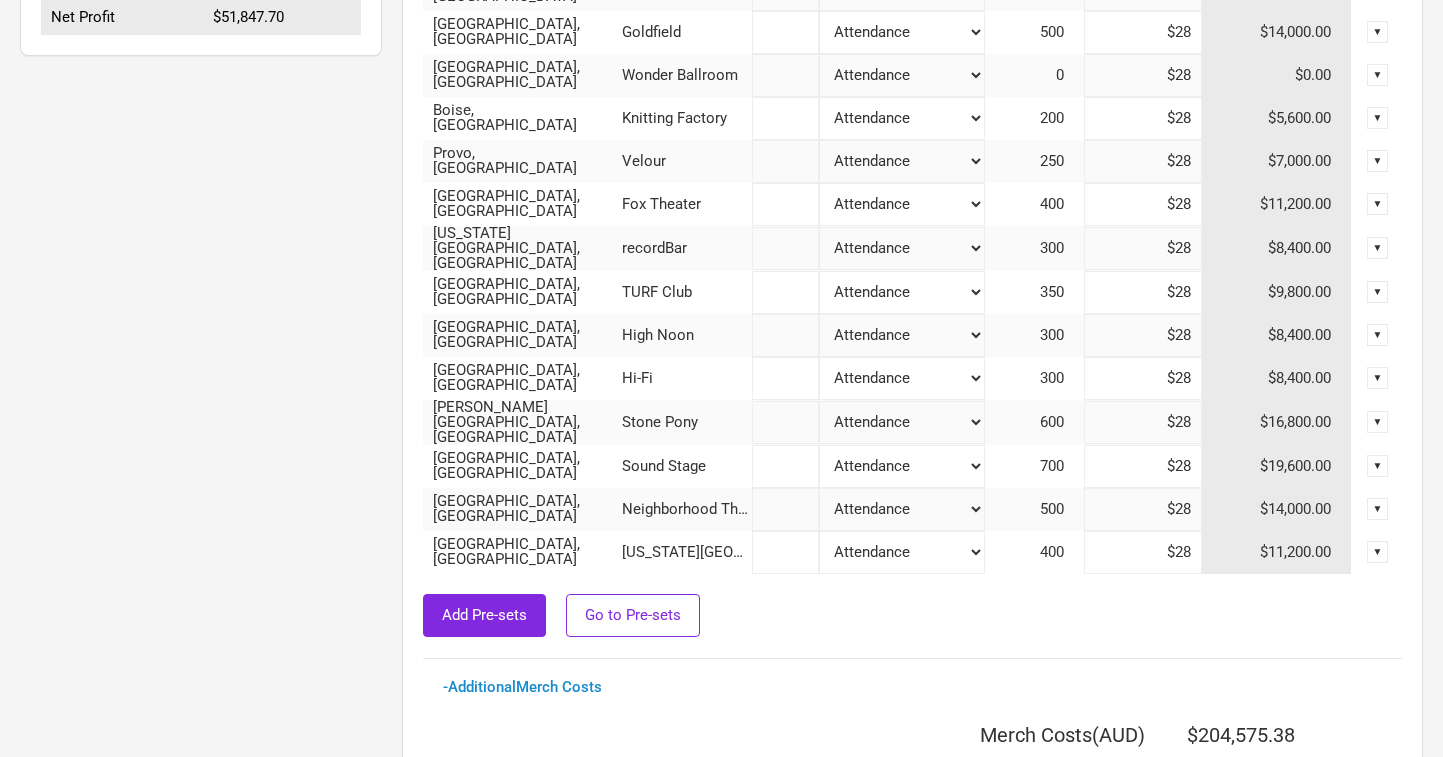 scroll, scrollTop: 97, scrollLeft: 0, axis: vertical 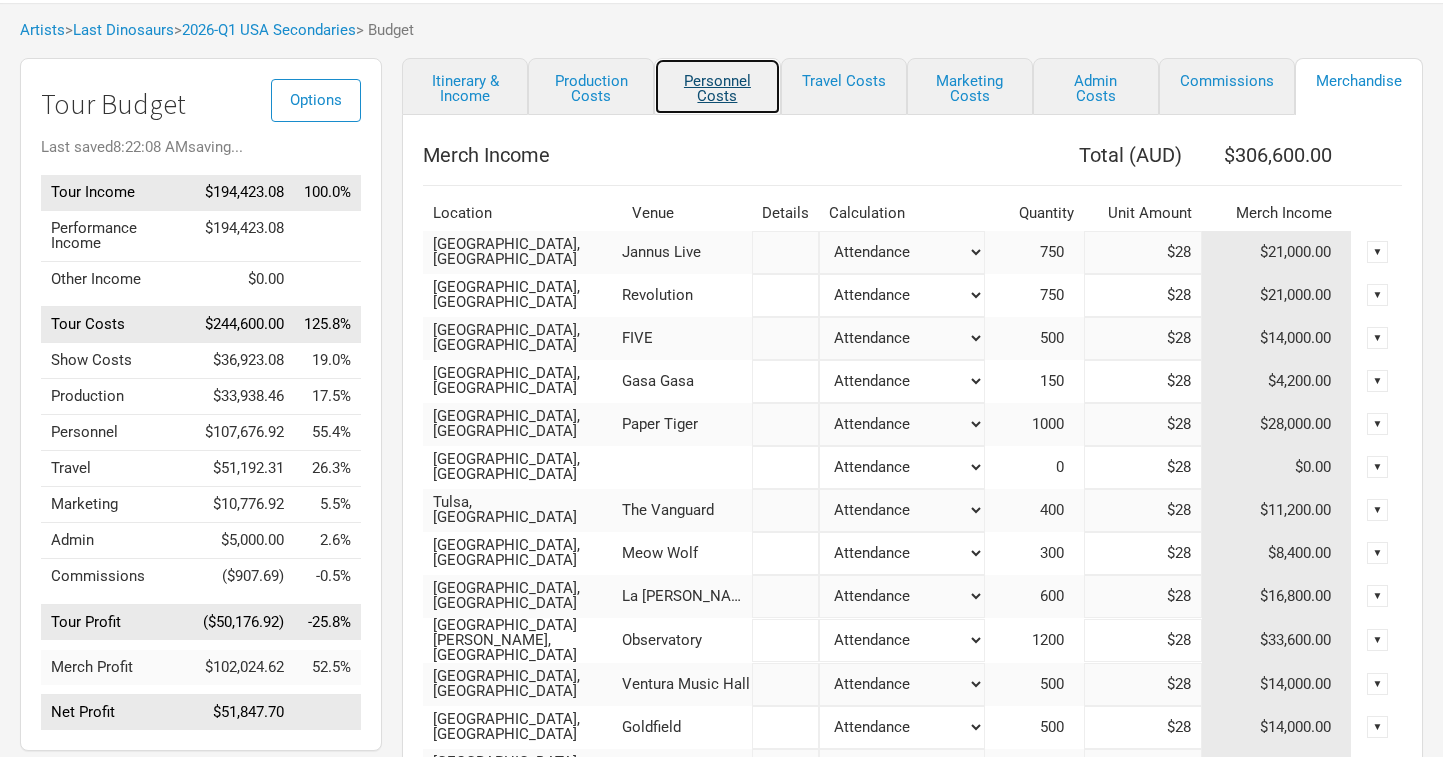 click on "Personnel Costs" at bounding box center [717, 86] 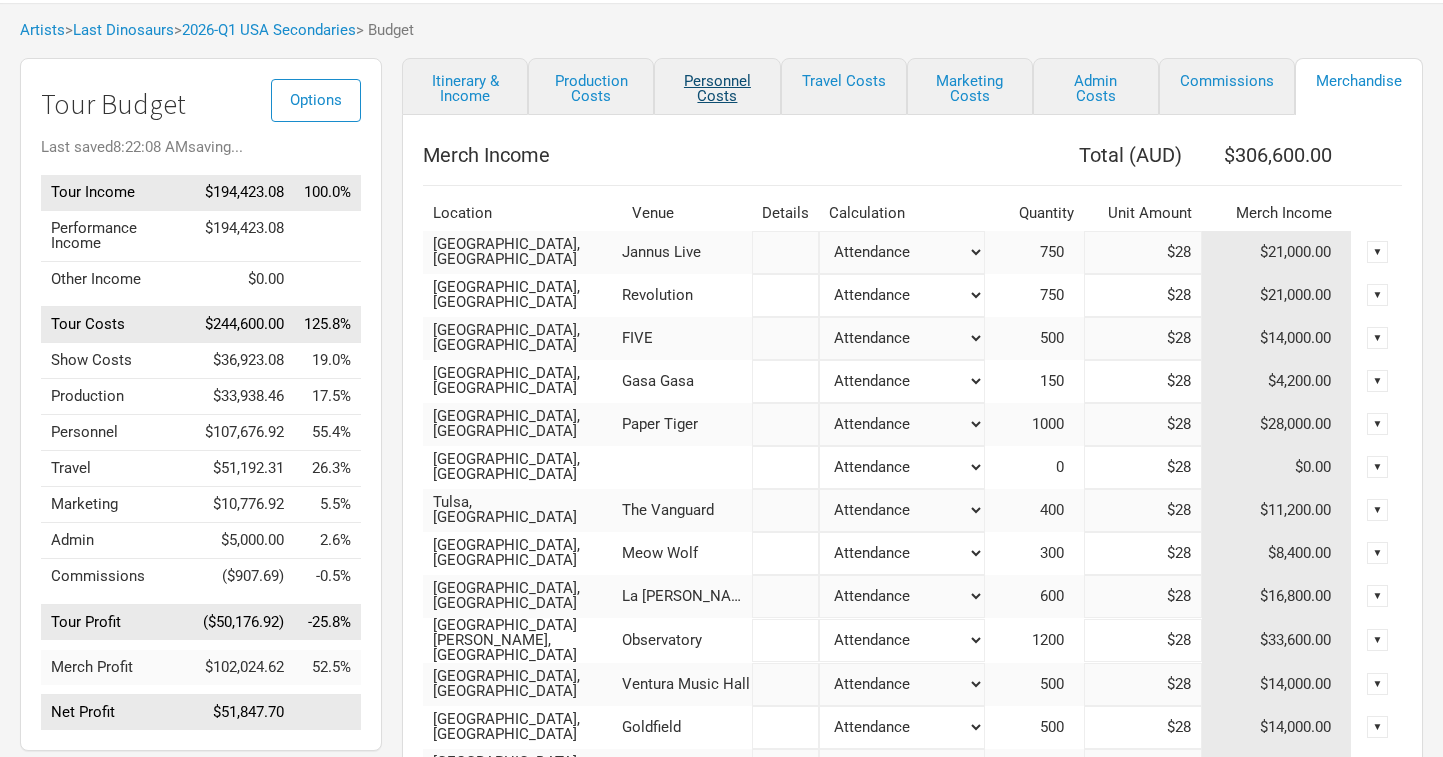 select on "USD" 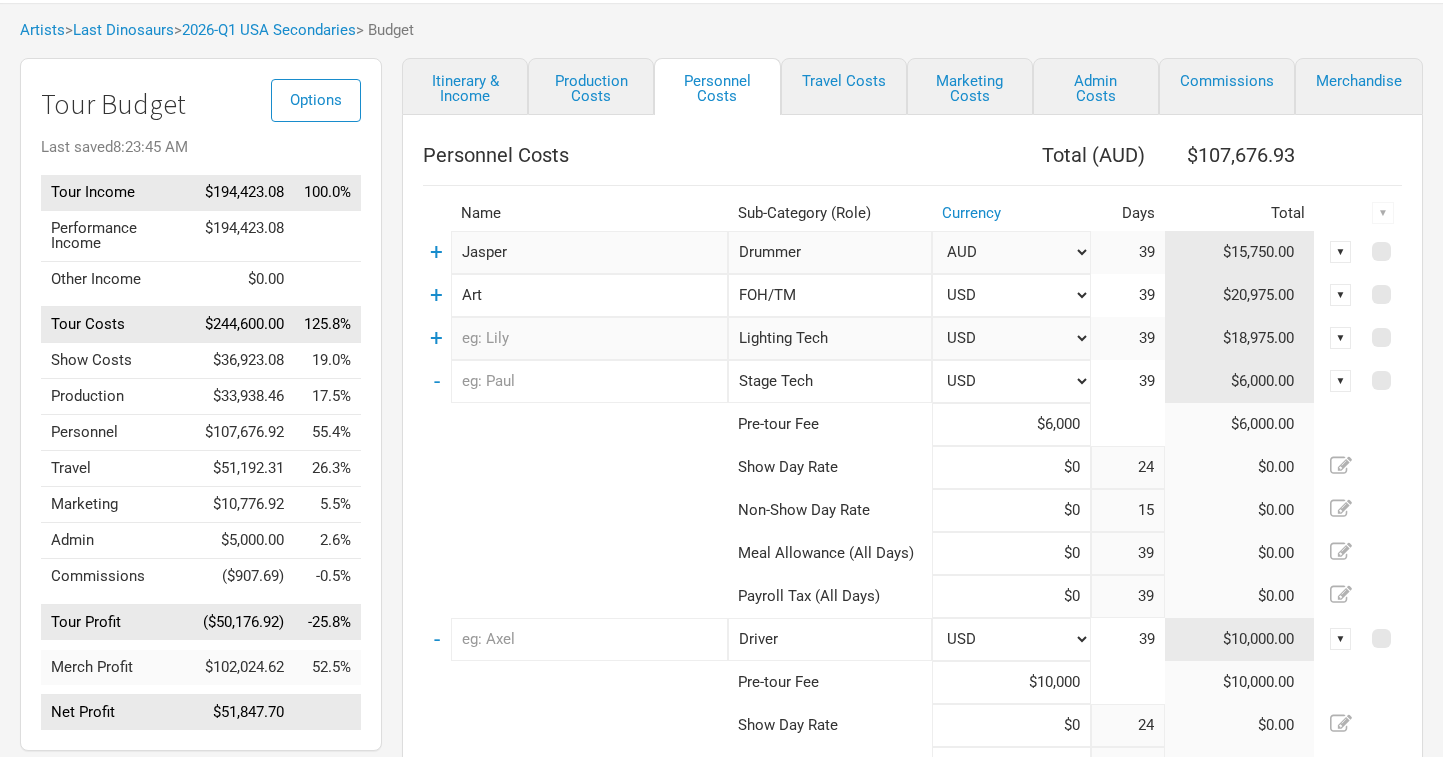 click on "-" at bounding box center (437, 381) 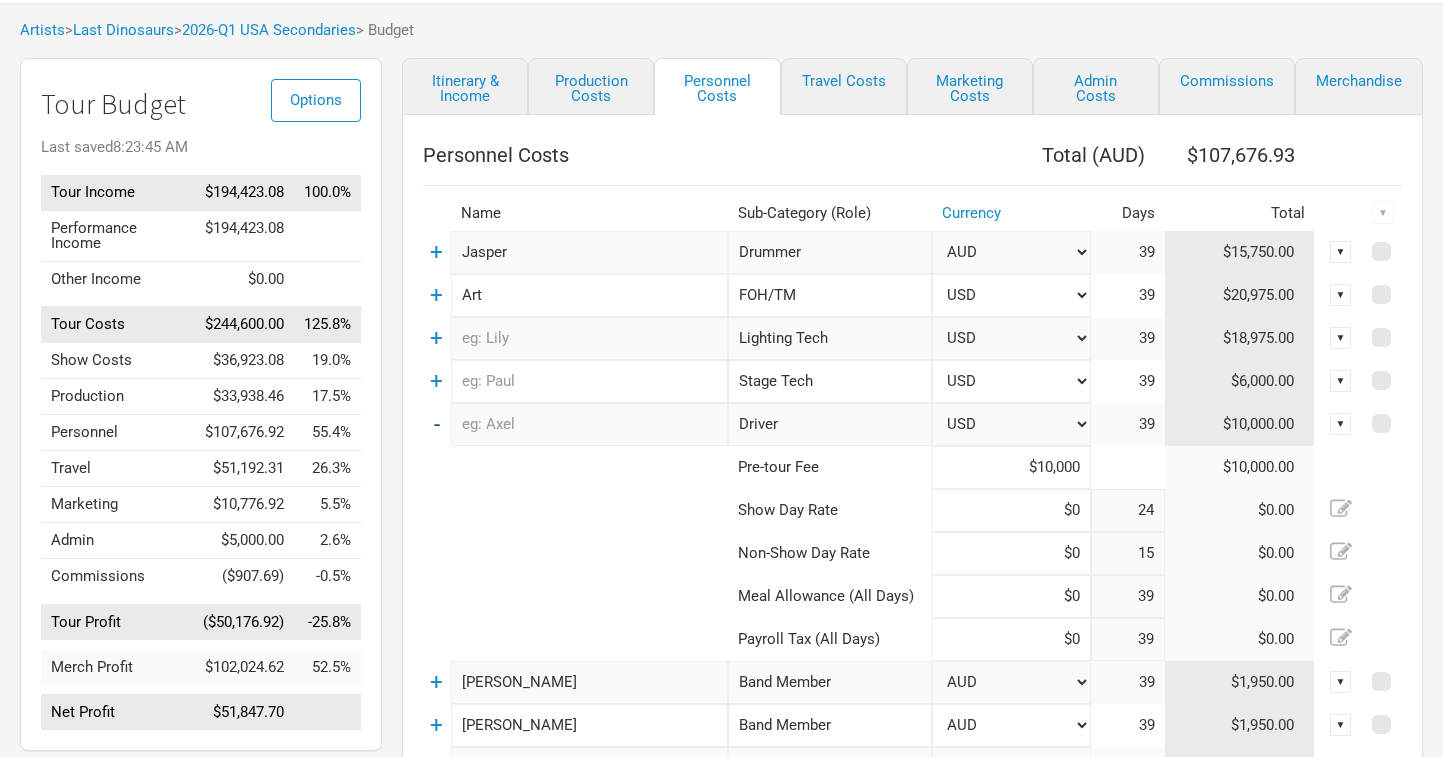 click on "-" at bounding box center [437, 424] 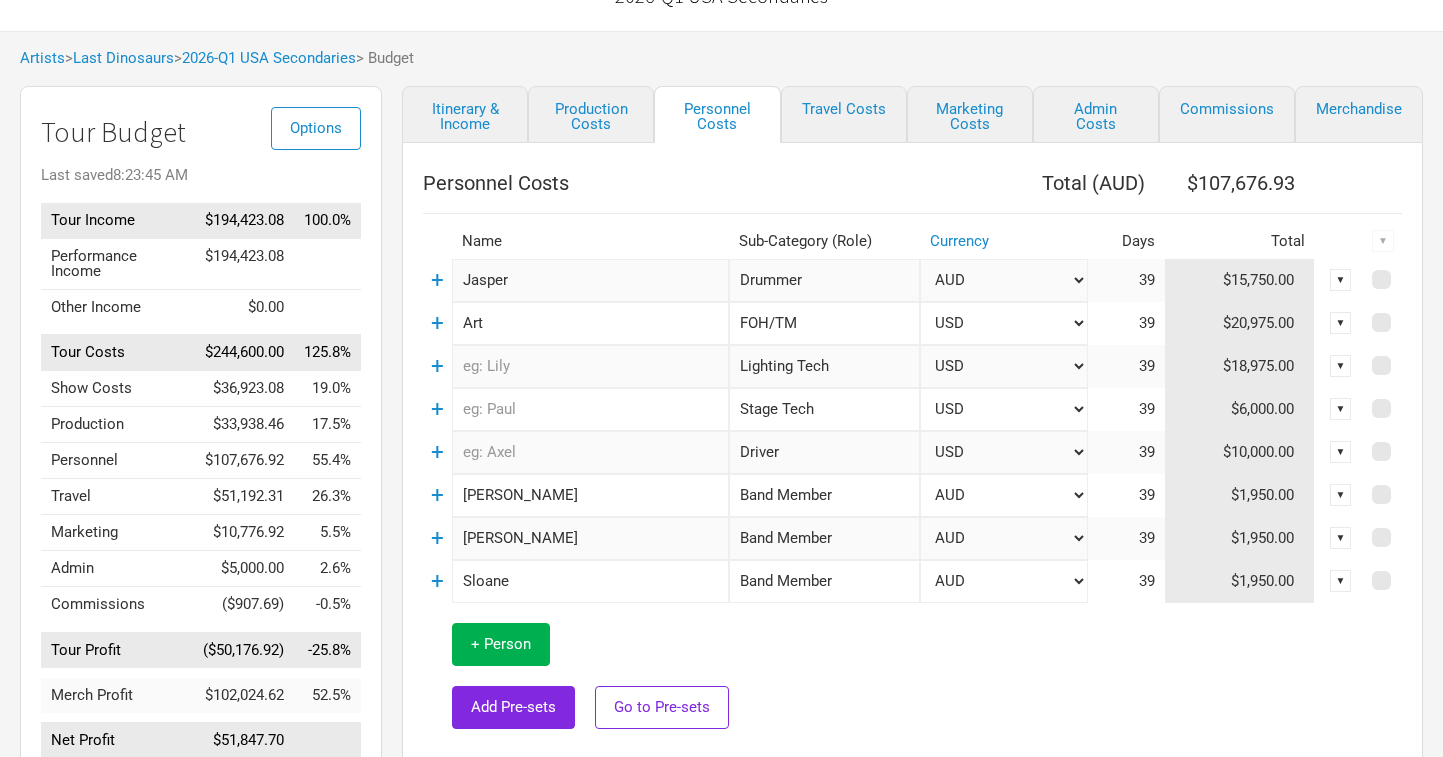 scroll, scrollTop: 67, scrollLeft: 0, axis: vertical 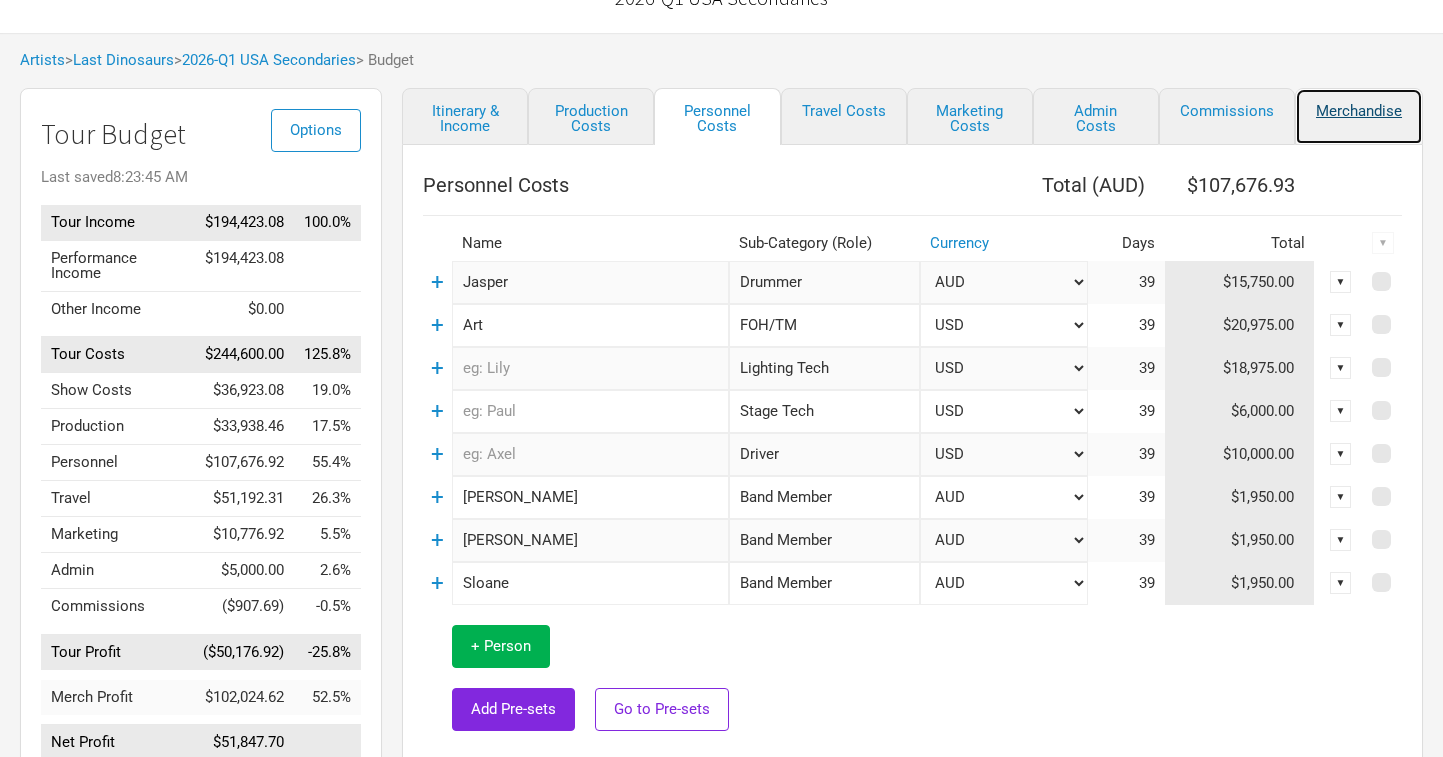 click on "Merchandise" at bounding box center [1359, 116] 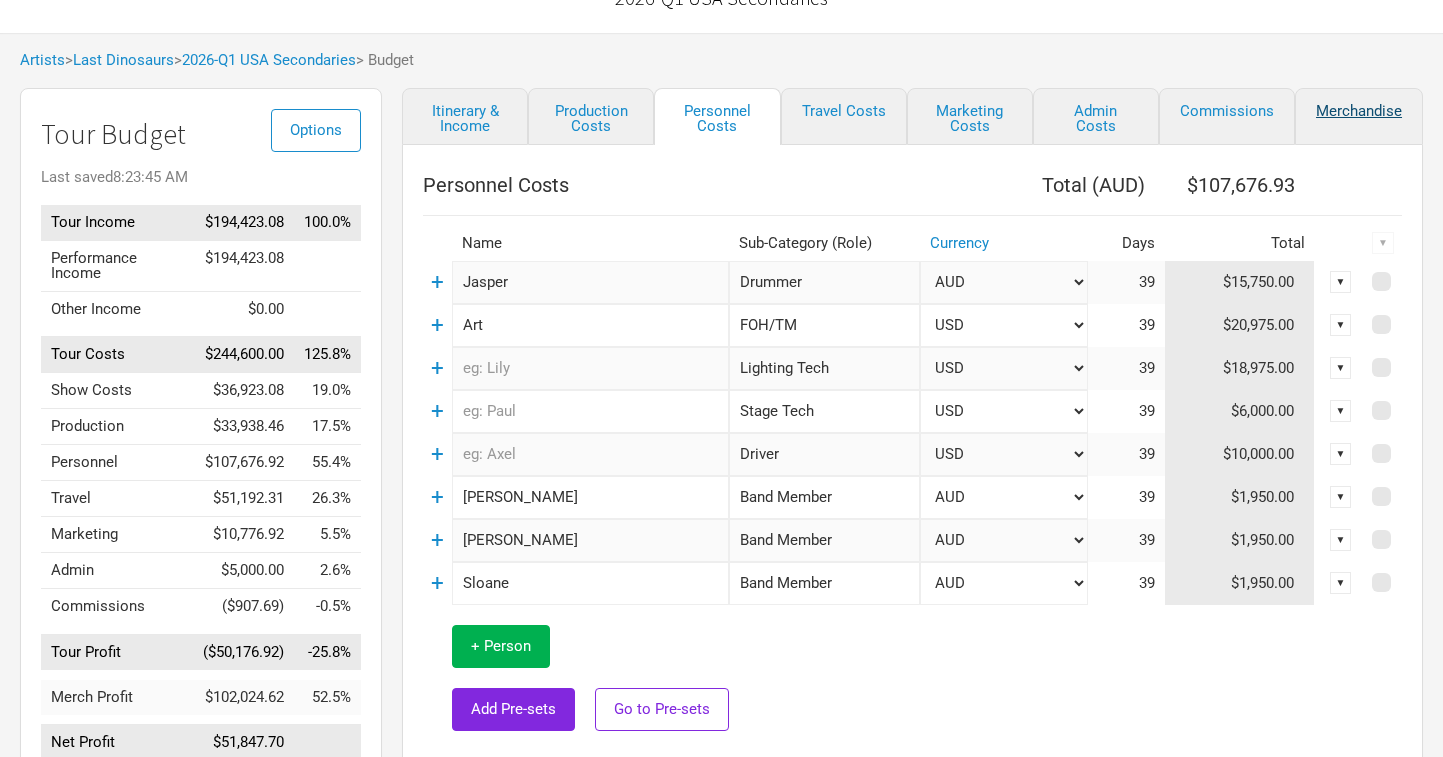 select on "Total Days" 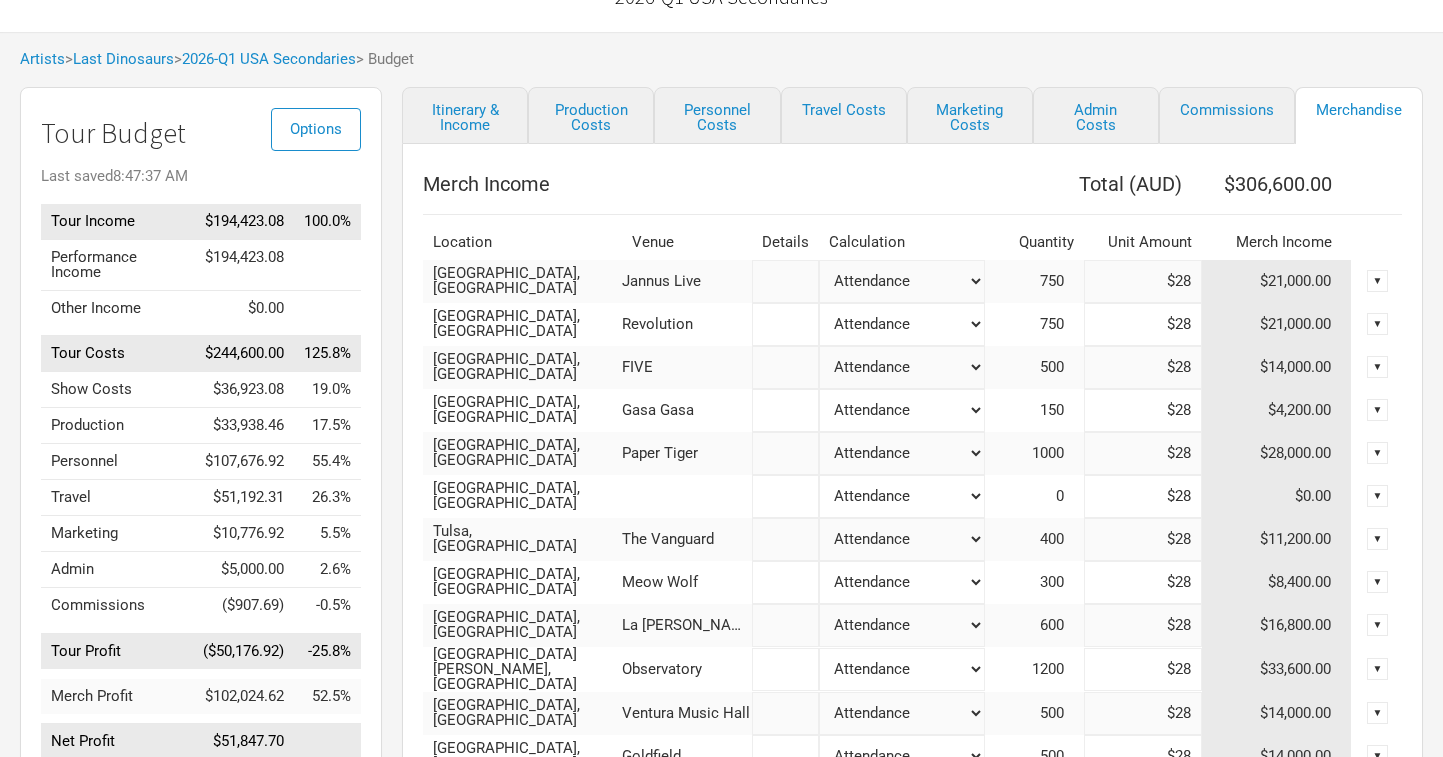 scroll, scrollTop: 0, scrollLeft: 0, axis: both 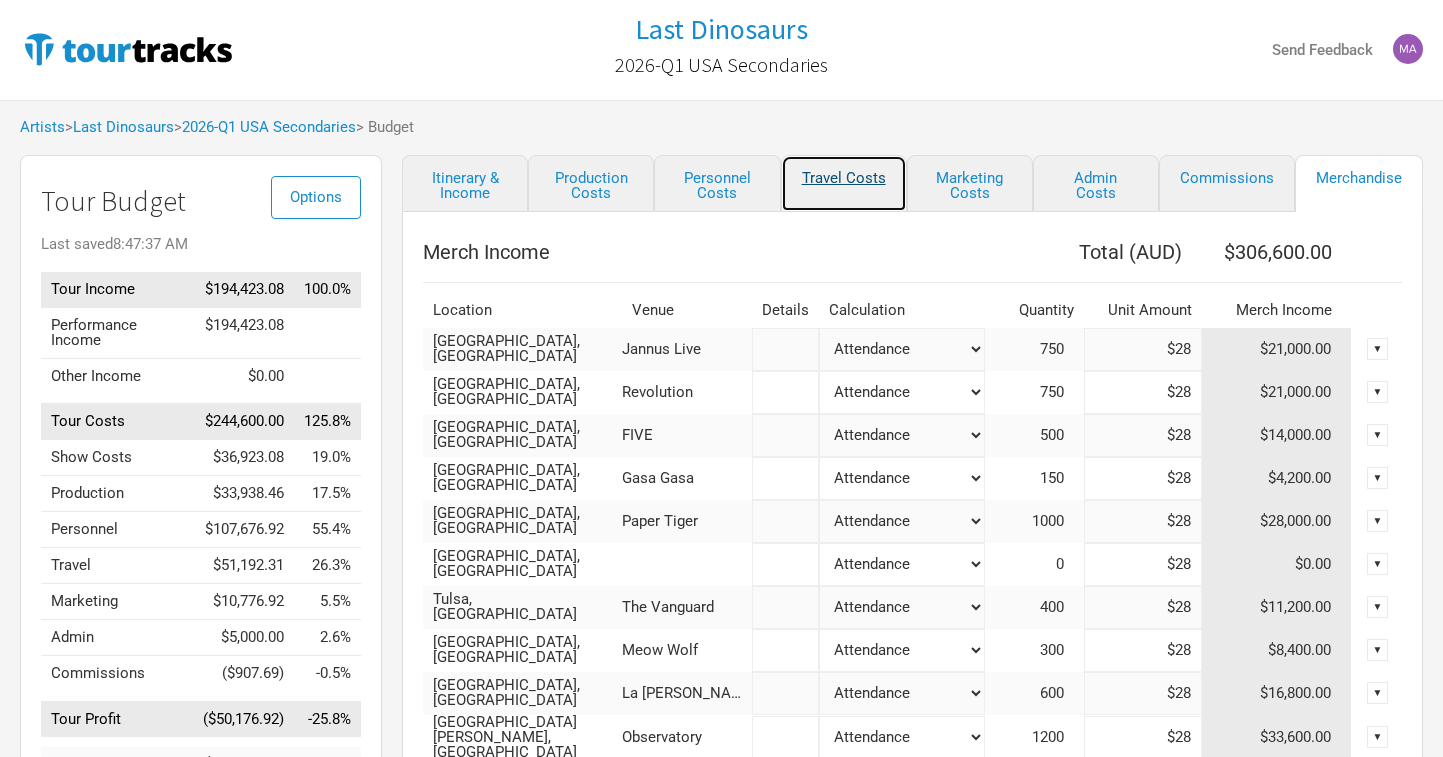 click on "Travel Costs" at bounding box center [844, 183] 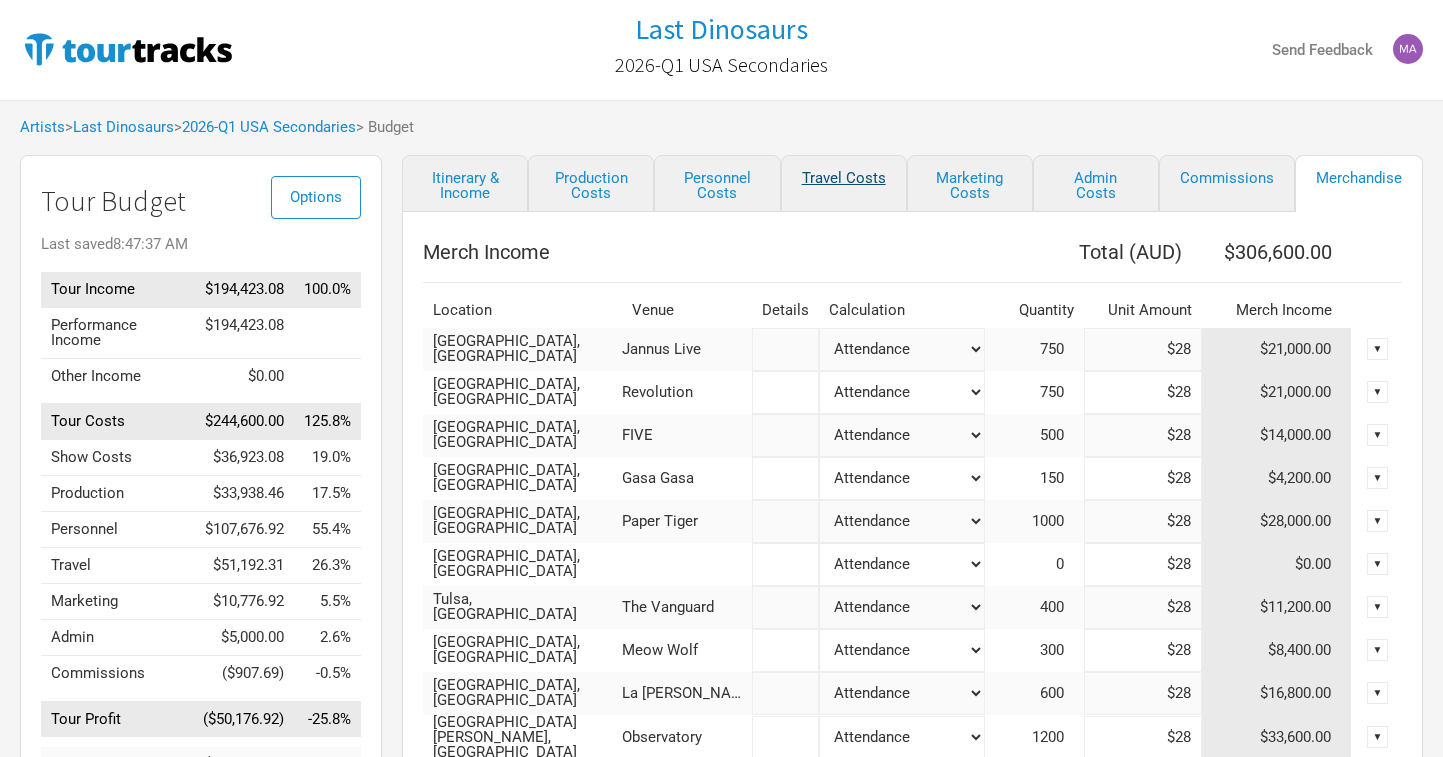 select on "USD" 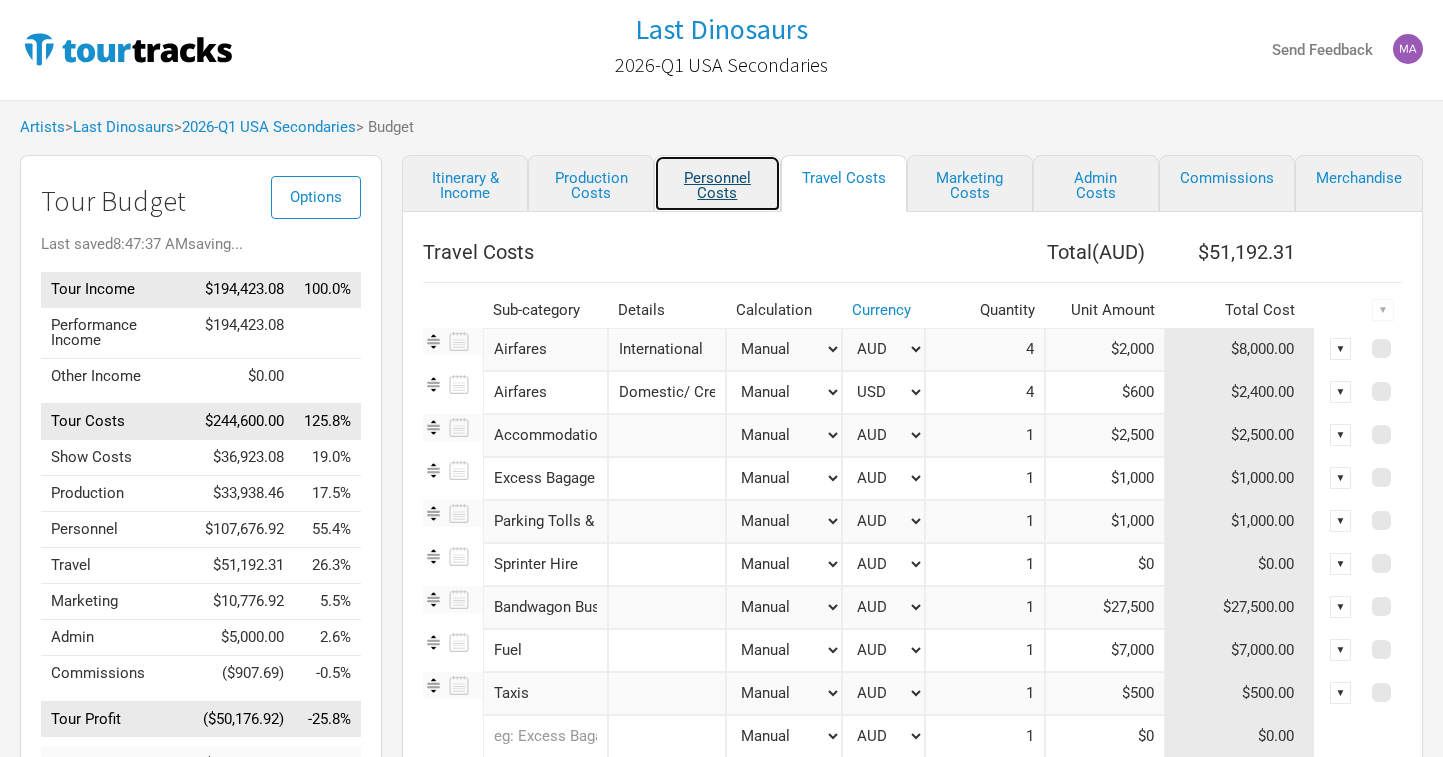 click on "Personnel Costs" at bounding box center (717, 183) 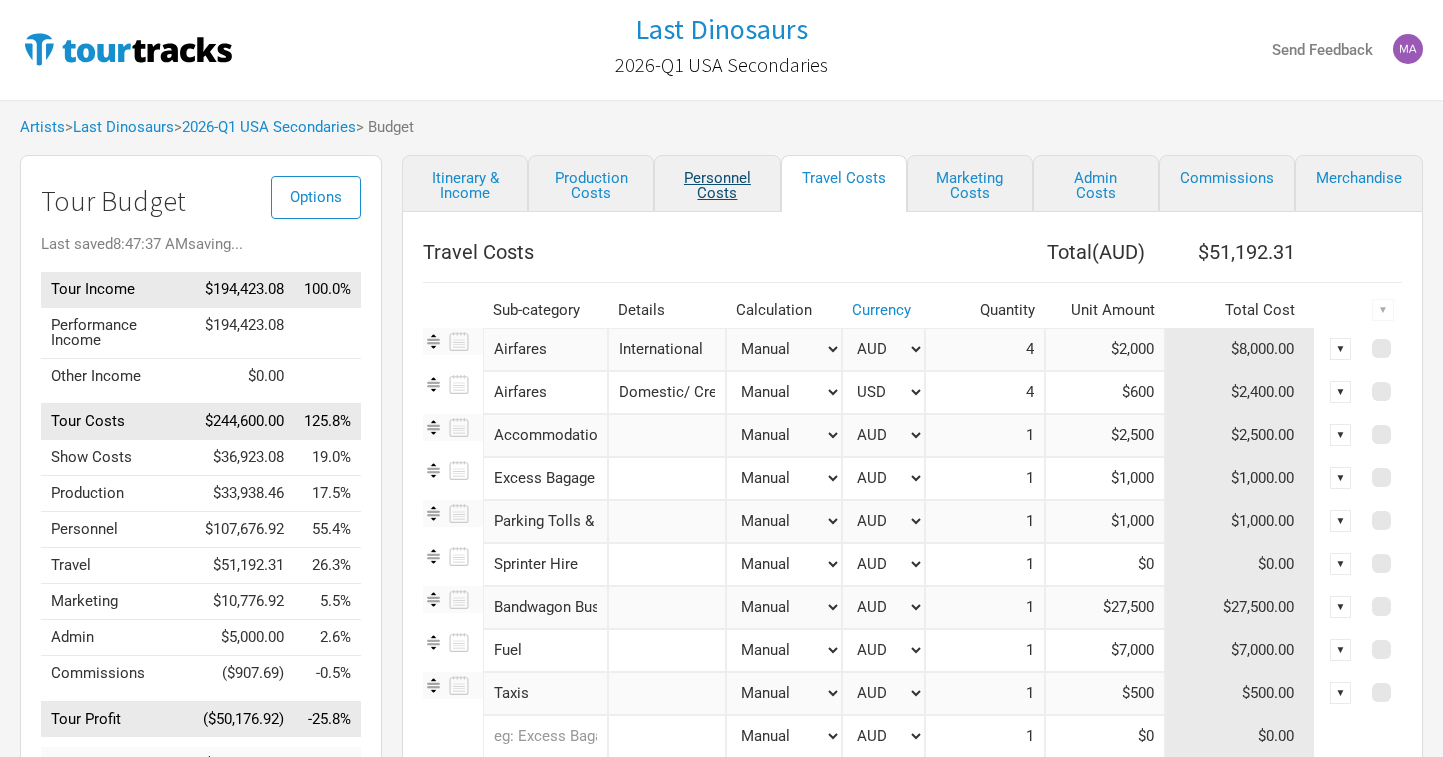 select on "USD" 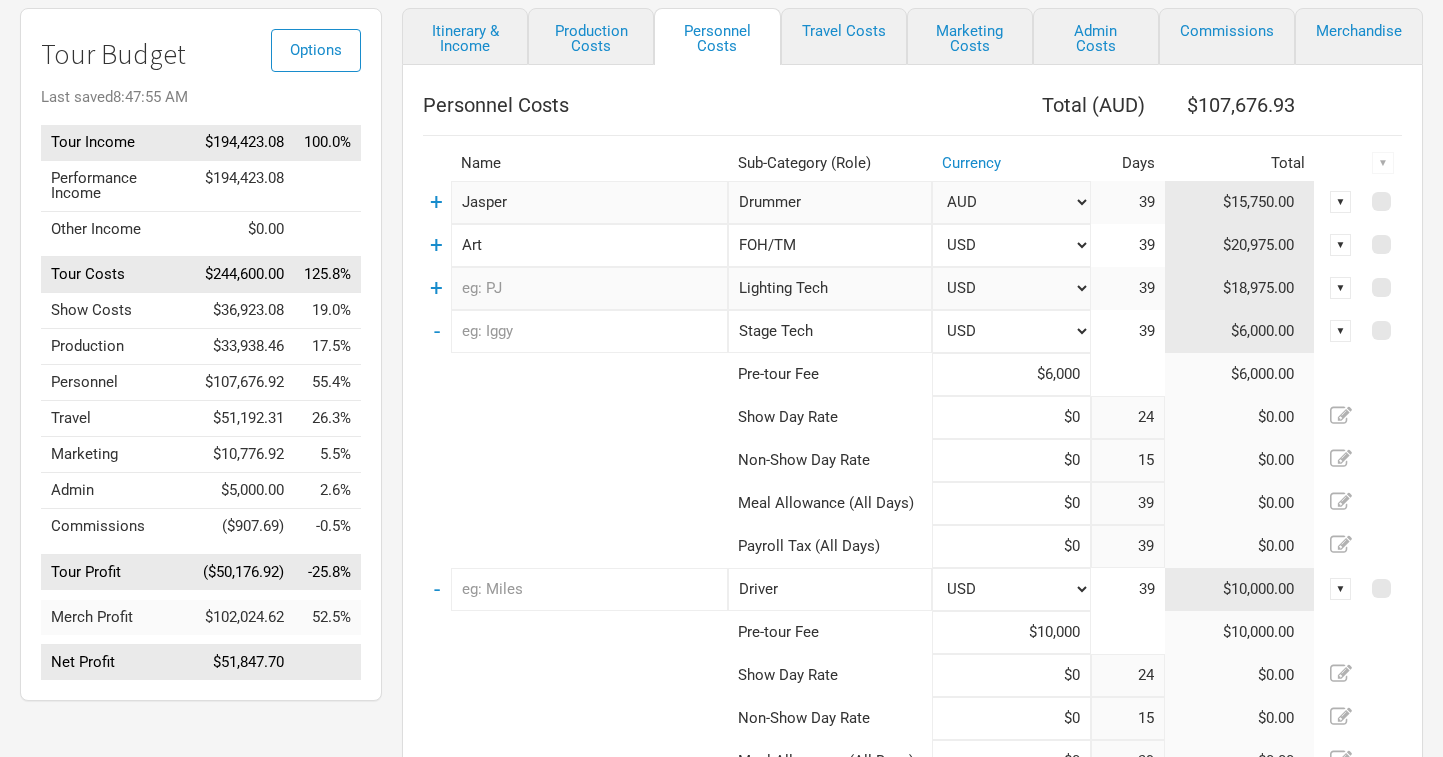 scroll, scrollTop: 170, scrollLeft: 0, axis: vertical 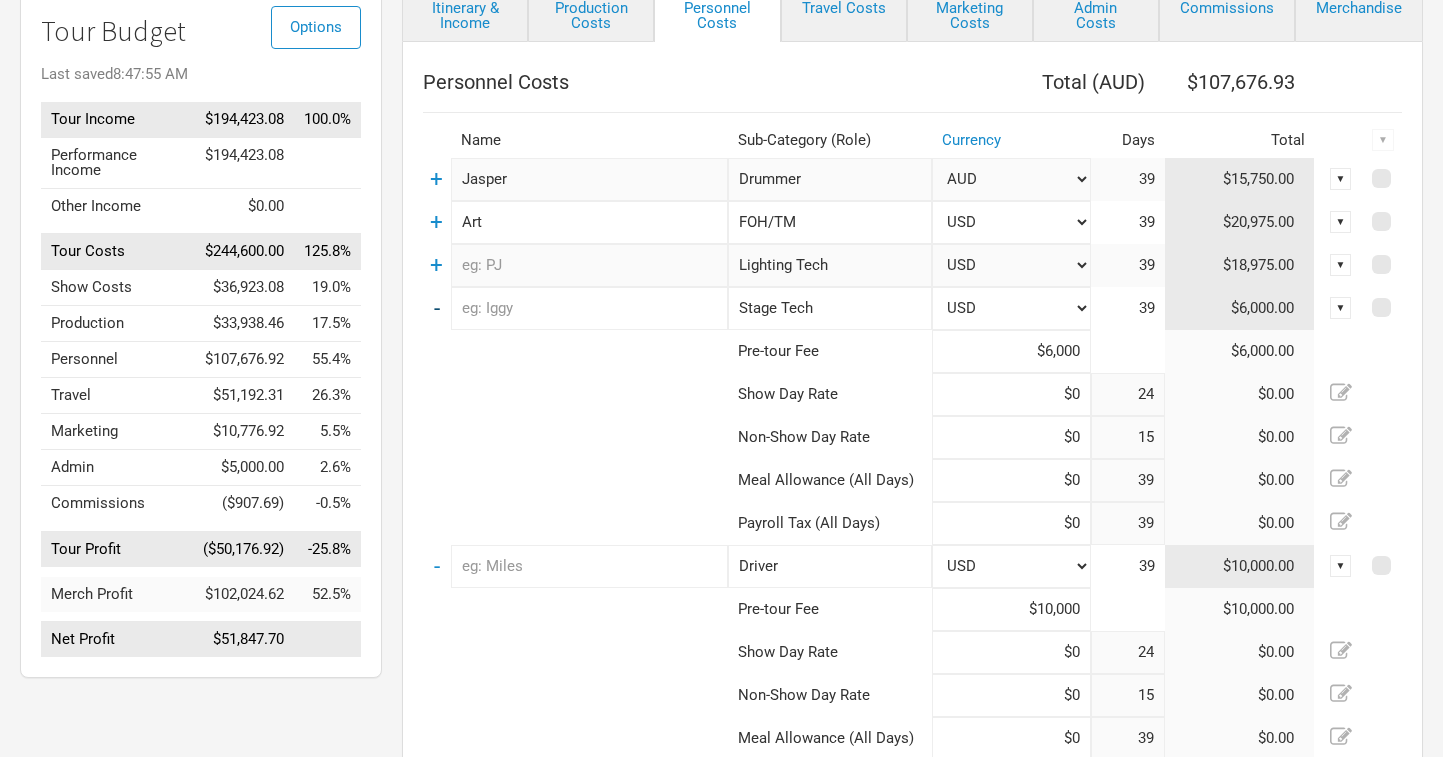 click on "-" at bounding box center [437, 308] 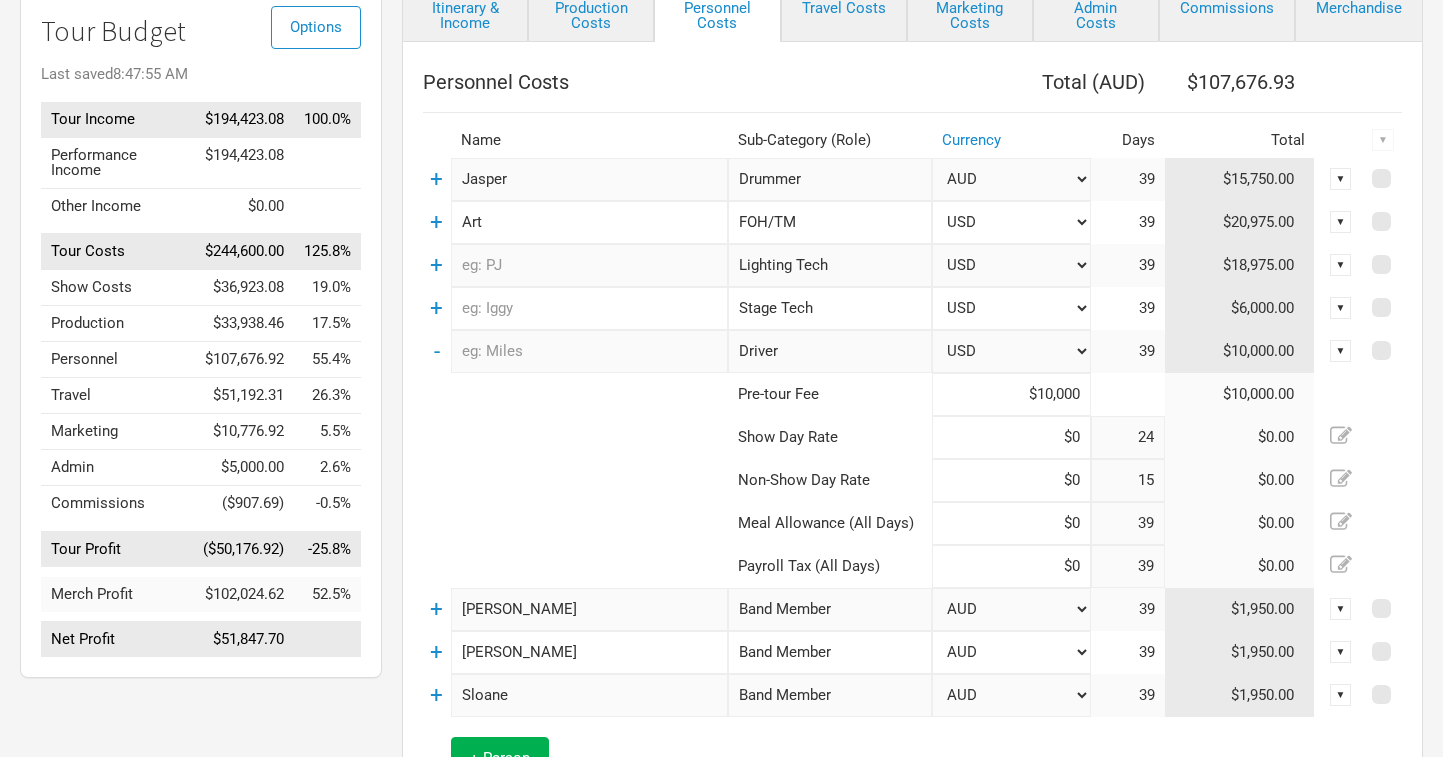 scroll, scrollTop: 133, scrollLeft: 0, axis: vertical 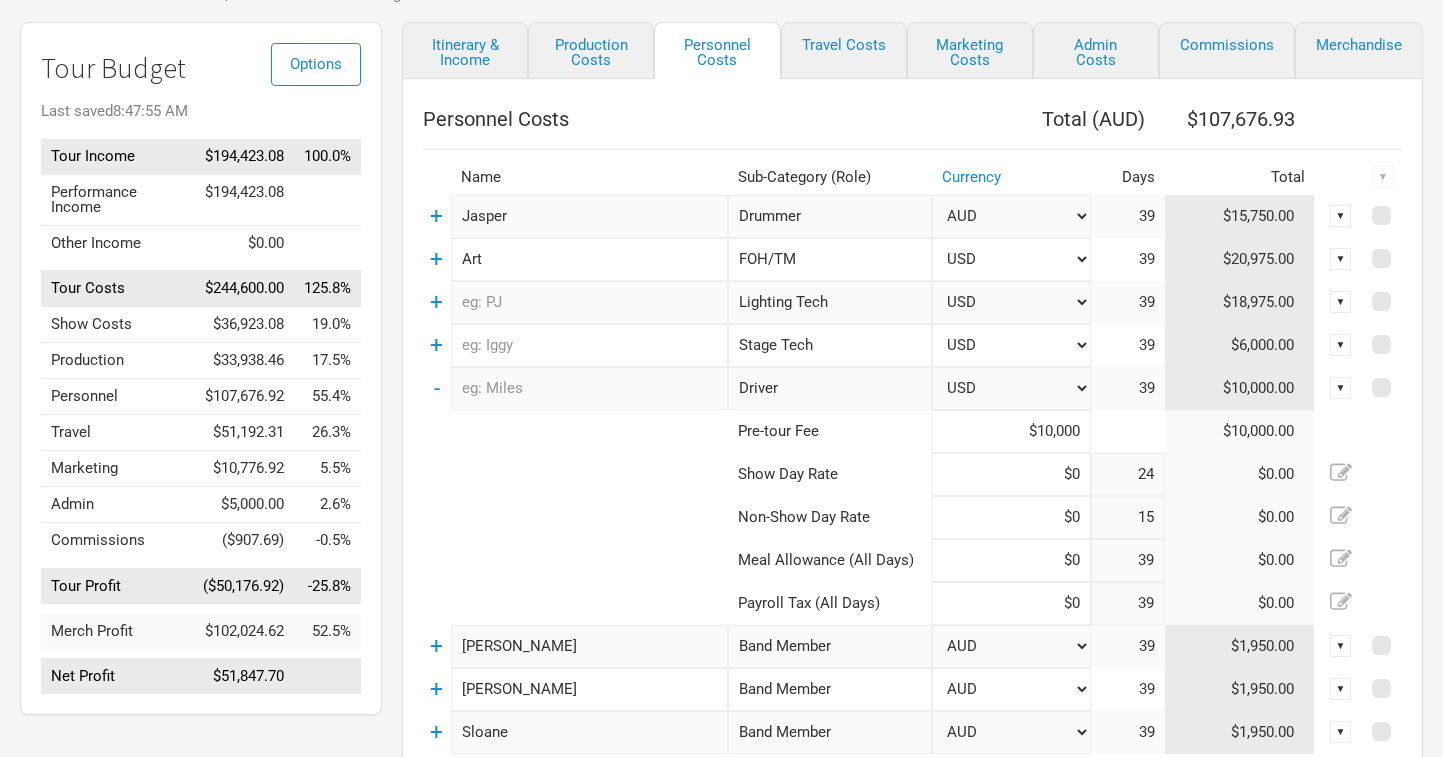 click on "-" at bounding box center (437, 388) 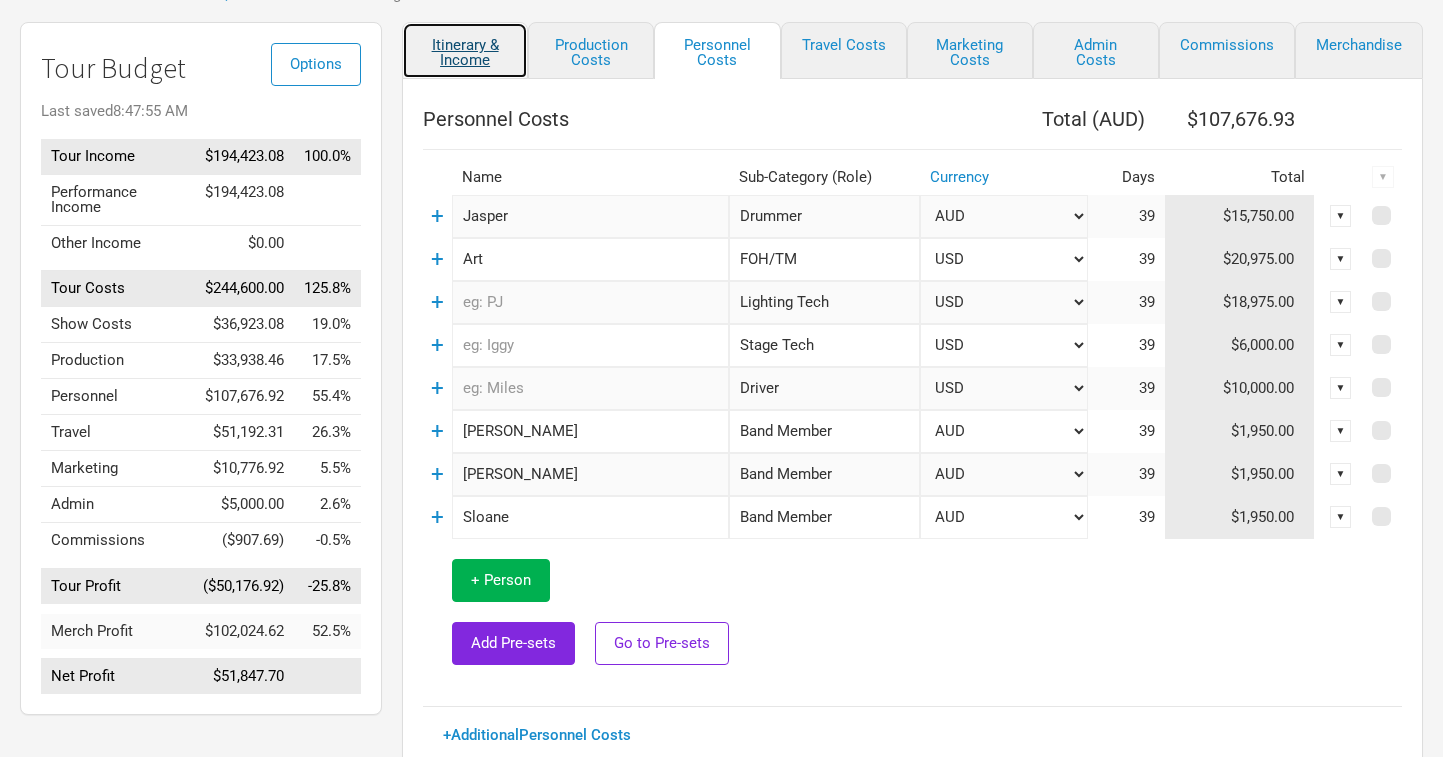 click on "Itinerary & Income" at bounding box center [465, 50] 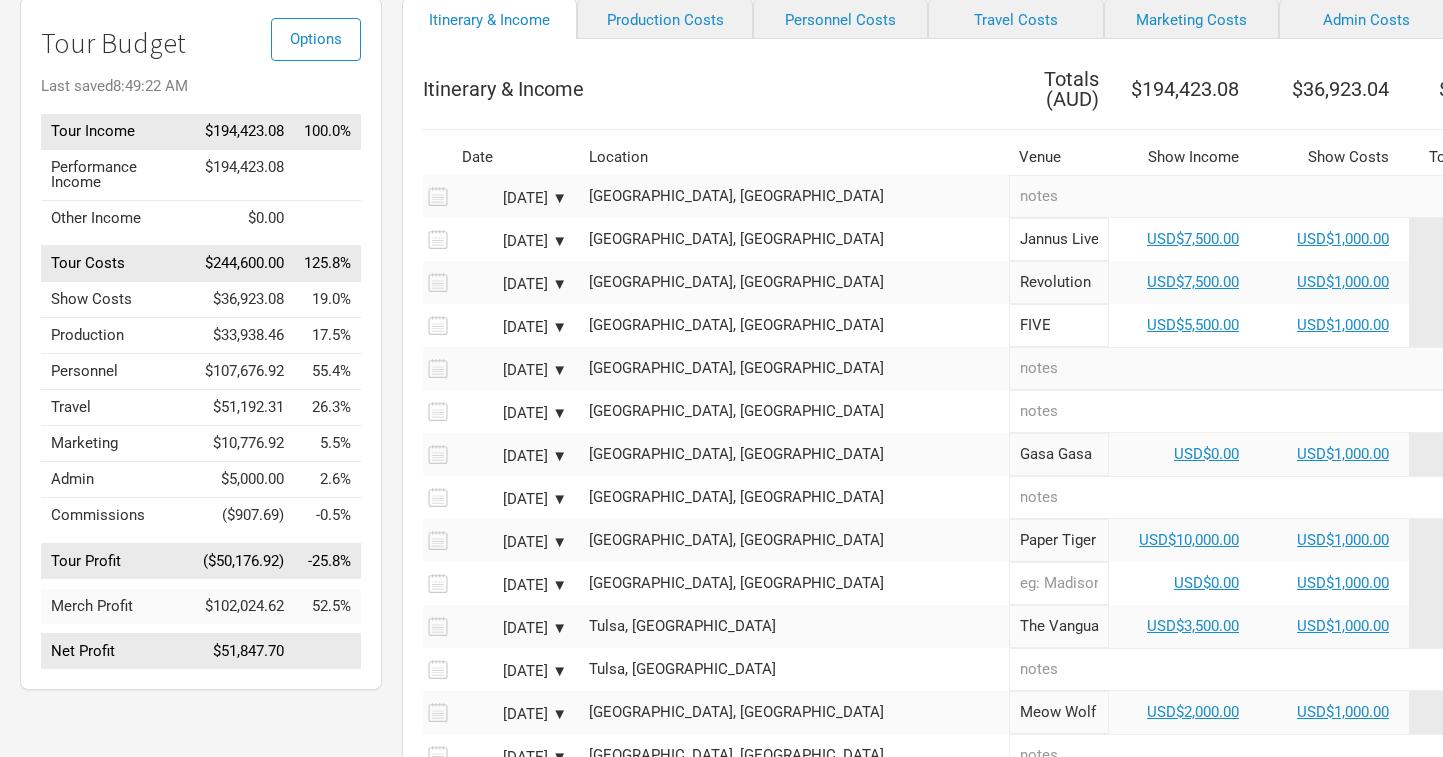 scroll, scrollTop: 0, scrollLeft: 0, axis: both 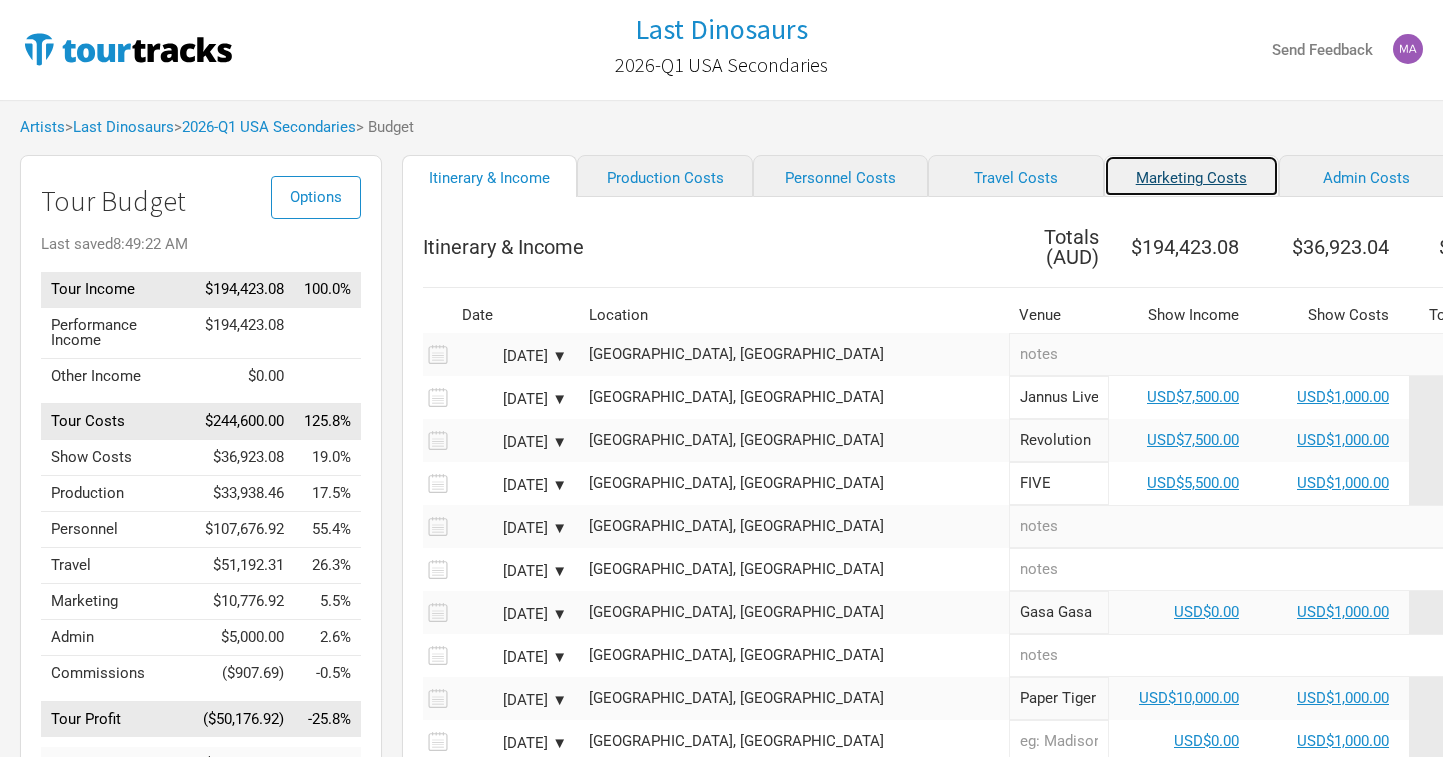 click on "Marketing Costs" at bounding box center [1191, 176] 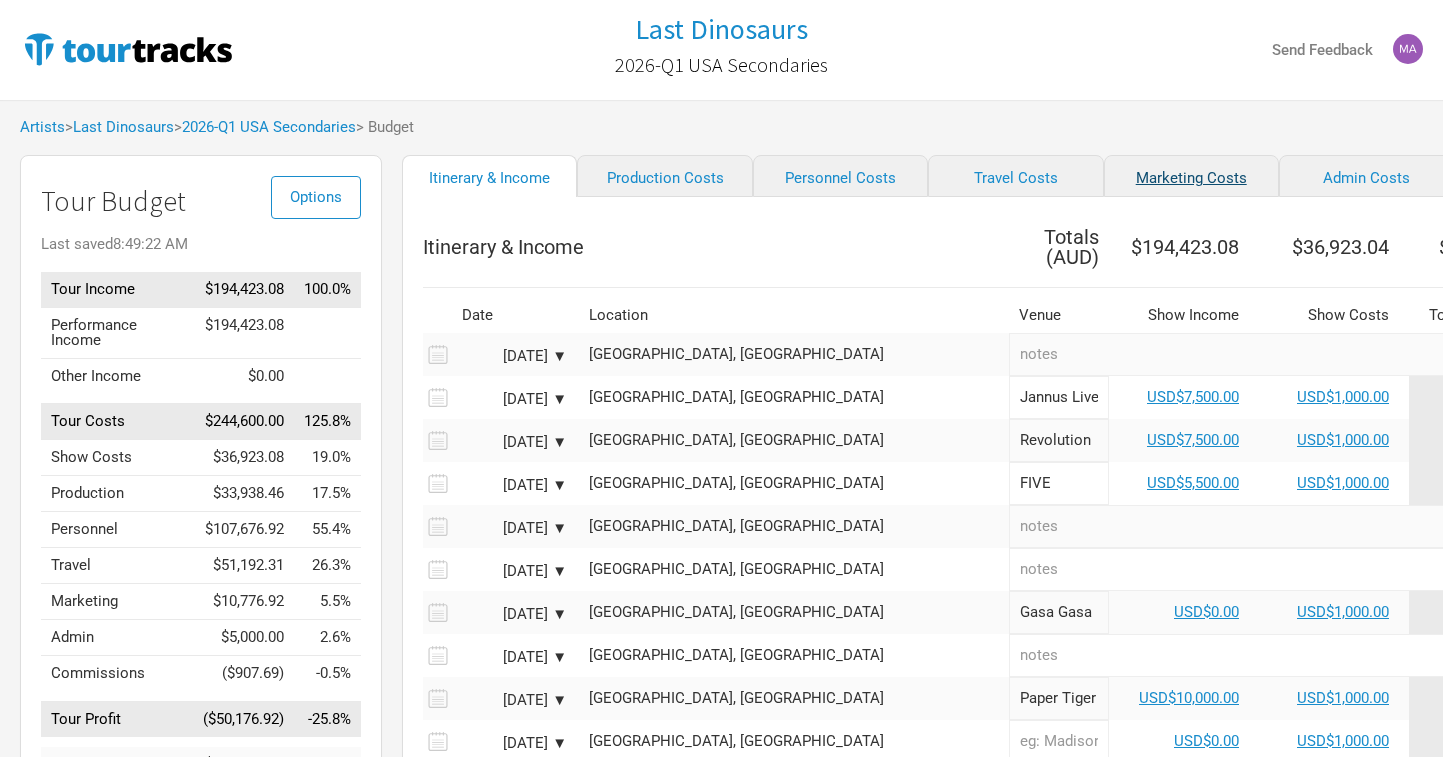 select on "% of Gross" 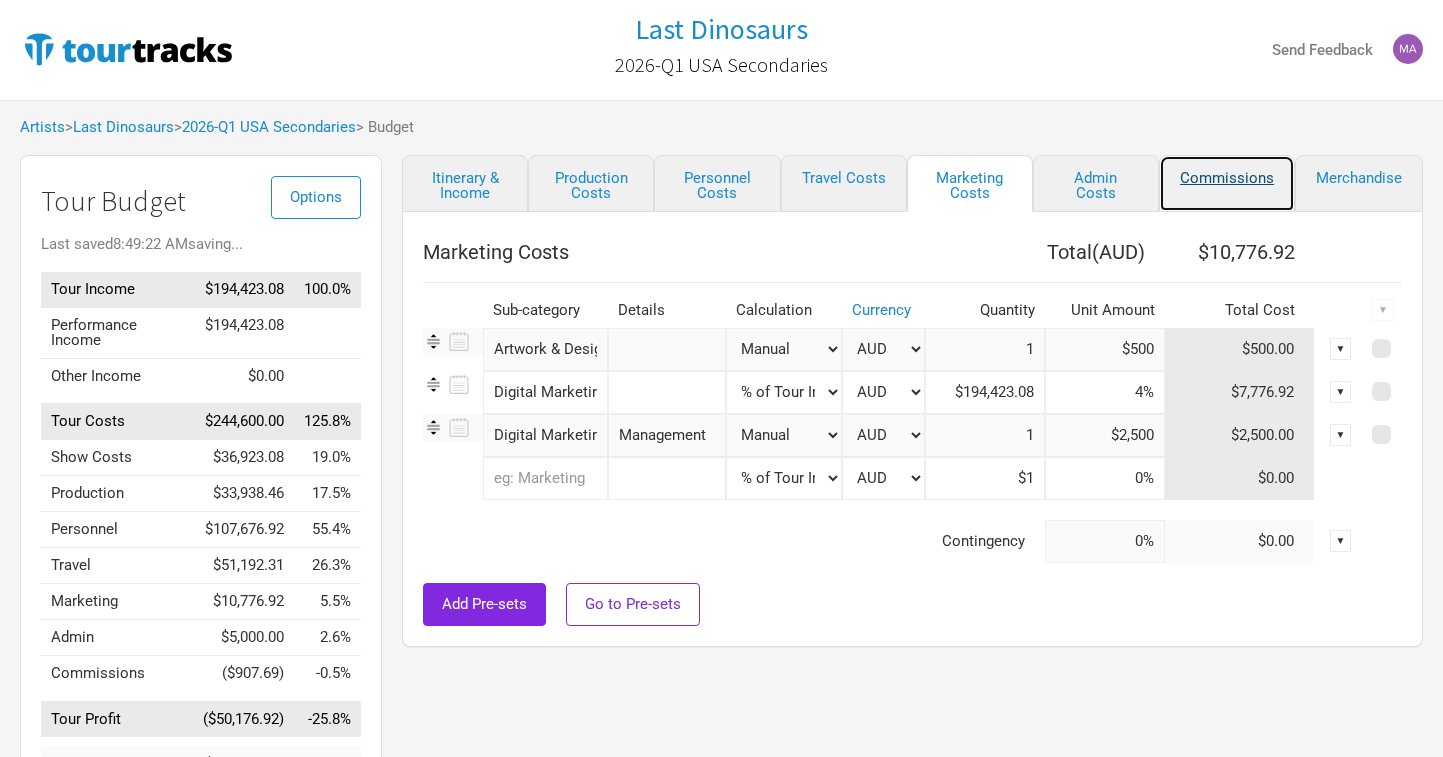 click on "Commissions" at bounding box center (1227, 183) 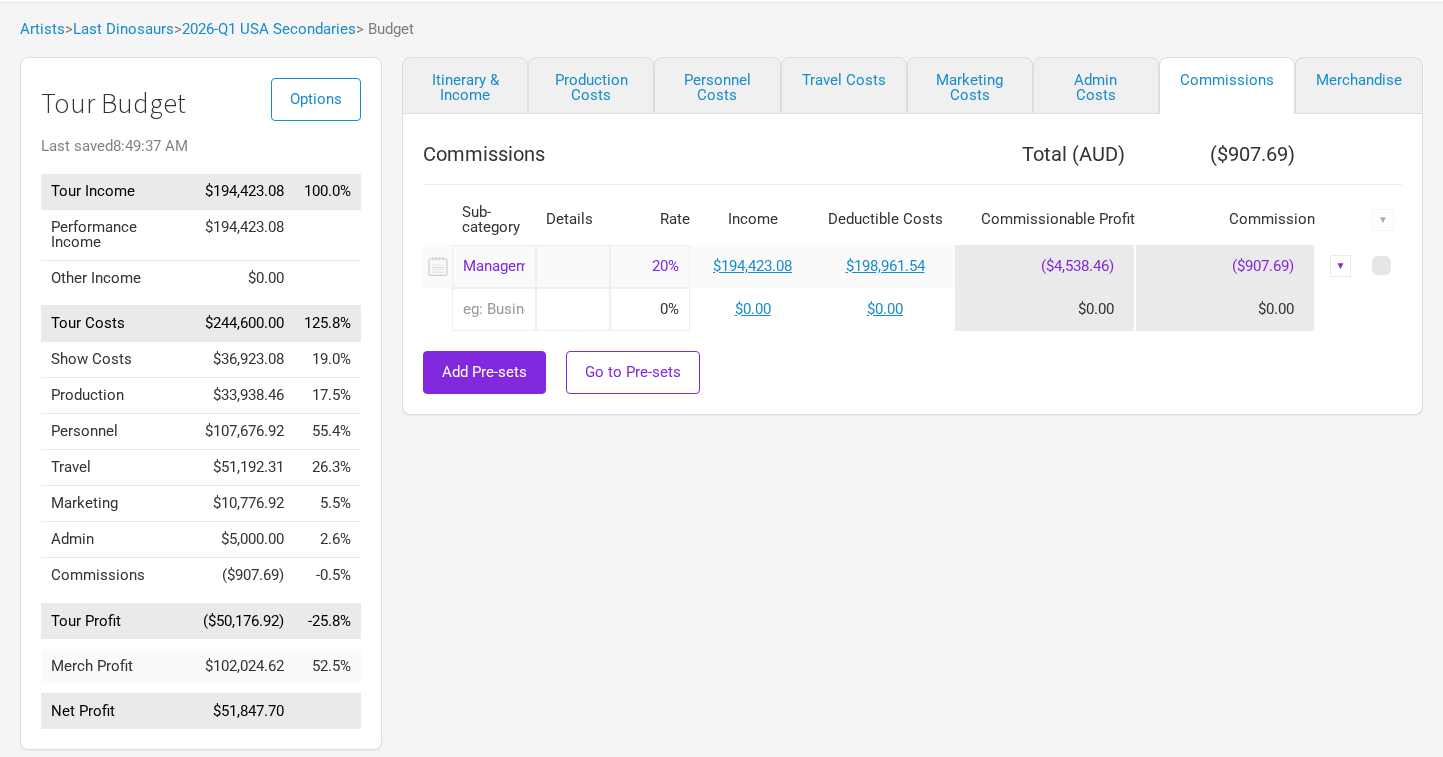 scroll, scrollTop: 110, scrollLeft: 0, axis: vertical 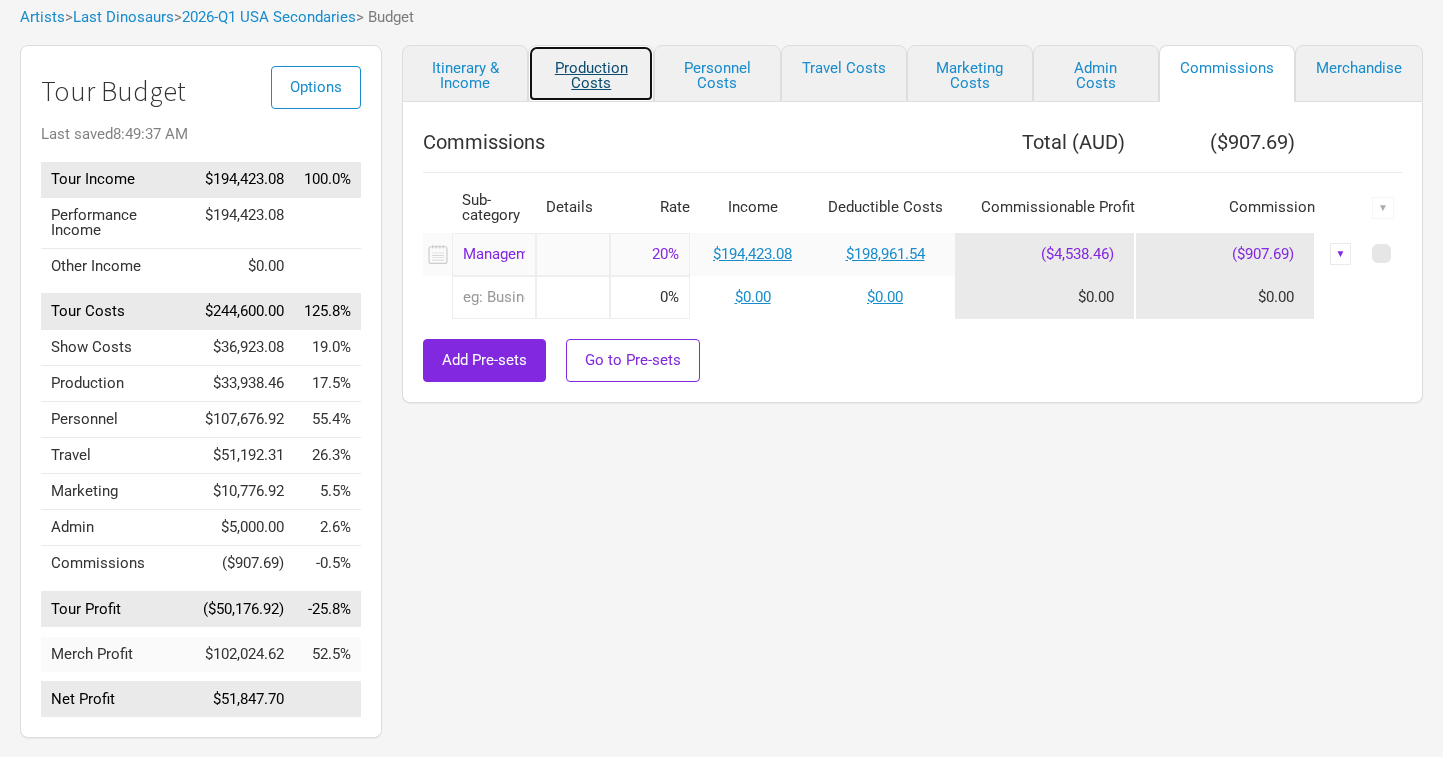 click on "Production Costs" at bounding box center [591, 73] 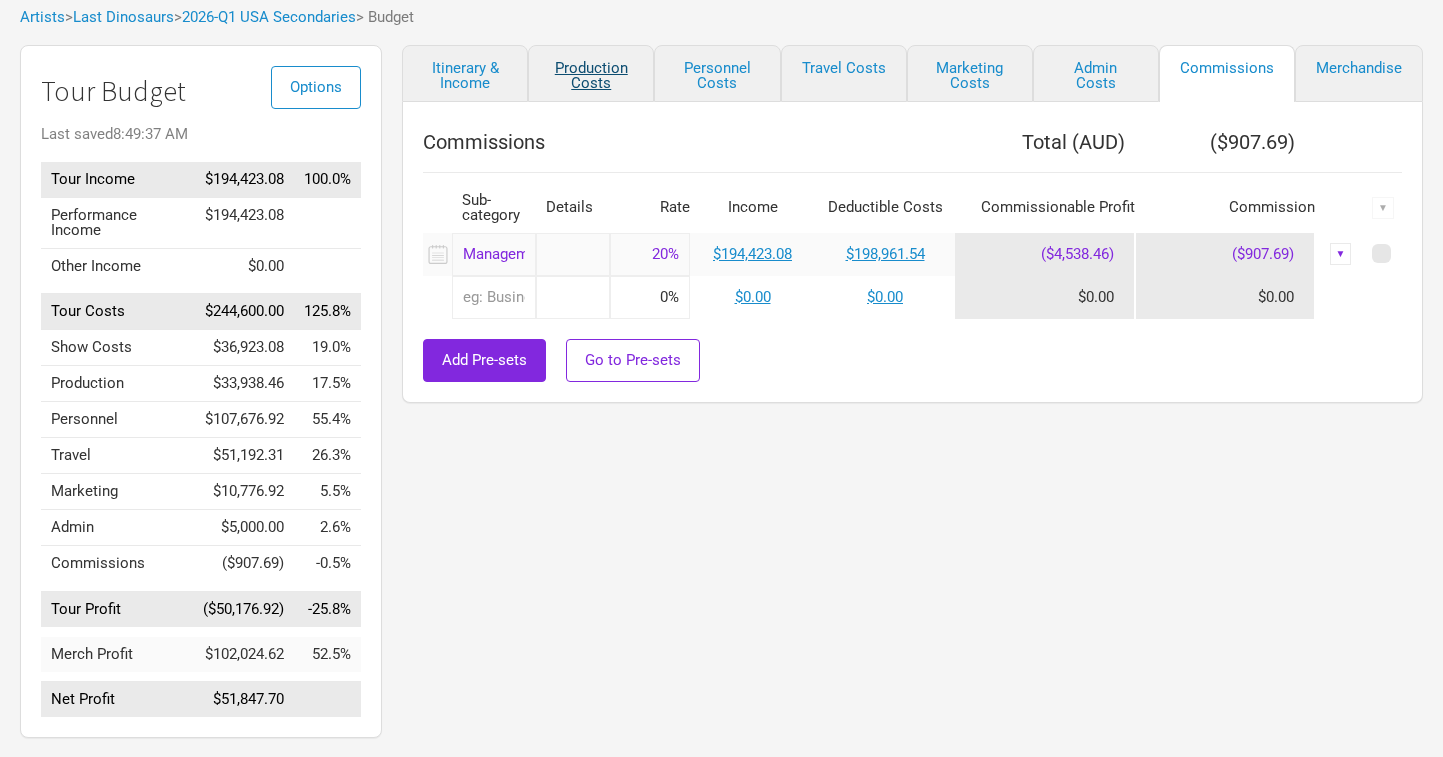 select on "USD" 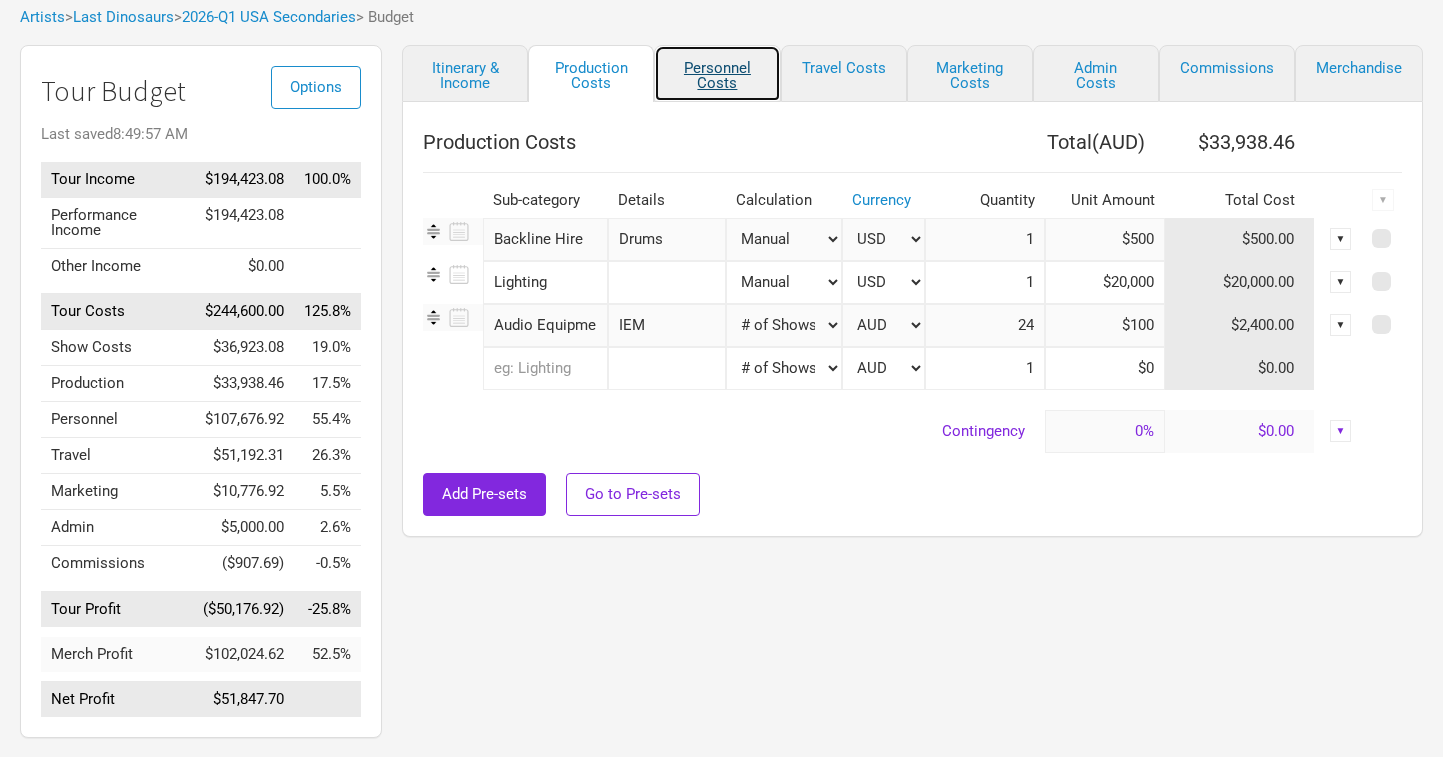 click on "Personnel Costs" at bounding box center [717, 73] 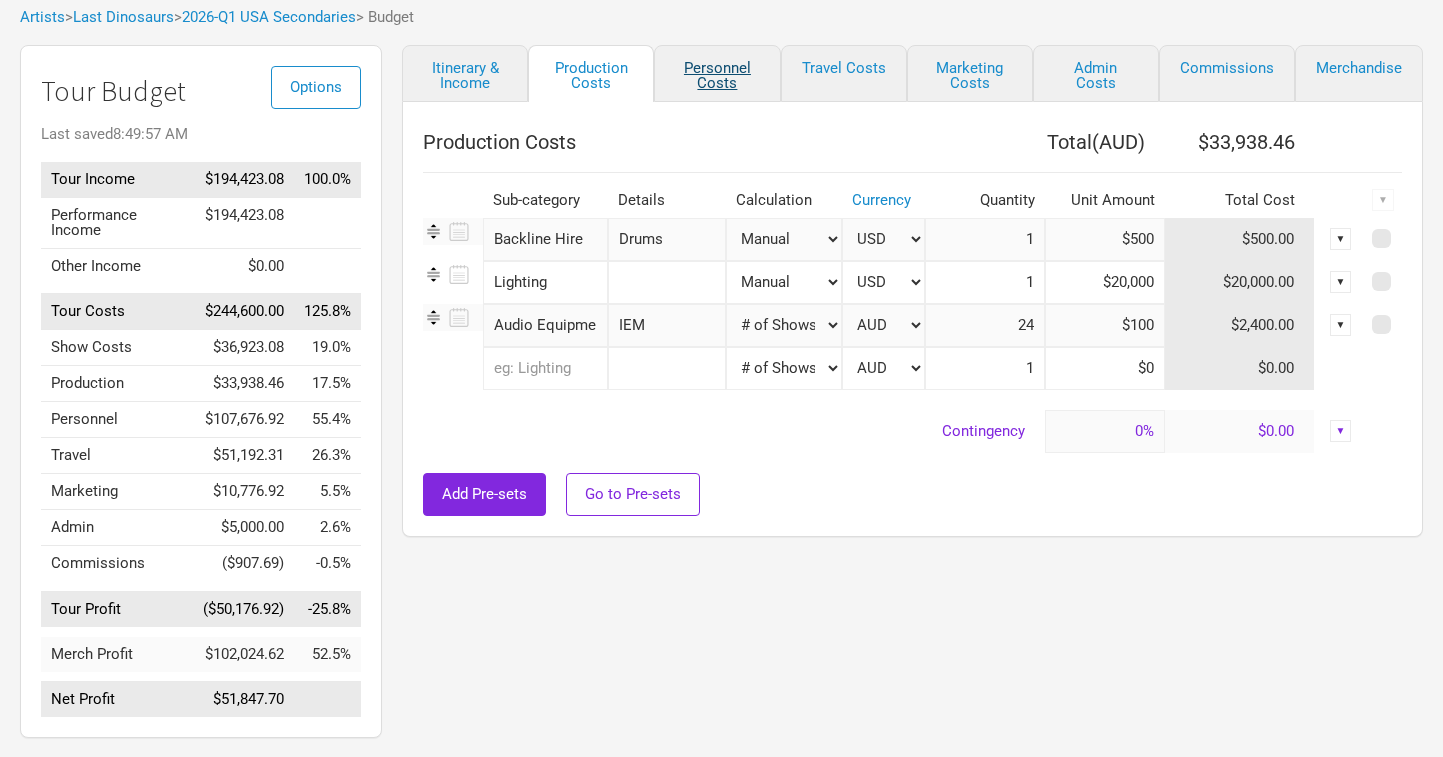 select on "USD" 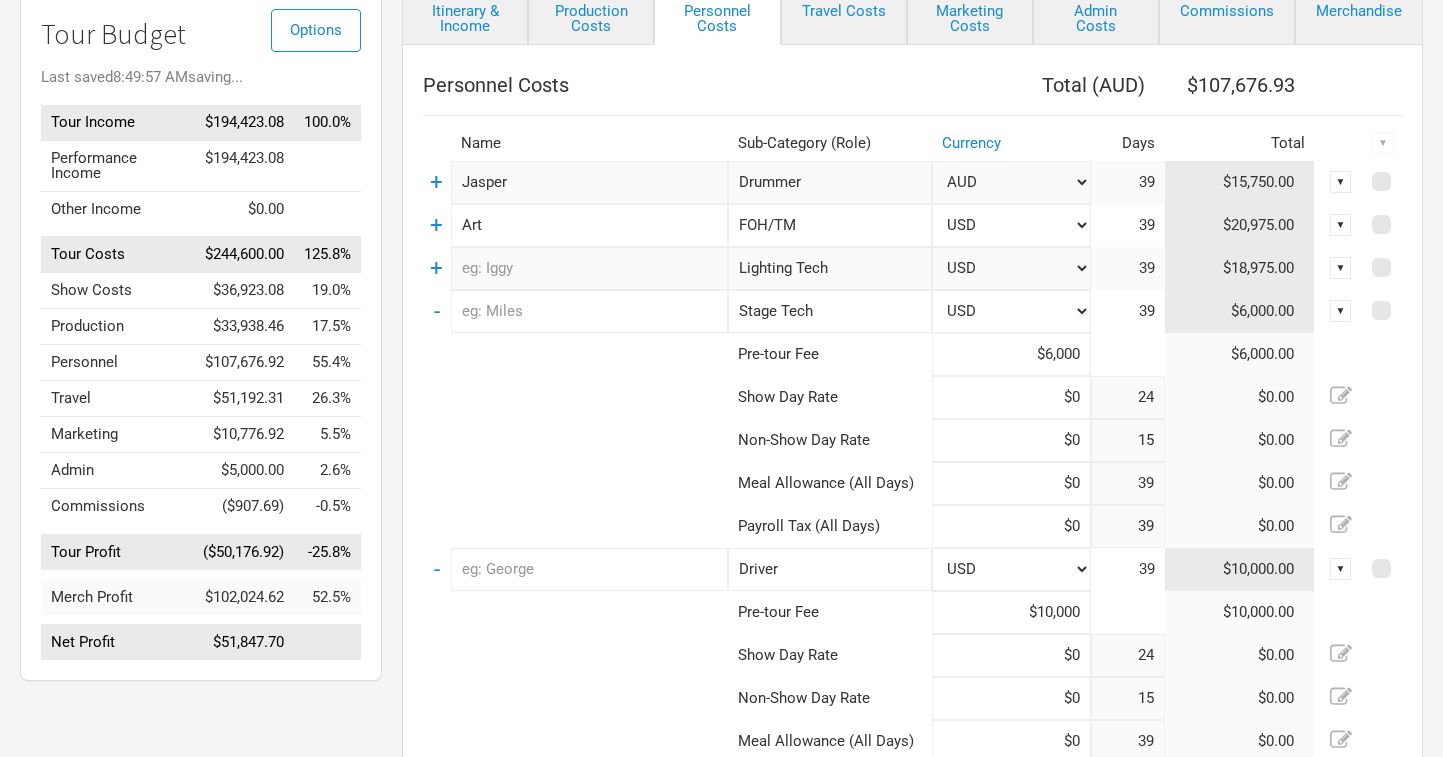 scroll, scrollTop: 169, scrollLeft: 0, axis: vertical 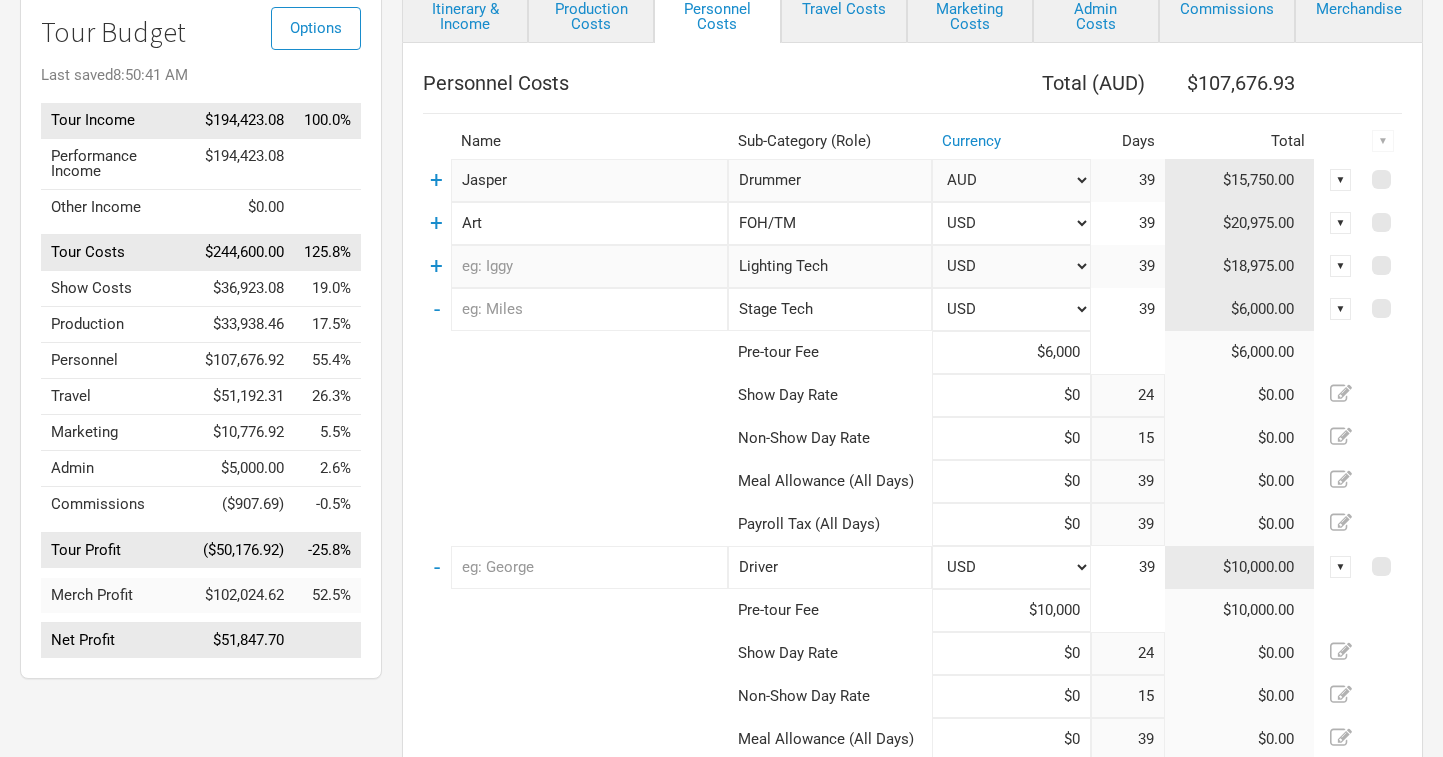 click on "+" at bounding box center [437, 223] 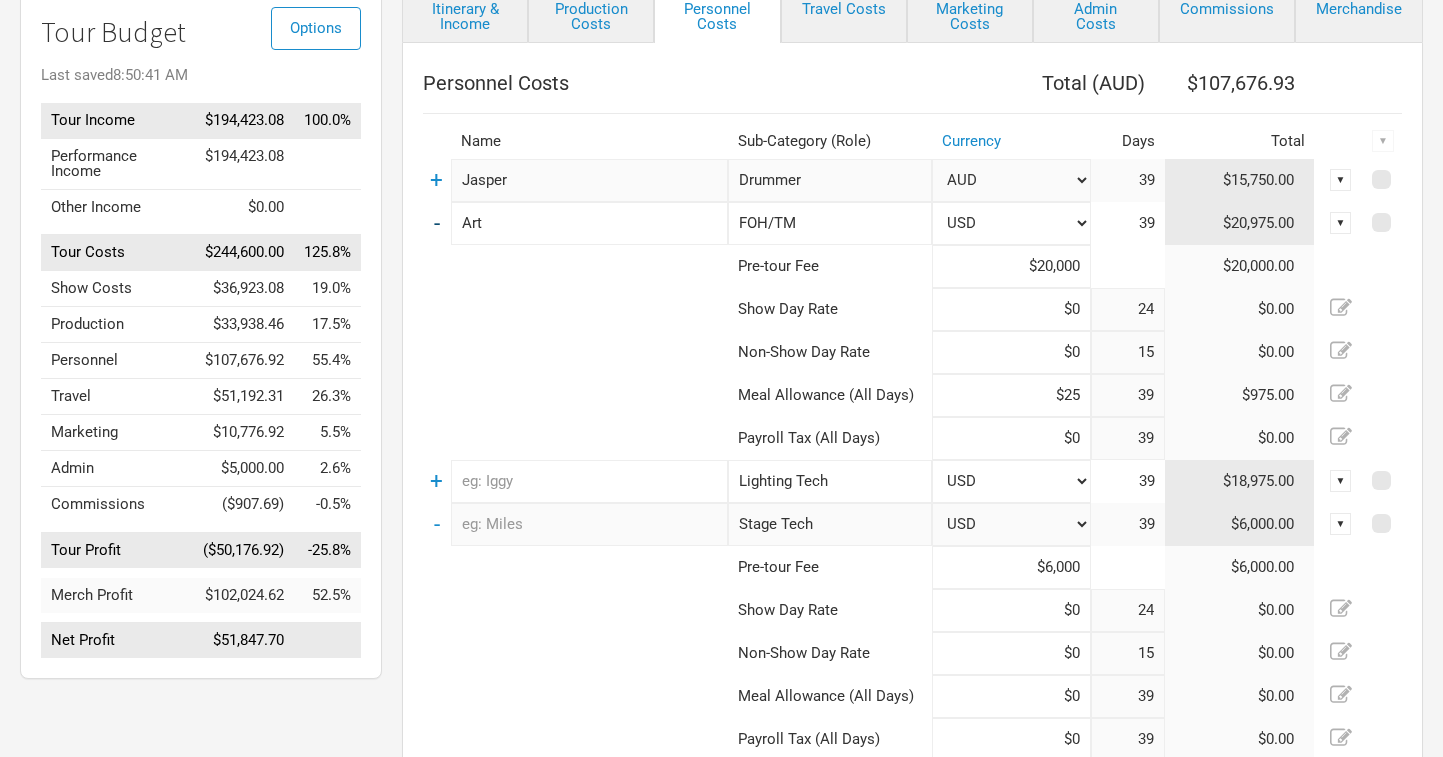 click on "-" at bounding box center (437, 223) 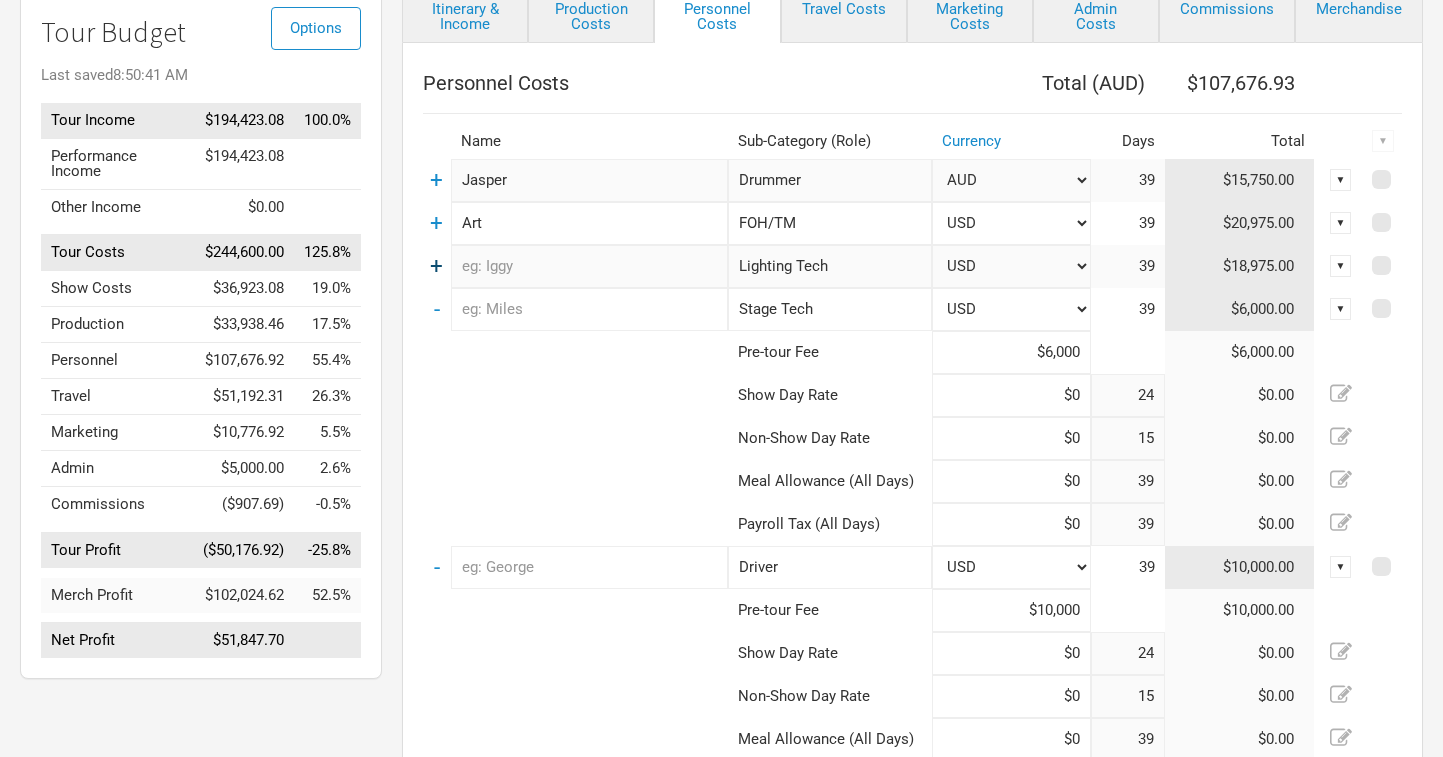 click on "+" at bounding box center (436, 266) 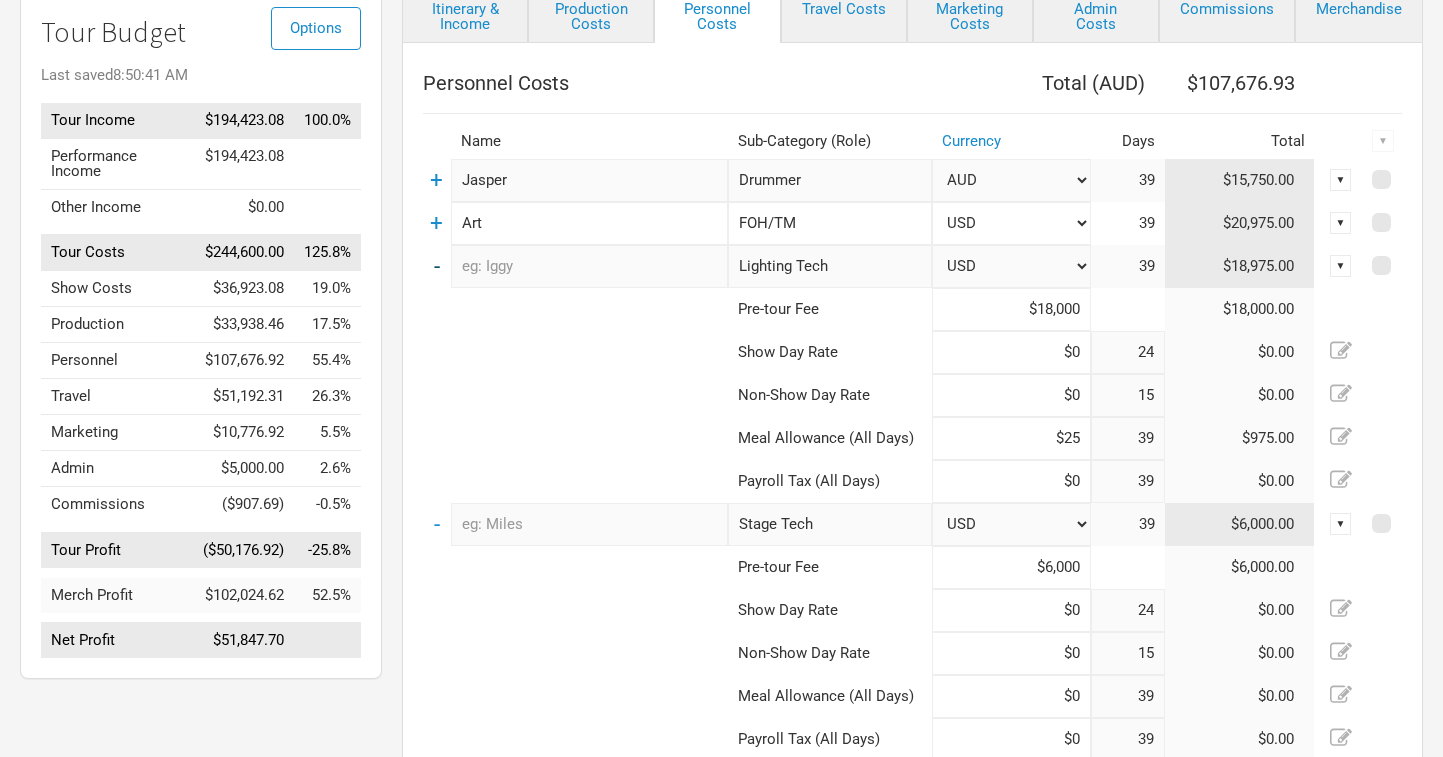 click on "-" at bounding box center (437, 266) 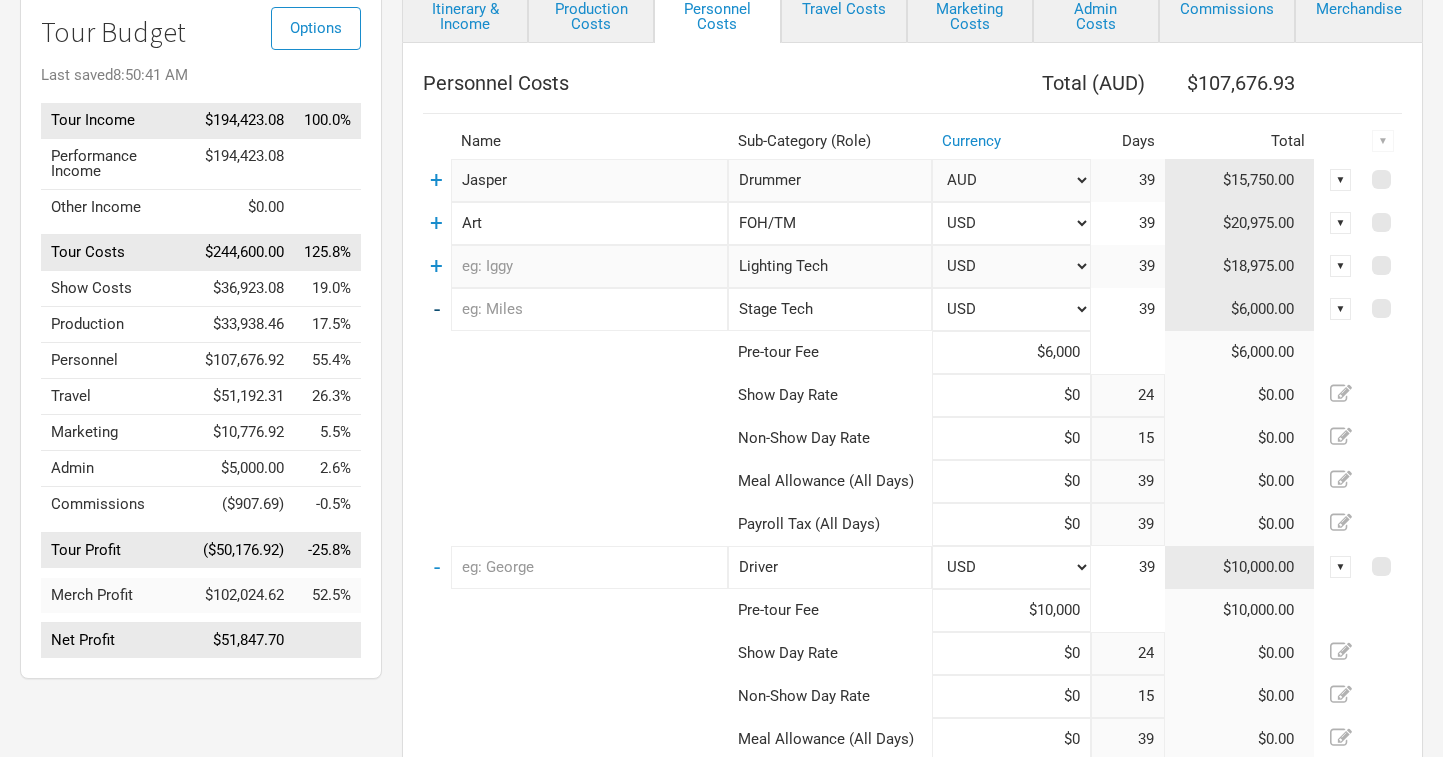 click on "-" at bounding box center [437, 309] 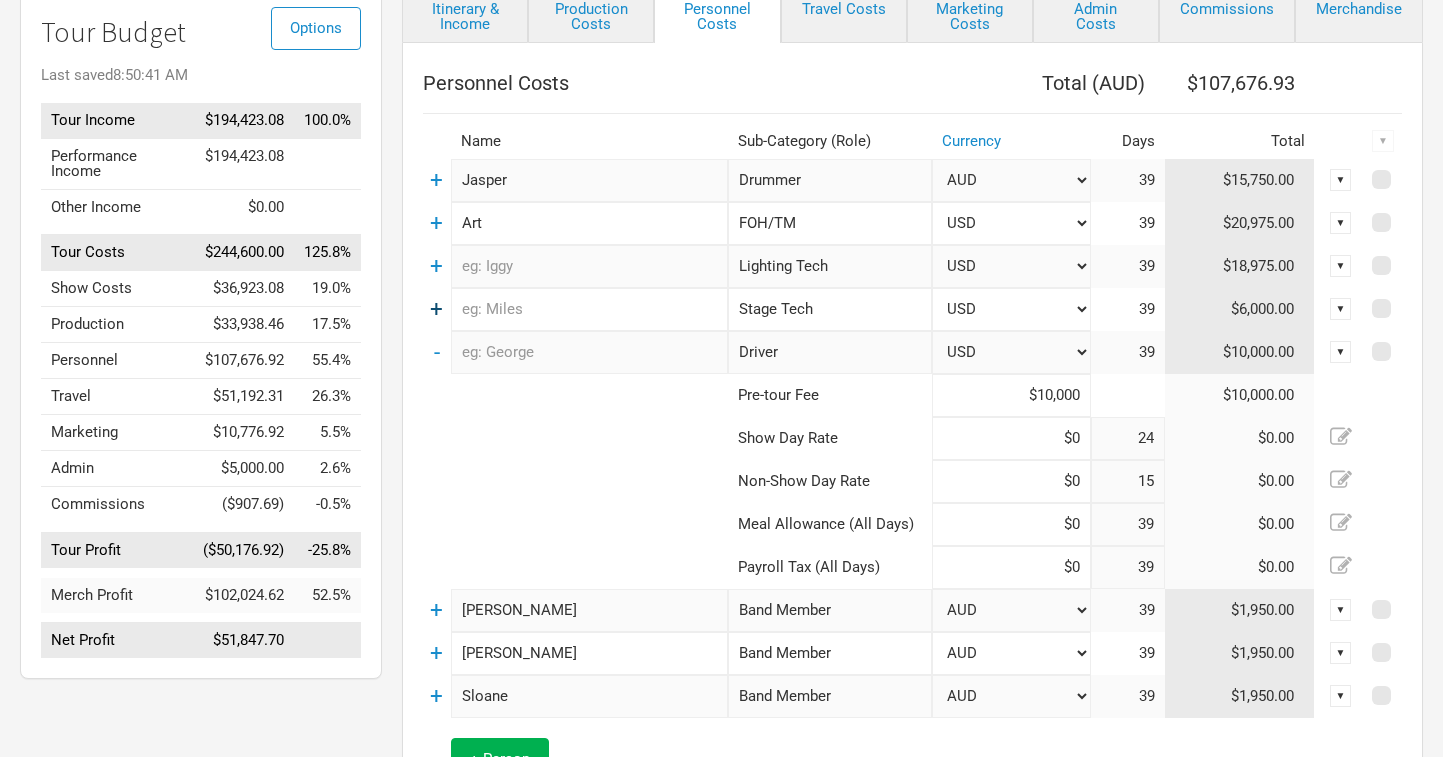 click on "+" at bounding box center (436, 309) 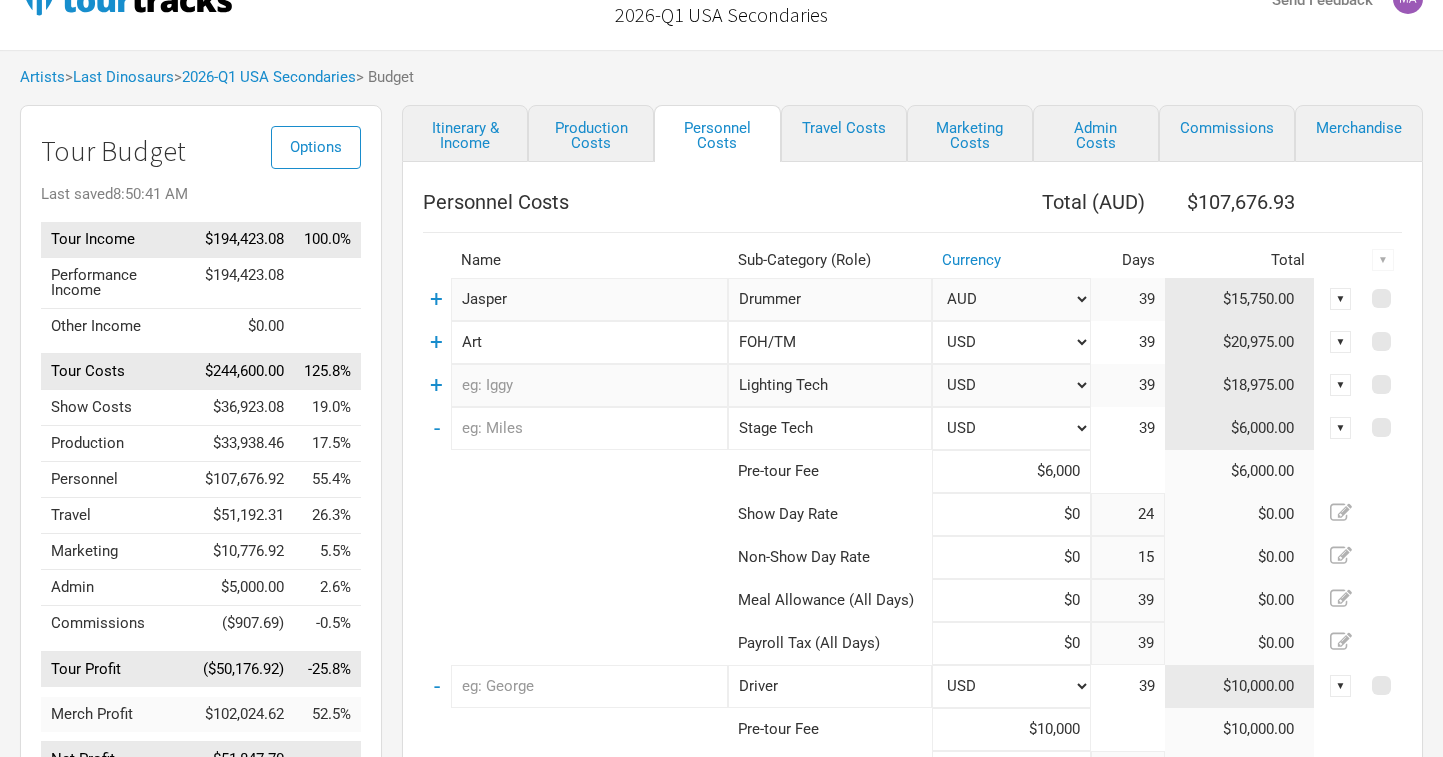scroll, scrollTop: 0, scrollLeft: 0, axis: both 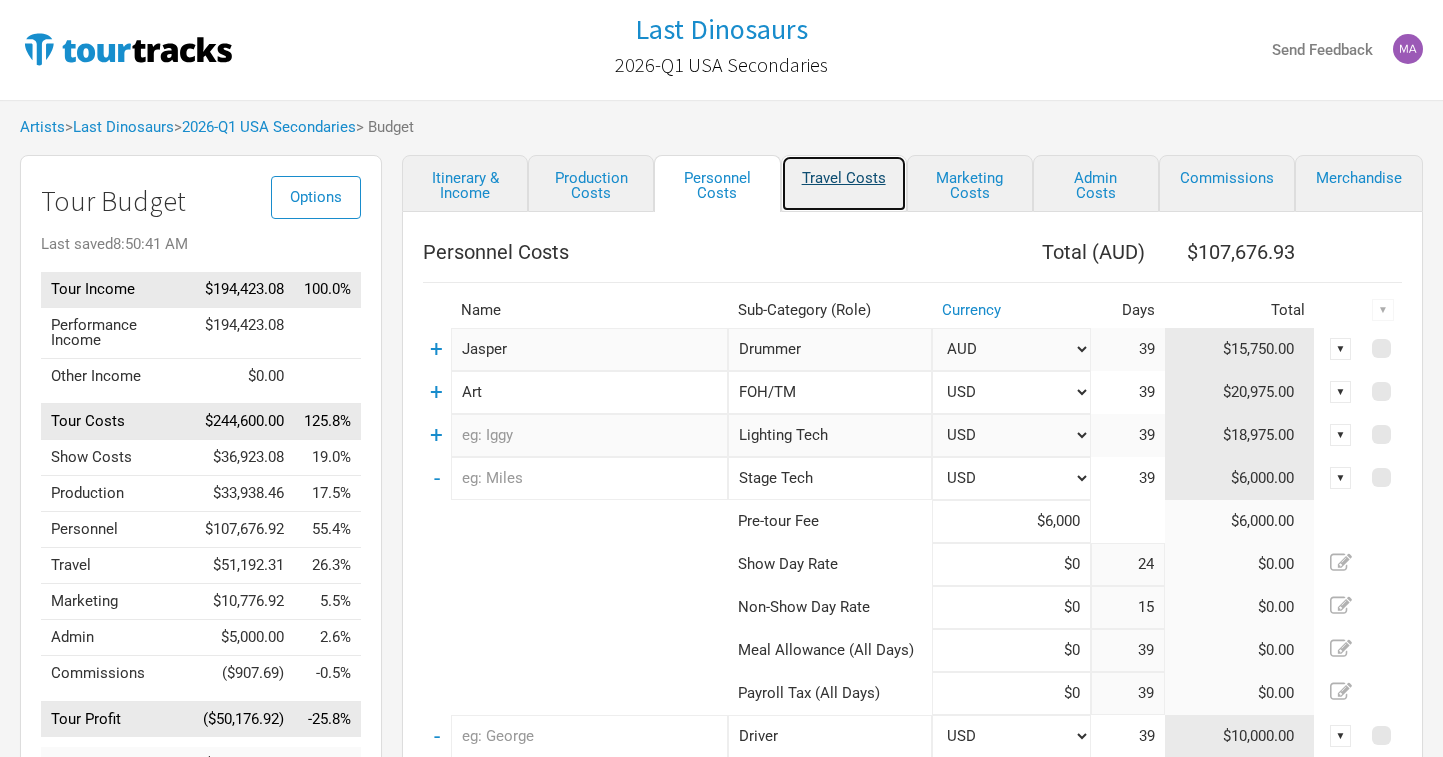 click on "Travel Costs" at bounding box center (844, 183) 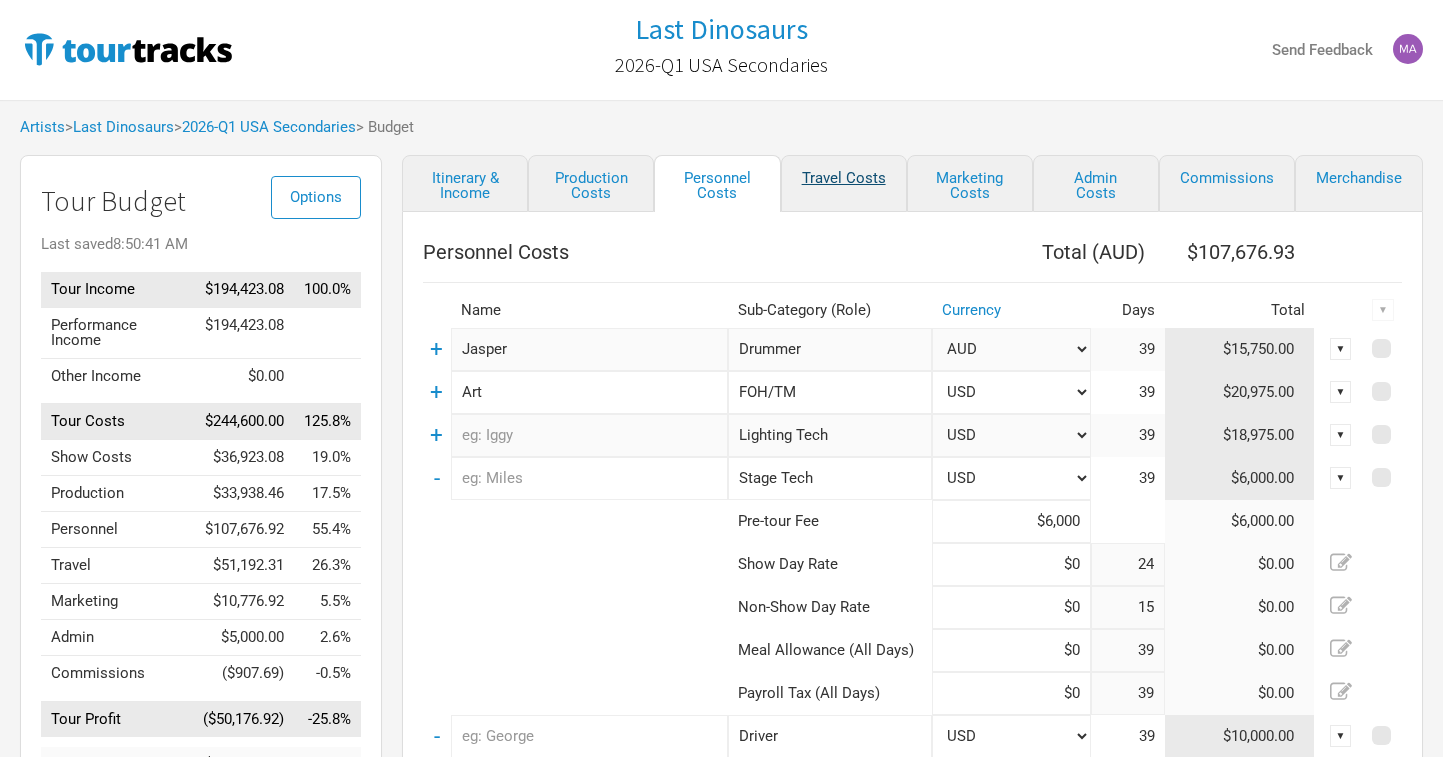 select on "USD" 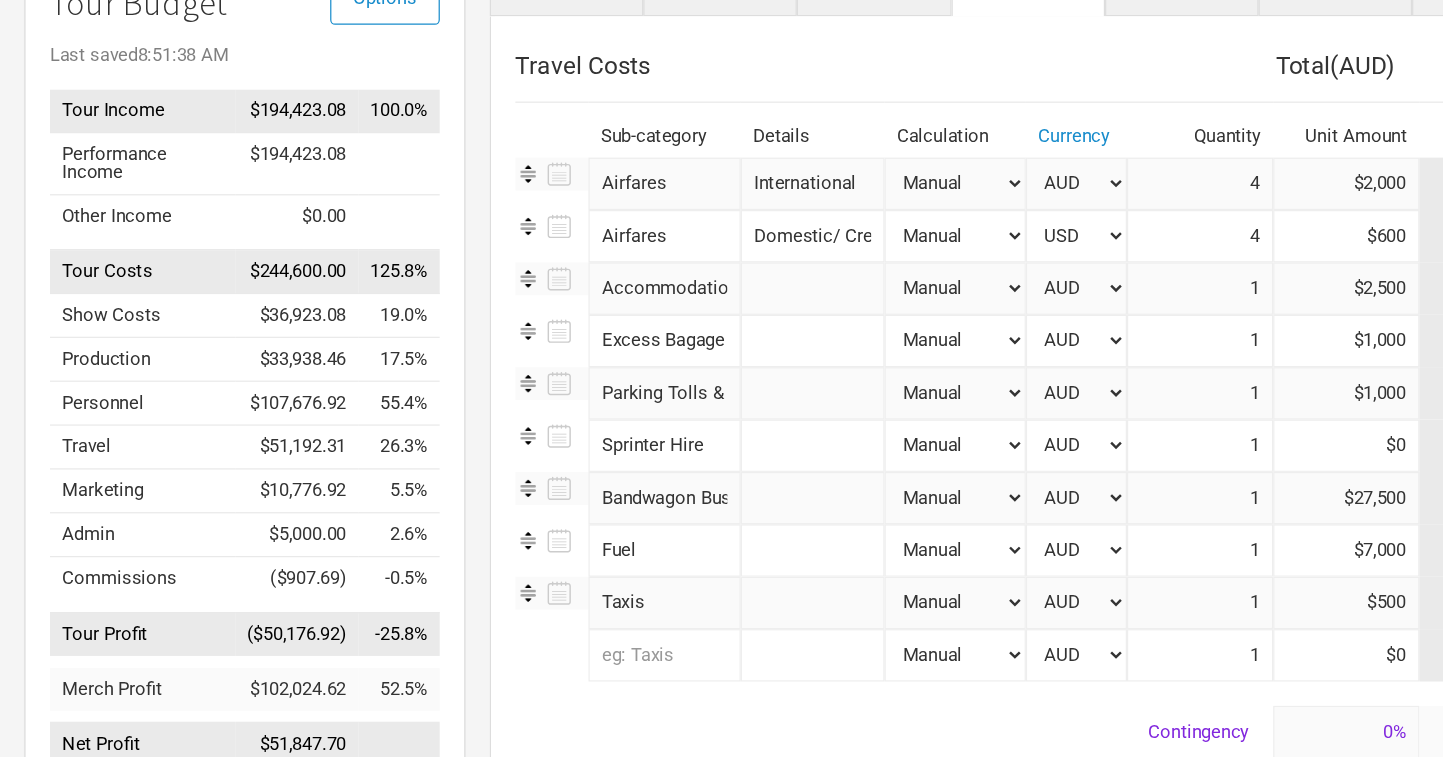 scroll, scrollTop: 206, scrollLeft: 0, axis: vertical 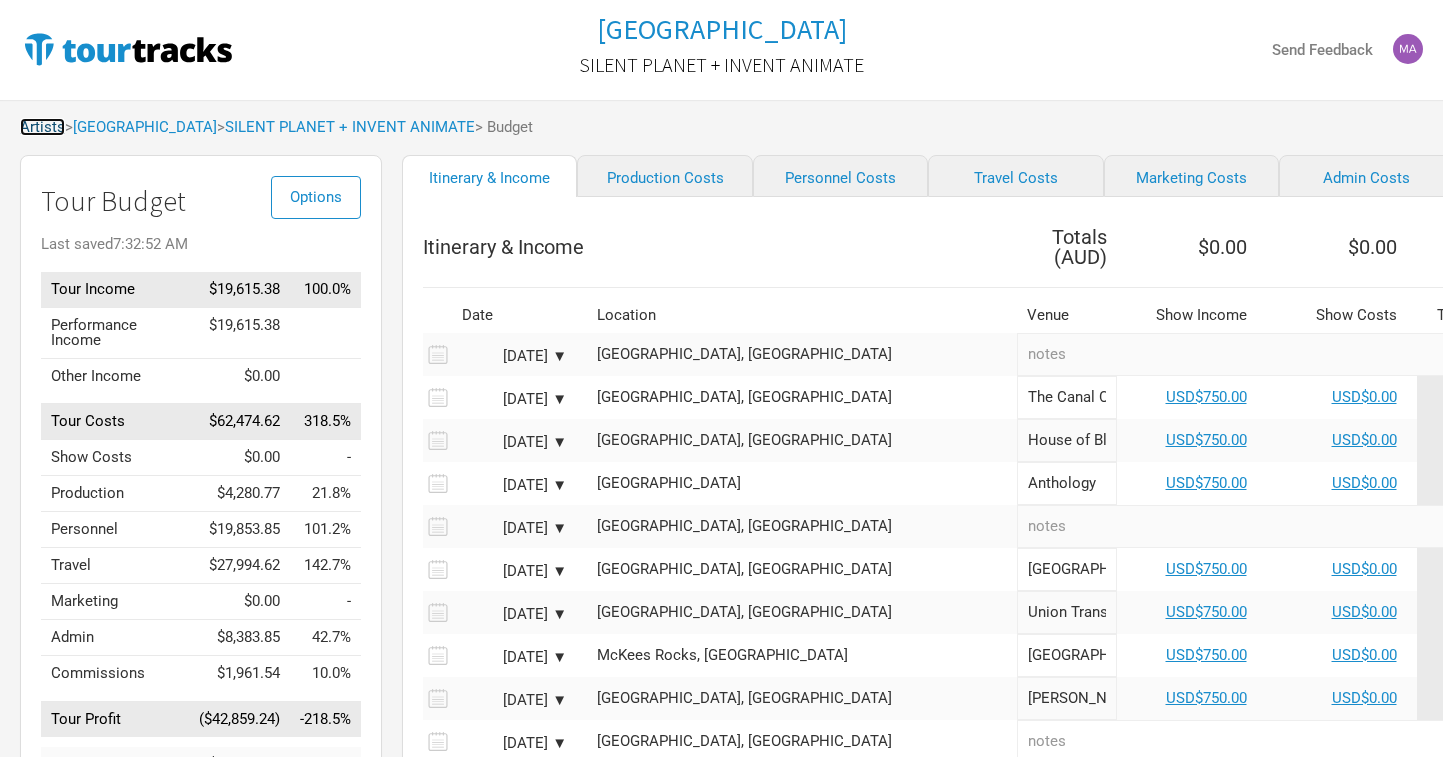 click on "Artists" at bounding box center (42, 127) 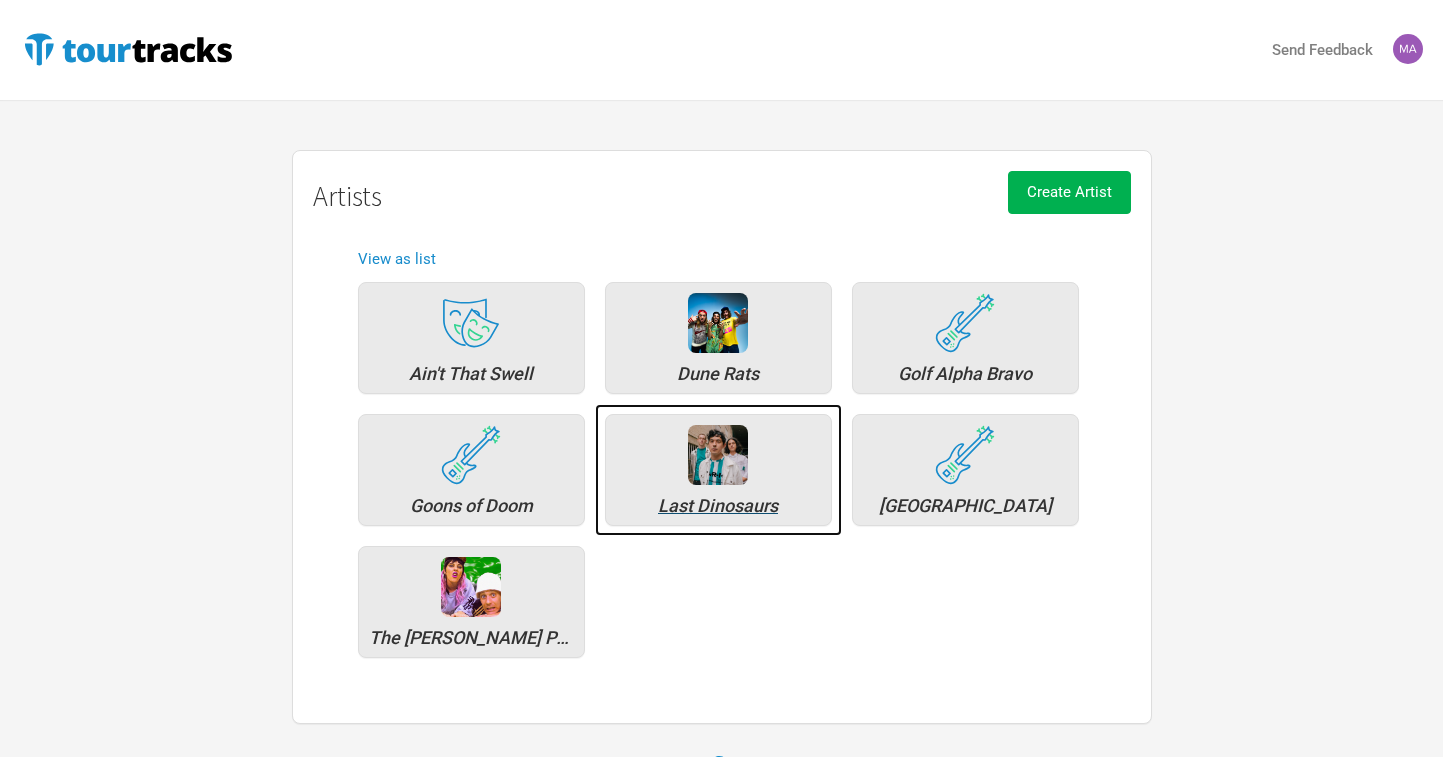 click on "Last Dinosaurs" at bounding box center [718, 470] 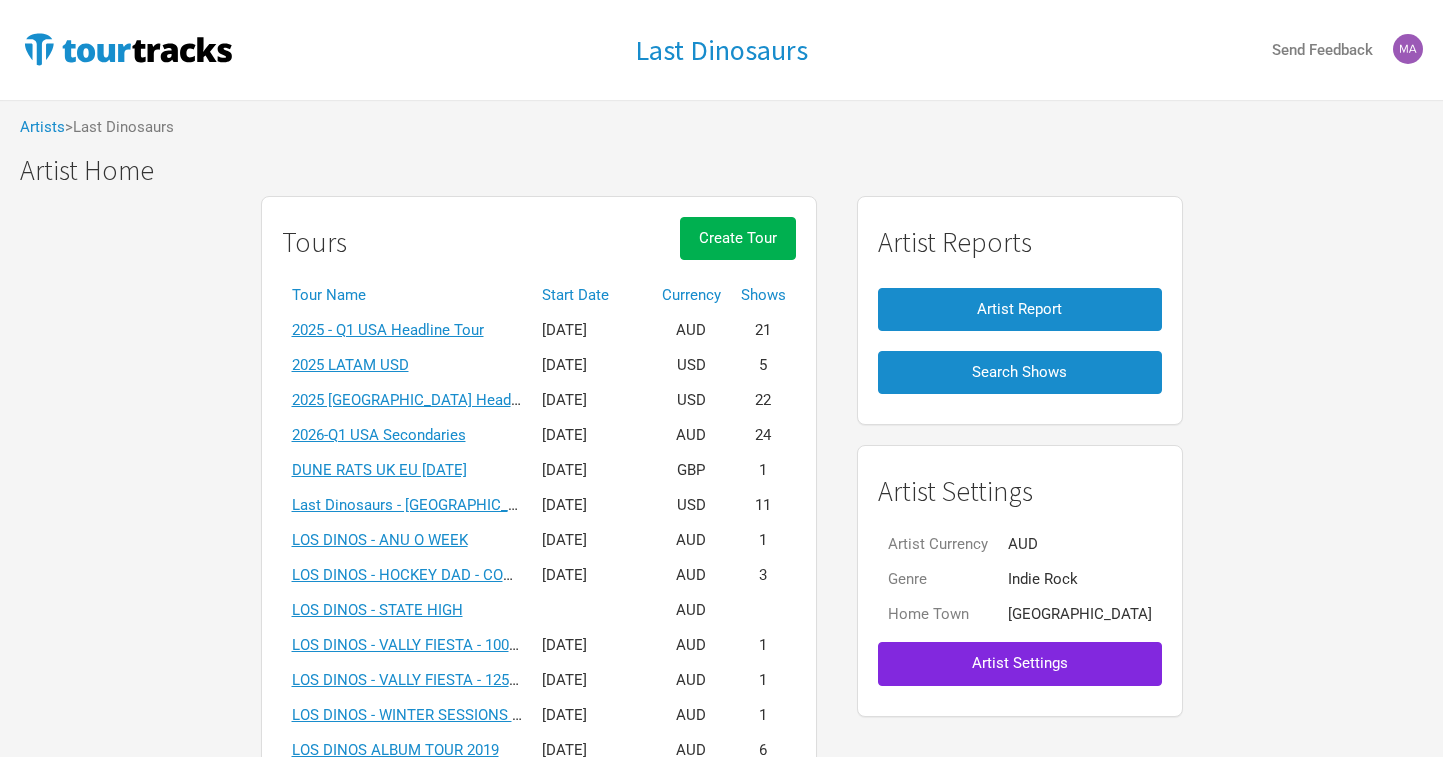 click on "Start Date" at bounding box center [592, 295] 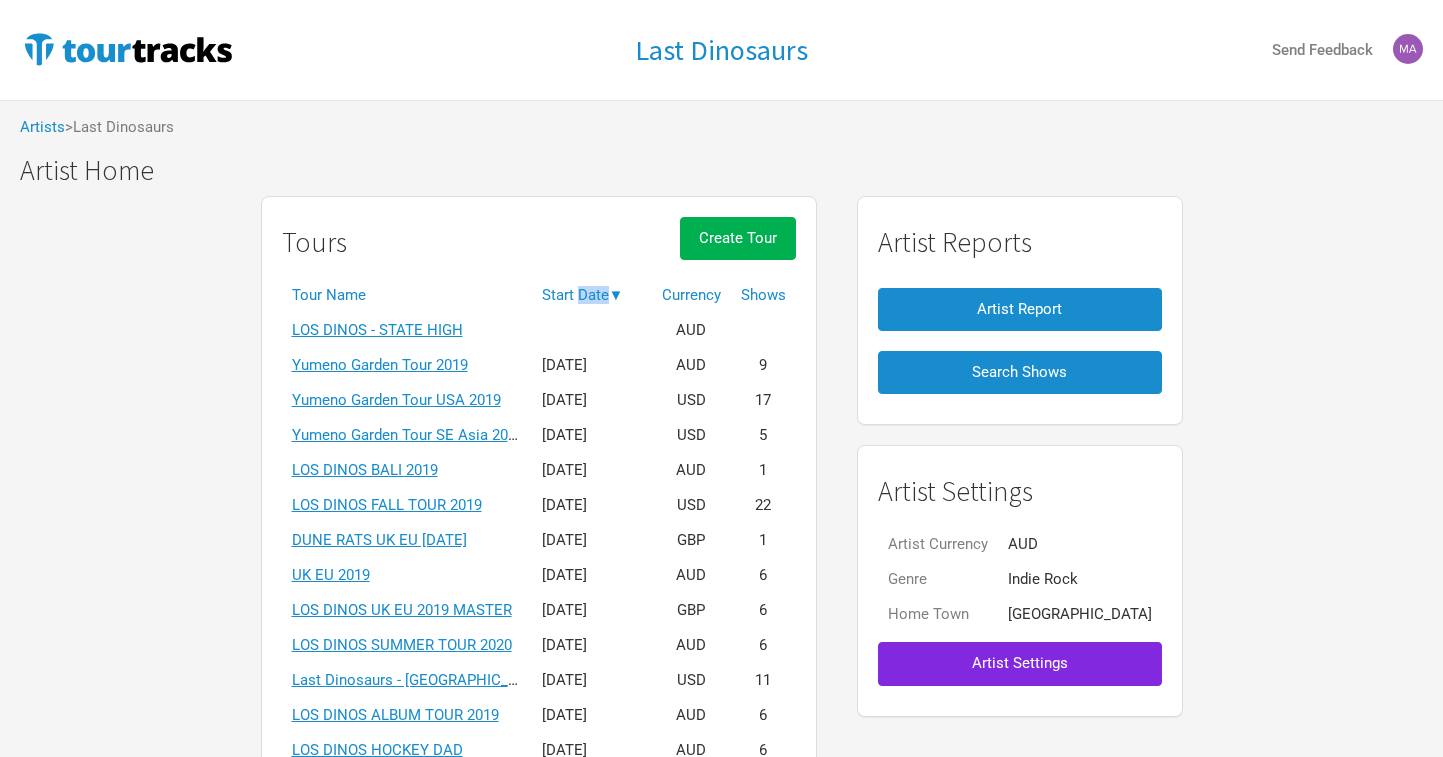 click on "Start Date ▼" at bounding box center [592, 295] 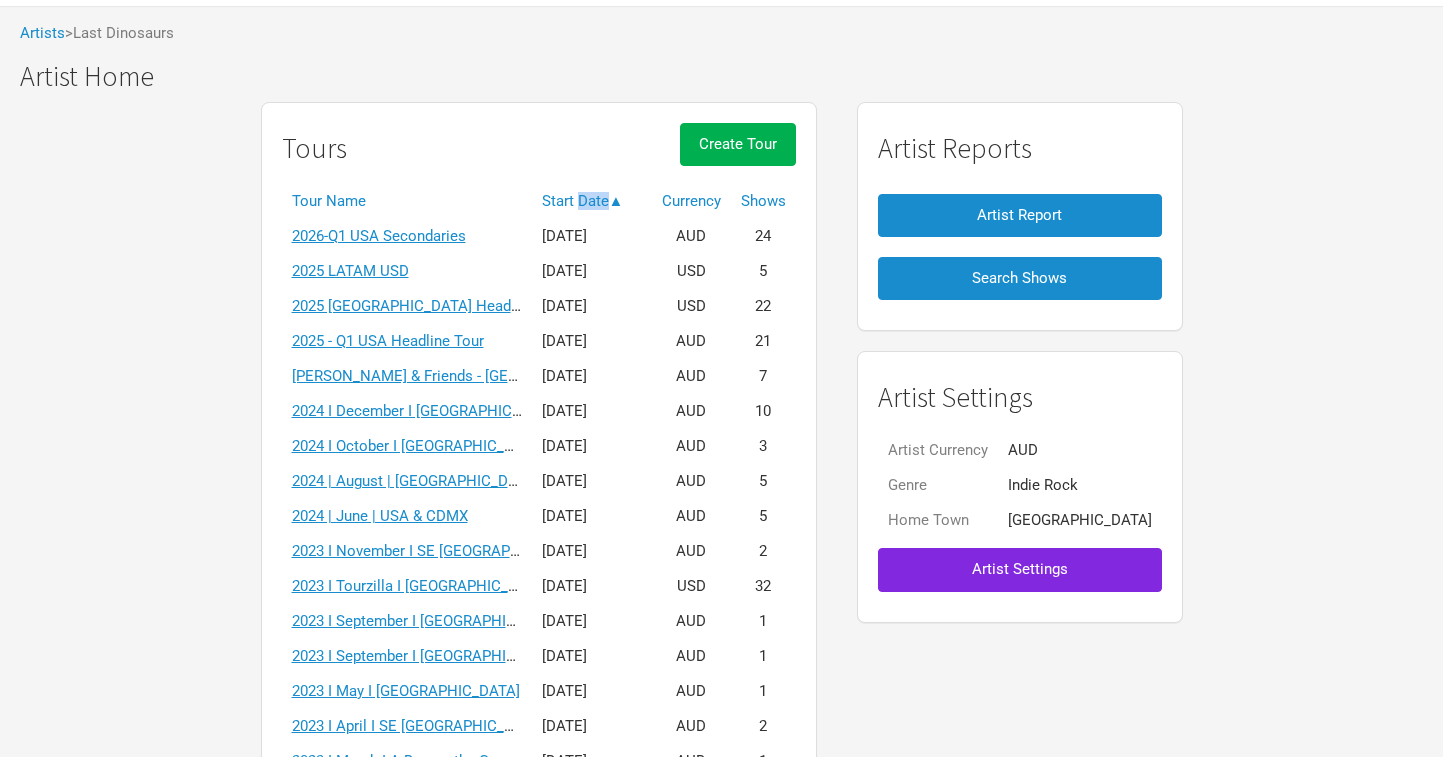 scroll, scrollTop: 96, scrollLeft: 0, axis: vertical 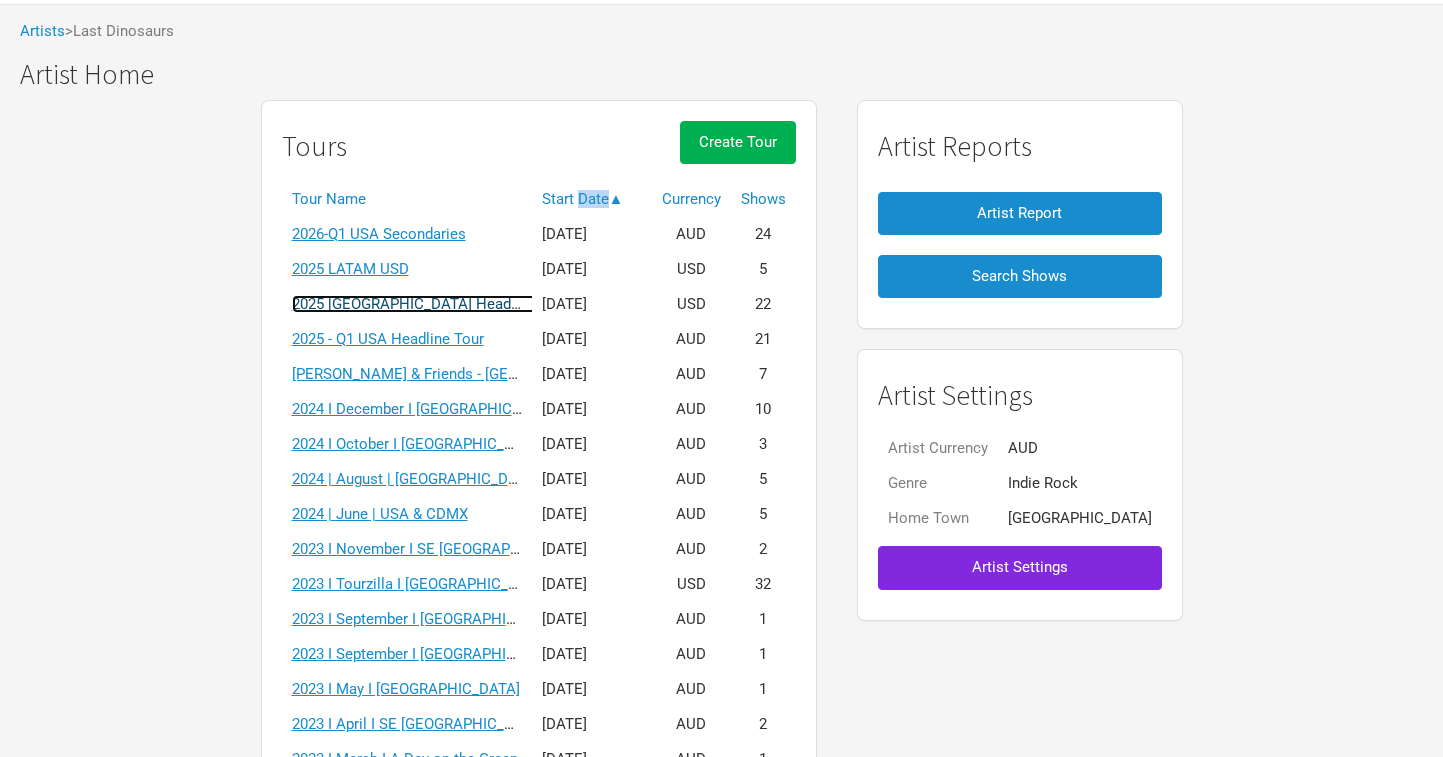 click on "2025 USA Headline Tour USD" at bounding box center [447, 304] 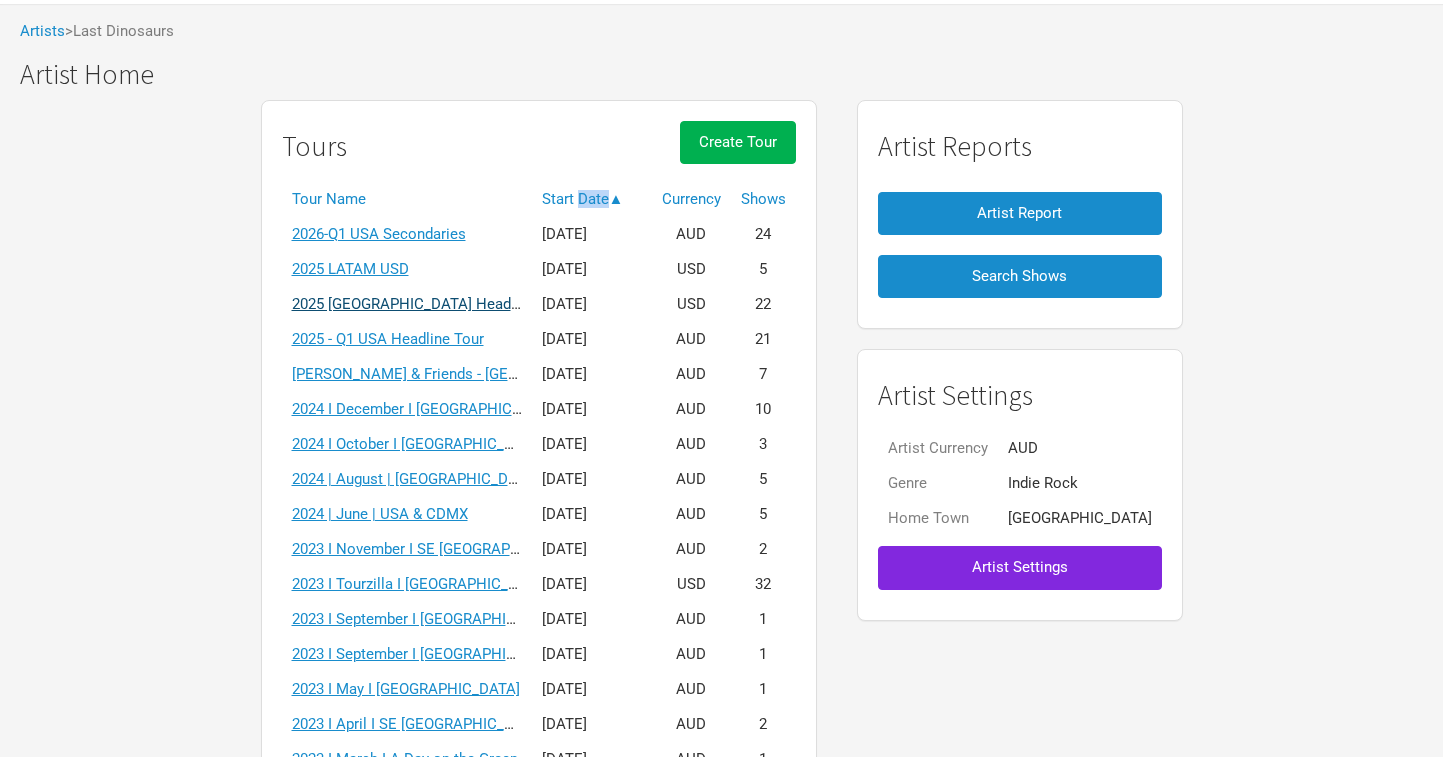 scroll, scrollTop: 0, scrollLeft: 0, axis: both 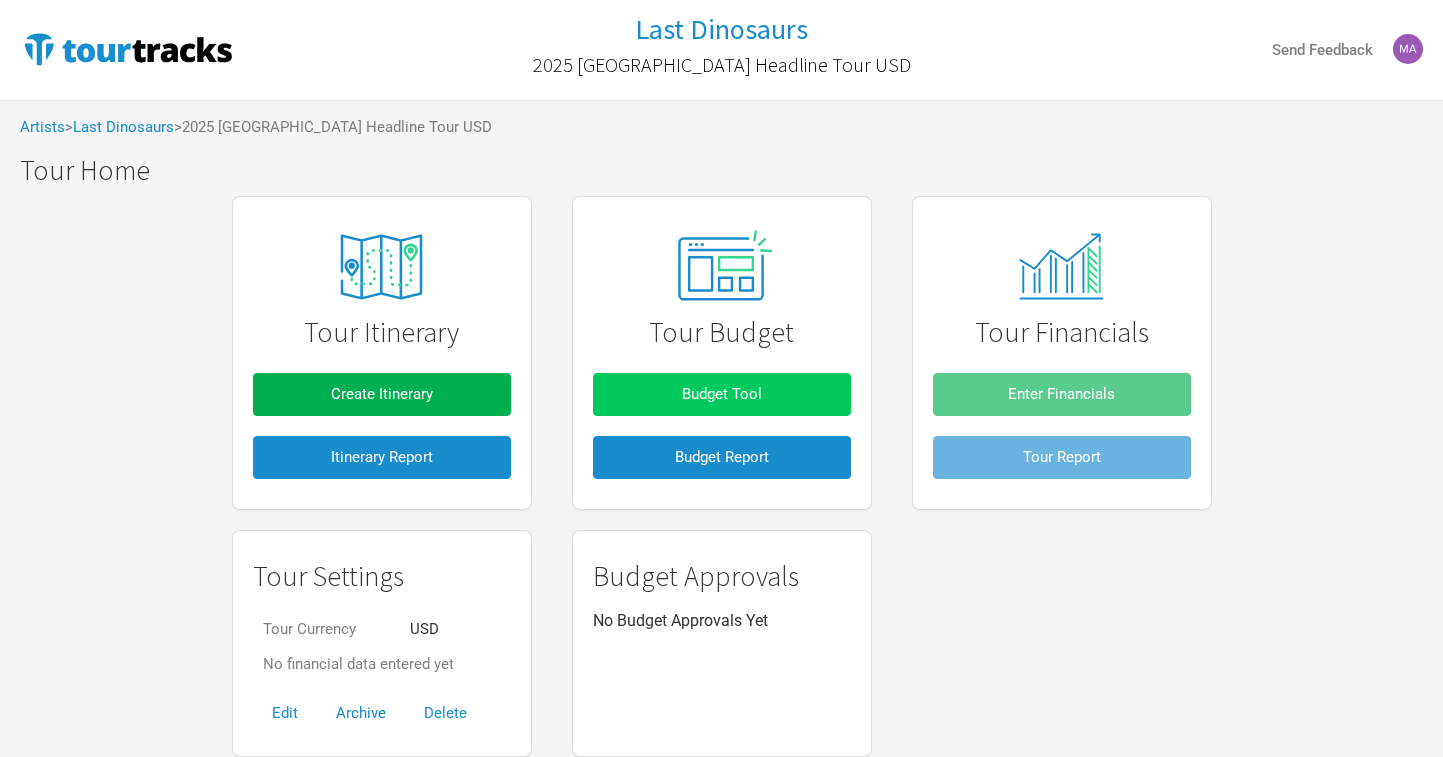 click on "Budget Tool" at bounding box center [722, 394] 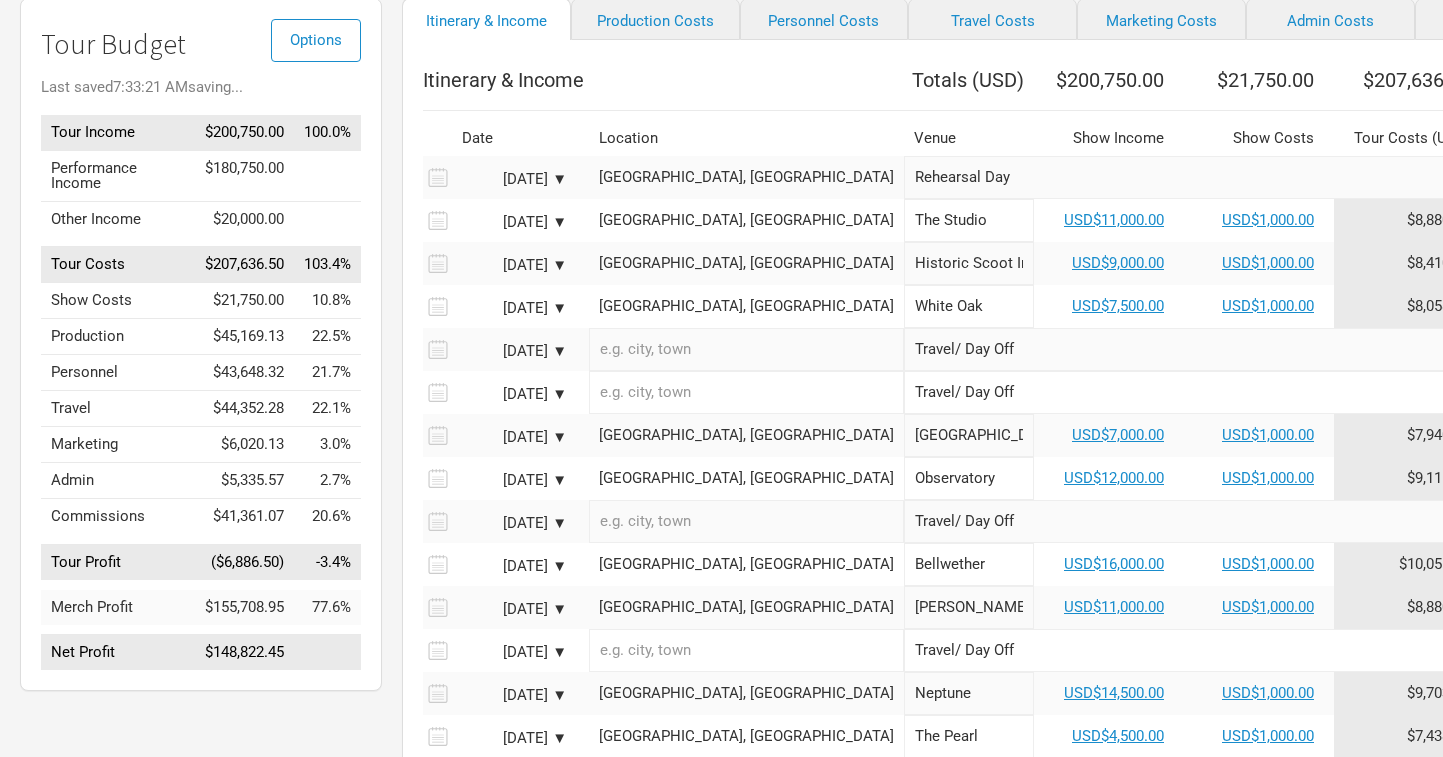 scroll, scrollTop: 159, scrollLeft: 0, axis: vertical 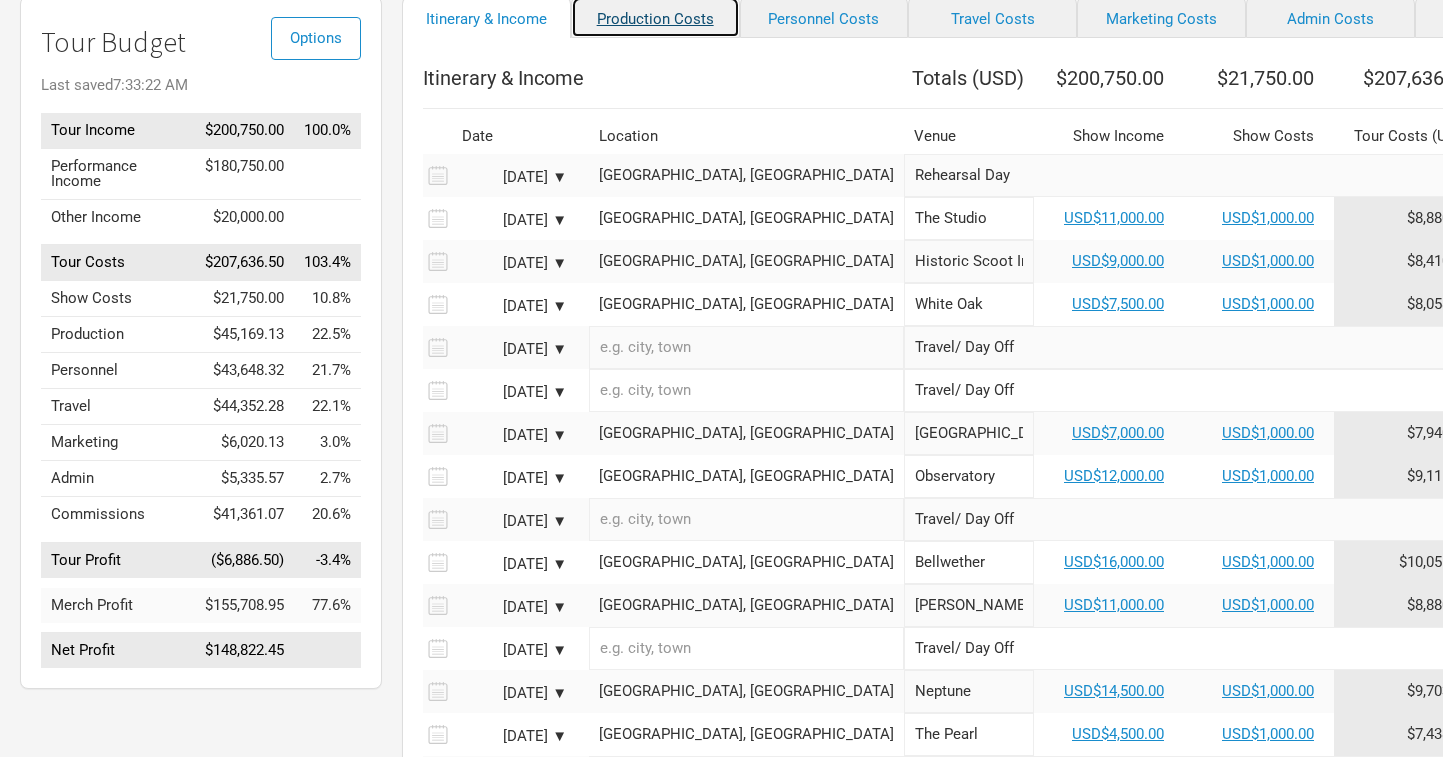 click on "Production Costs" at bounding box center (655, 17) 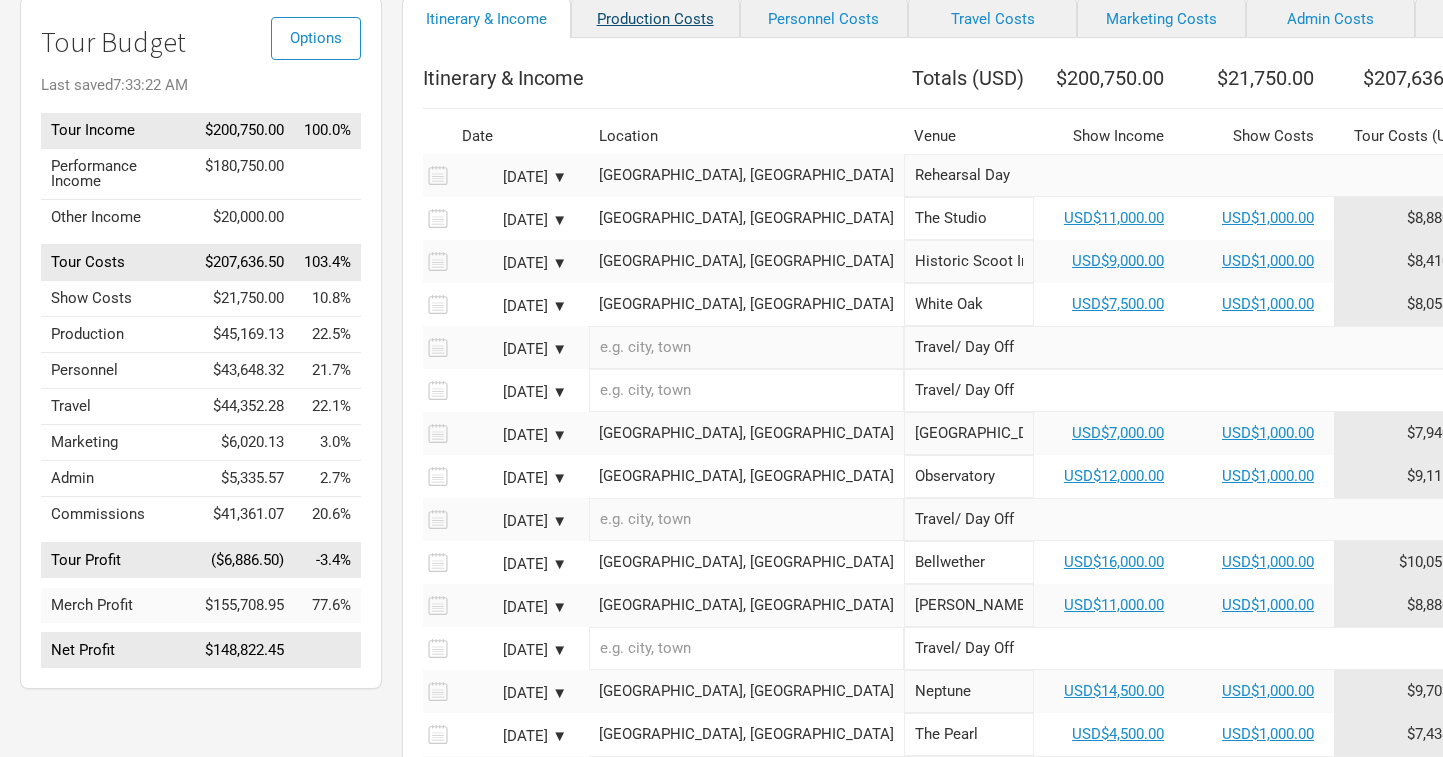 scroll, scrollTop: 158, scrollLeft: 0, axis: vertical 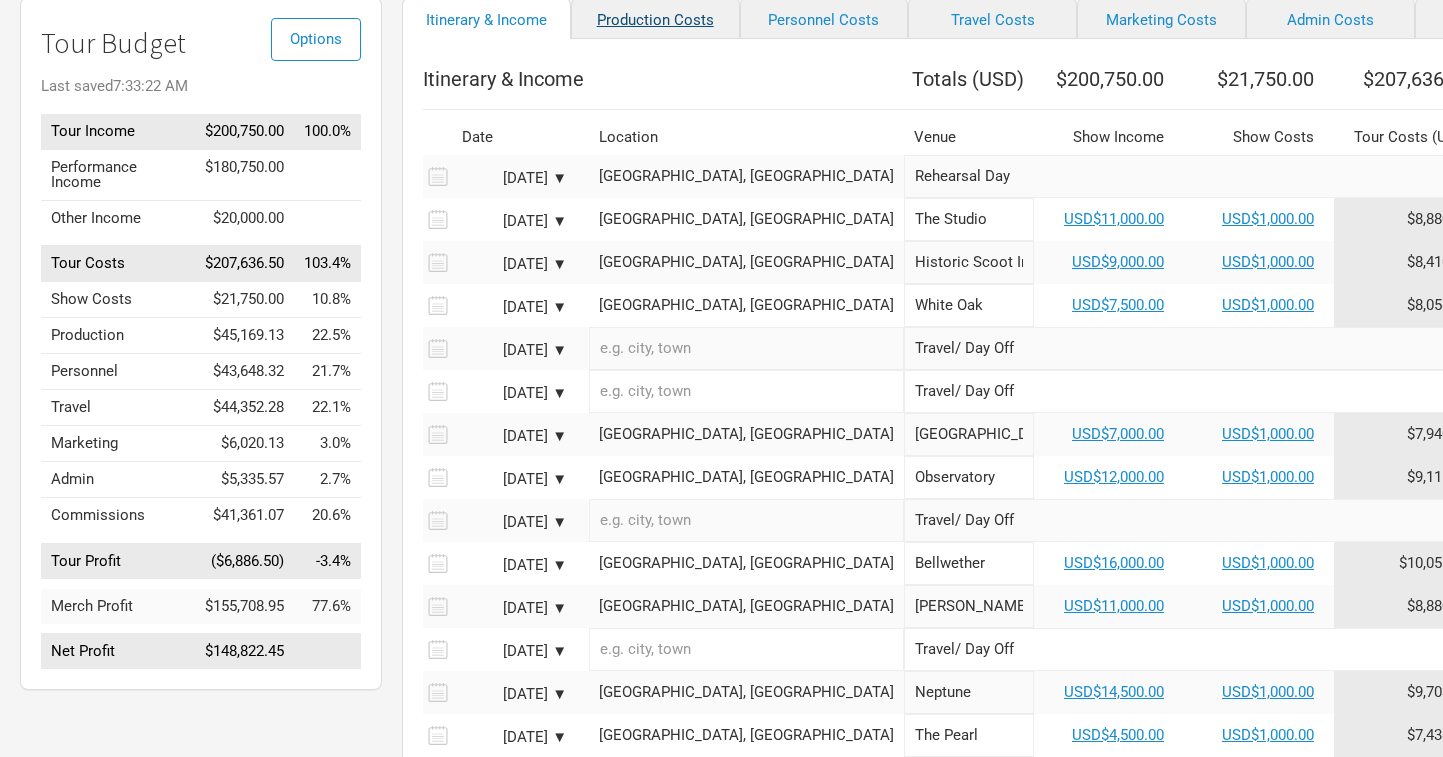 select on "Total Days" 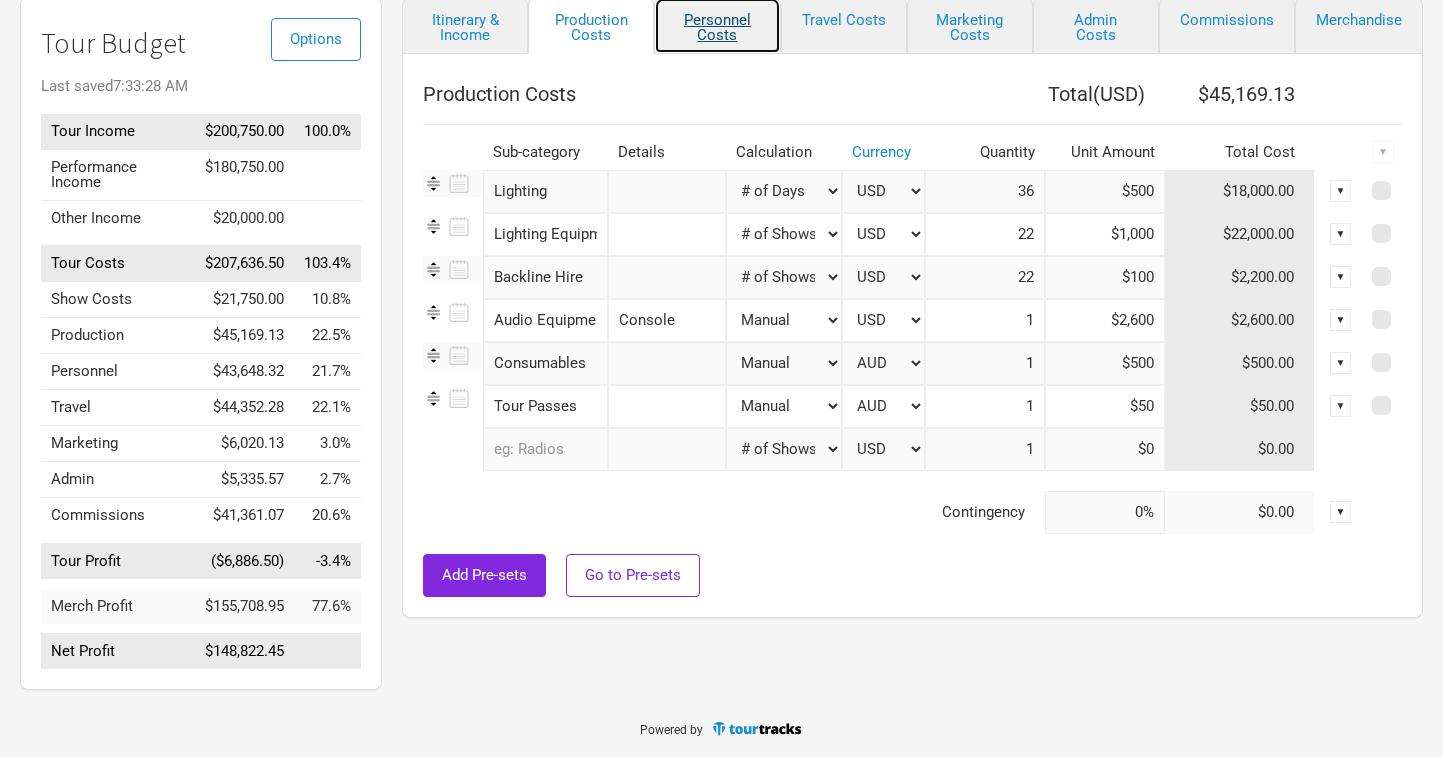 click on "Personnel Costs" at bounding box center [717, 25] 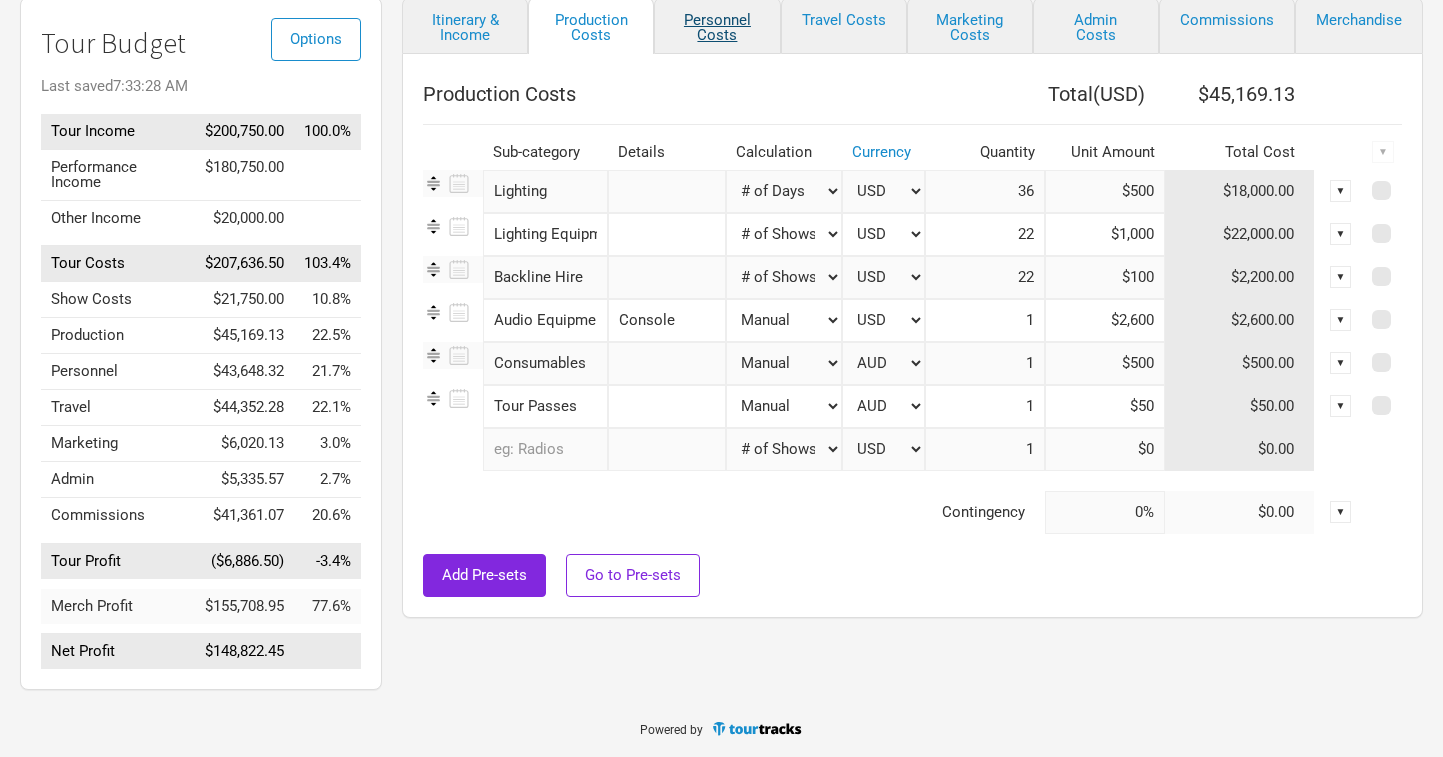 select on "USD" 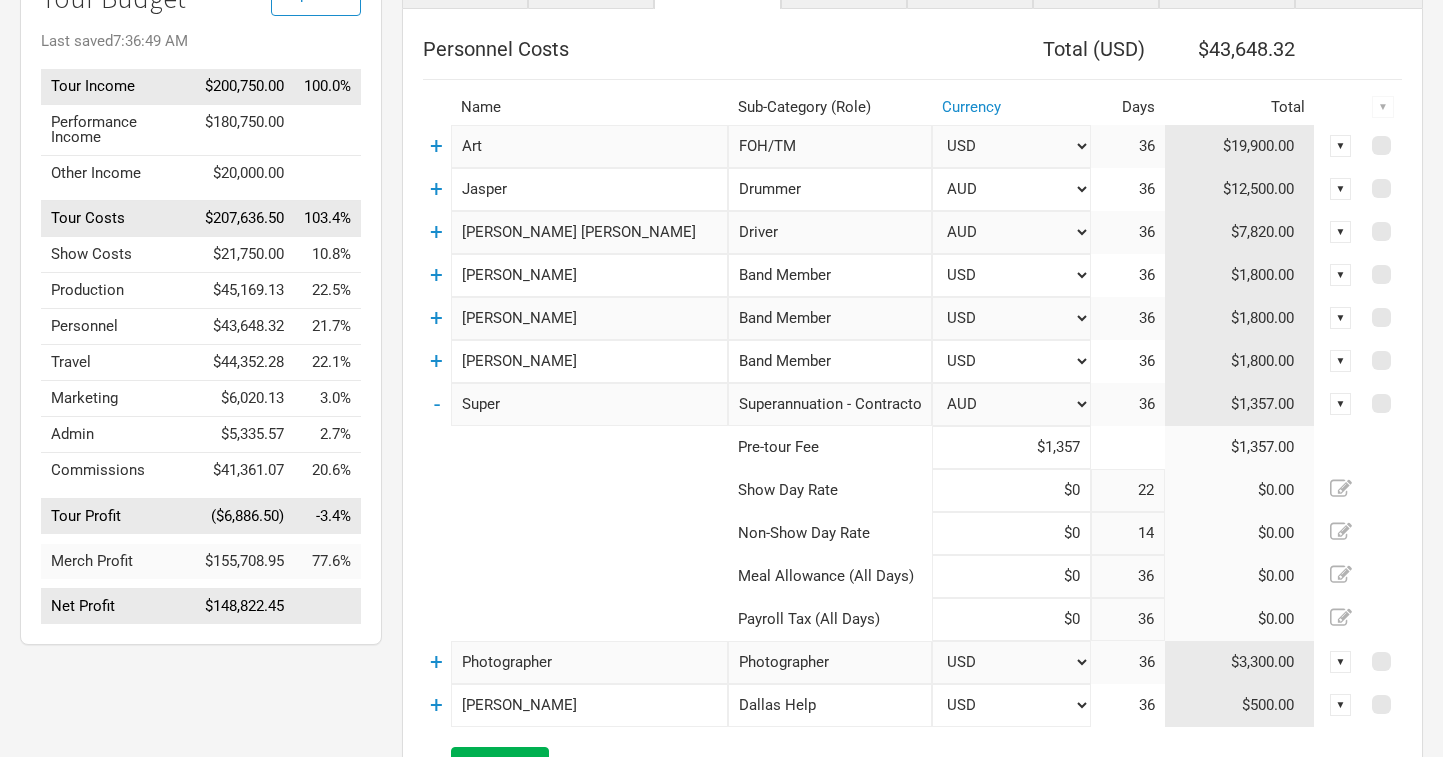 scroll, scrollTop: 202, scrollLeft: 0, axis: vertical 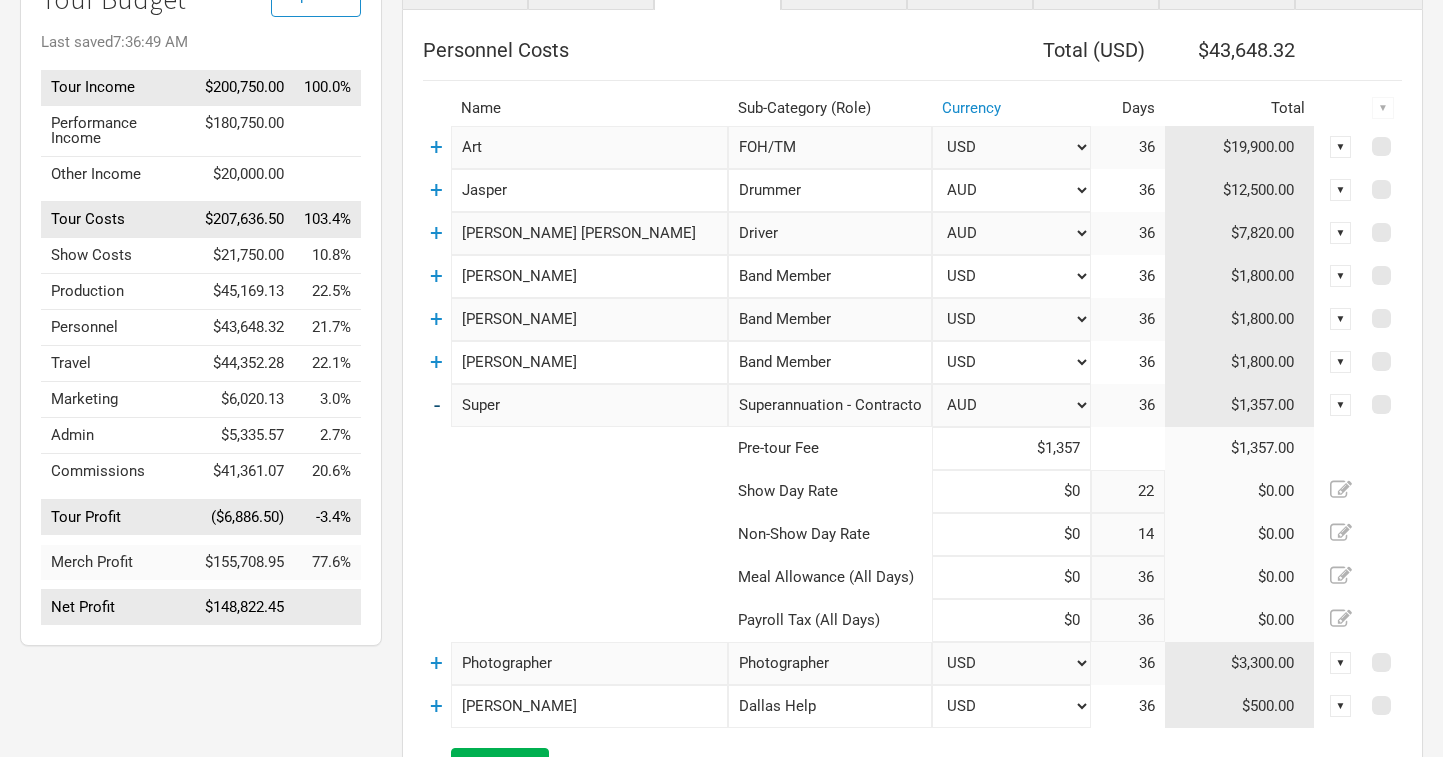 click on "-" at bounding box center [437, 405] 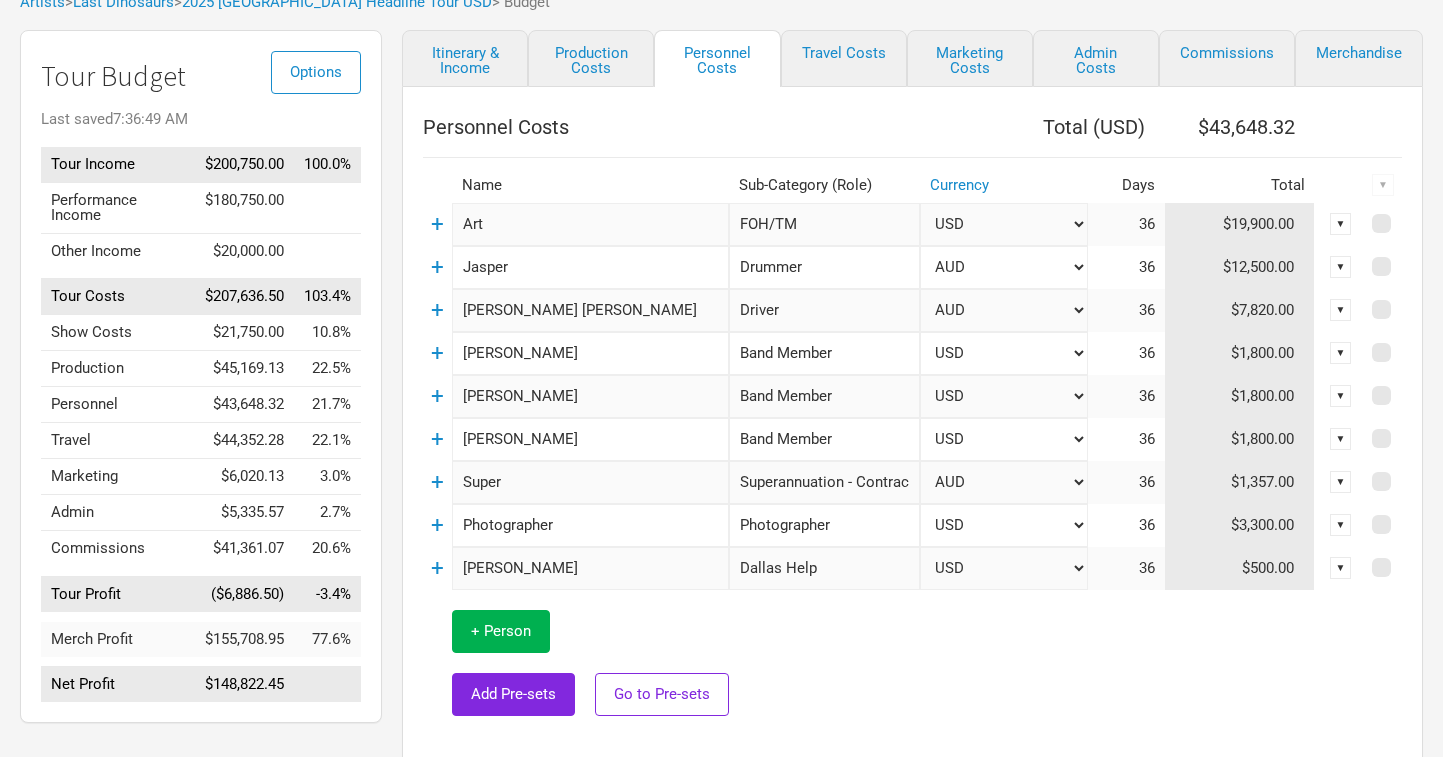 scroll, scrollTop: 127, scrollLeft: 0, axis: vertical 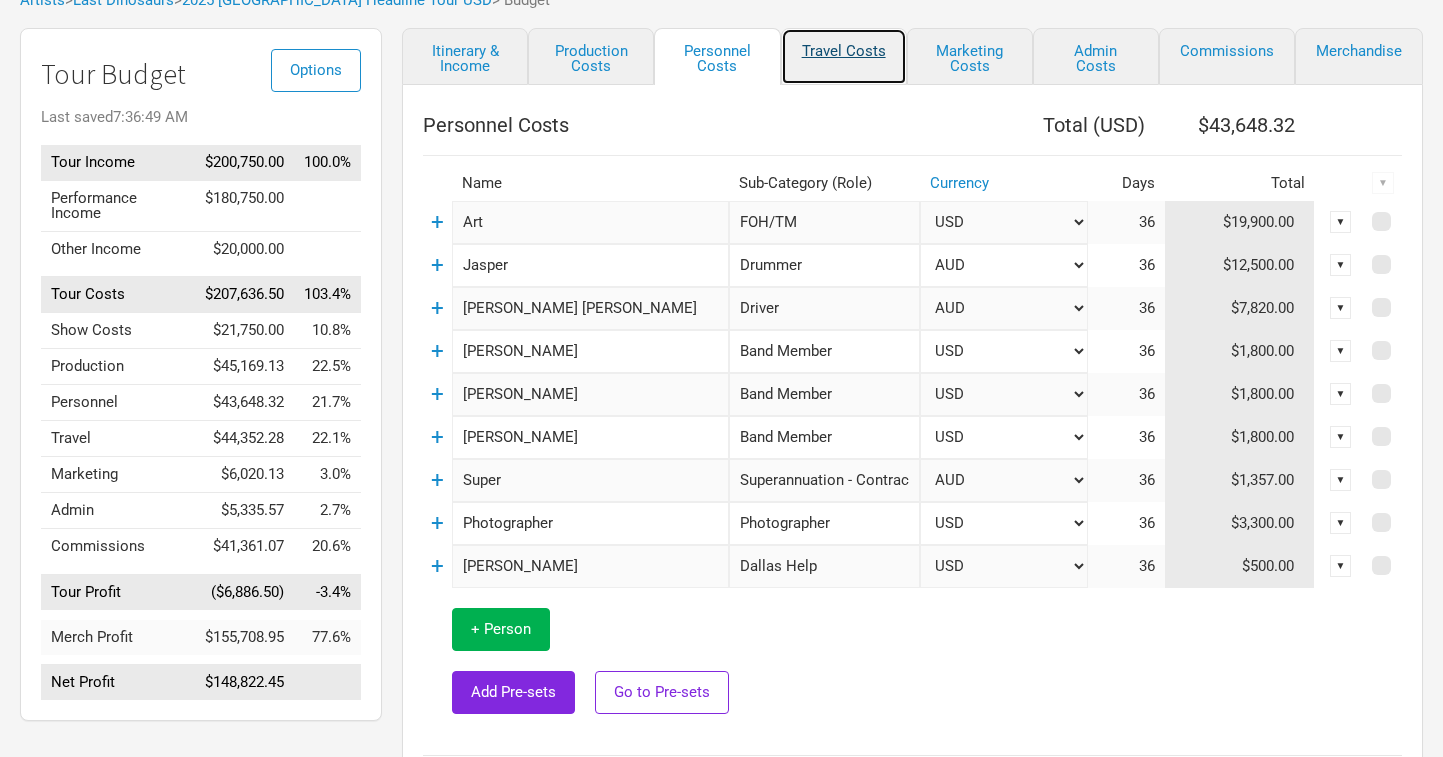 click on "Travel Costs" at bounding box center [844, 56] 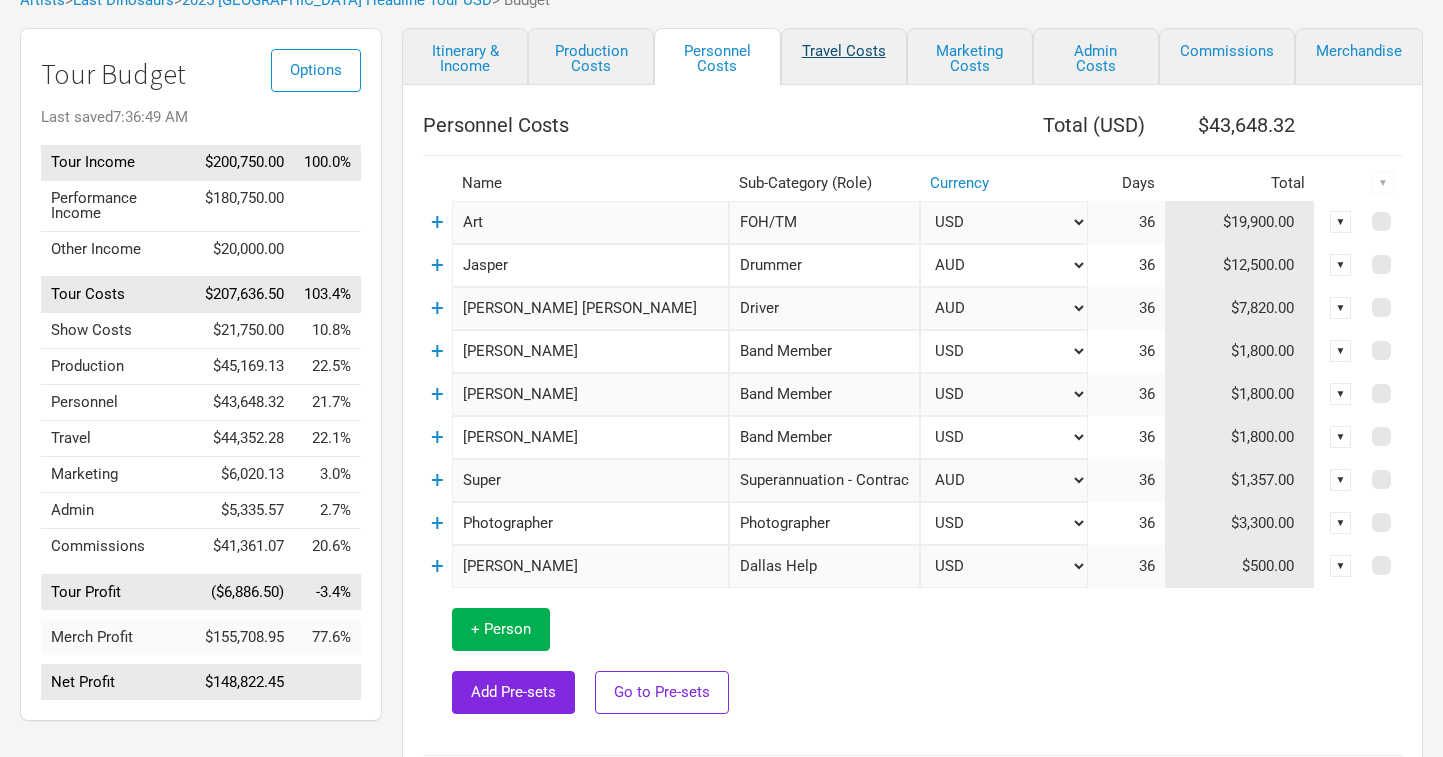 select on "USD" 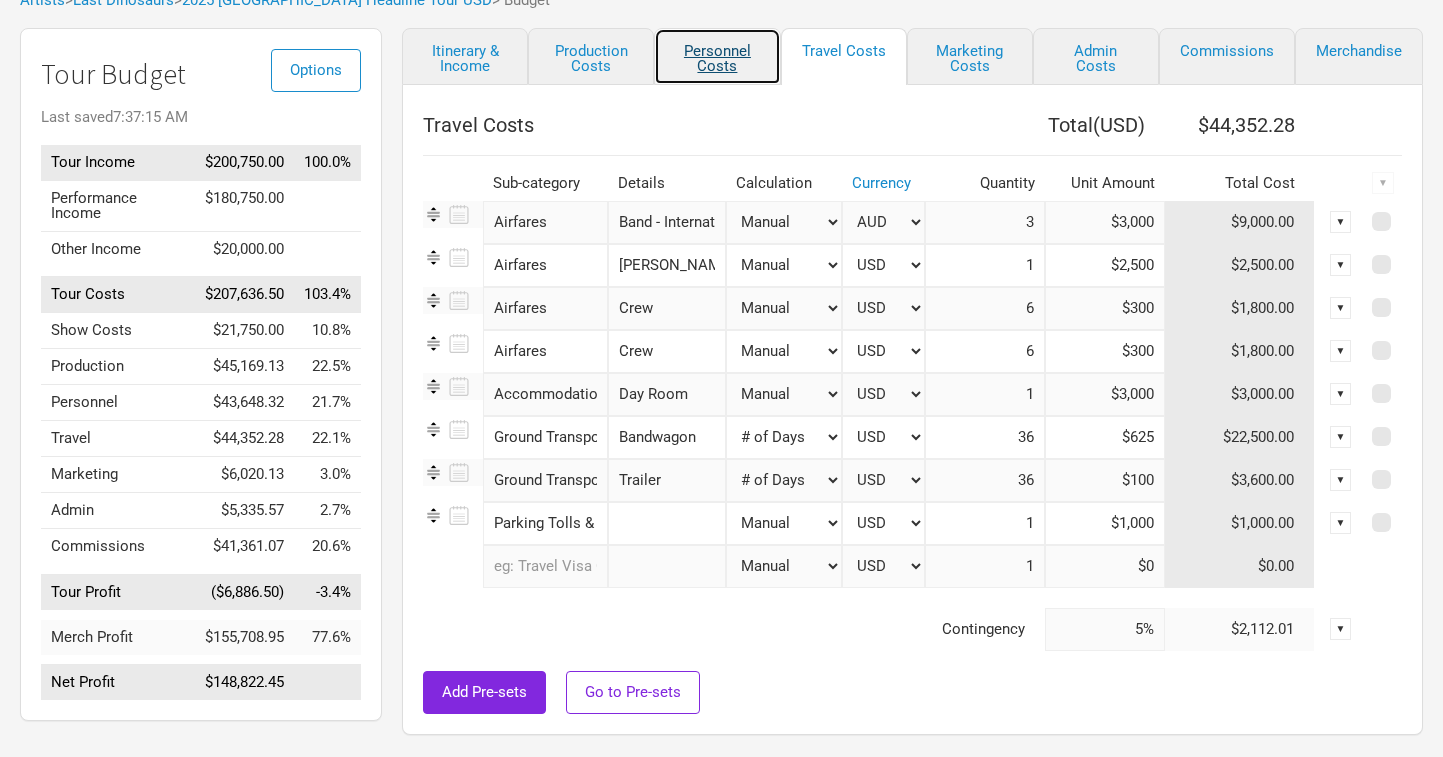 click on "Personnel Costs" at bounding box center (717, 56) 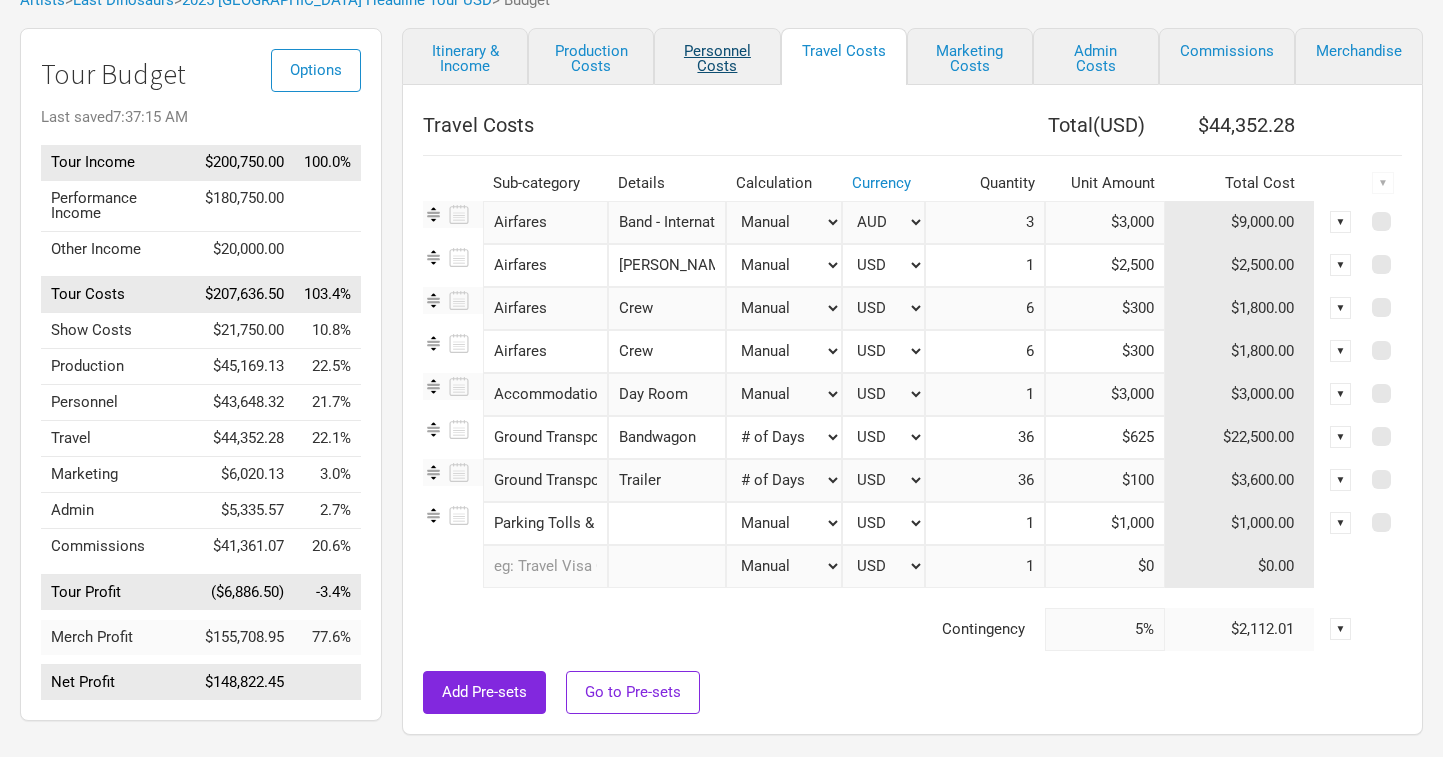 select on "USD" 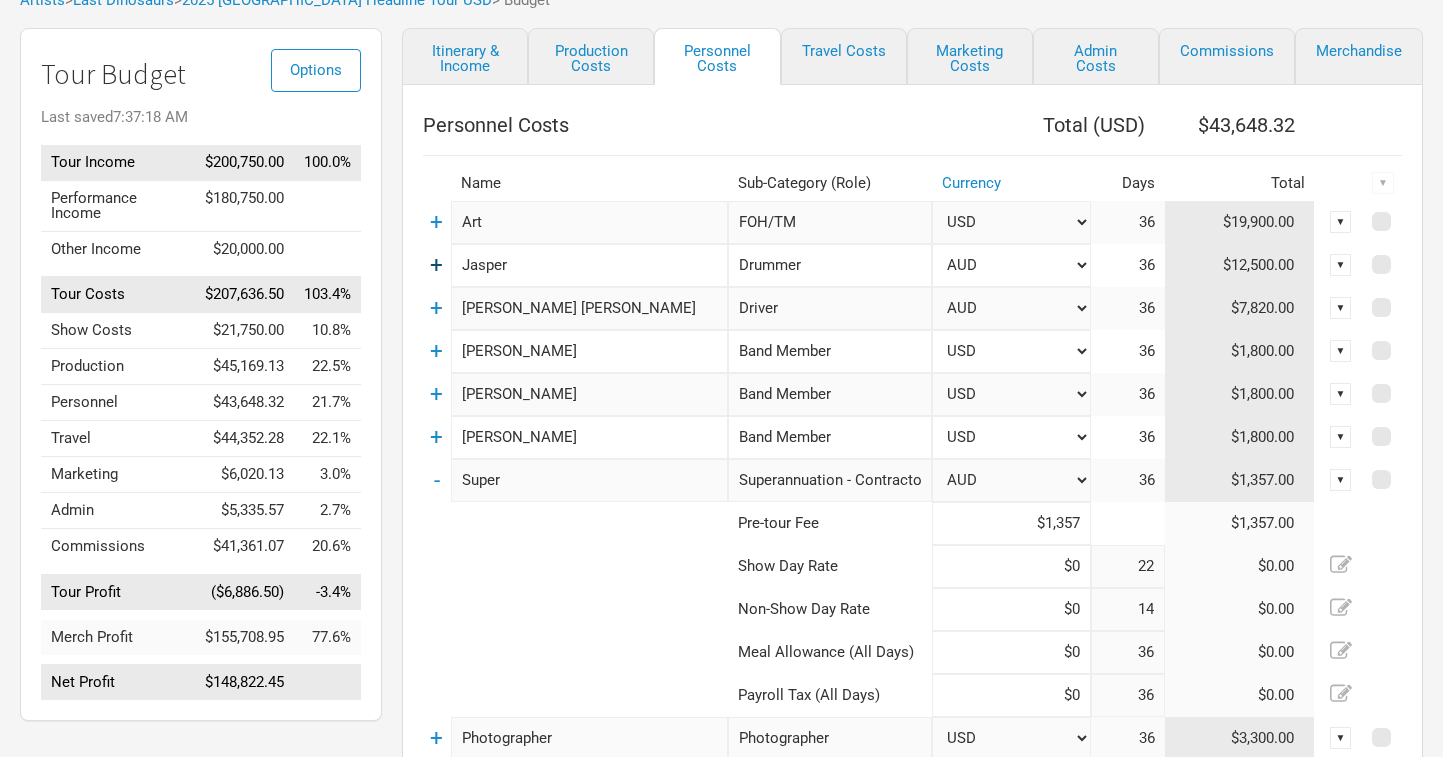 click on "+" at bounding box center [436, 265] 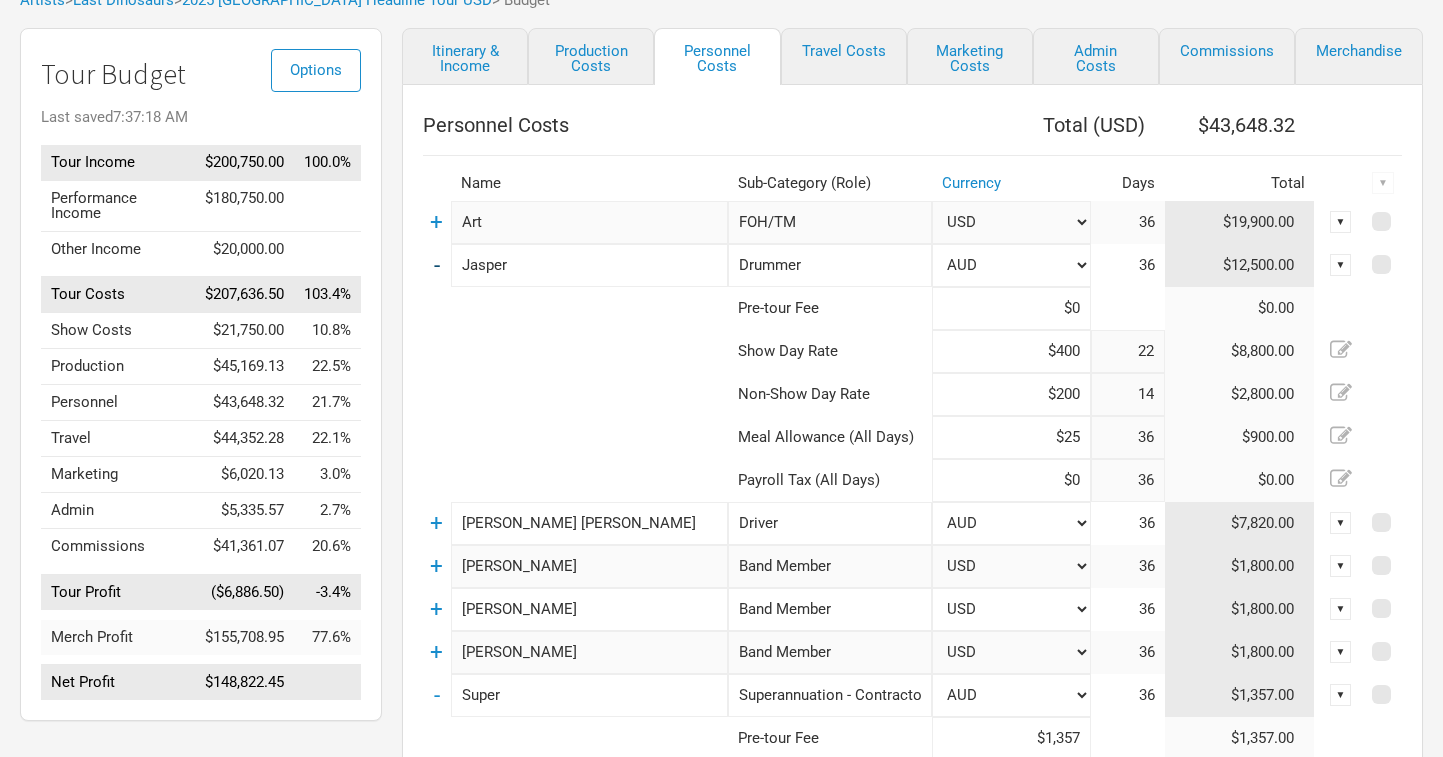 click on "-" at bounding box center [437, 265] 